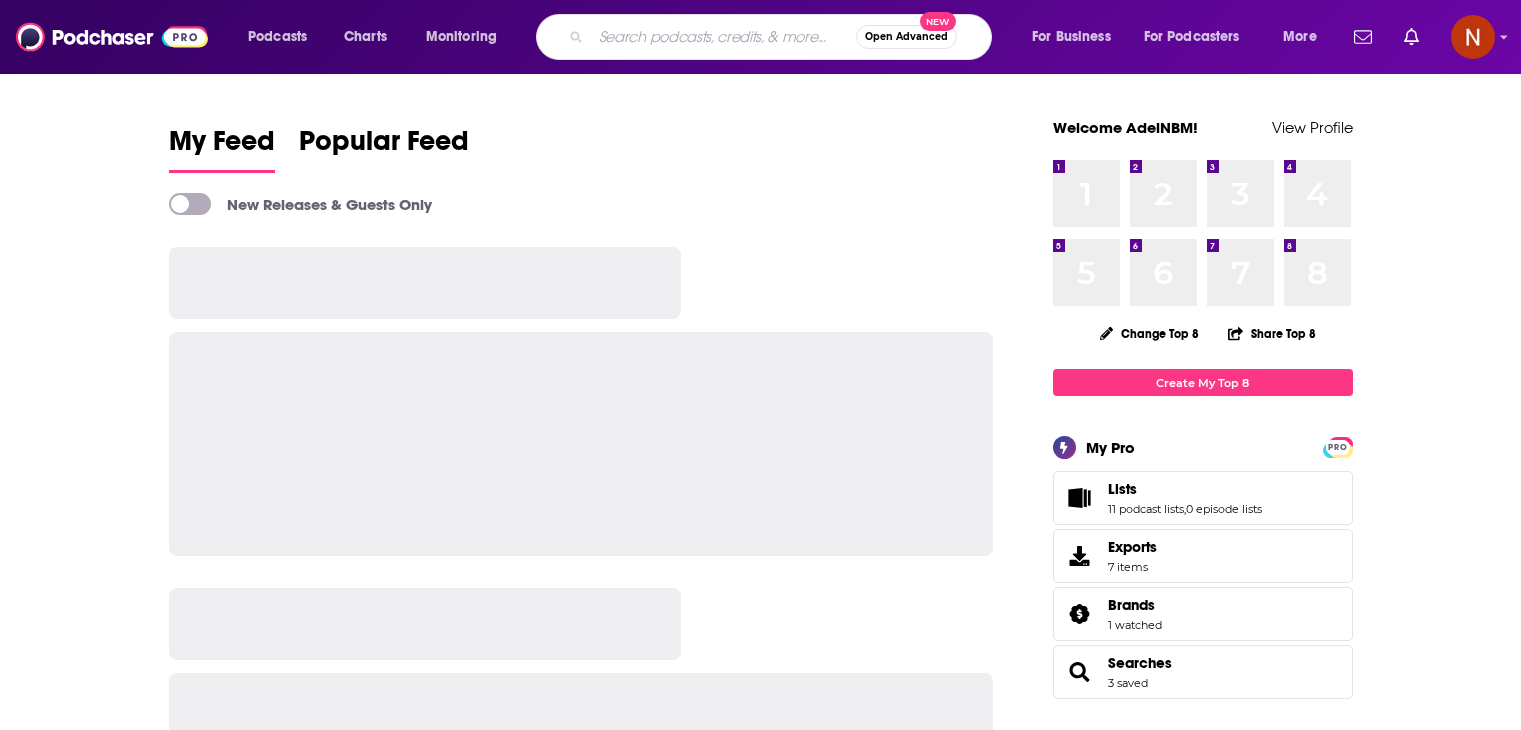 scroll, scrollTop: 0, scrollLeft: 0, axis: both 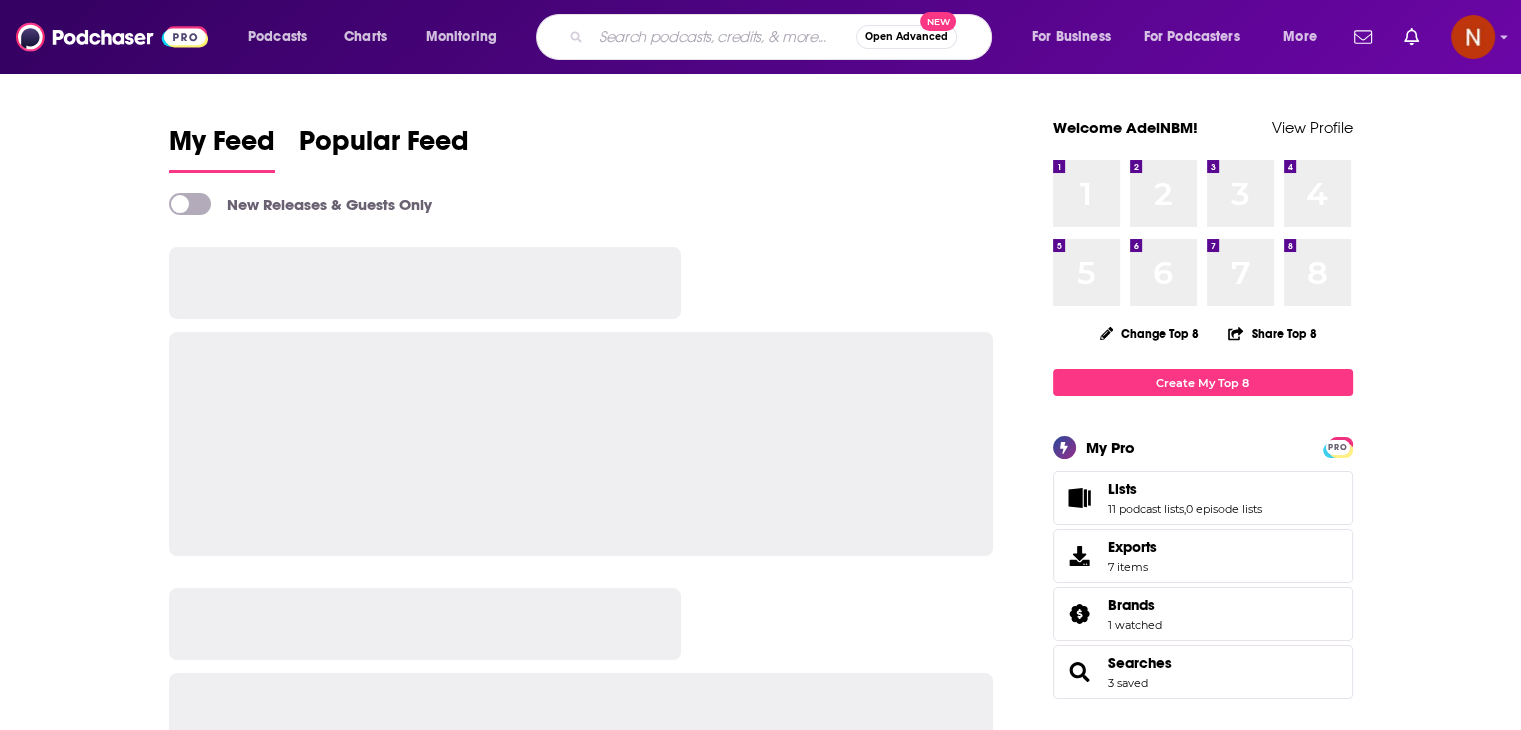 click at bounding box center (723, 37) 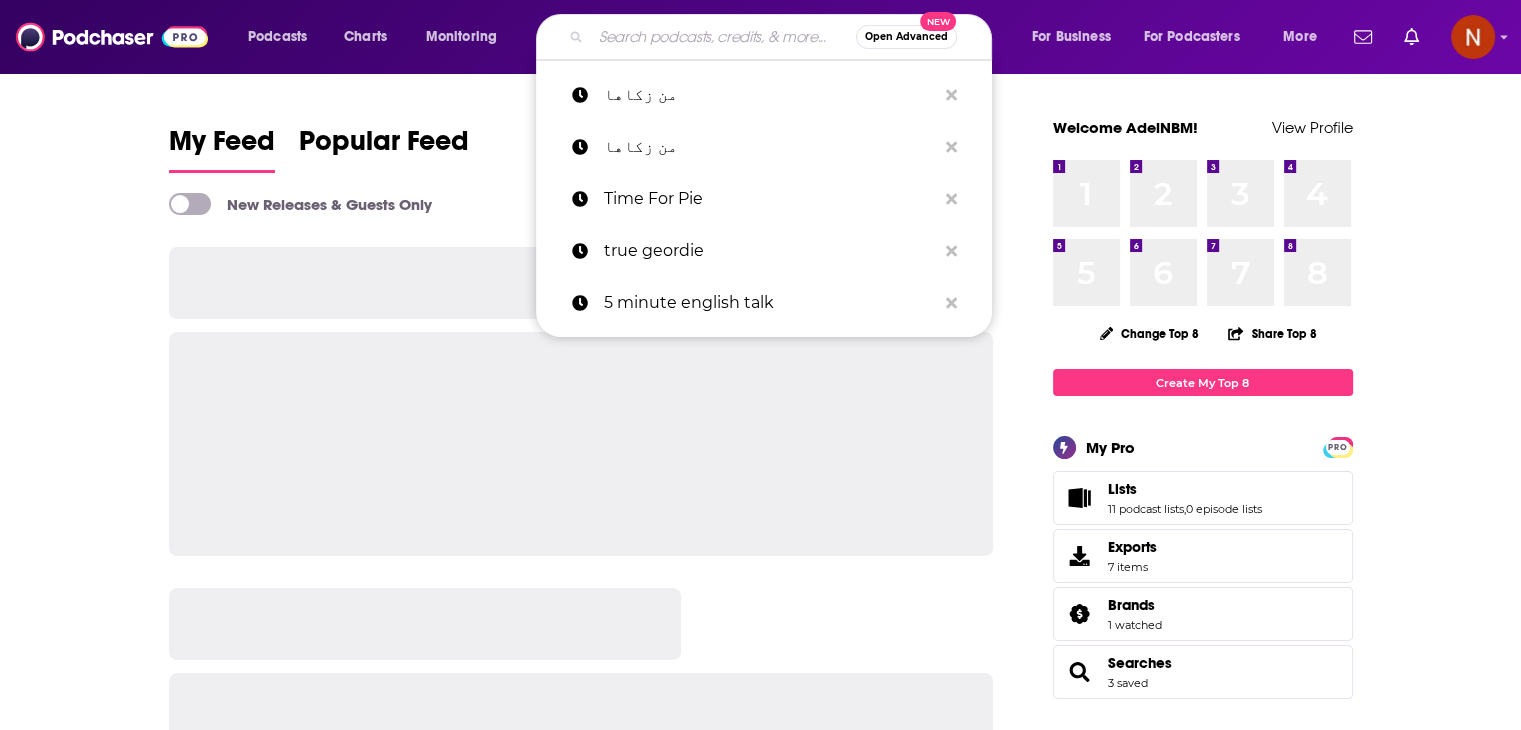 click at bounding box center [723, 37] 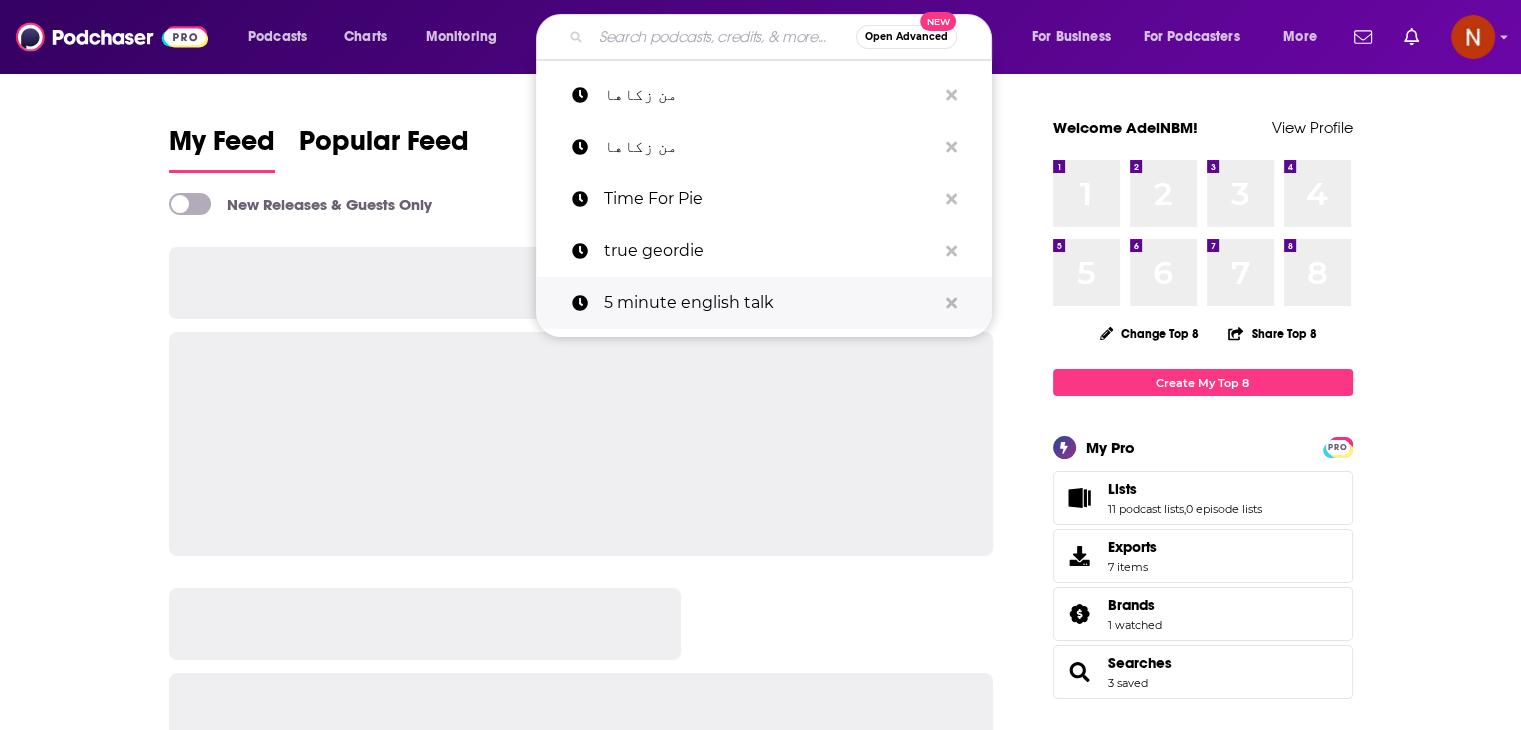 click on "5 minute english talk" at bounding box center [770, 303] 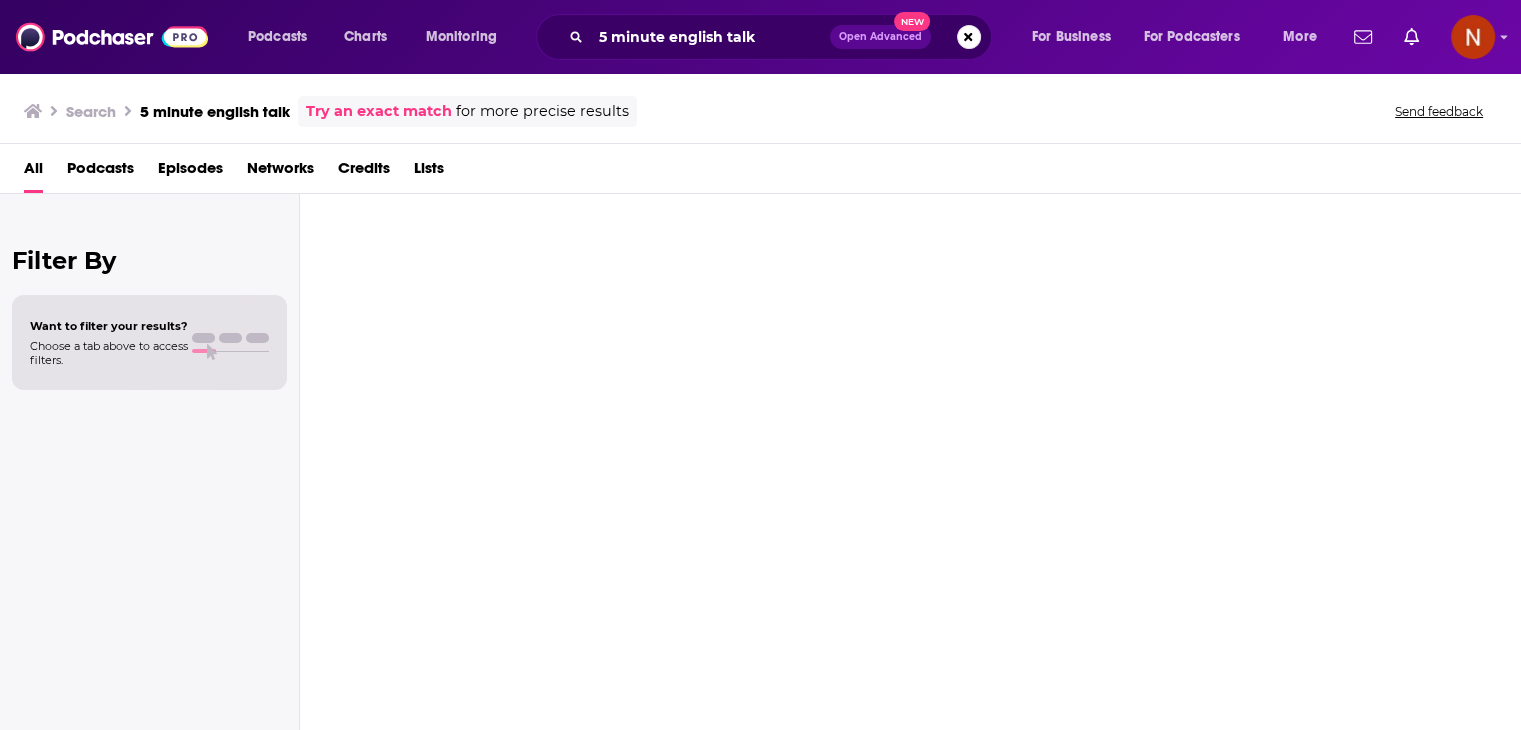 type on "5 minute english talk" 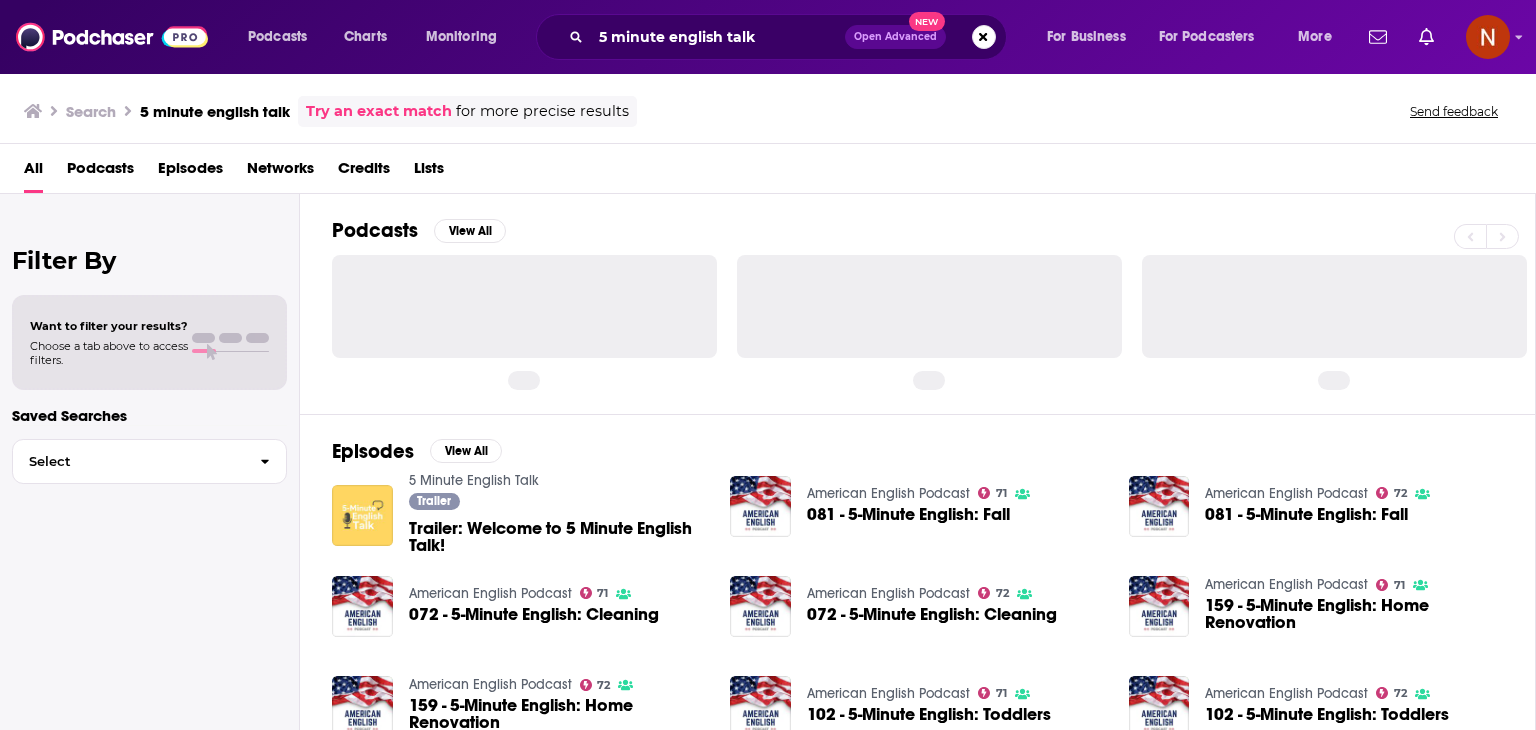 click at bounding box center (362, 515) 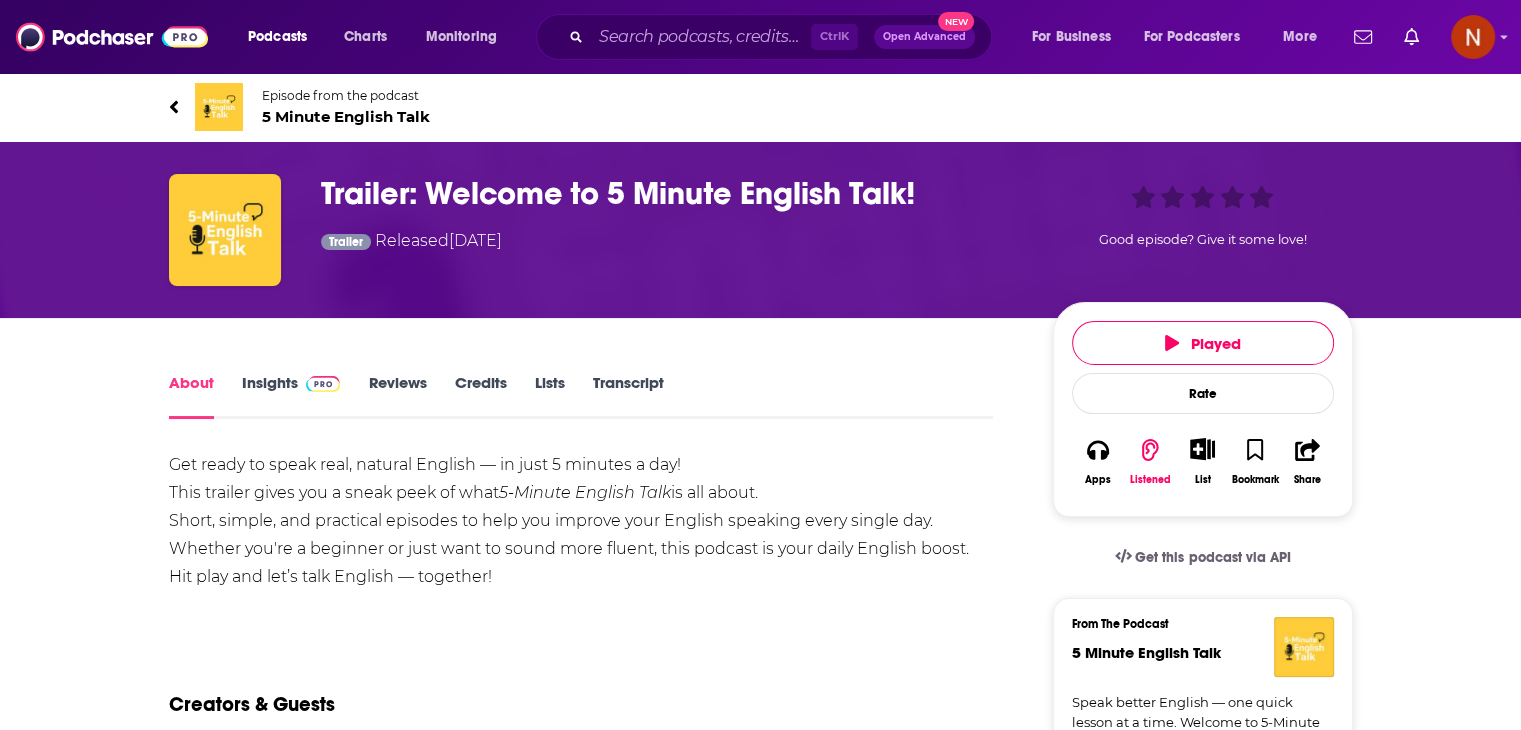 click on "About Insights Reviews Credits Lists Transcript Get ready to speak real, natural English — in just 5 minutes a day!
This trailer gives you a sneak peek of what  5-Minute English Talk  is all about.
Short, simple, and practical episodes to help you improve your English speaking every single day.
Whether you're a beginner or just want to sound more fluent, this podcast is your daily English boost.   Hit play and let’s talk English — together! Show More Creators & Guests We don't know anything about the creators of this episode yet . You can   add them yourself   so they can be credited for this and other podcasts. Episode Reviews This episode hasn't been reviewed yet. You can  add a review   to show others what you thought. This podcast, its content, and its artwork are not owned by, affiliated with, or endorsed by Podchaser.   Played Rate Apps Listened List Bookmark Share Get this podcast via API From The Podcast 5 Minute English Talk Follow Share This Episode Recommendation sent Copy Link ," at bounding box center (760, 1130) 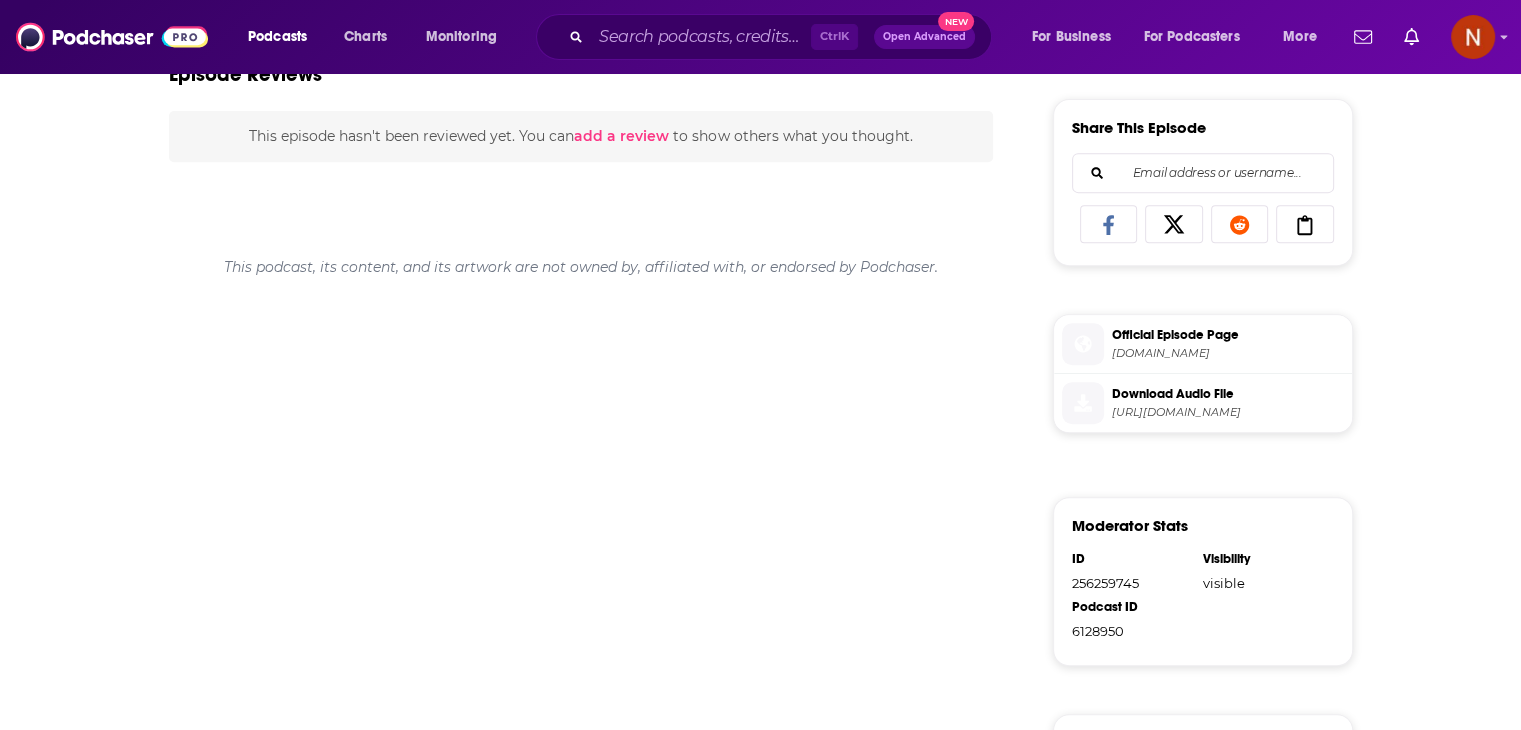scroll, scrollTop: 0, scrollLeft: 0, axis: both 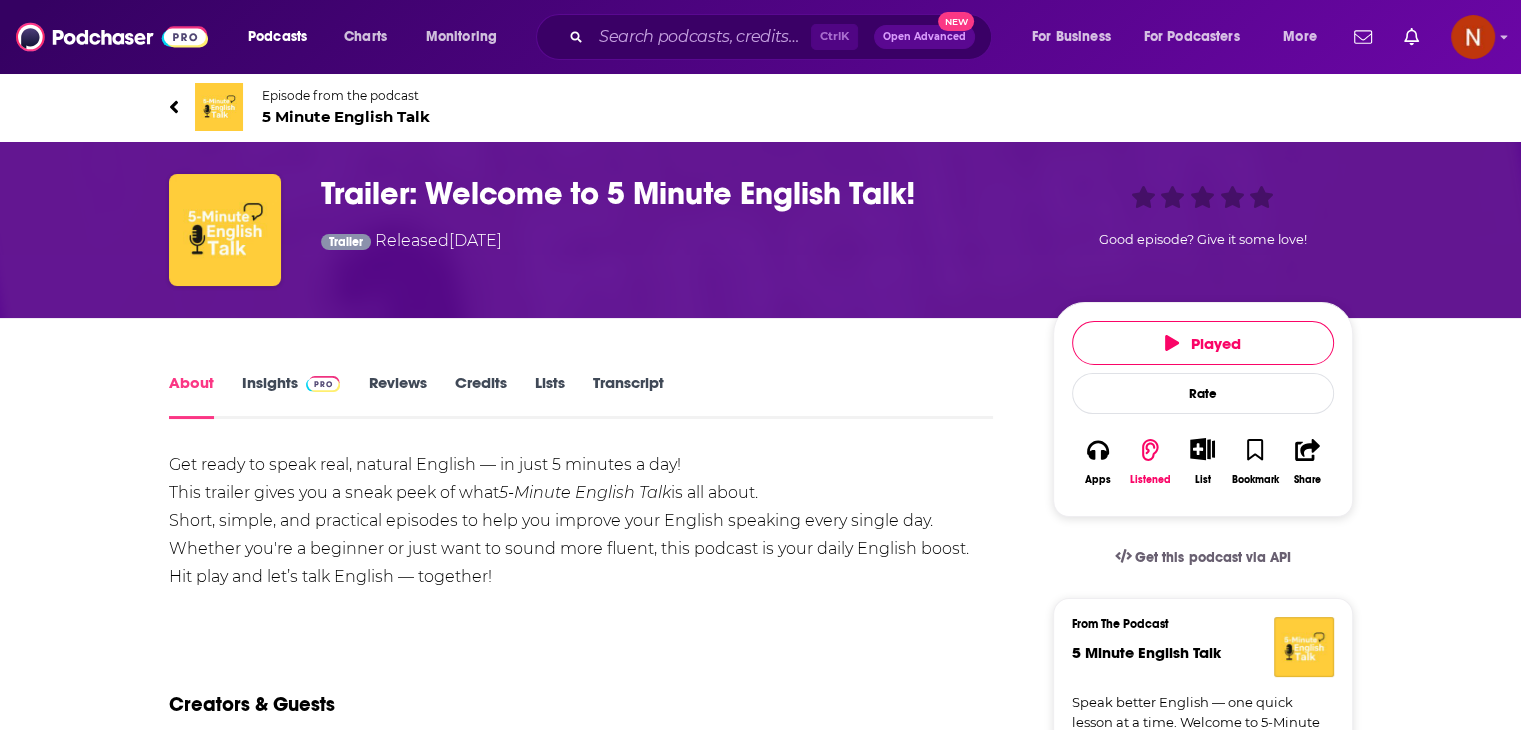 click on "About Insights Reviews Credits Lists Transcript" at bounding box center [581, 394] 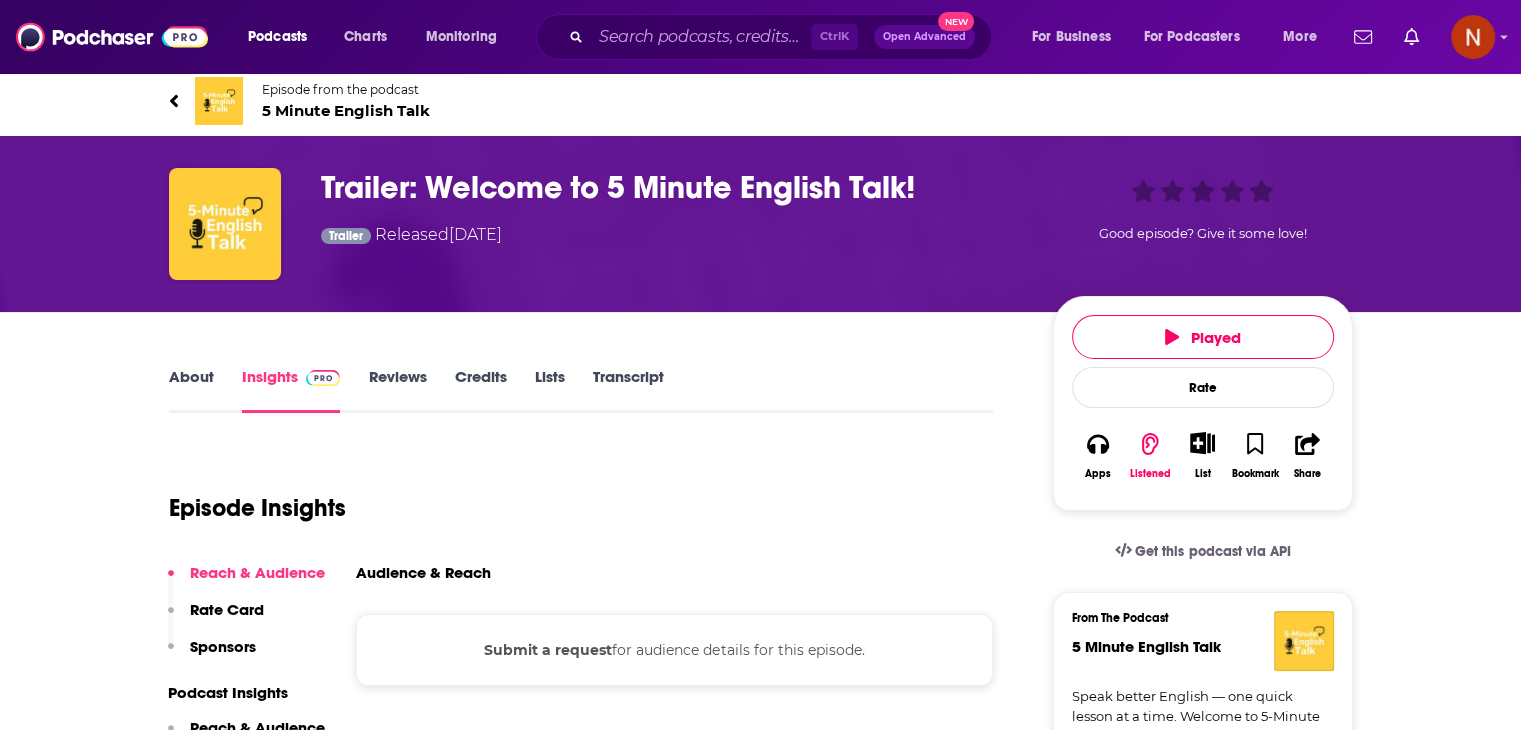 scroll, scrollTop: 0, scrollLeft: 0, axis: both 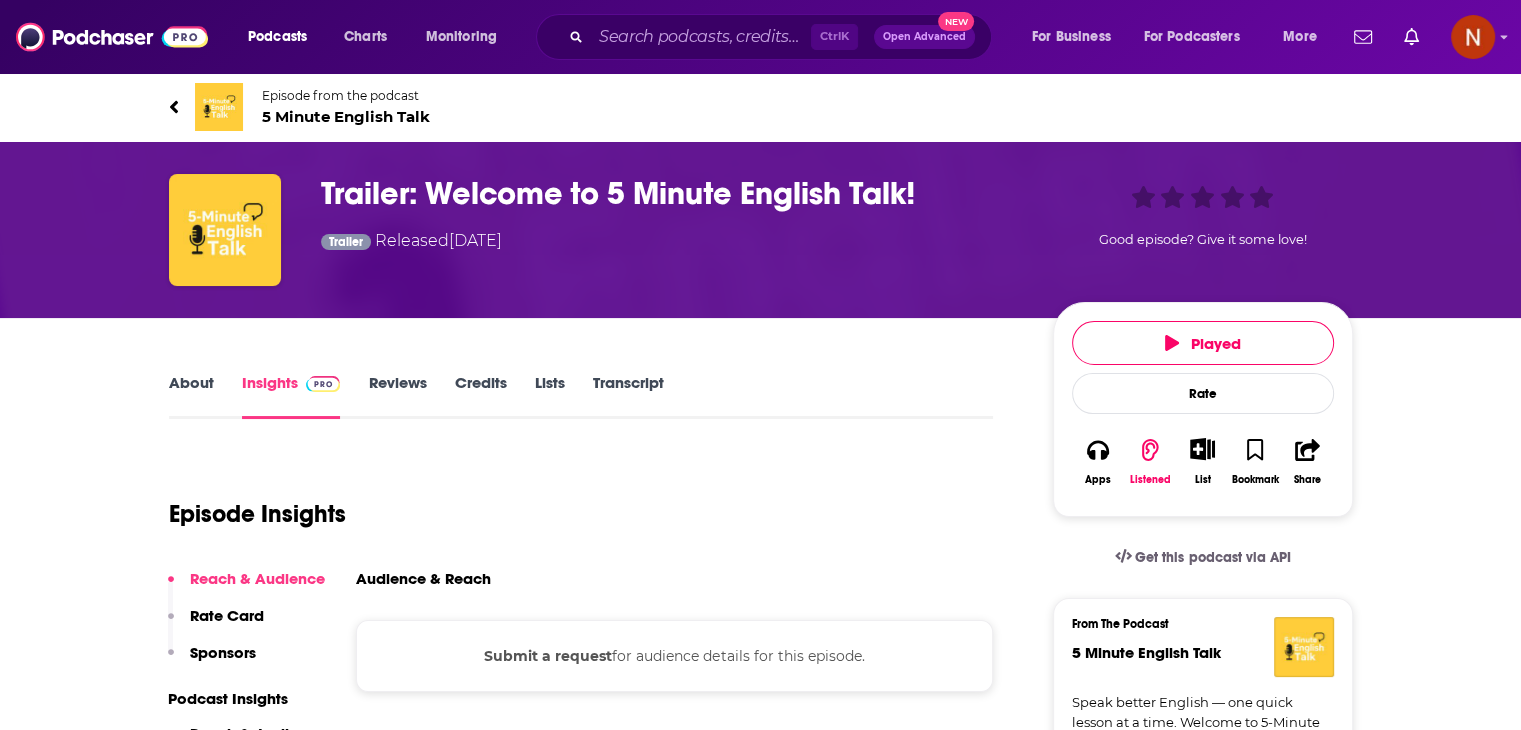 click on "Episode from the podcast 5 Minute English Talk" at bounding box center (761, 107) 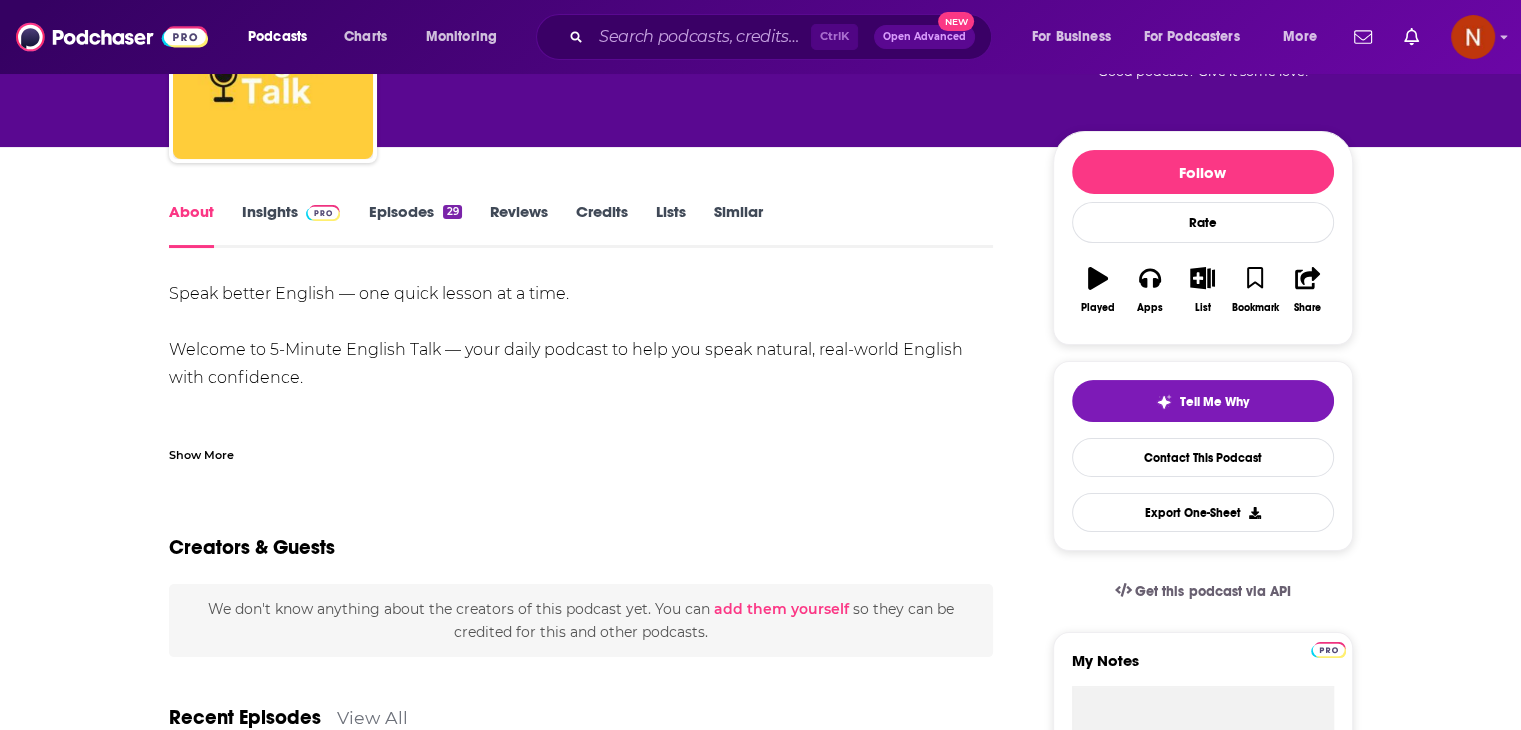 scroll, scrollTop: 178, scrollLeft: 0, axis: vertical 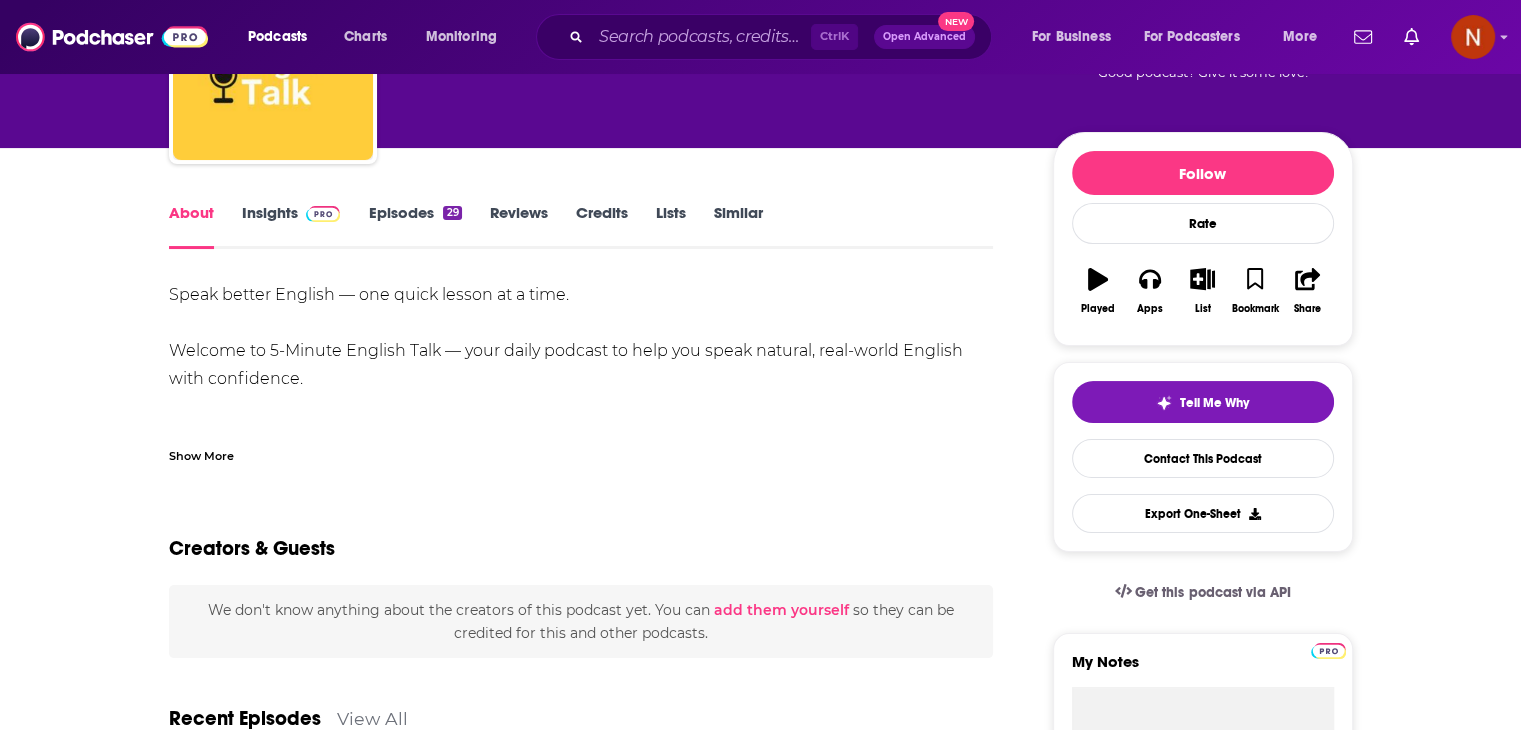 click on "Insights" at bounding box center [291, 226] 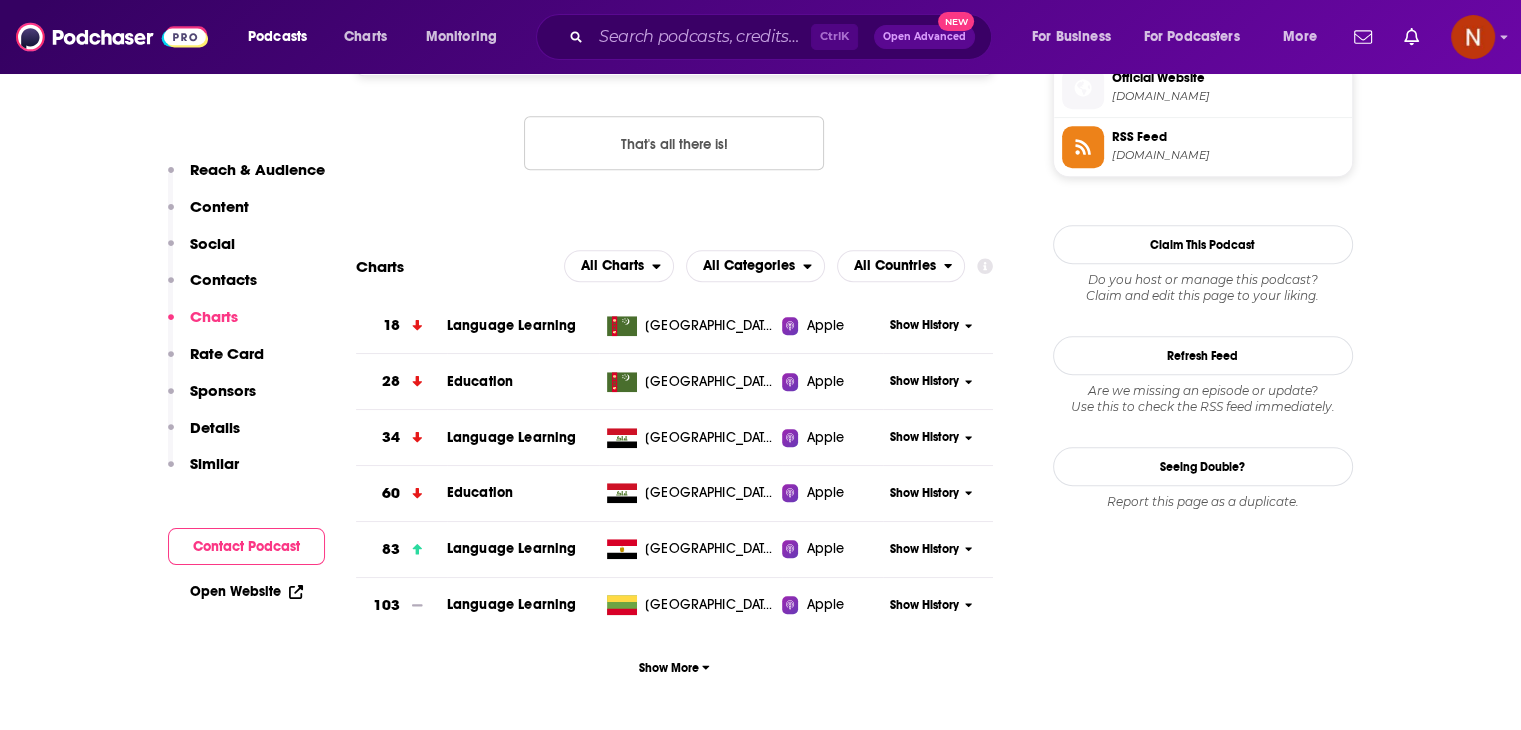 scroll, scrollTop: 1688, scrollLeft: 0, axis: vertical 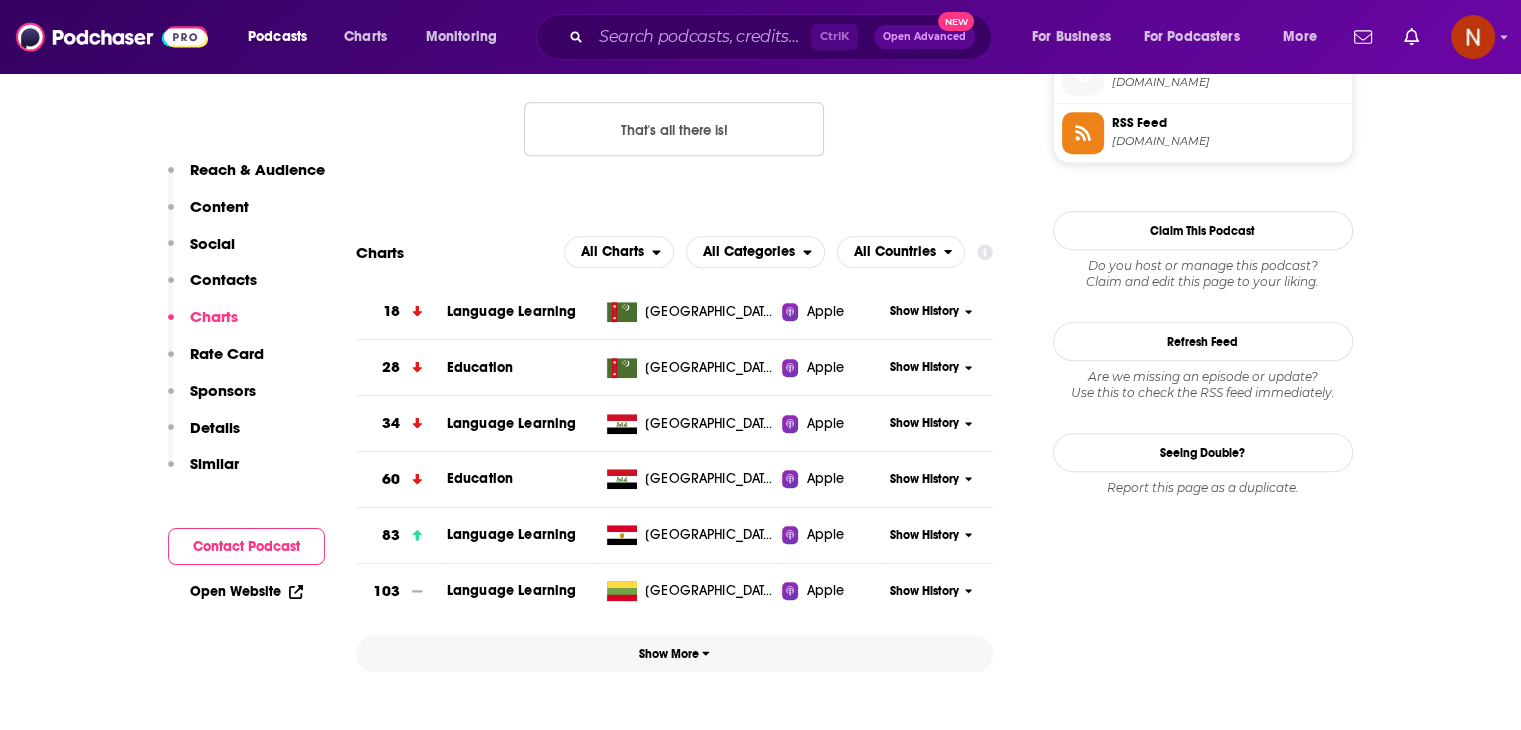 click on "Show More" at bounding box center [674, 654] 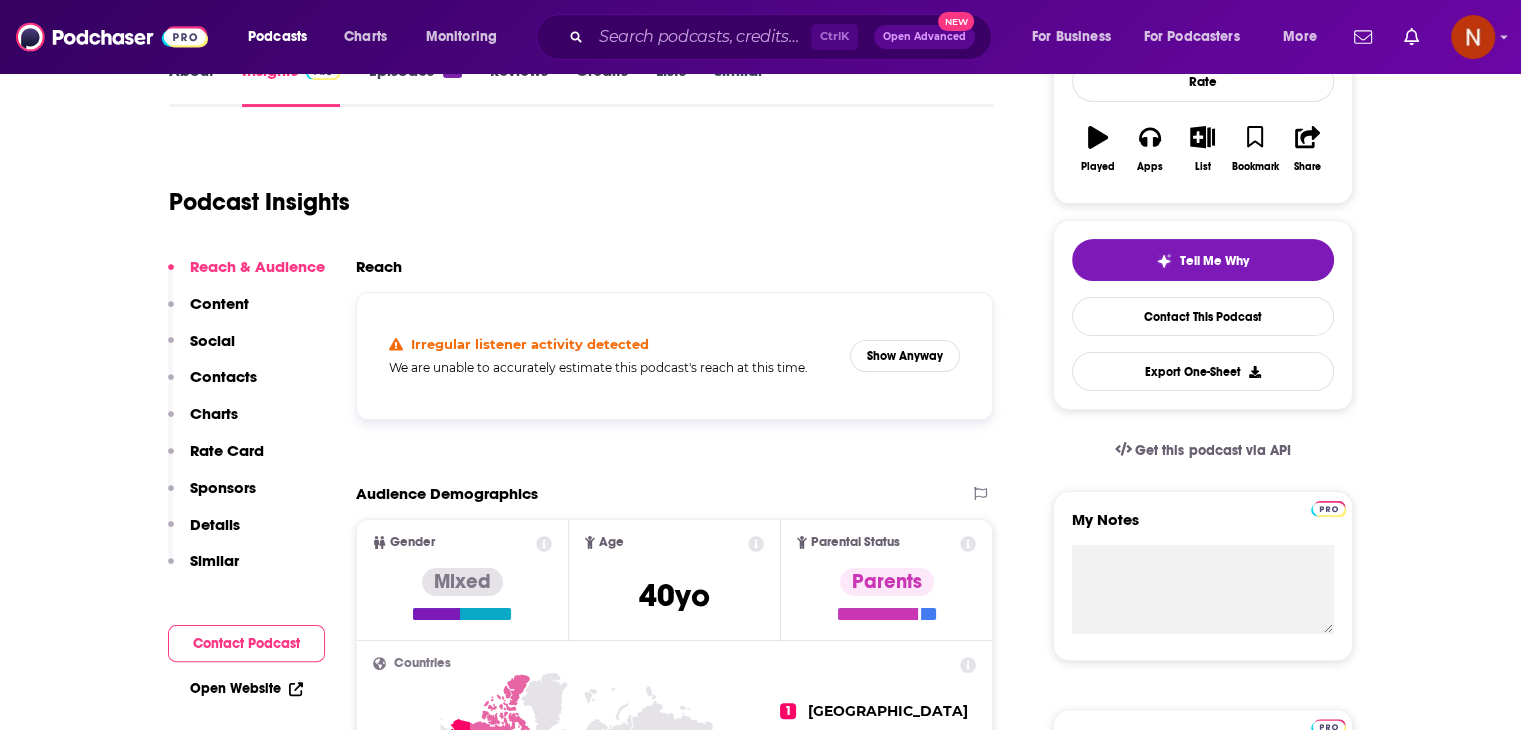 scroll, scrollTop: 336, scrollLeft: 0, axis: vertical 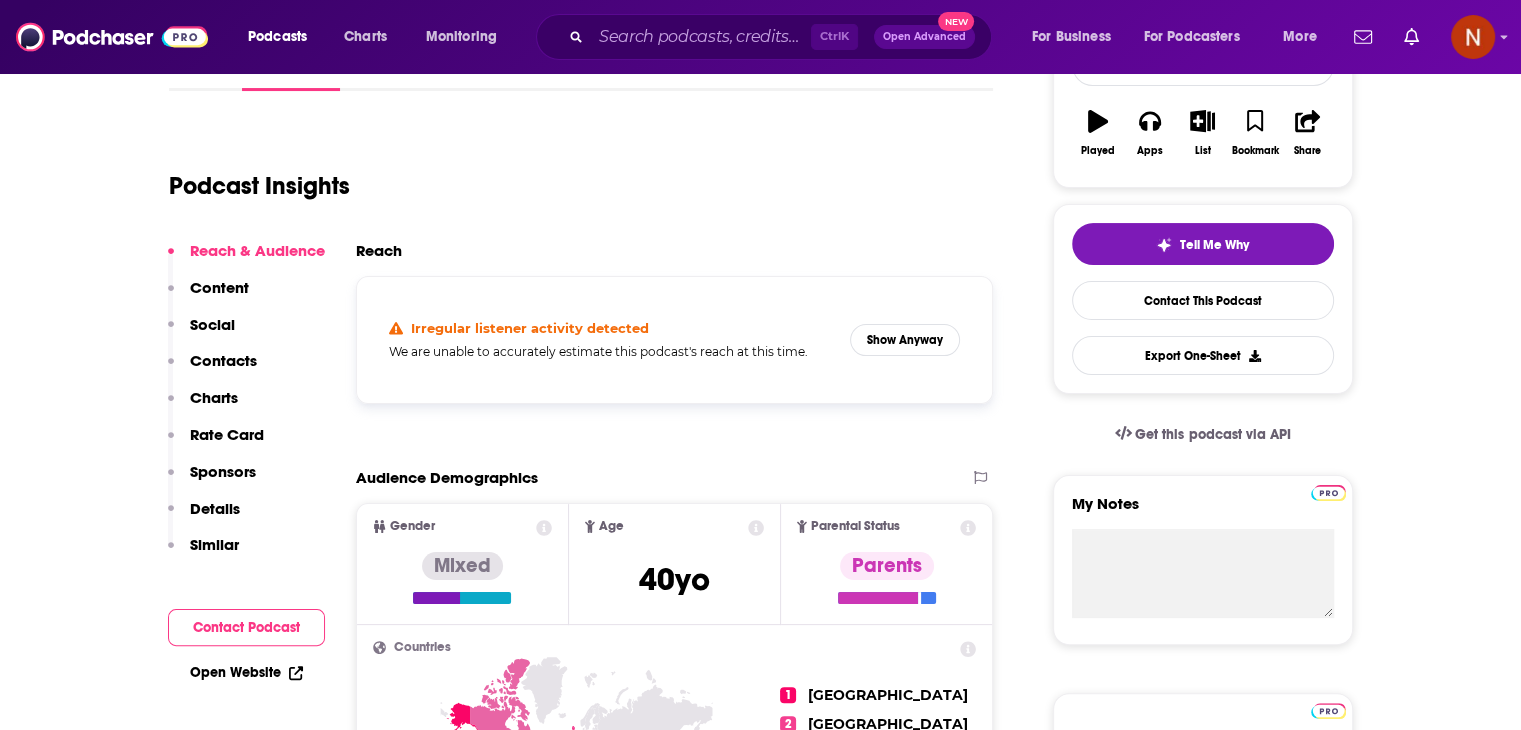 click on "We are unable to accurately estimate this podcast's reach at this time." at bounding box center [612, 351] 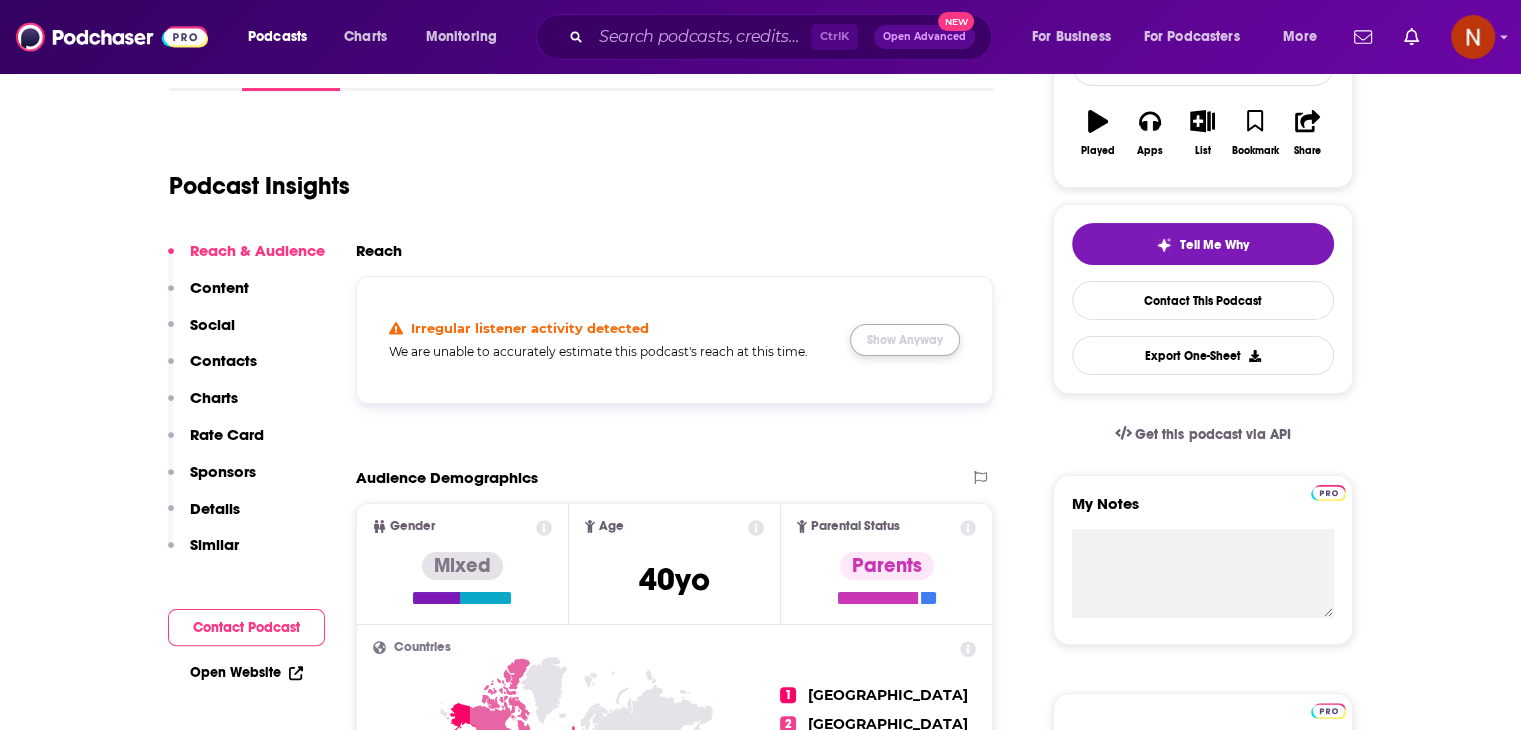 click on "Show Anyway" at bounding box center [905, 340] 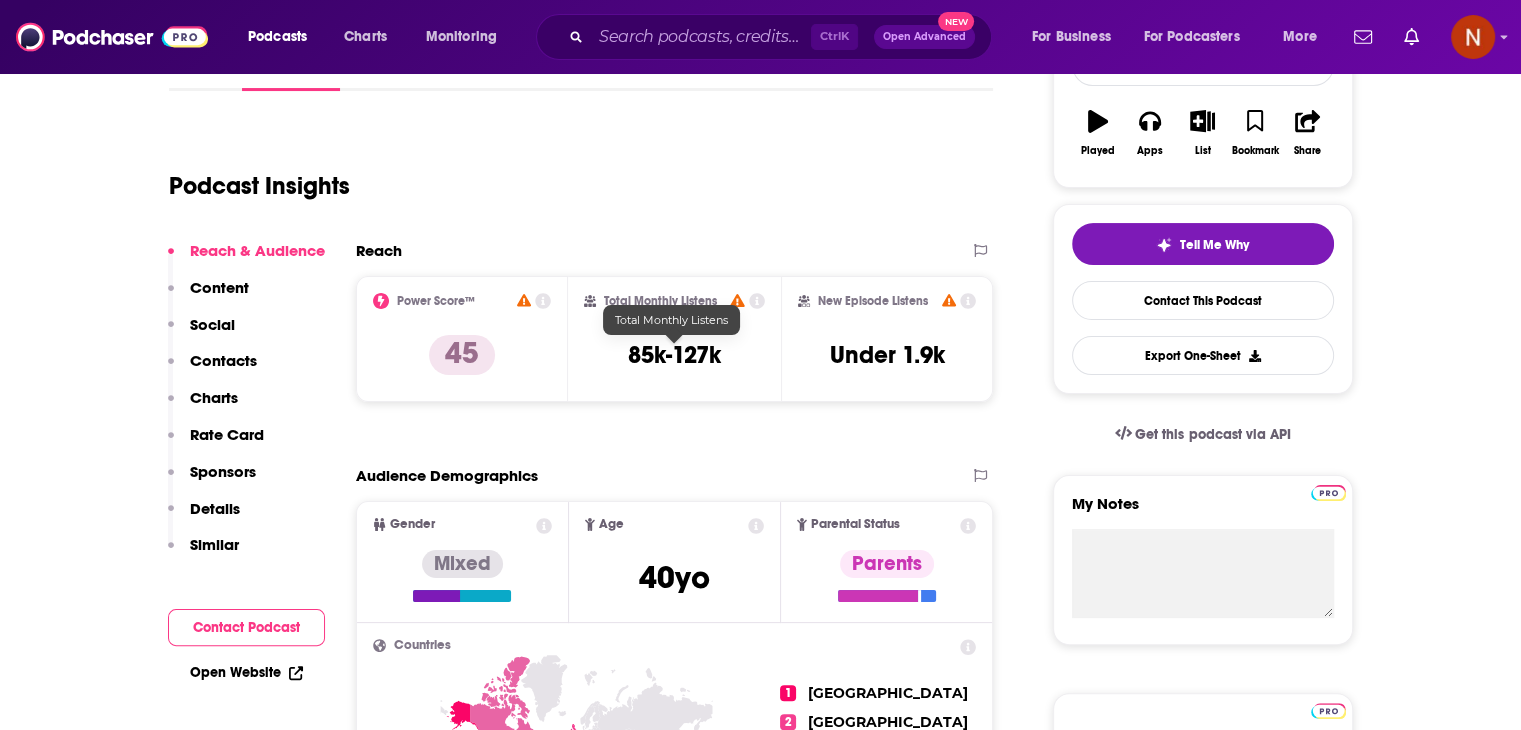 click on "85k-127k" at bounding box center (674, 355) 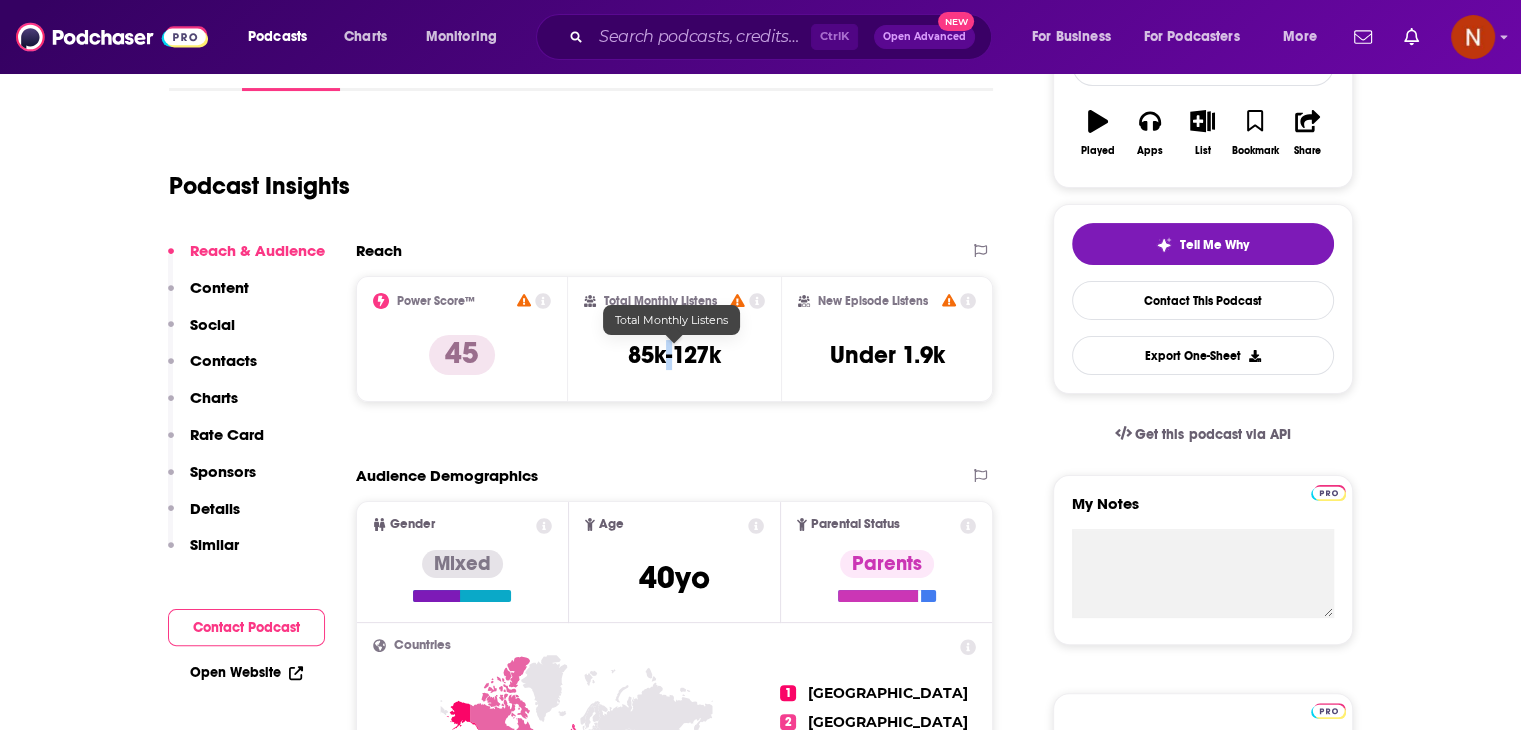 click on "85k-127k" at bounding box center [674, 355] 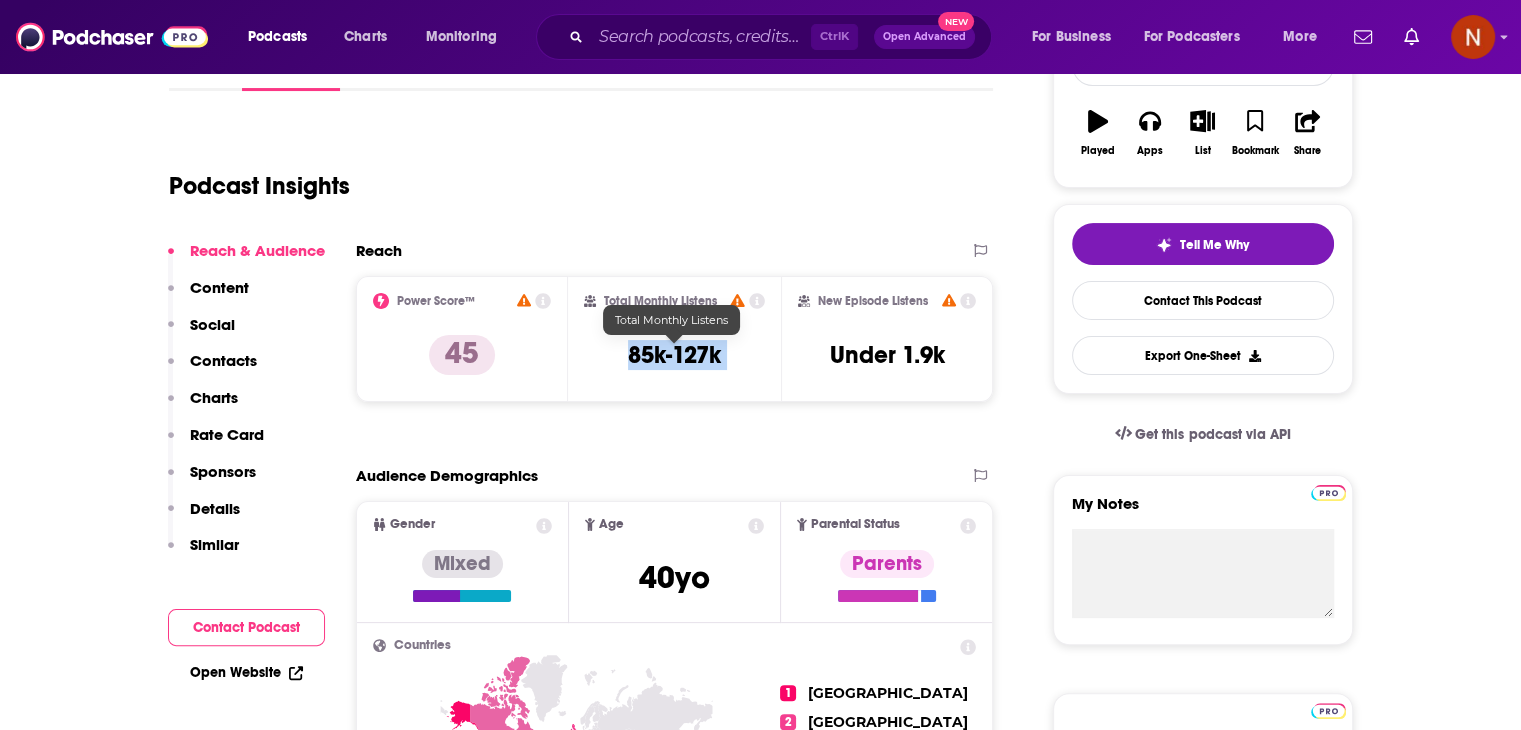 click on "85k-127k" at bounding box center [674, 355] 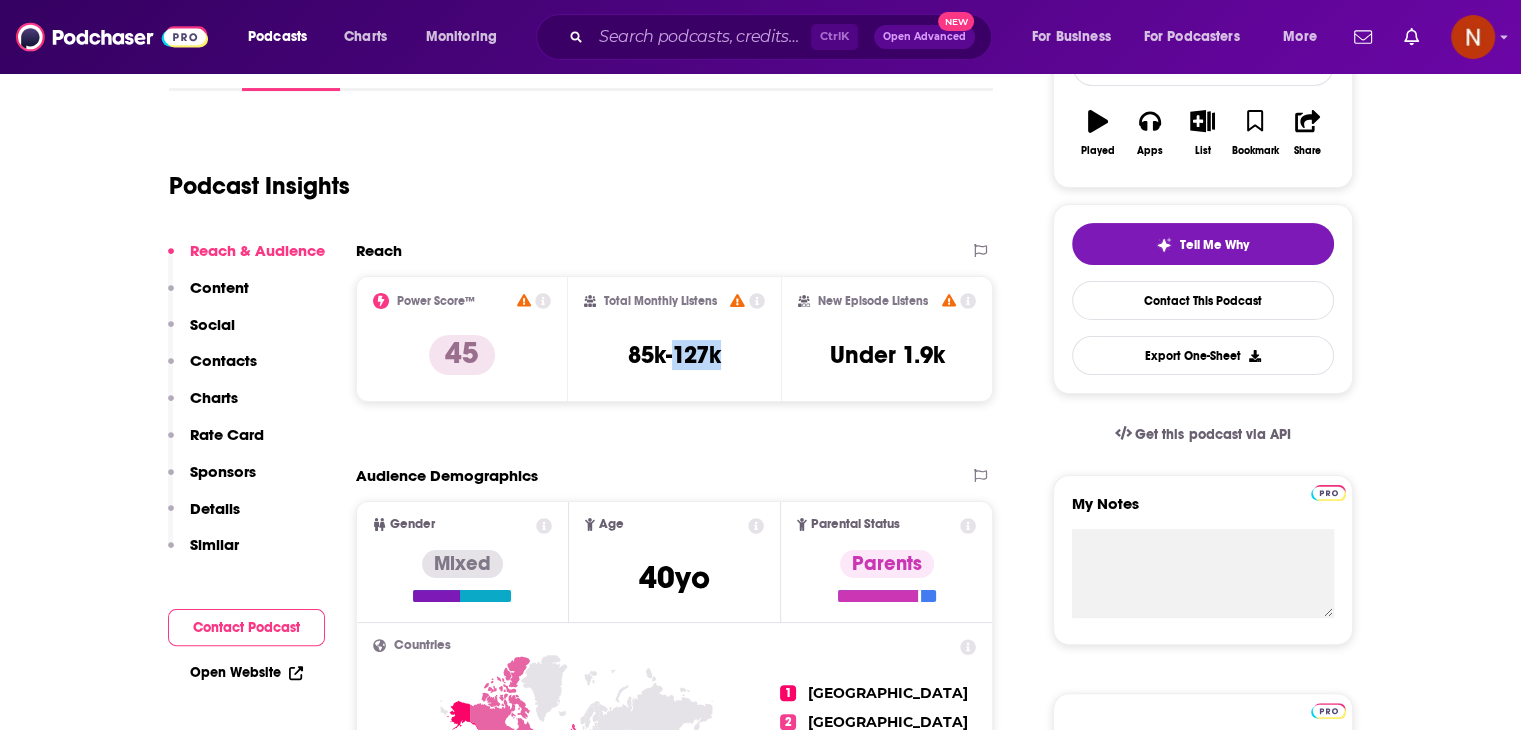 drag, startPoint x: 673, startPoint y: 362, endPoint x: 731, endPoint y: 361, distance: 58.00862 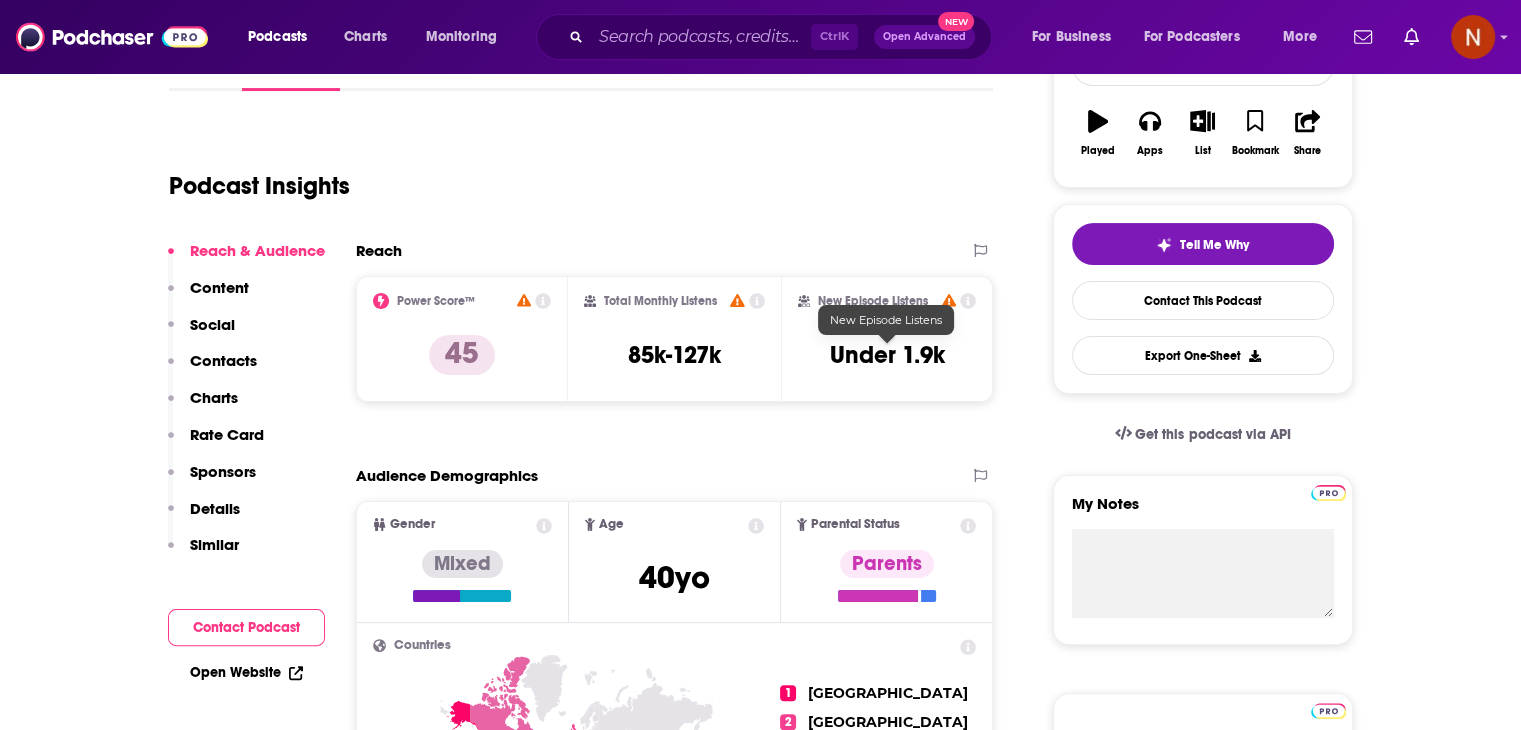 click on "Under 1.9k" at bounding box center [887, 355] 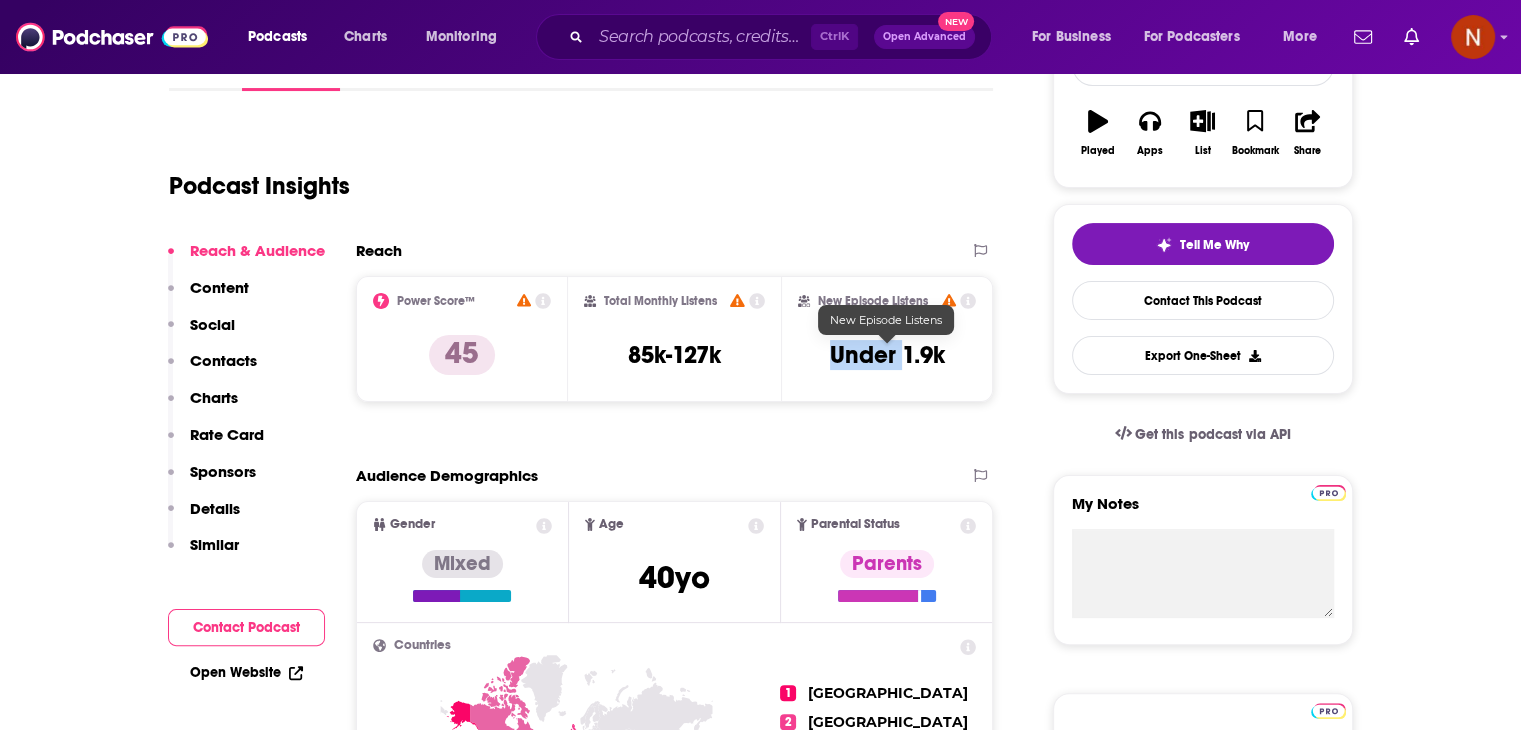 click on "Under 1.9k" at bounding box center [887, 355] 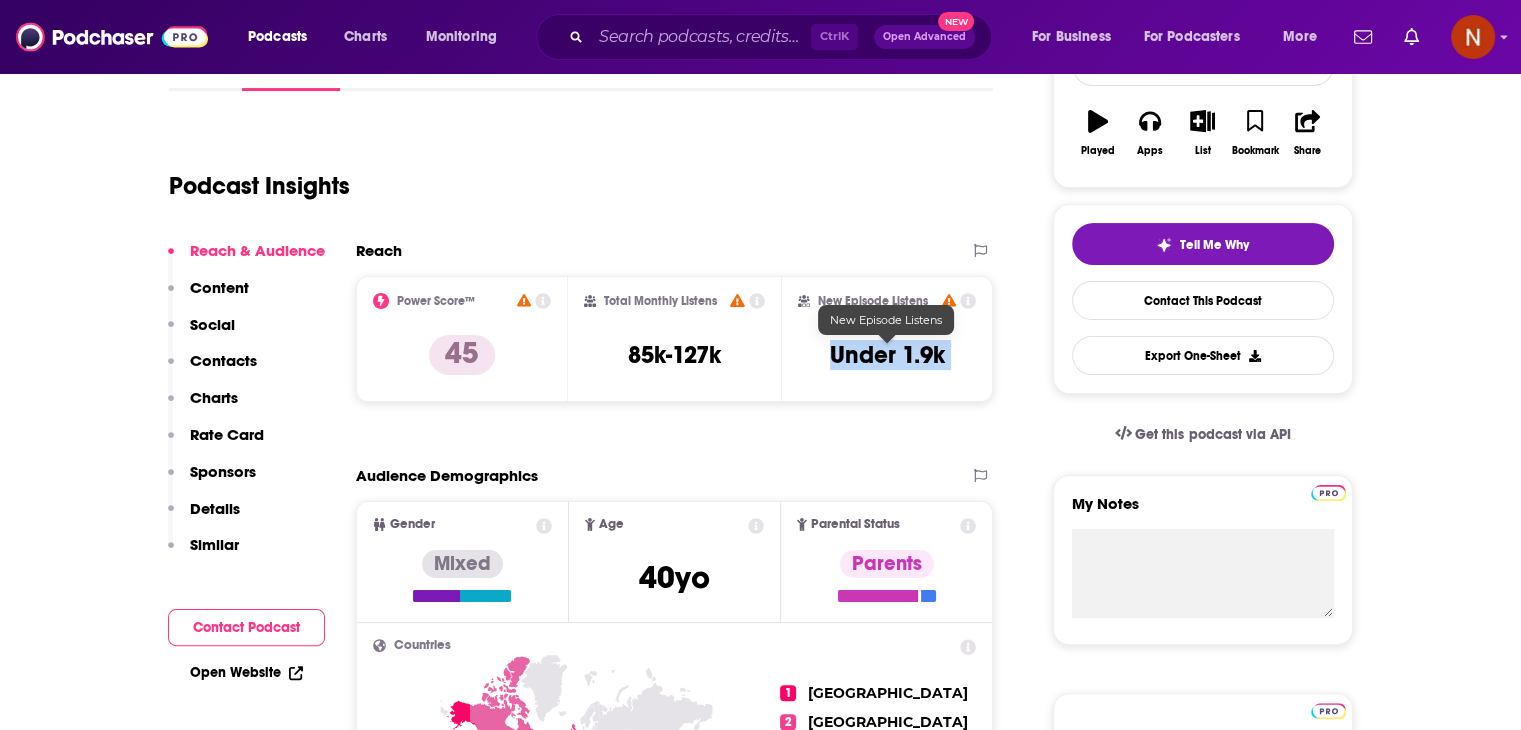 click on "Under 1.9k" at bounding box center (887, 355) 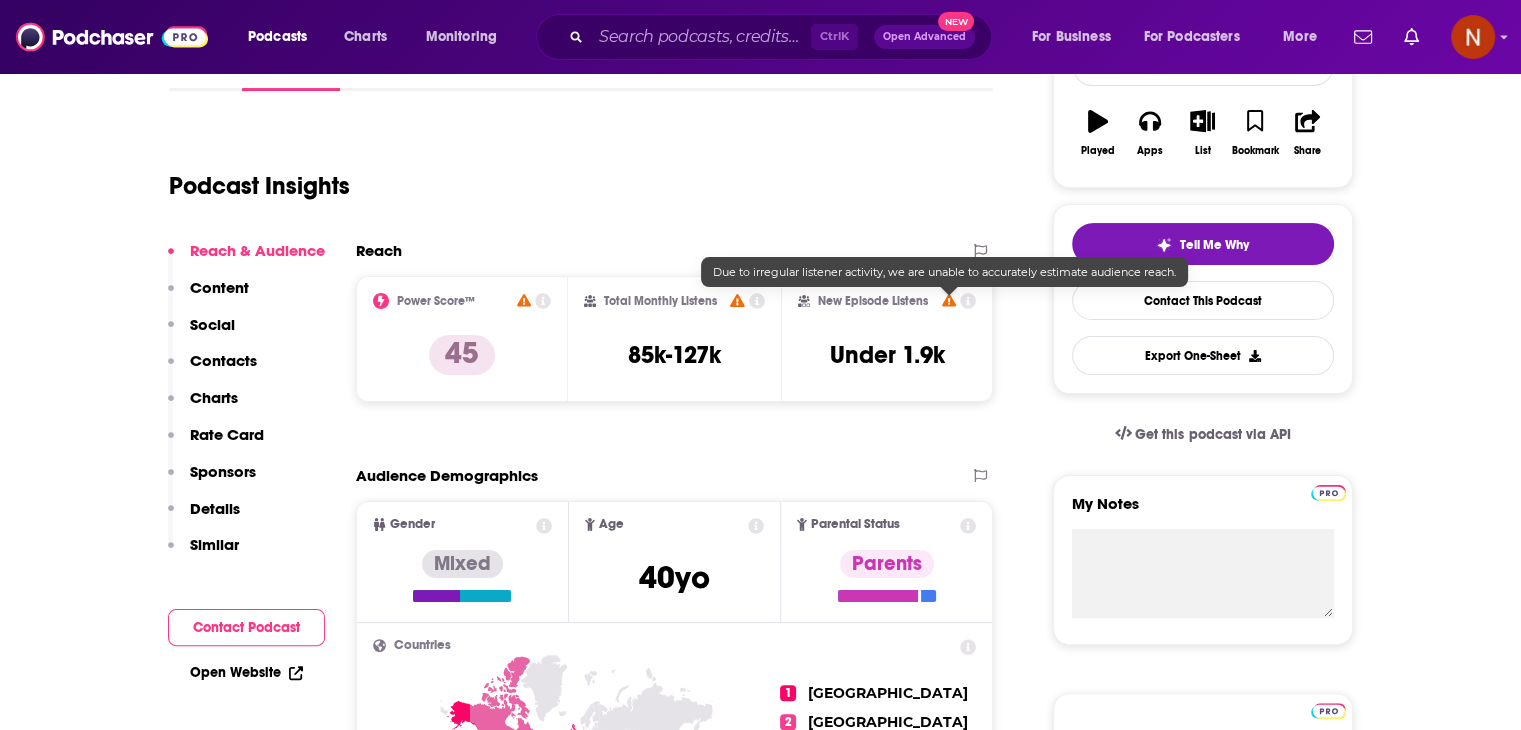 click 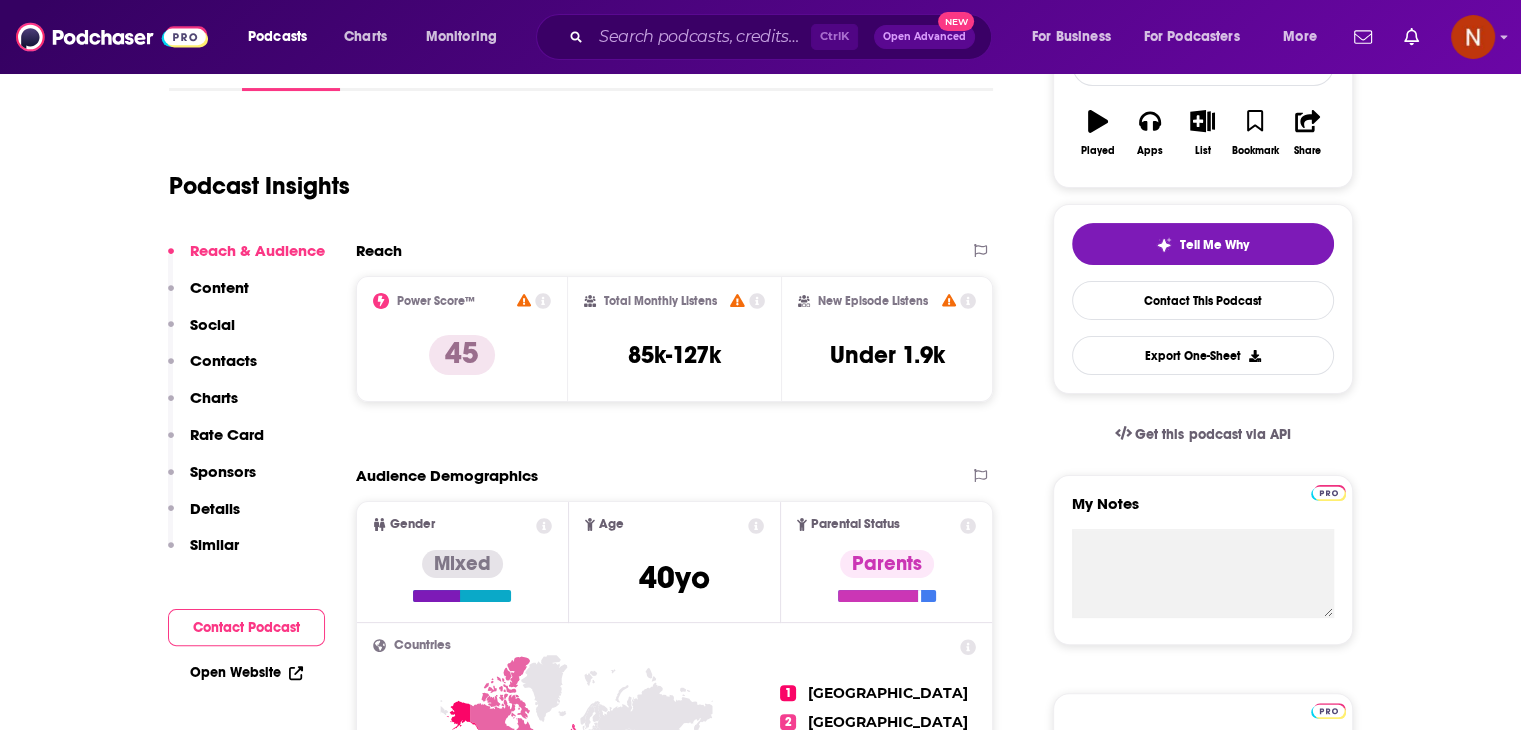 click 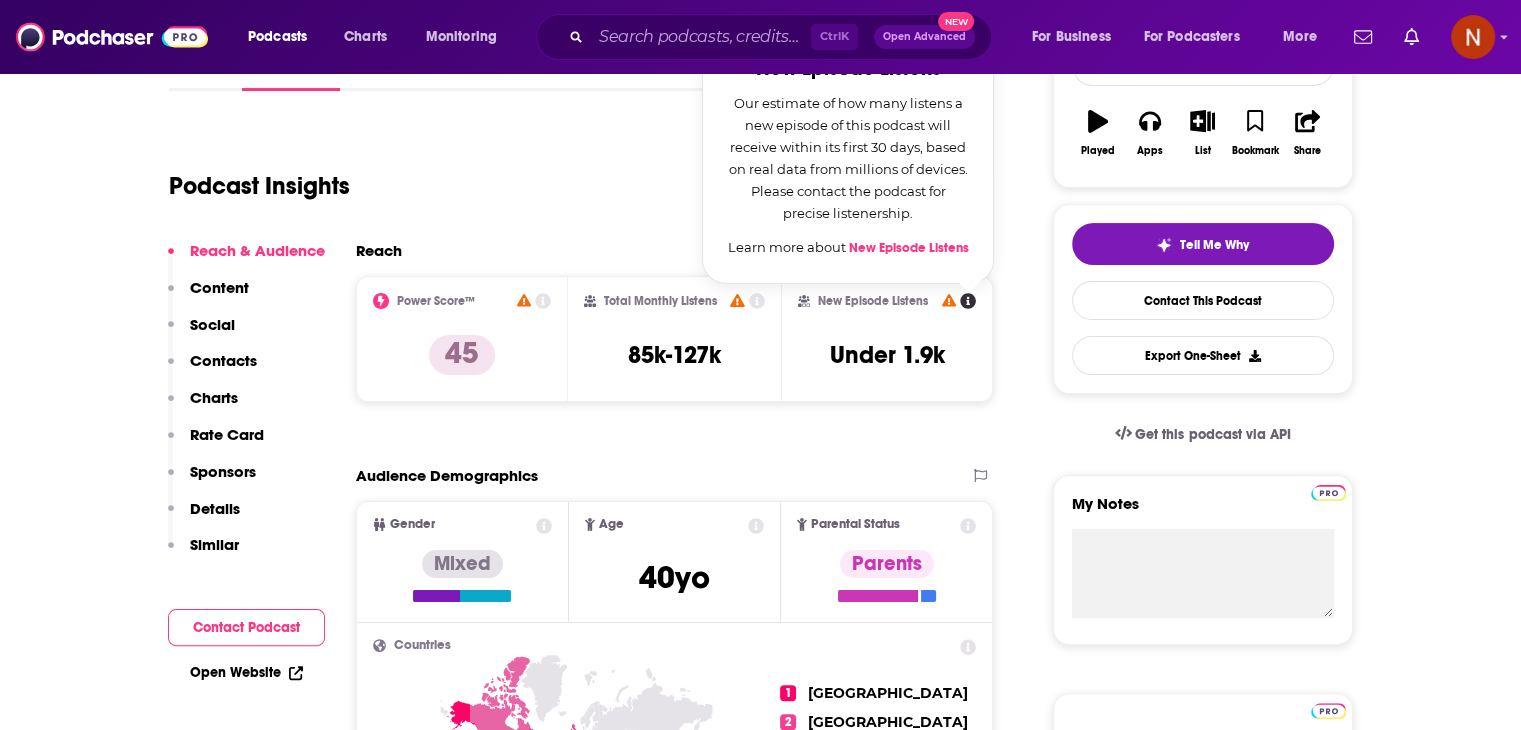 click 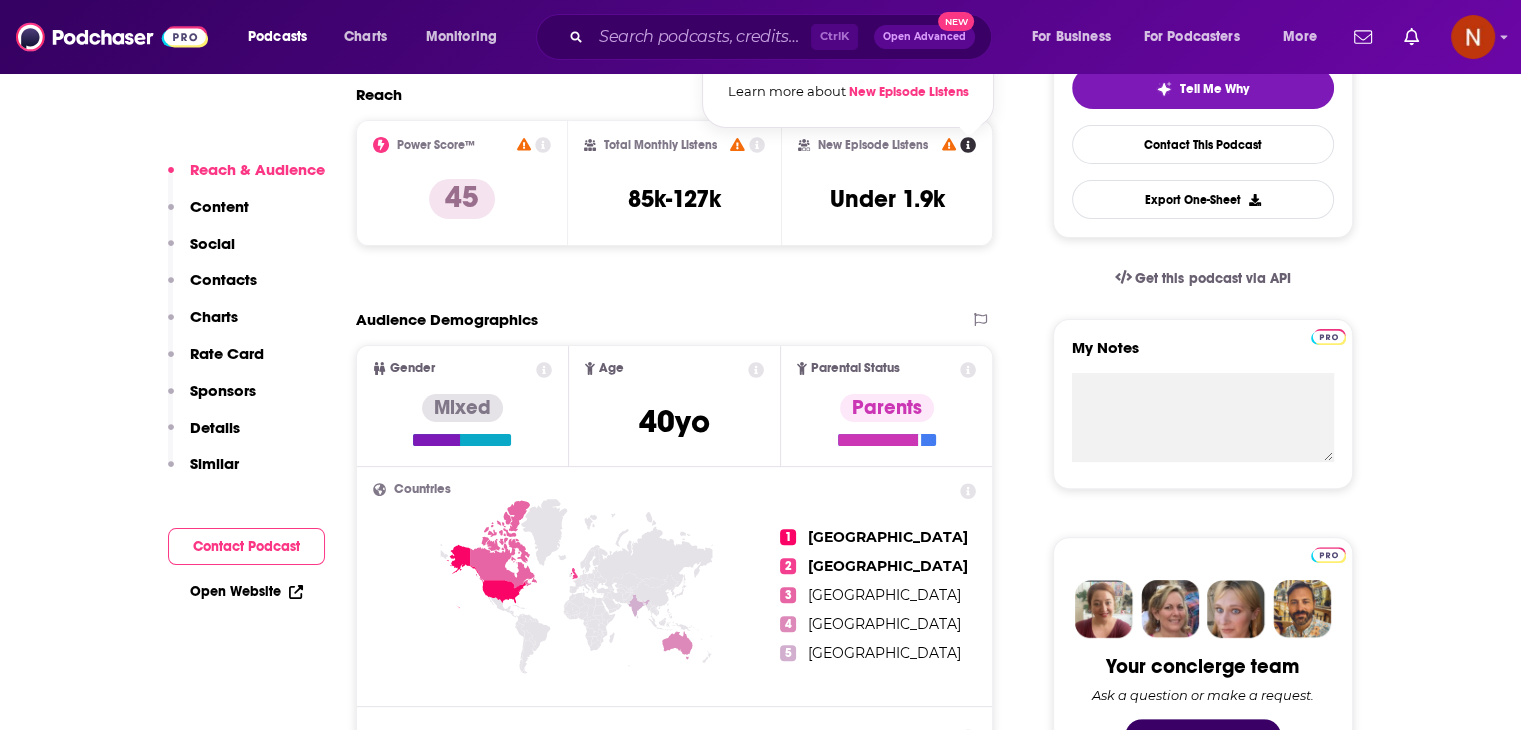scroll, scrollTop: 344, scrollLeft: 0, axis: vertical 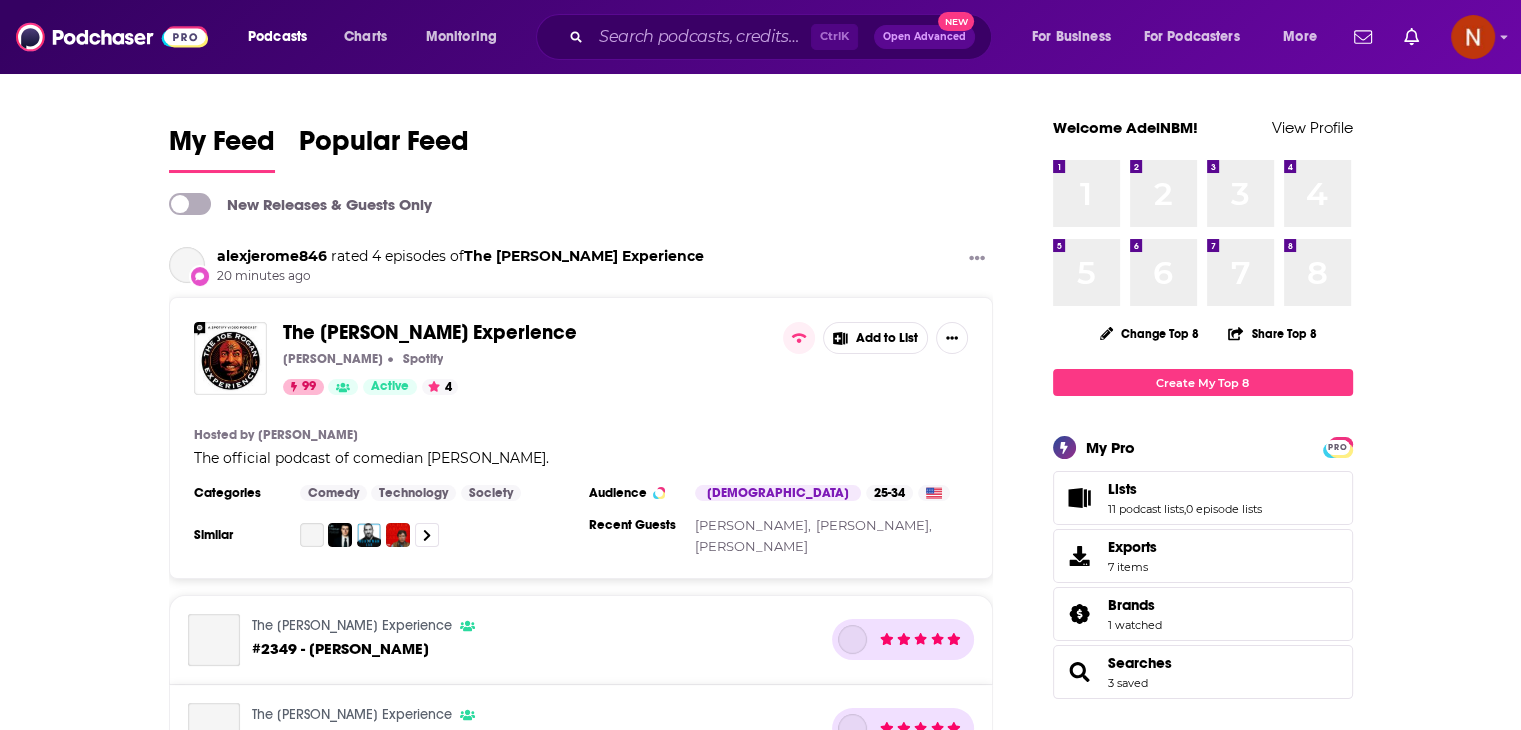 click on "Podcasts" at bounding box center [277, 37] 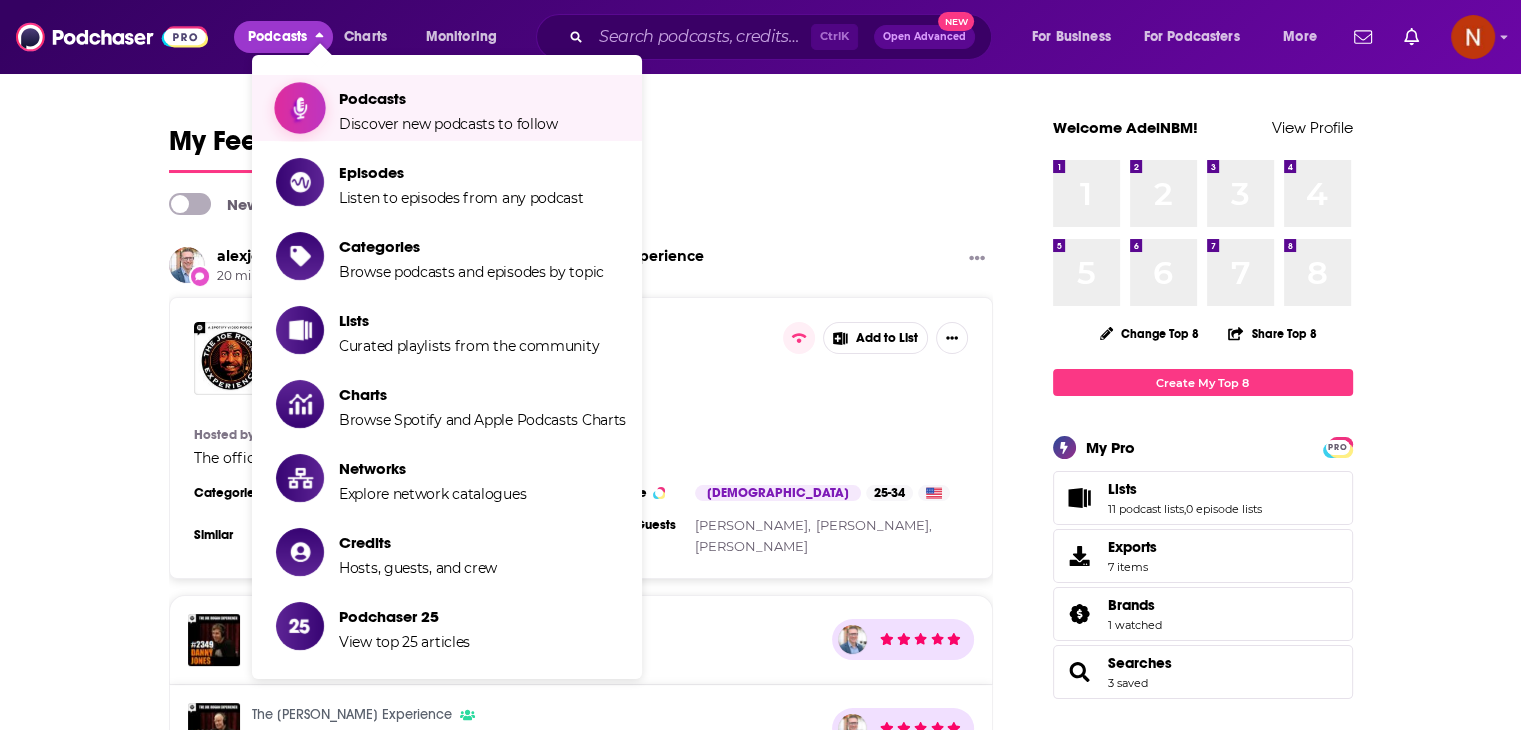 click on "Podcasts" at bounding box center [448, 98] 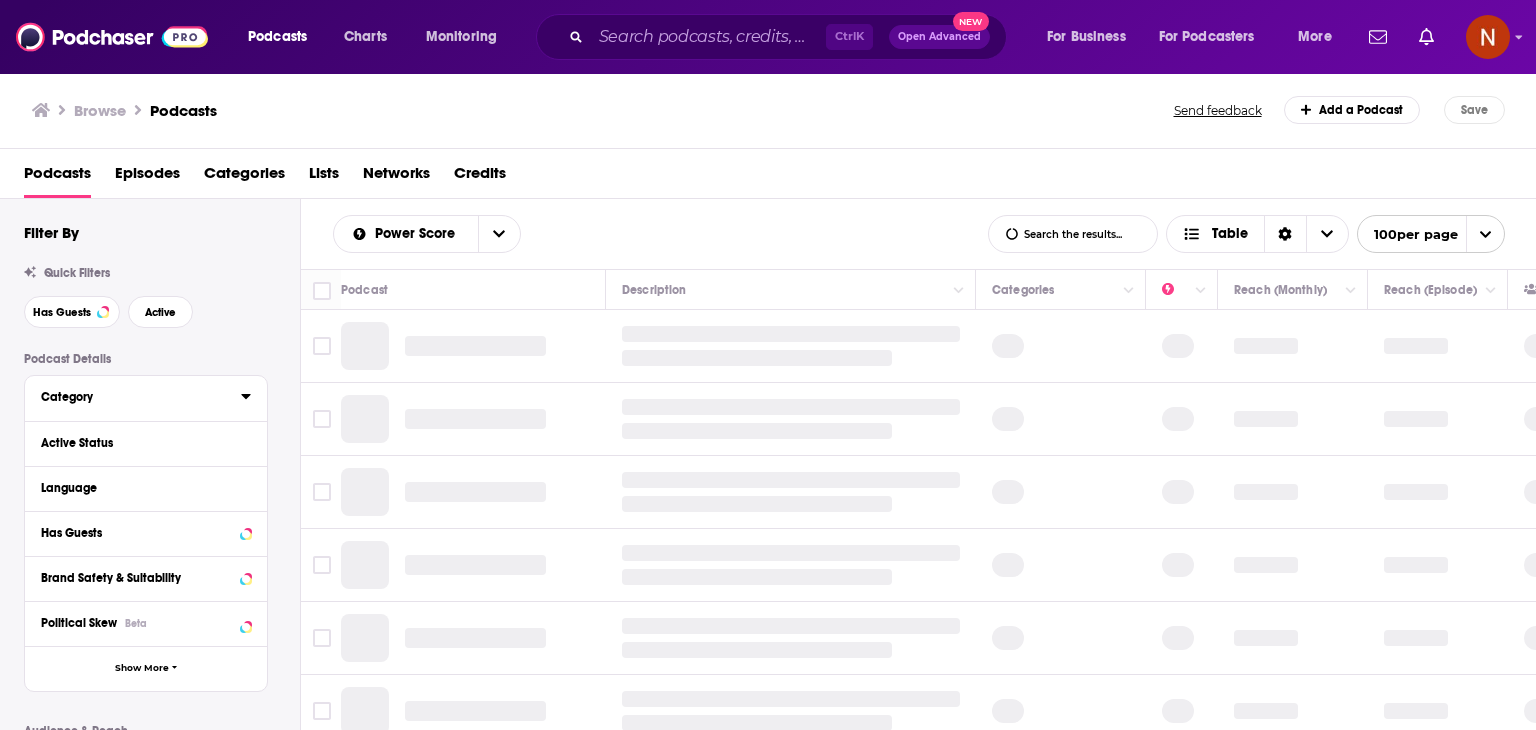 scroll, scrollTop: 124, scrollLeft: 0, axis: vertical 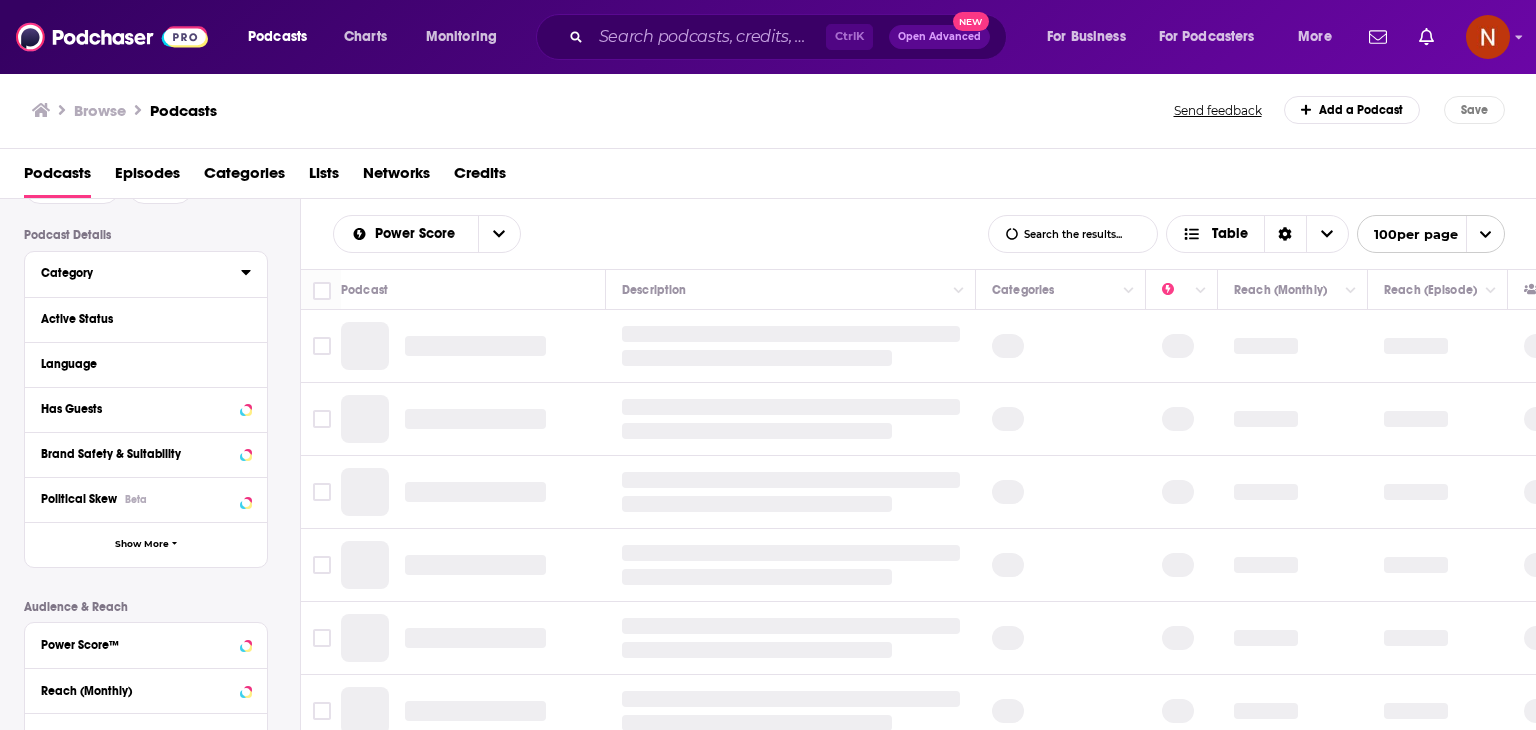 click on "Category" at bounding box center (141, 272) 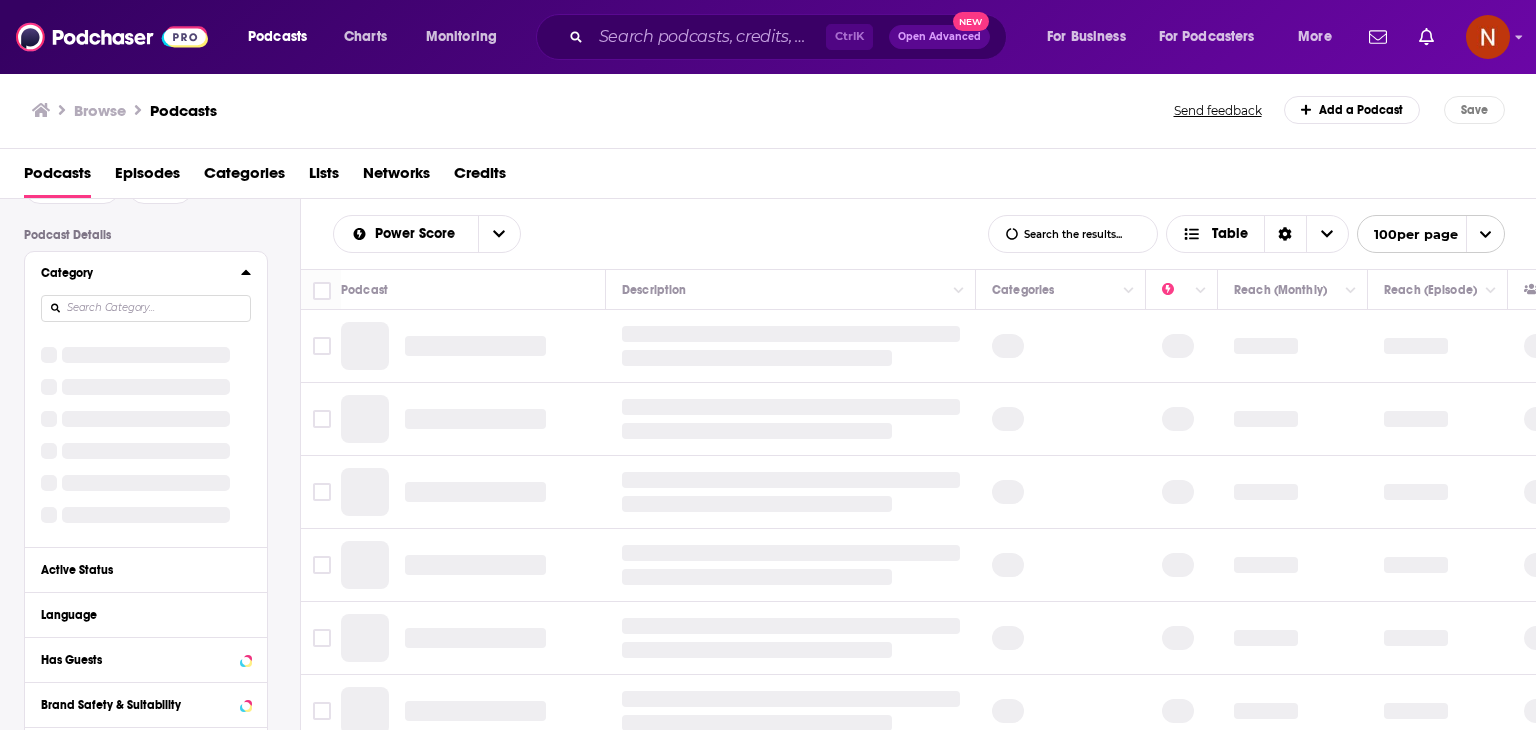 click at bounding box center [146, 308] 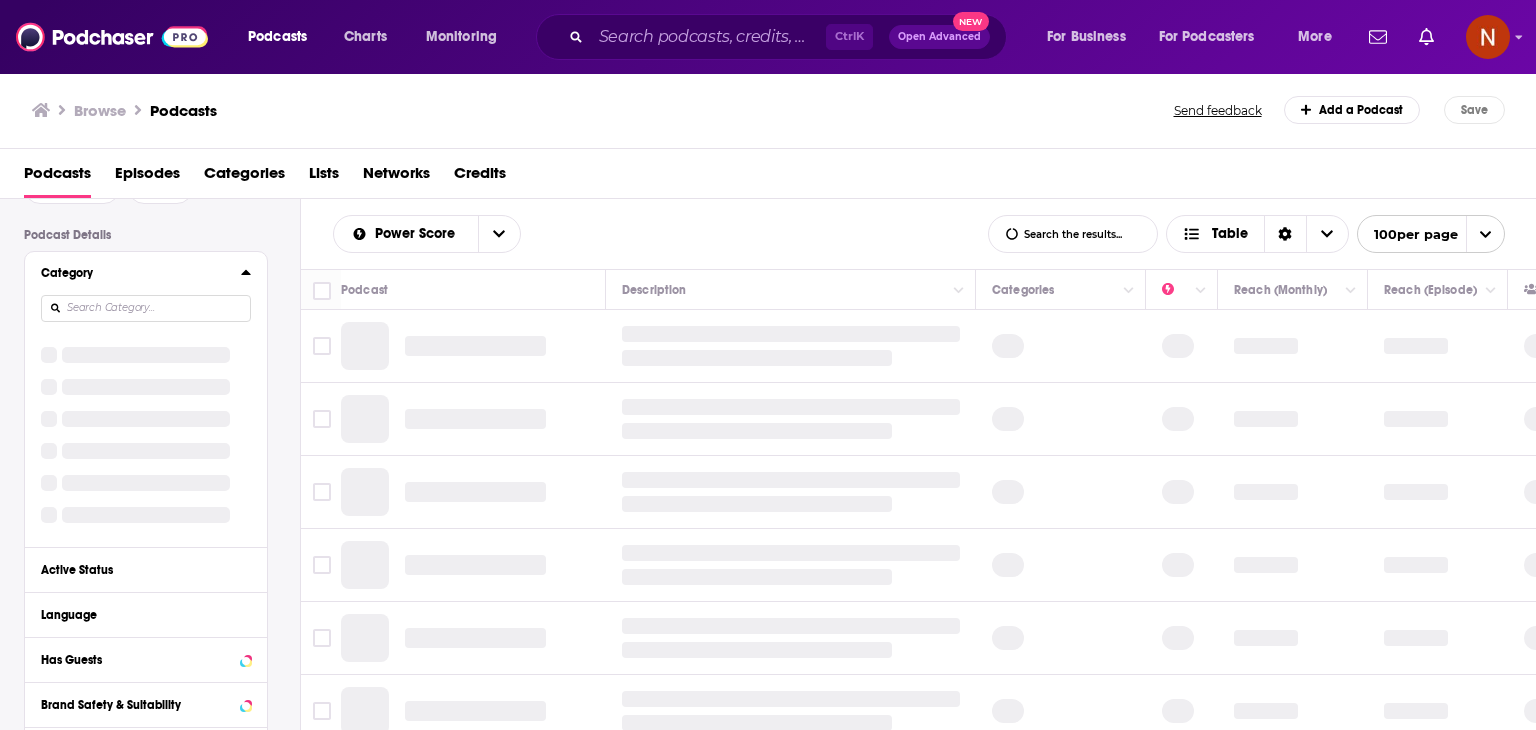click on "Podcast Details Category Active Status Language Has Guests Brand Safety & Suitability Political Skew Beta Show More" at bounding box center (146, 523) 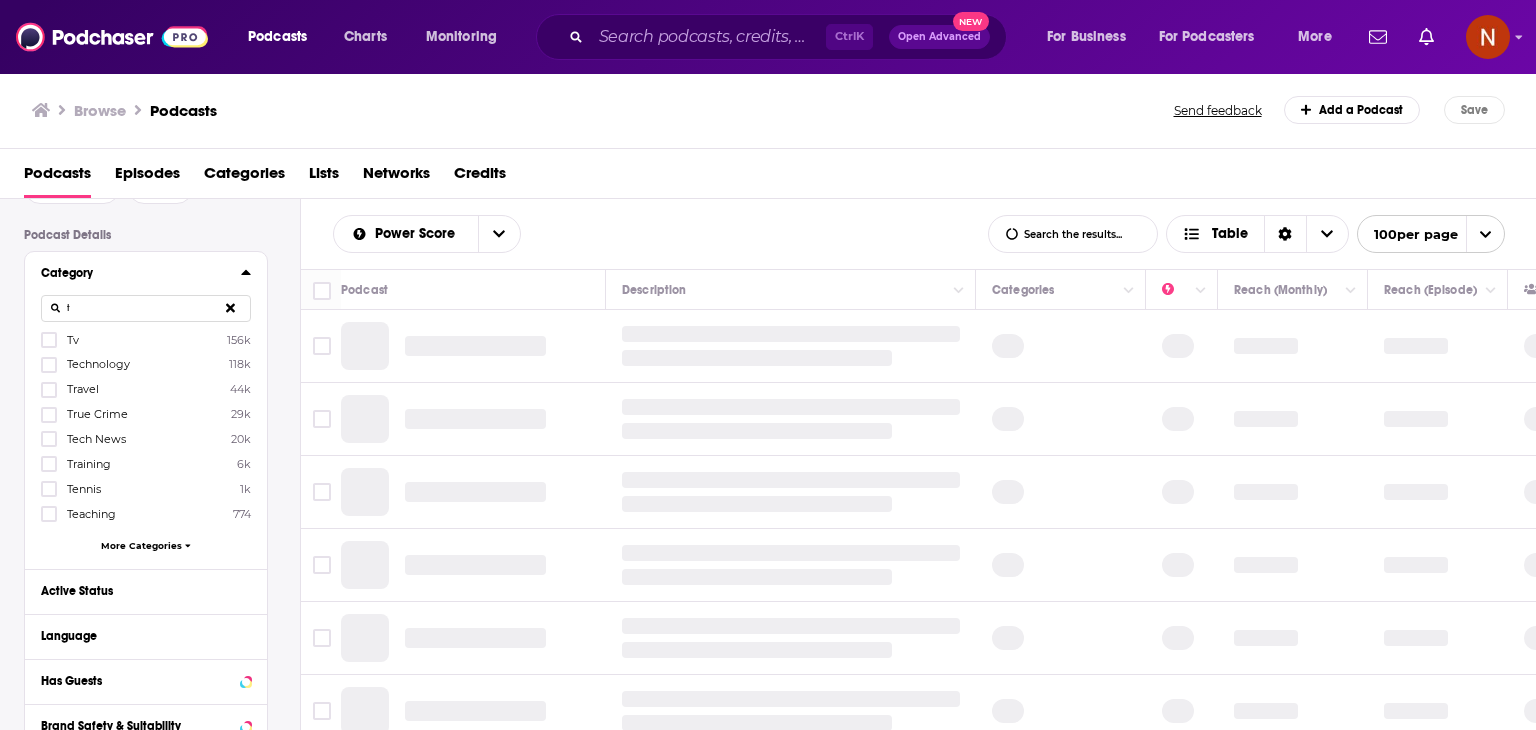 scroll, scrollTop: 0, scrollLeft: 0, axis: both 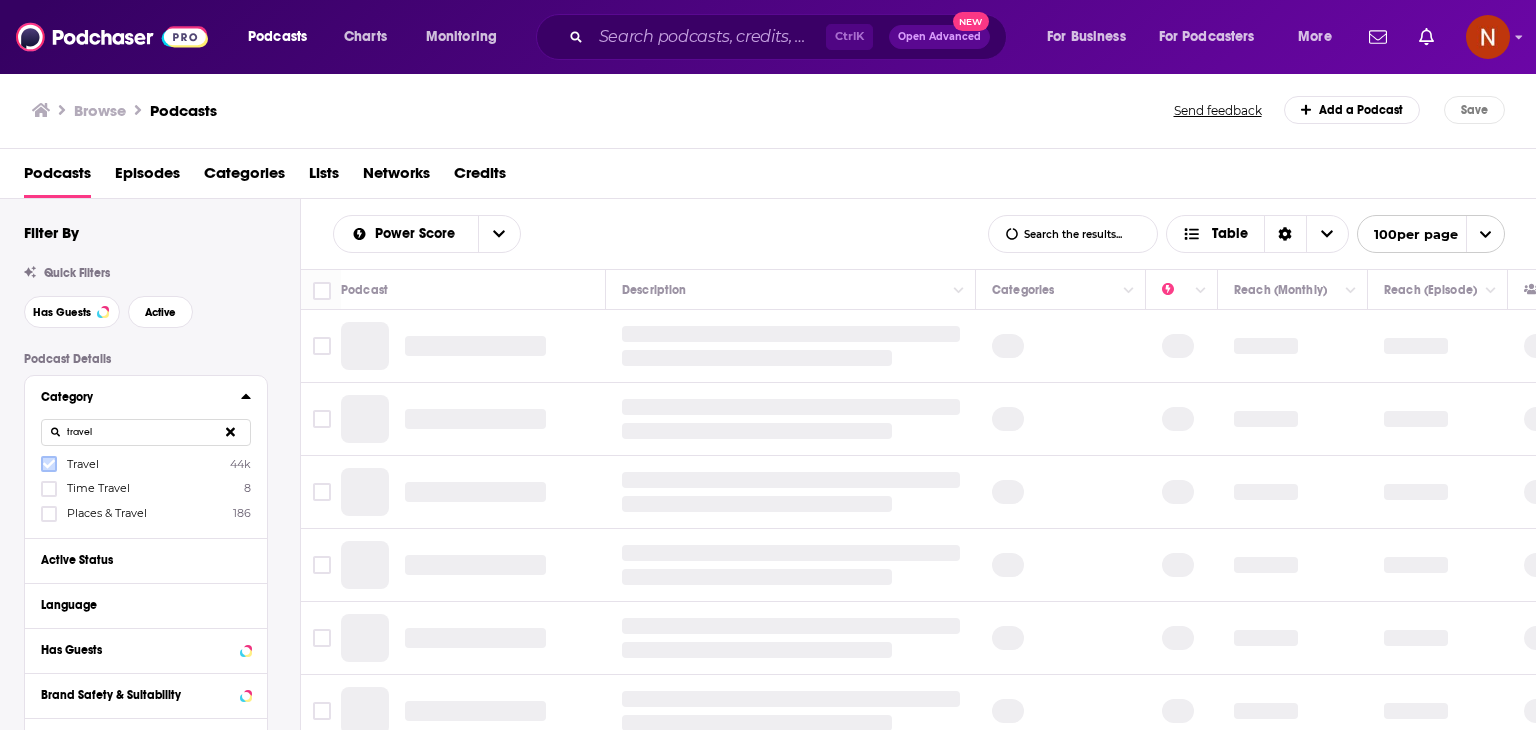 type on "travel" 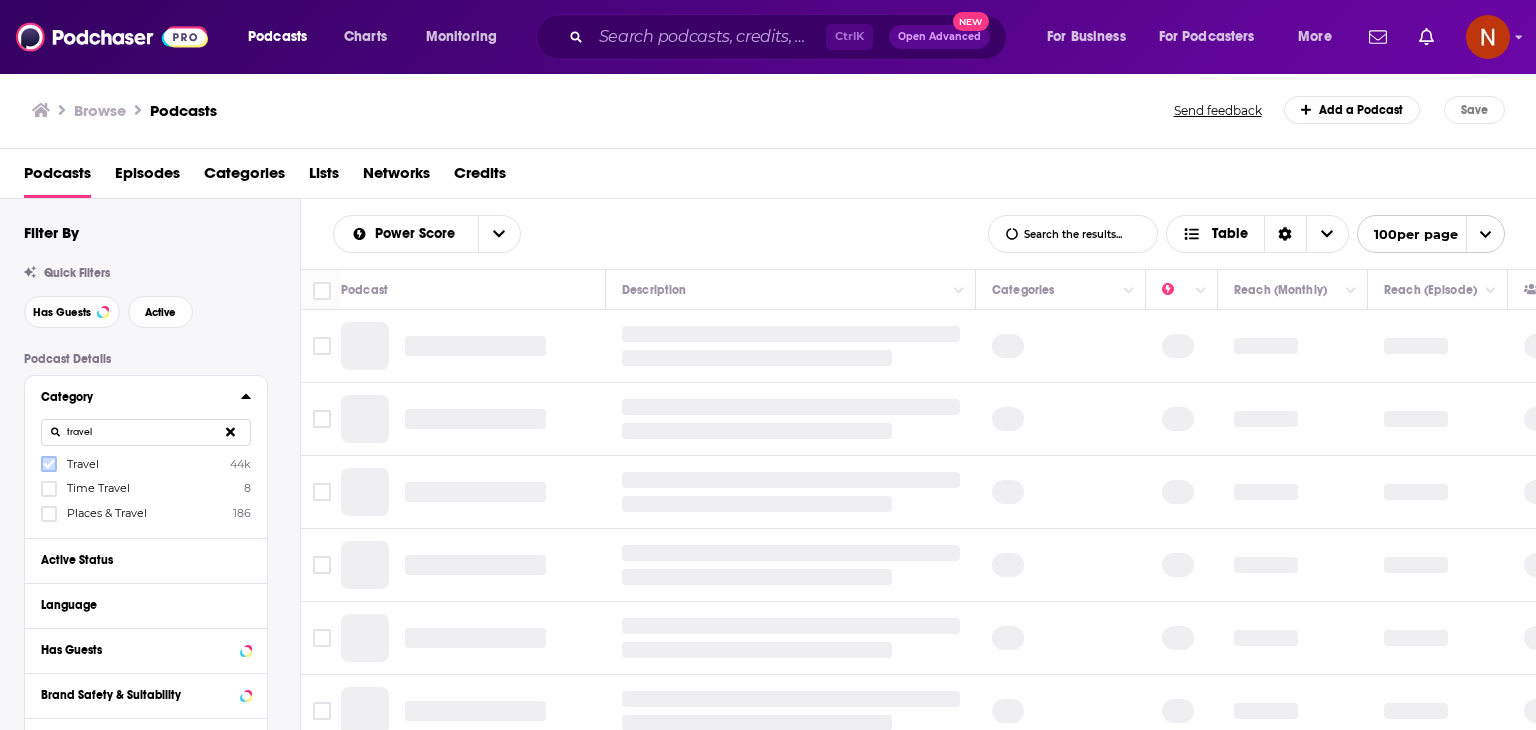 click 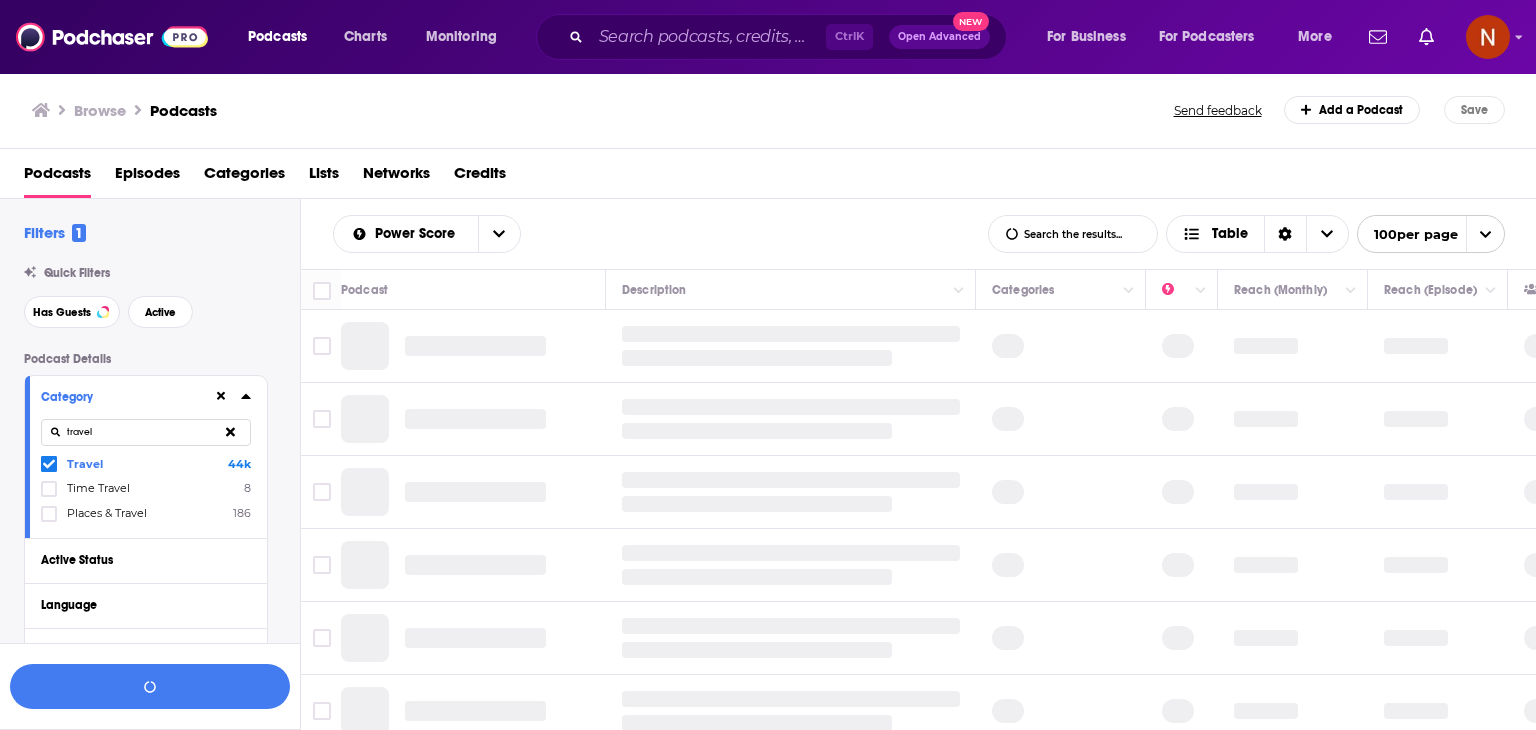 click on "Places & Travel 186" at bounding box center (146, 513) 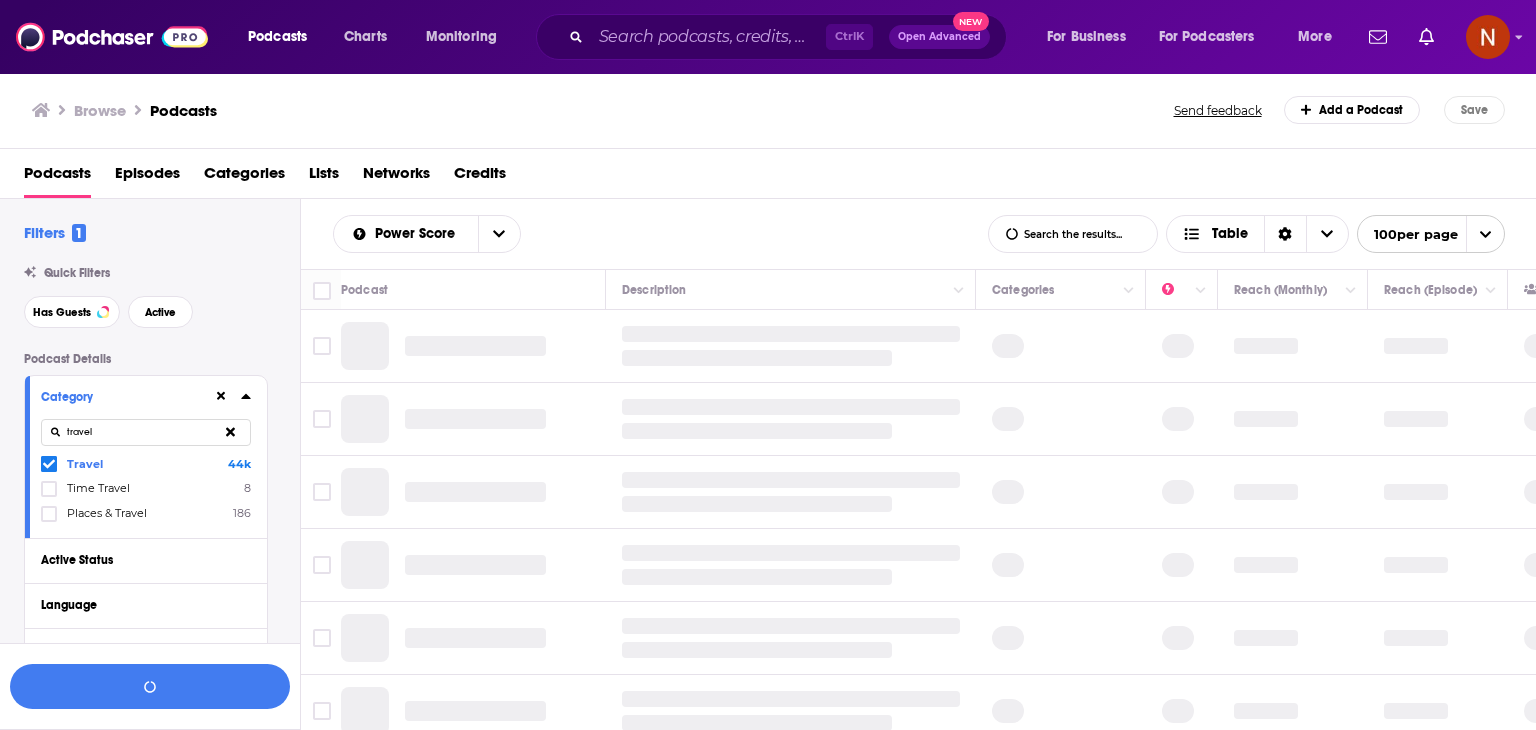 click at bounding box center [49, 520] 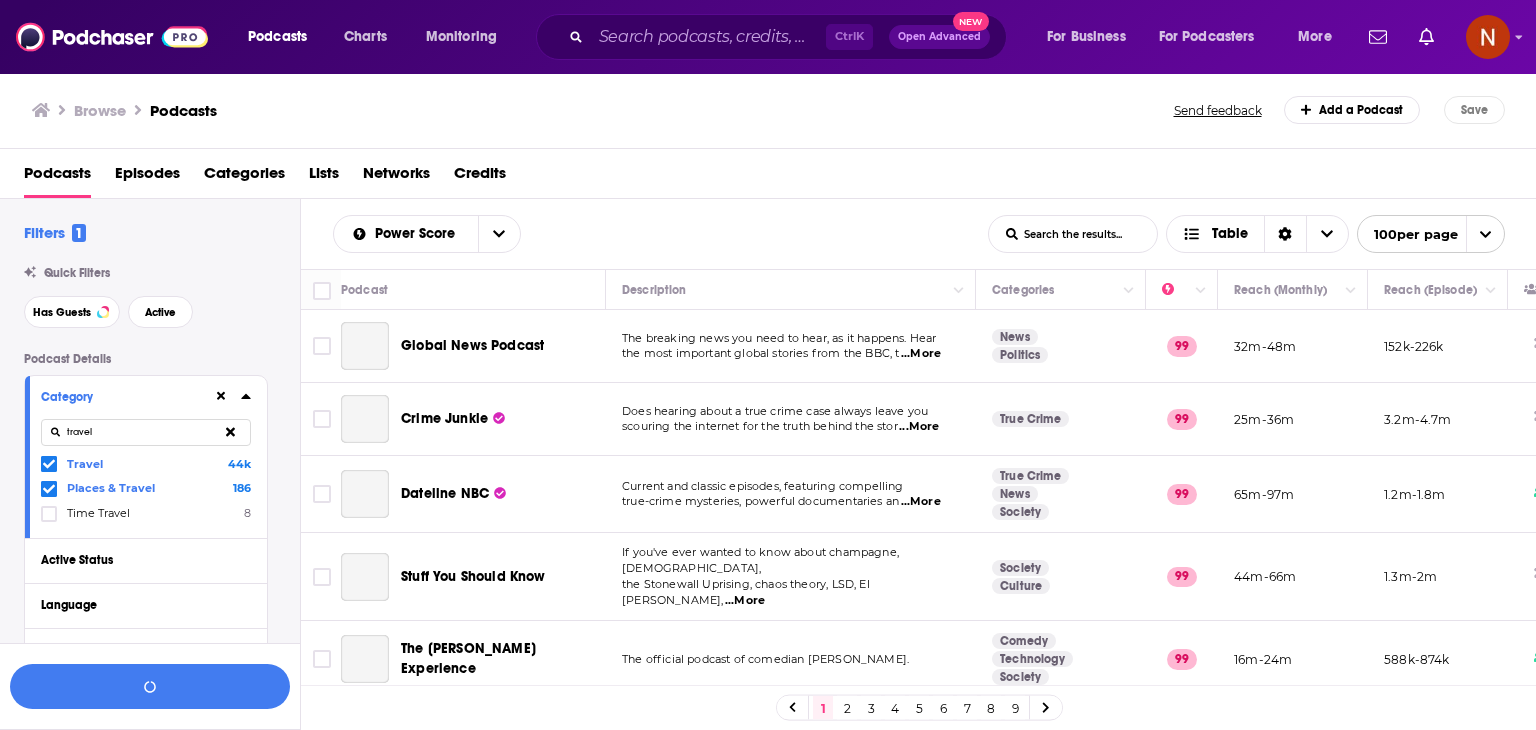 scroll, scrollTop: 300, scrollLeft: 0, axis: vertical 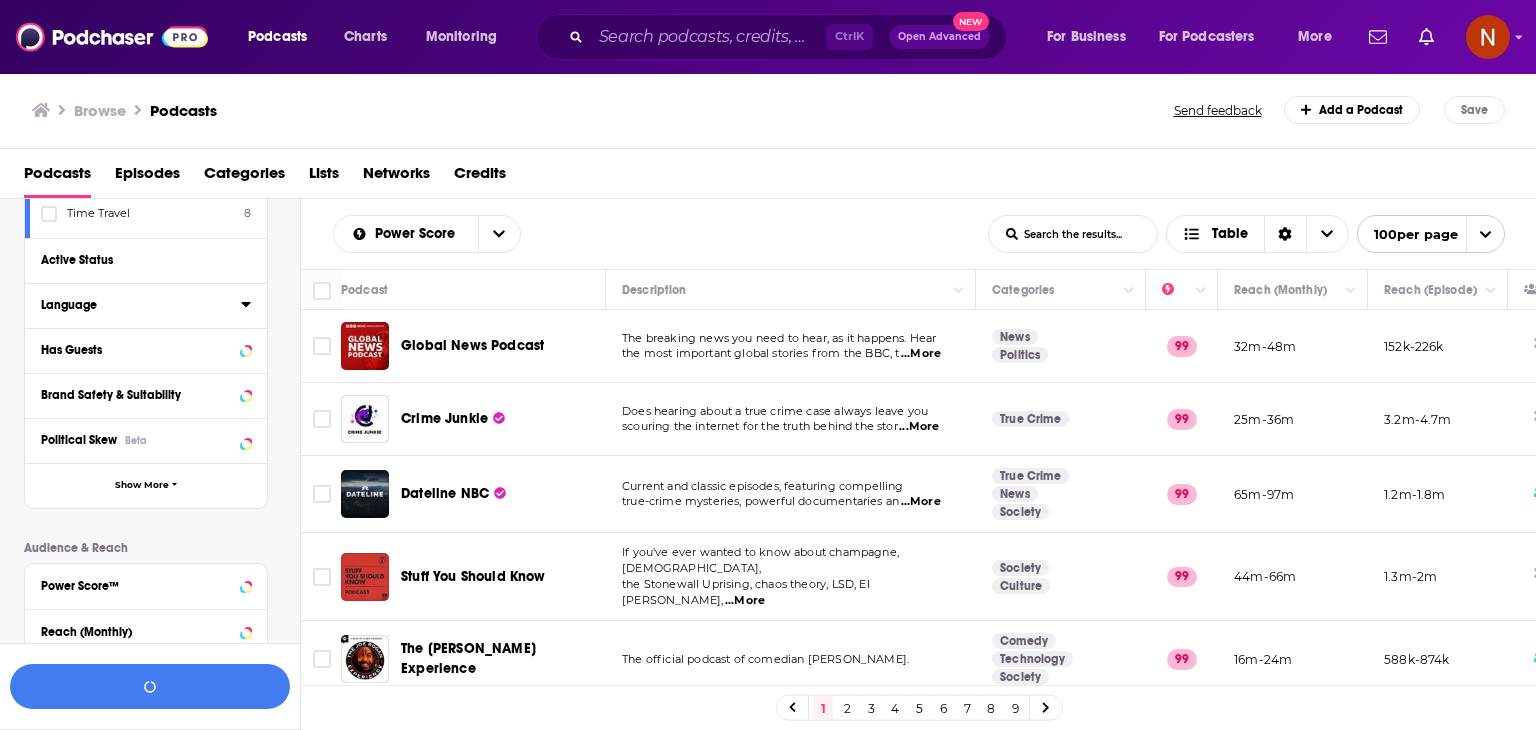click on "Language" at bounding box center (134, 305) 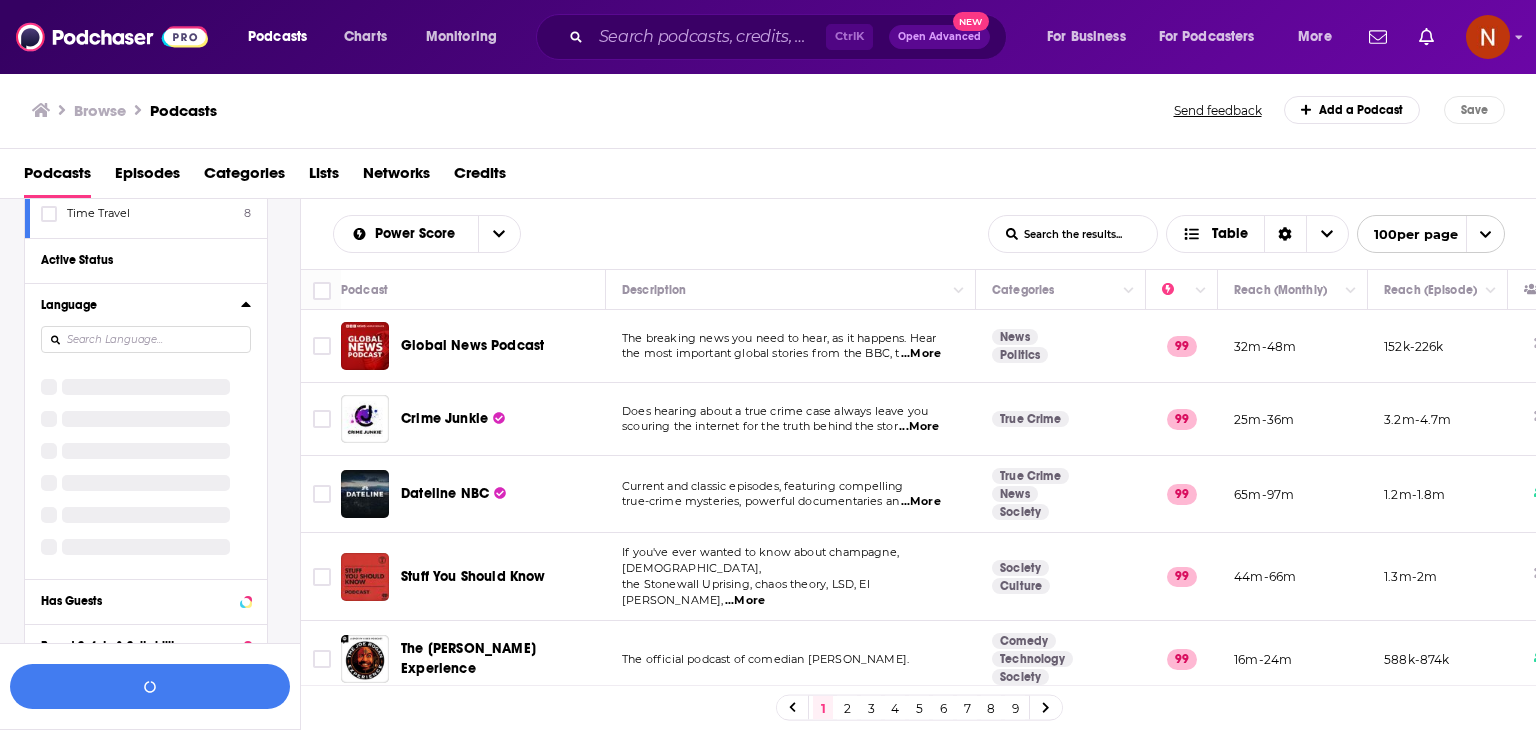 click at bounding box center (146, 339) 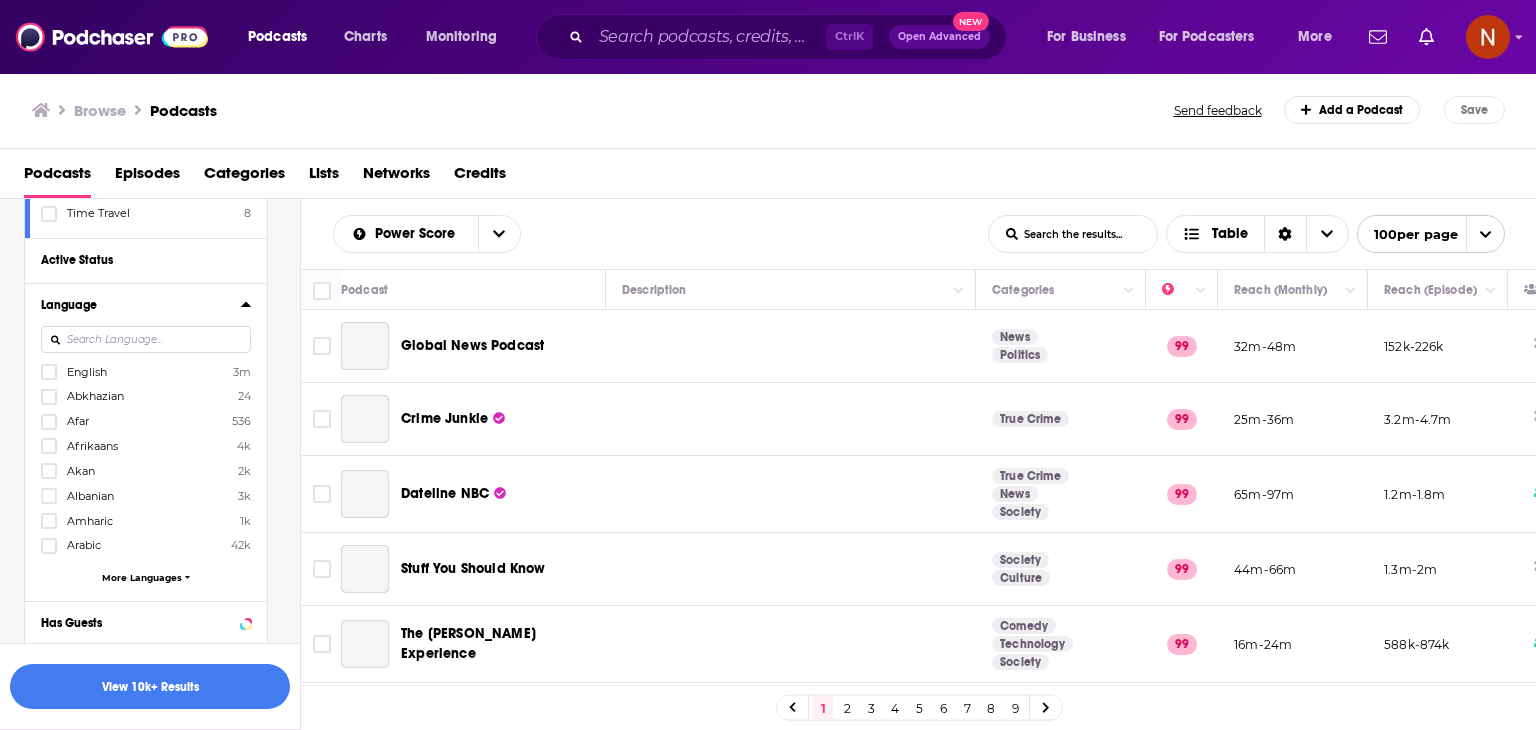 click at bounding box center [146, 339] 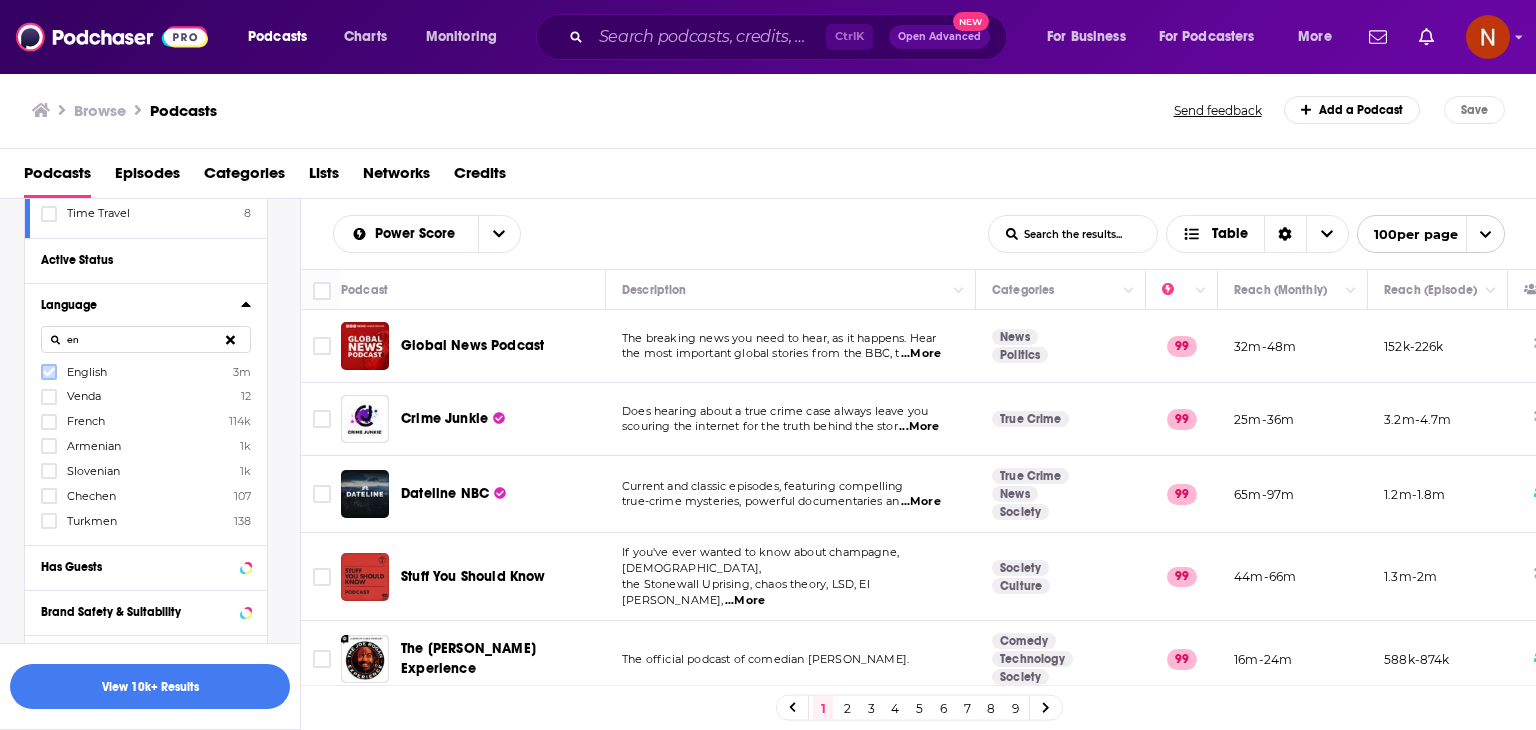 type on "en" 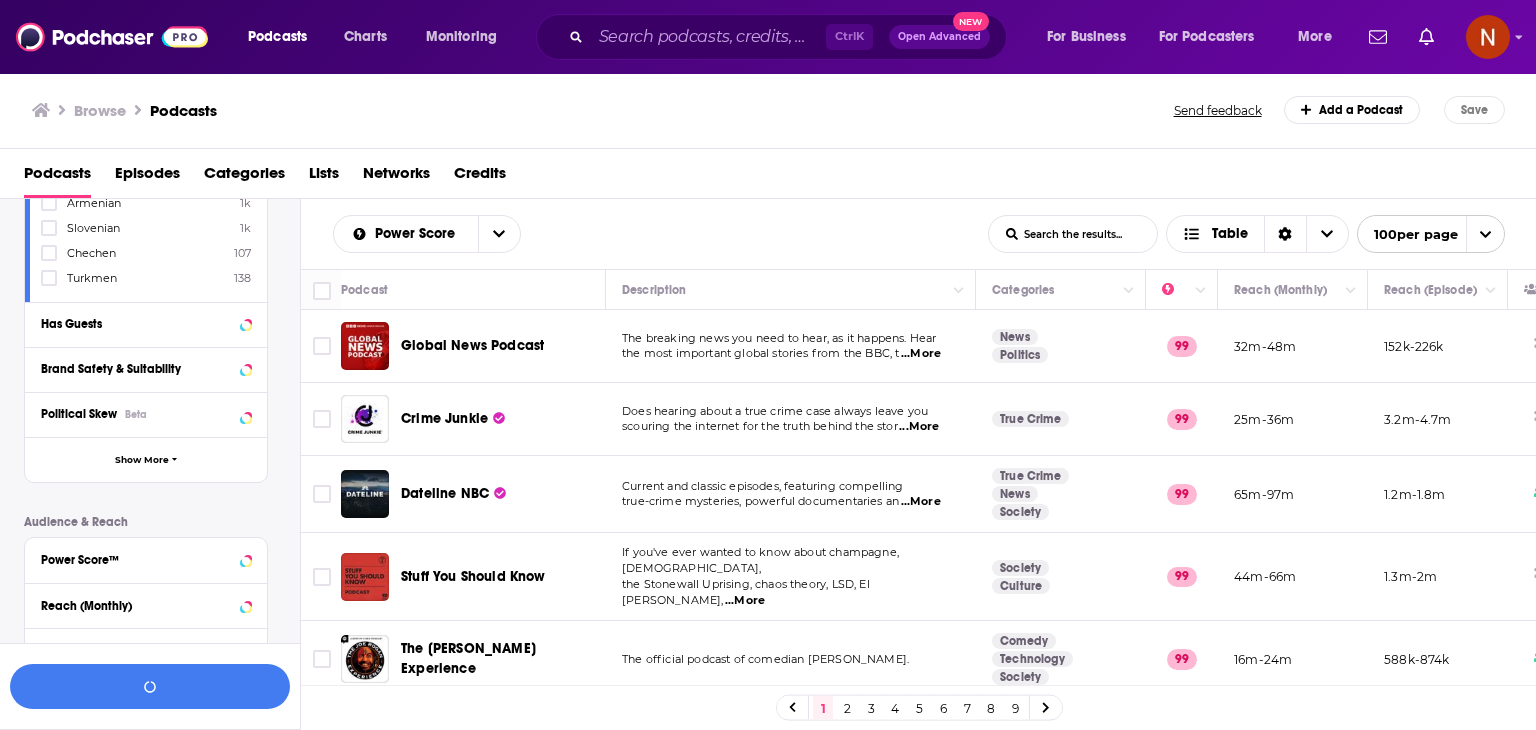 scroll, scrollTop: 556, scrollLeft: 0, axis: vertical 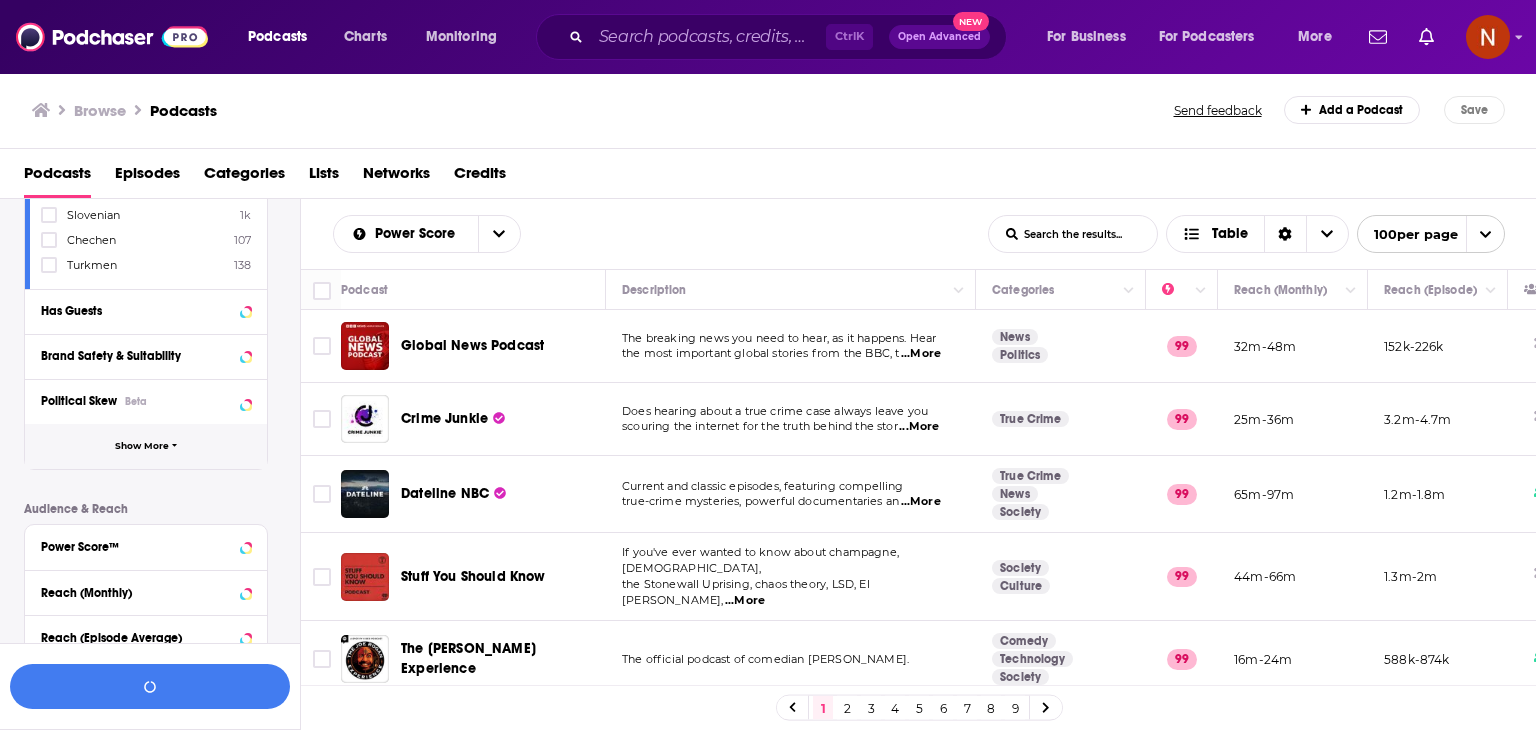 click 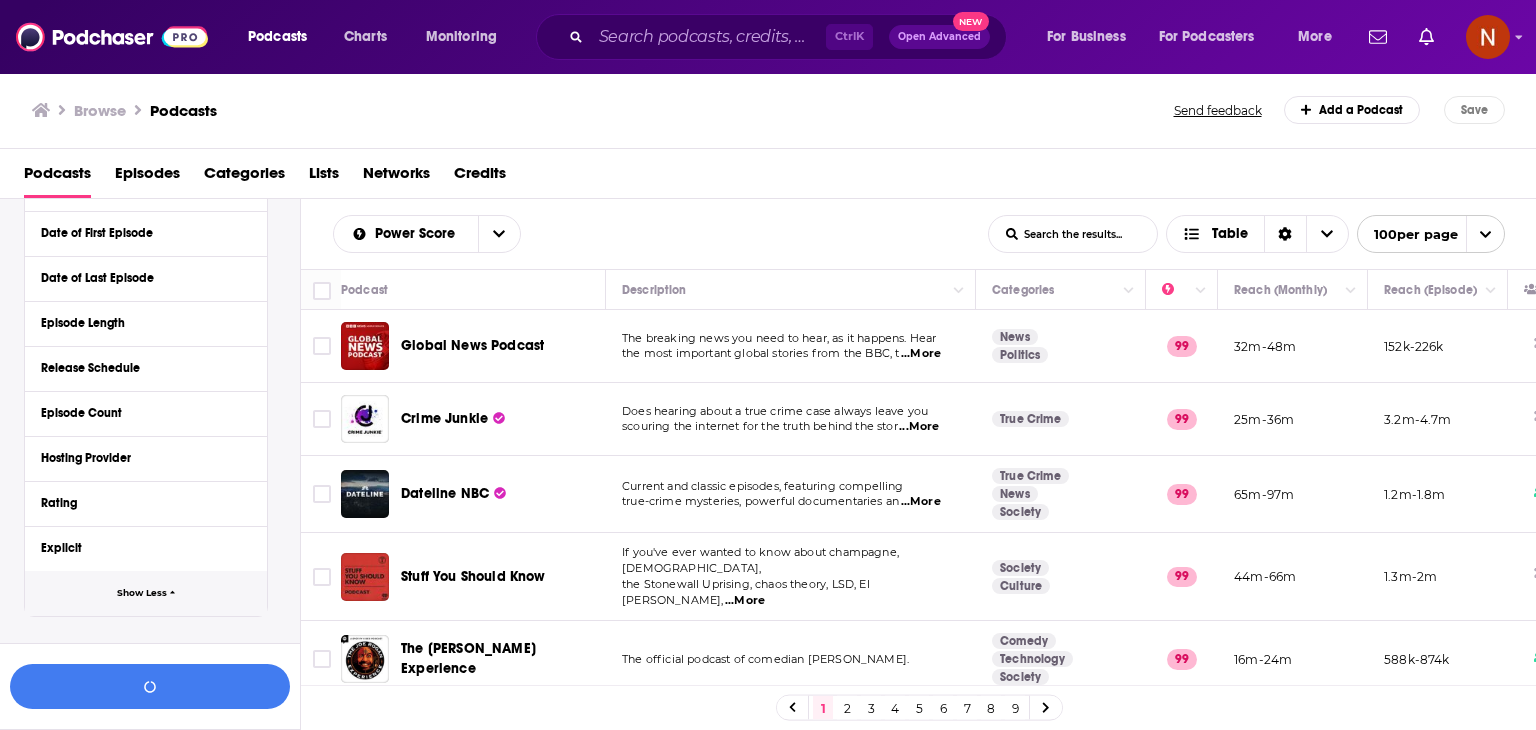 scroll, scrollTop: 824, scrollLeft: 0, axis: vertical 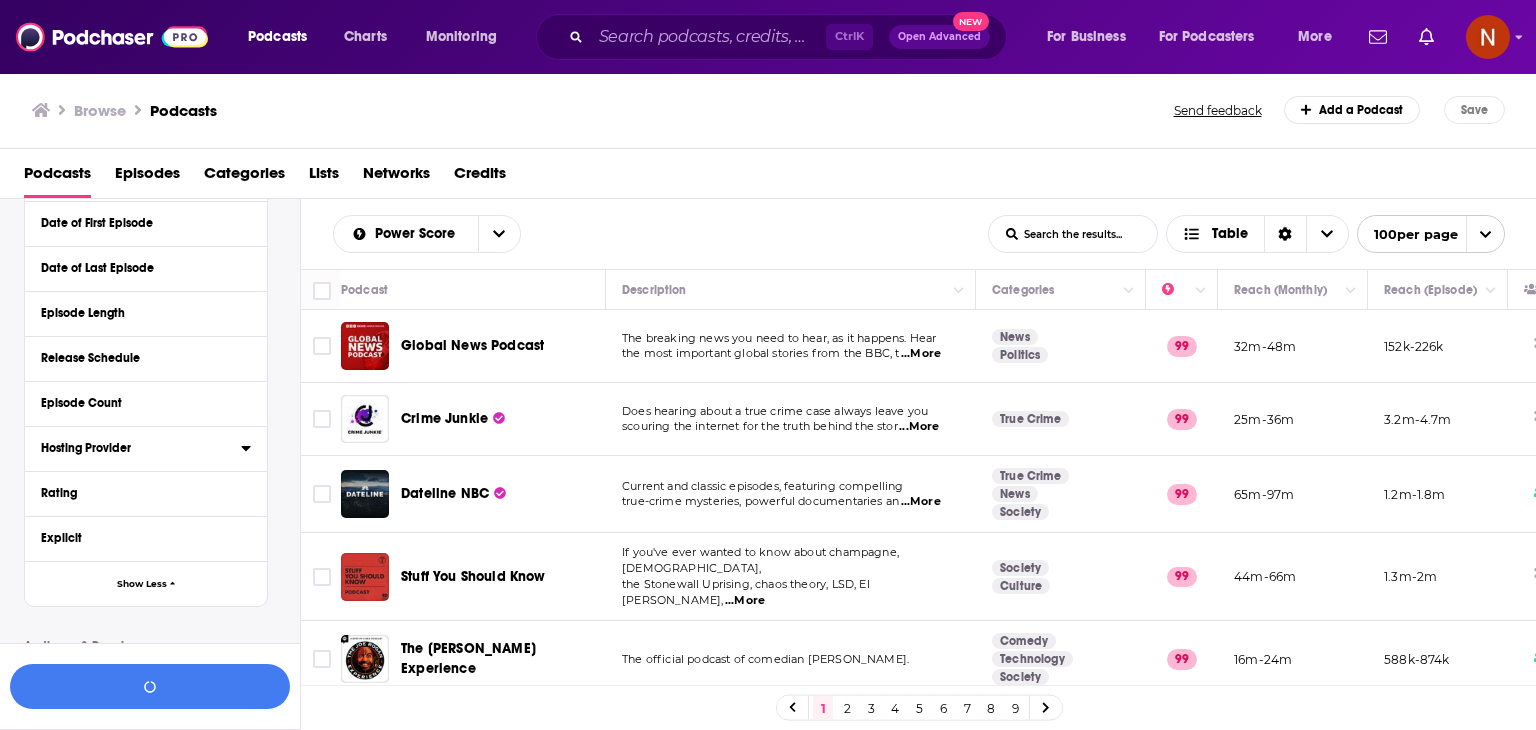 click on "Hosting Provider" at bounding box center [134, 448] 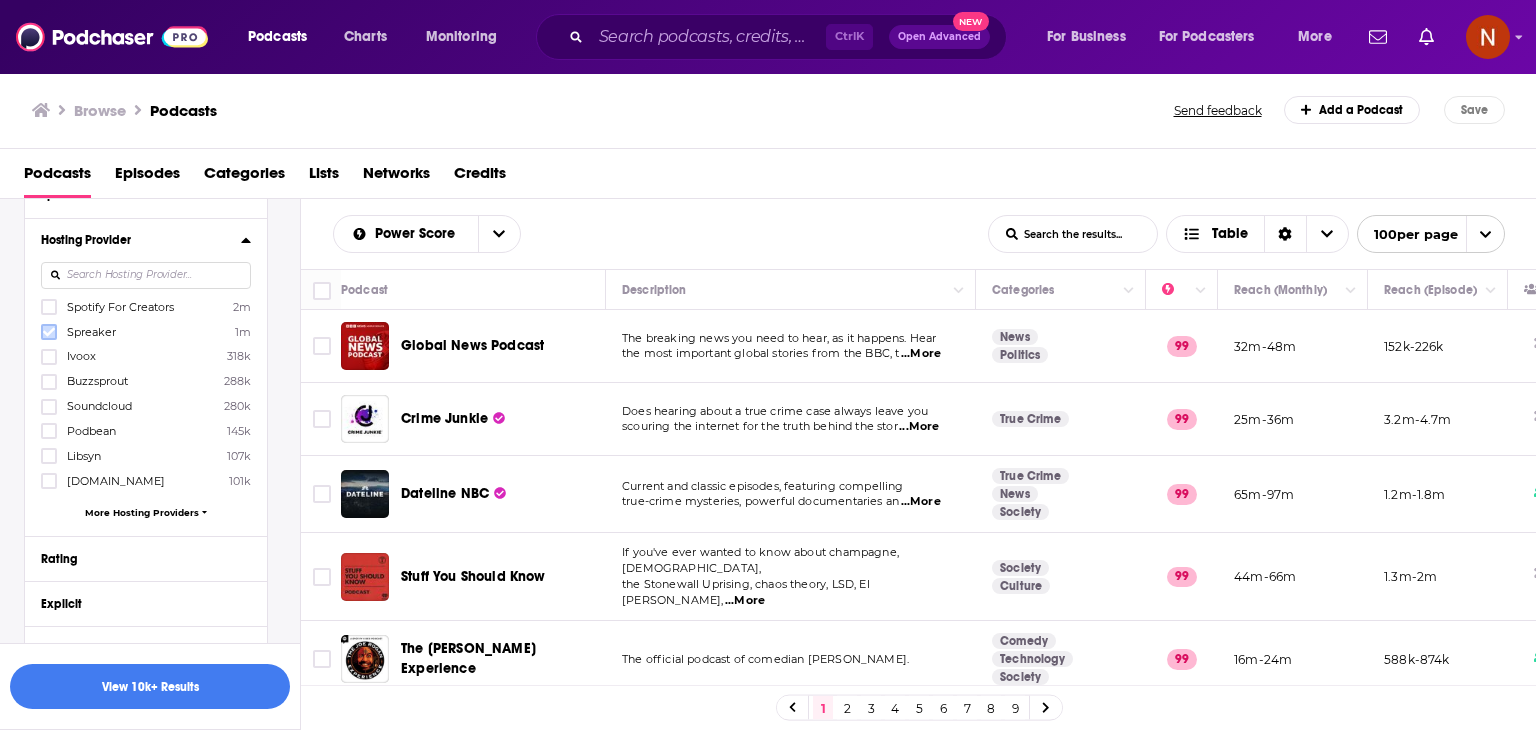 click 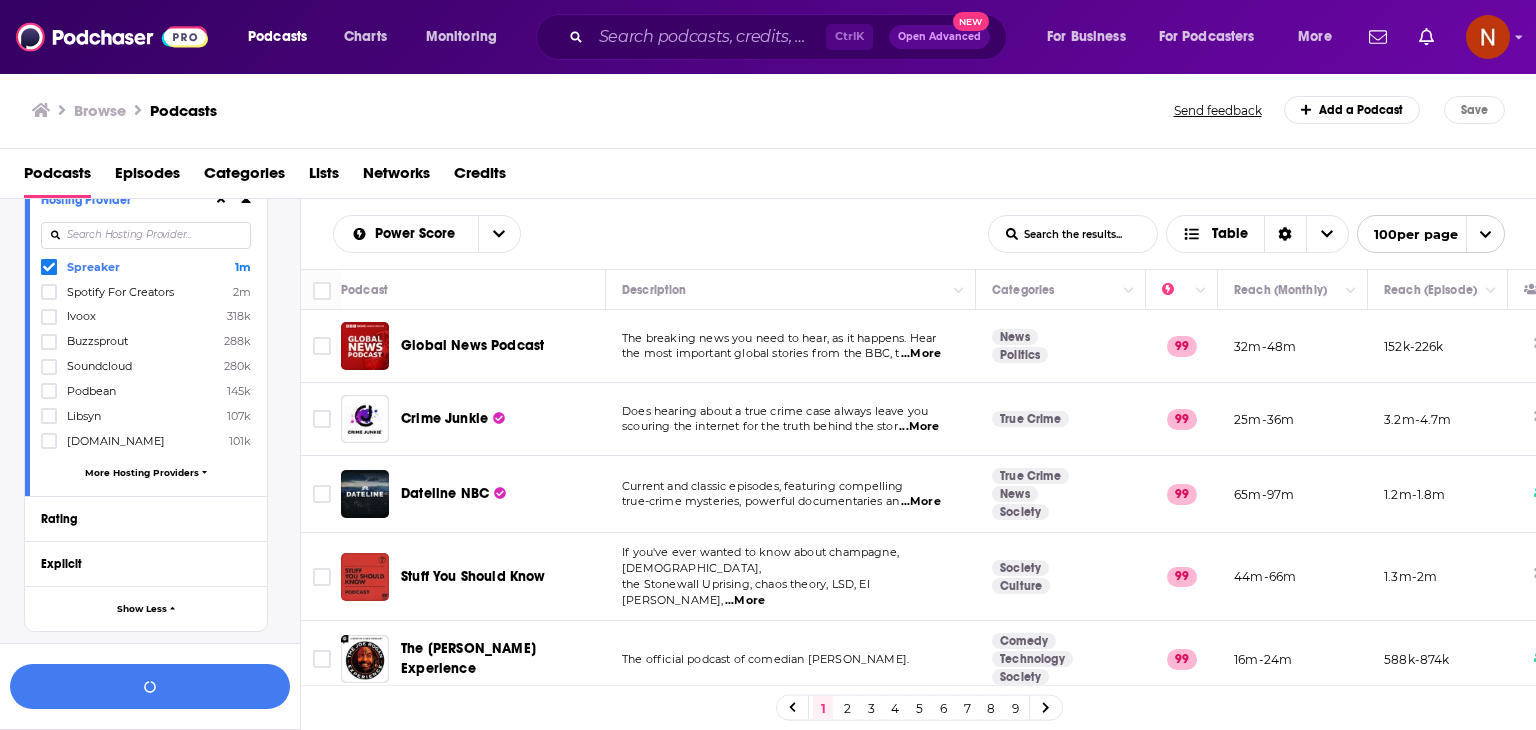 scroll, scrollTop: 1059, scrollLeft: 0, axis: vertical 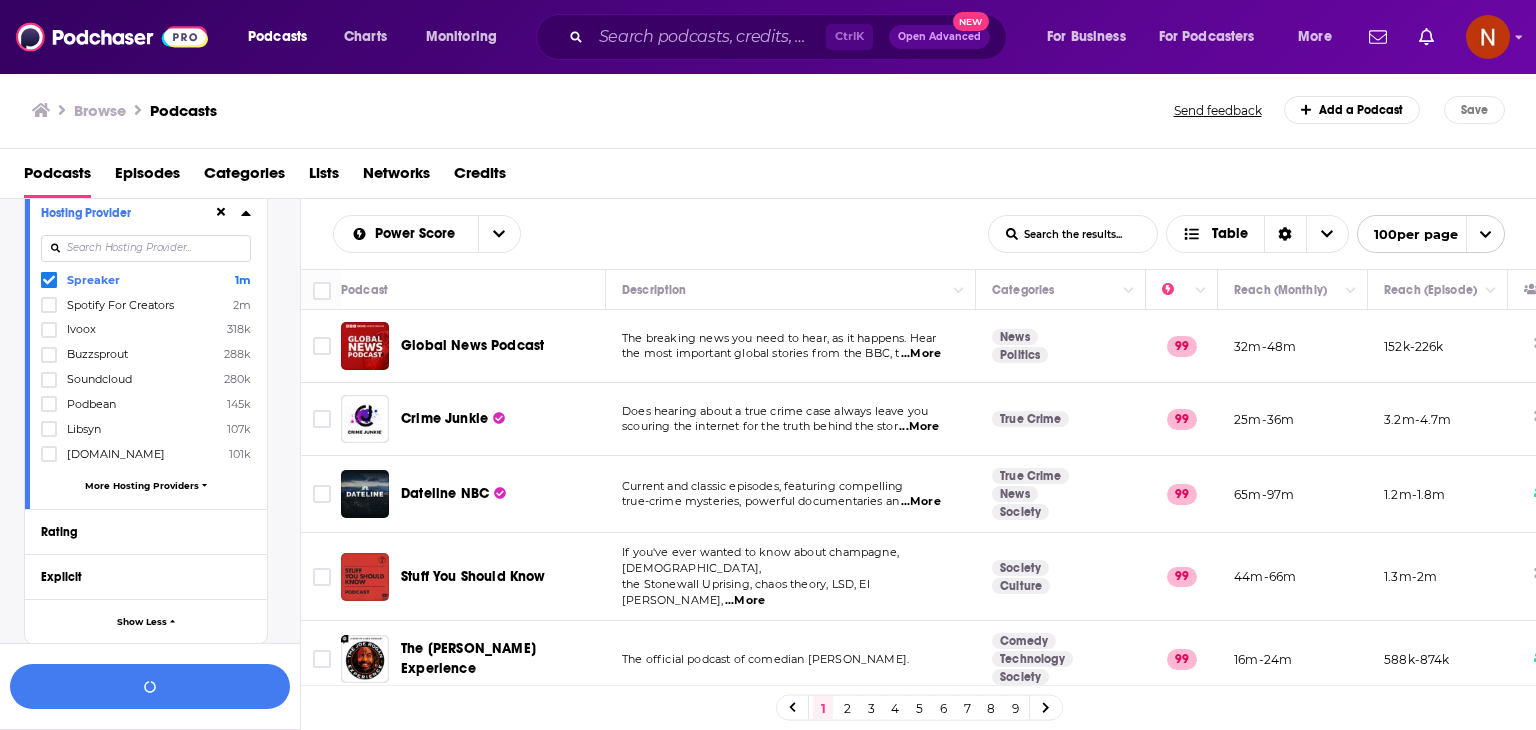 click on "More Hosting Providers" at bounding box center [142, 485] 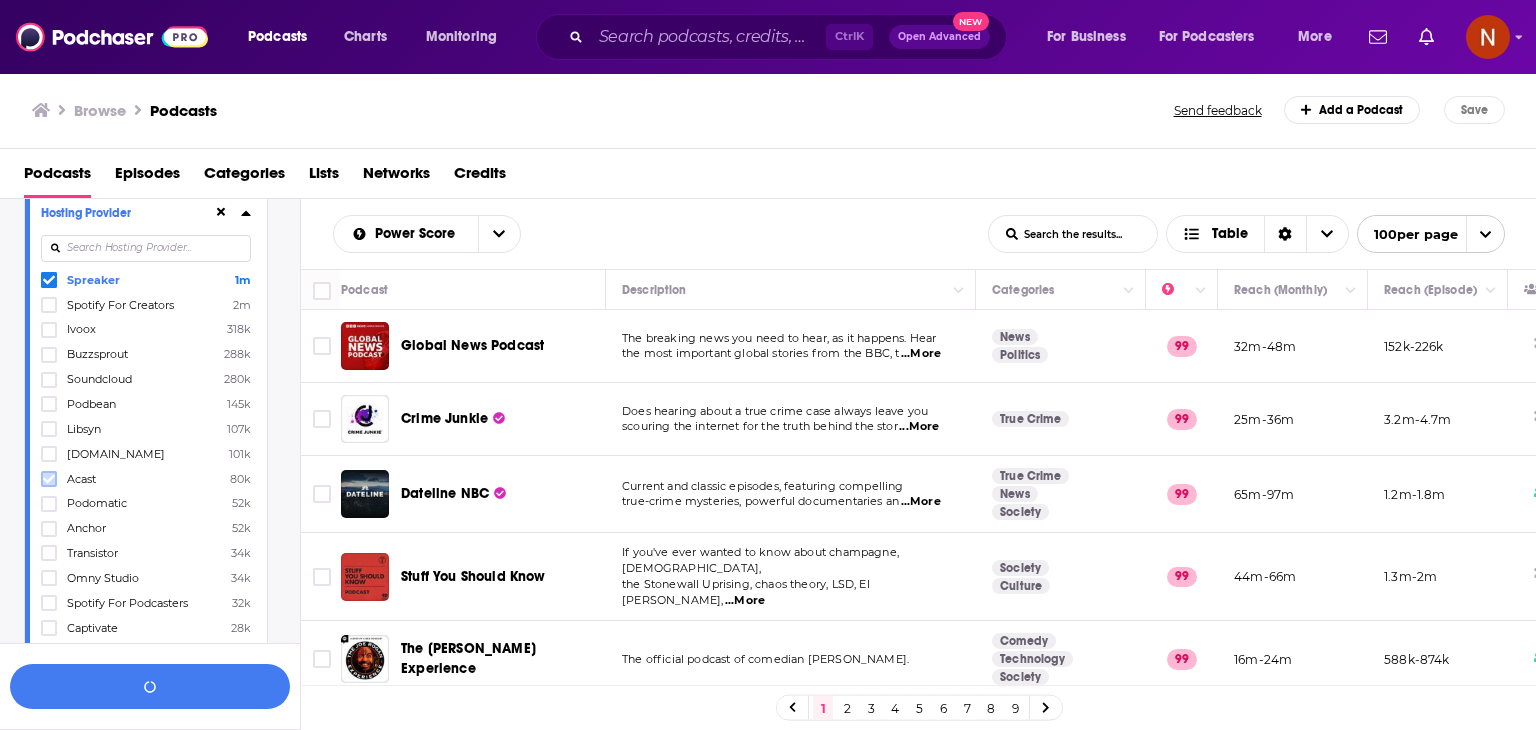 click 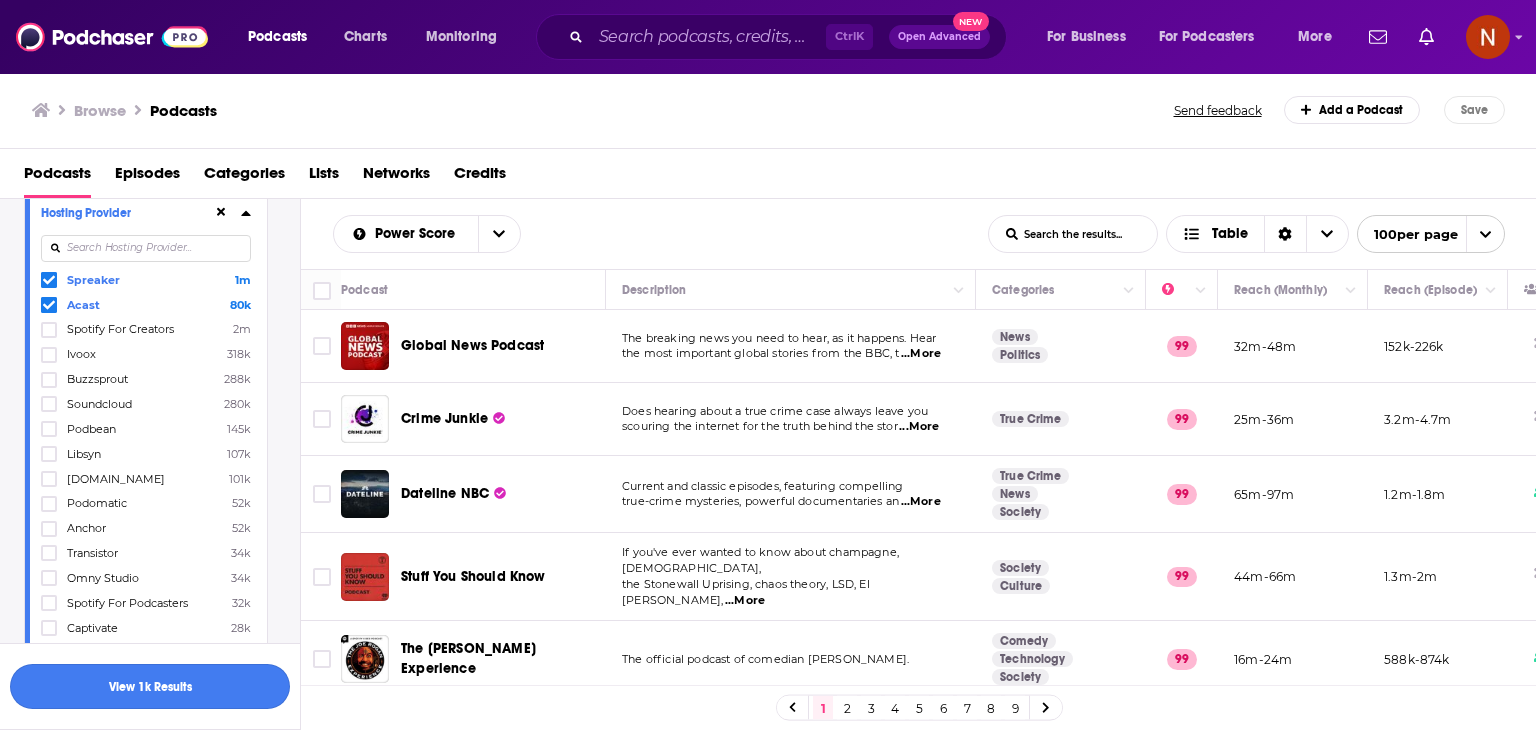 click on "View 1k Results" at bounding box center (150, 686) 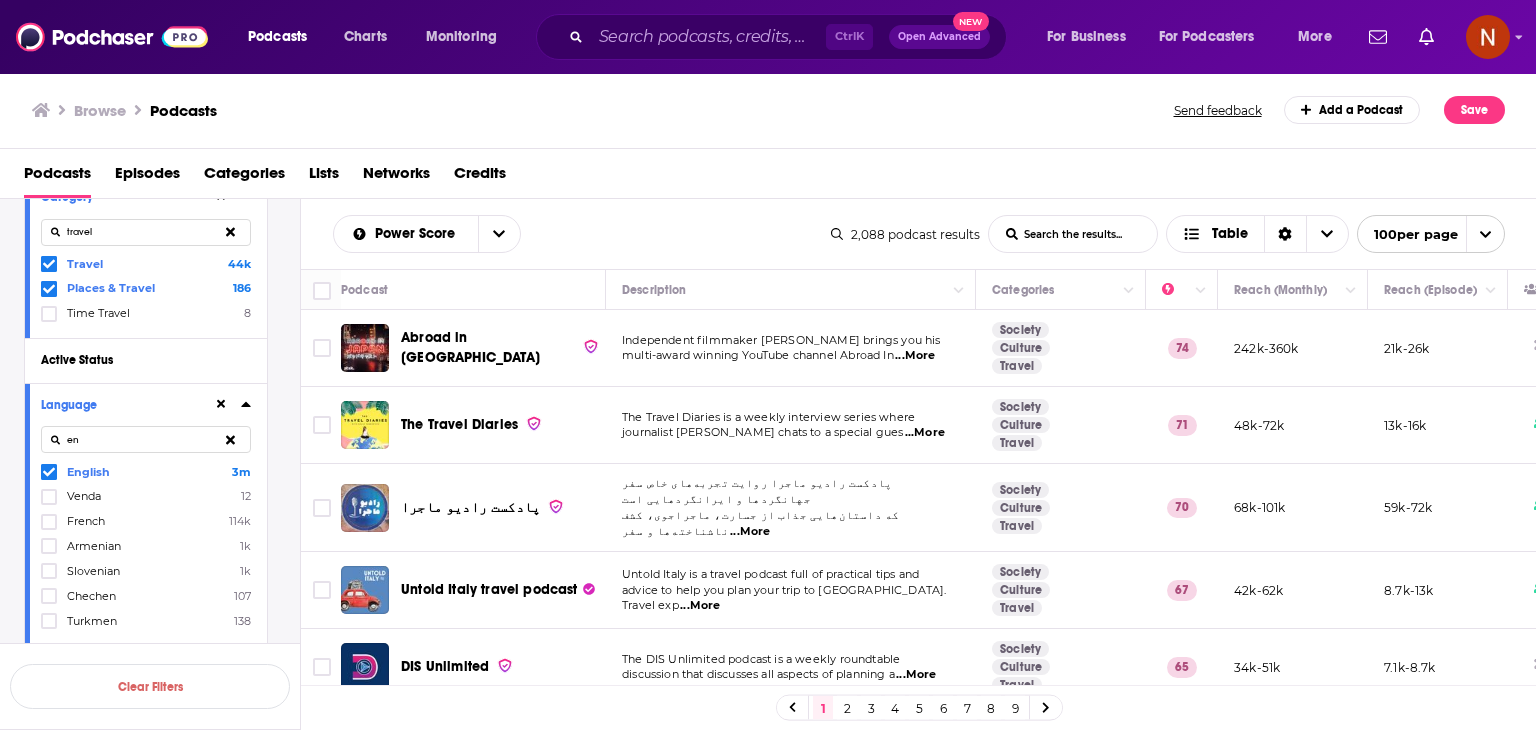 scroll, scrollTop: 202, scrollLeft: 0, axis: vertical 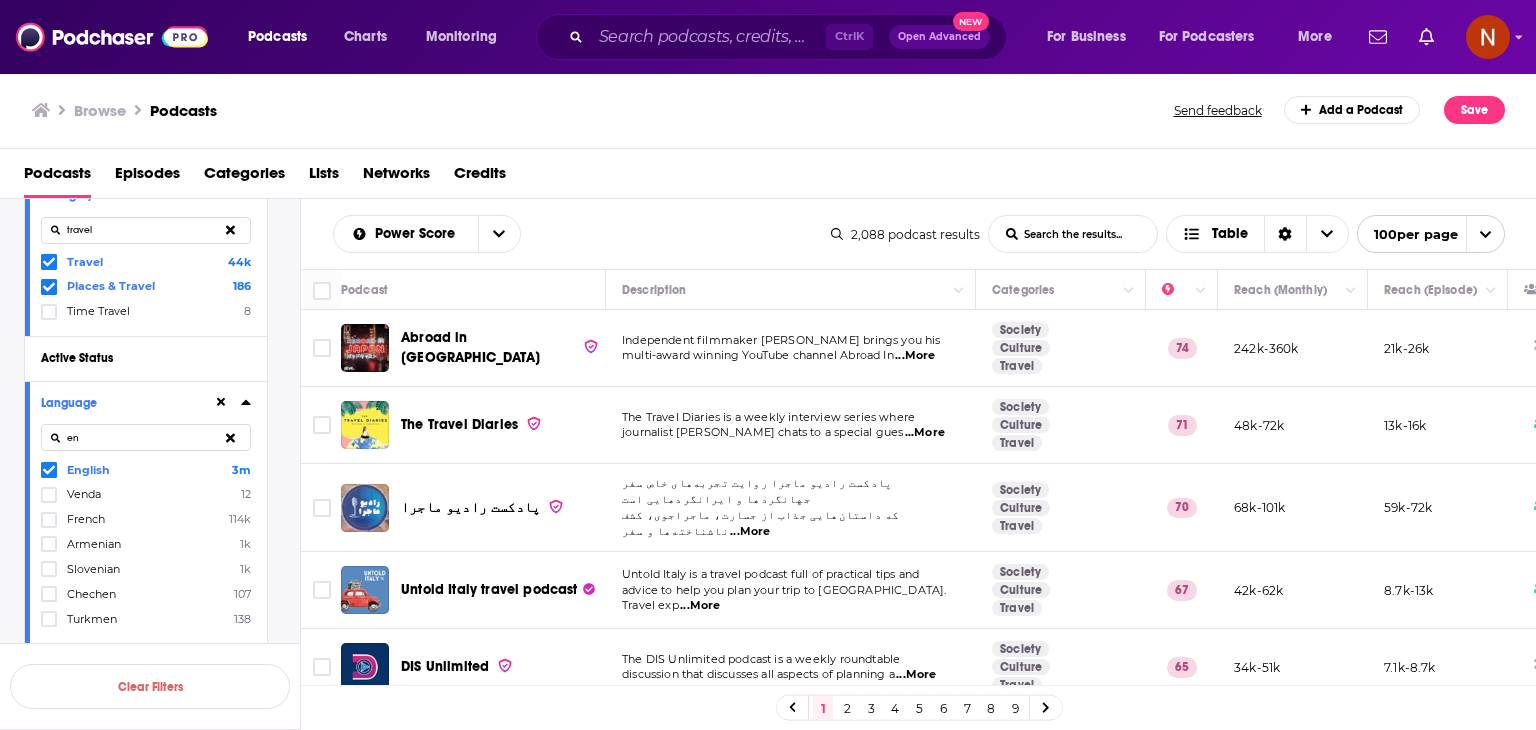 drag, startPoint x: 317, startPoint y: 251, endPoint x: 648, endPoint y: 488, distance: 407.0995 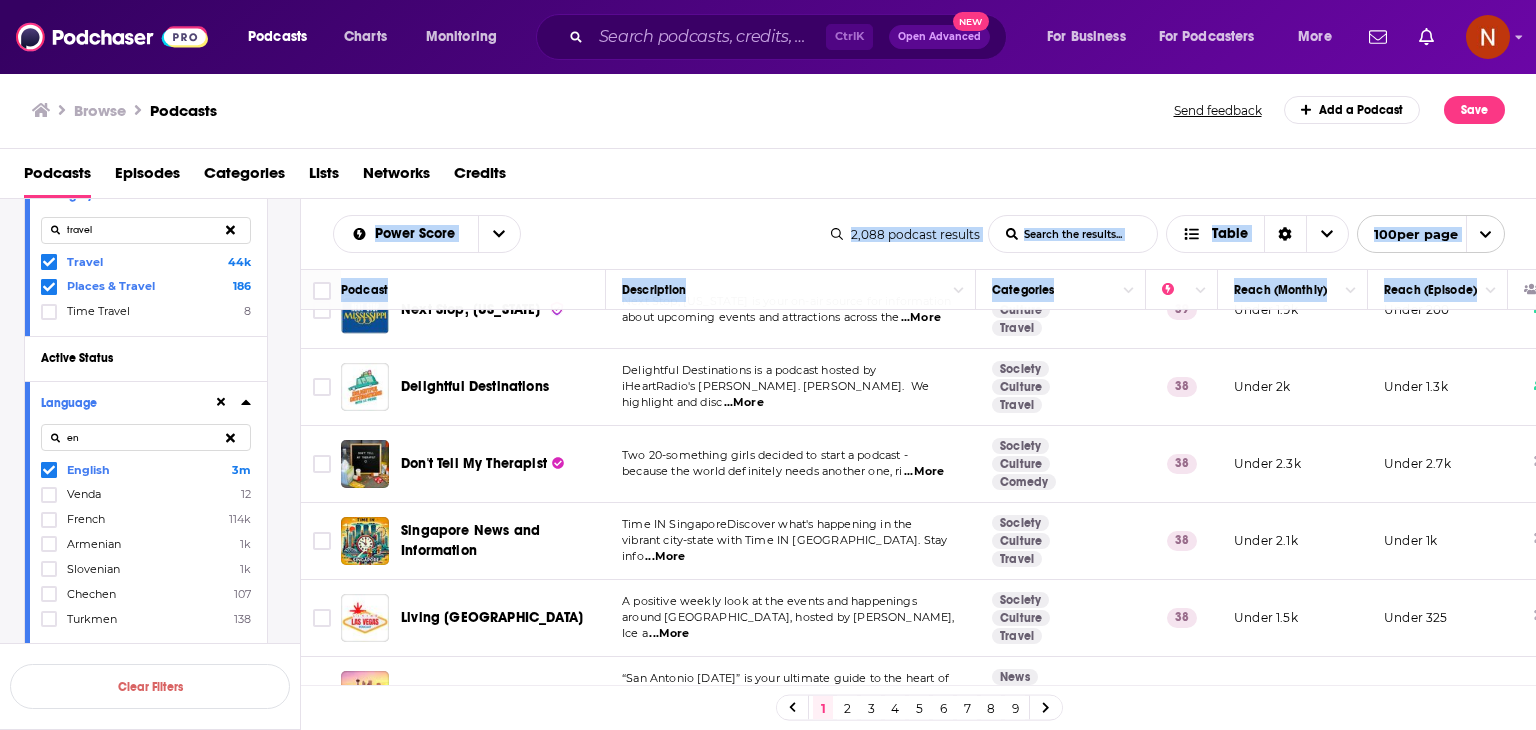 scroll, scrollTop: 7460, scrollLeft: 0, axis: vertical 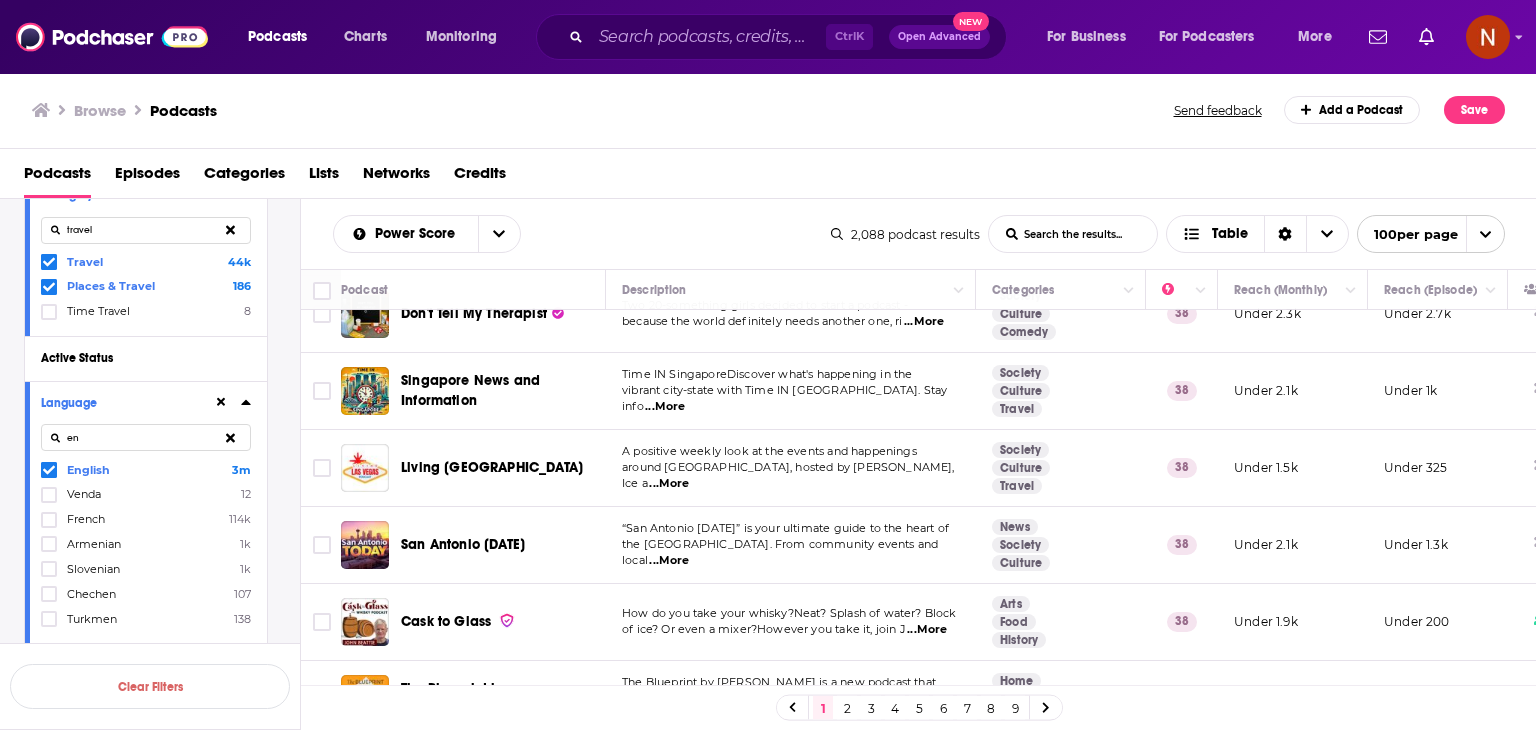 click on "travel" at bounding box center [146, 230] 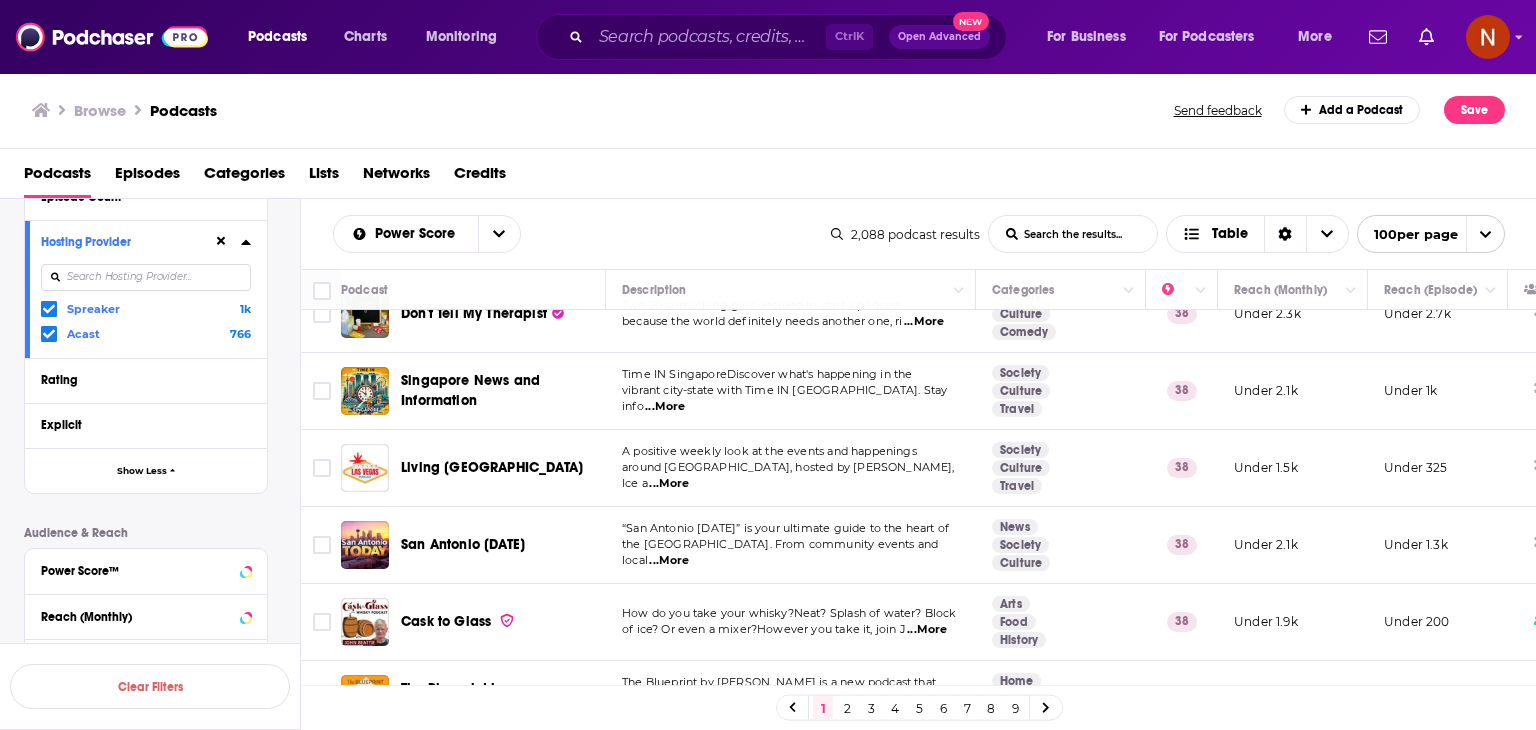 scroll, scrollTop: 1032, scrollLeft: 0, axis: vertical 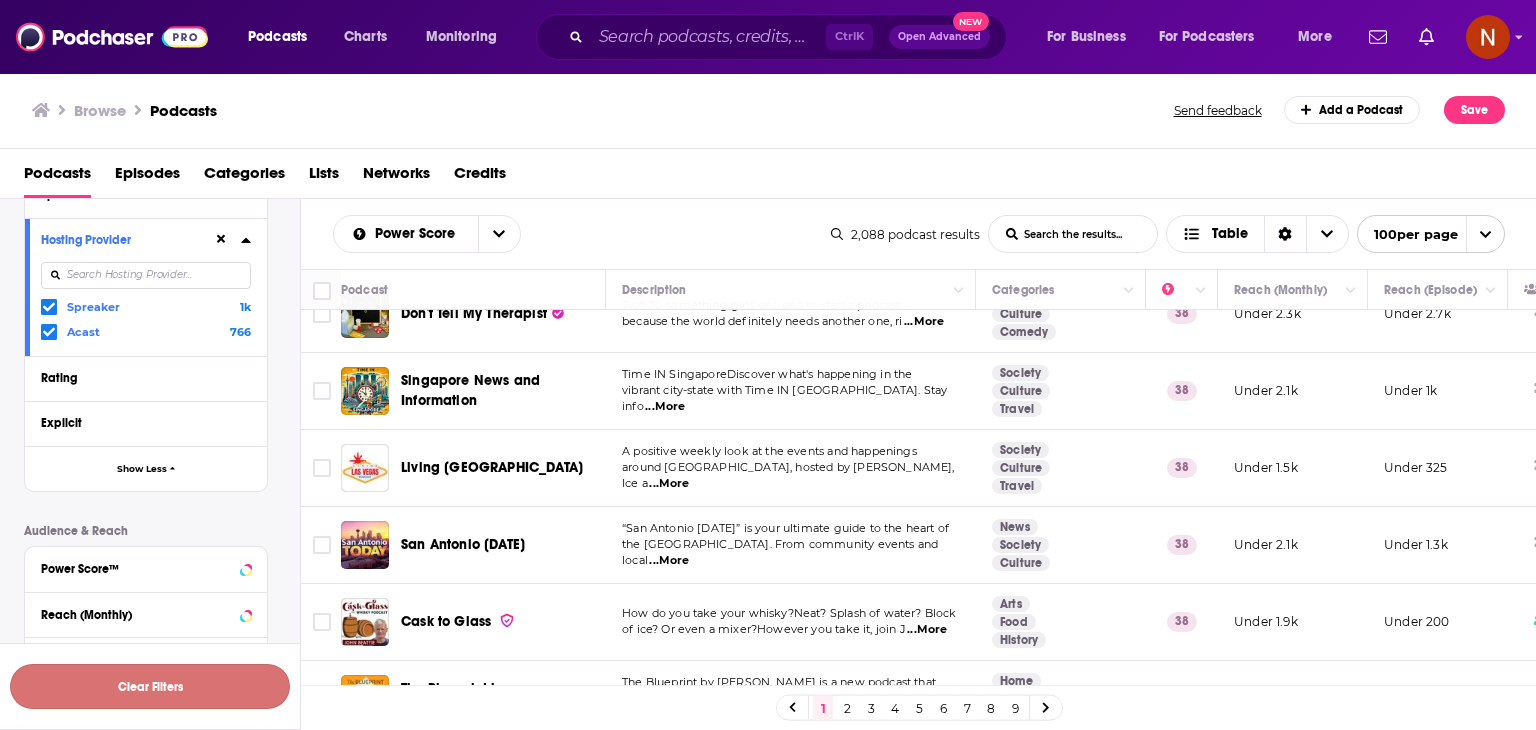 click on "Clear Filters" at bounding box center [150, 686] 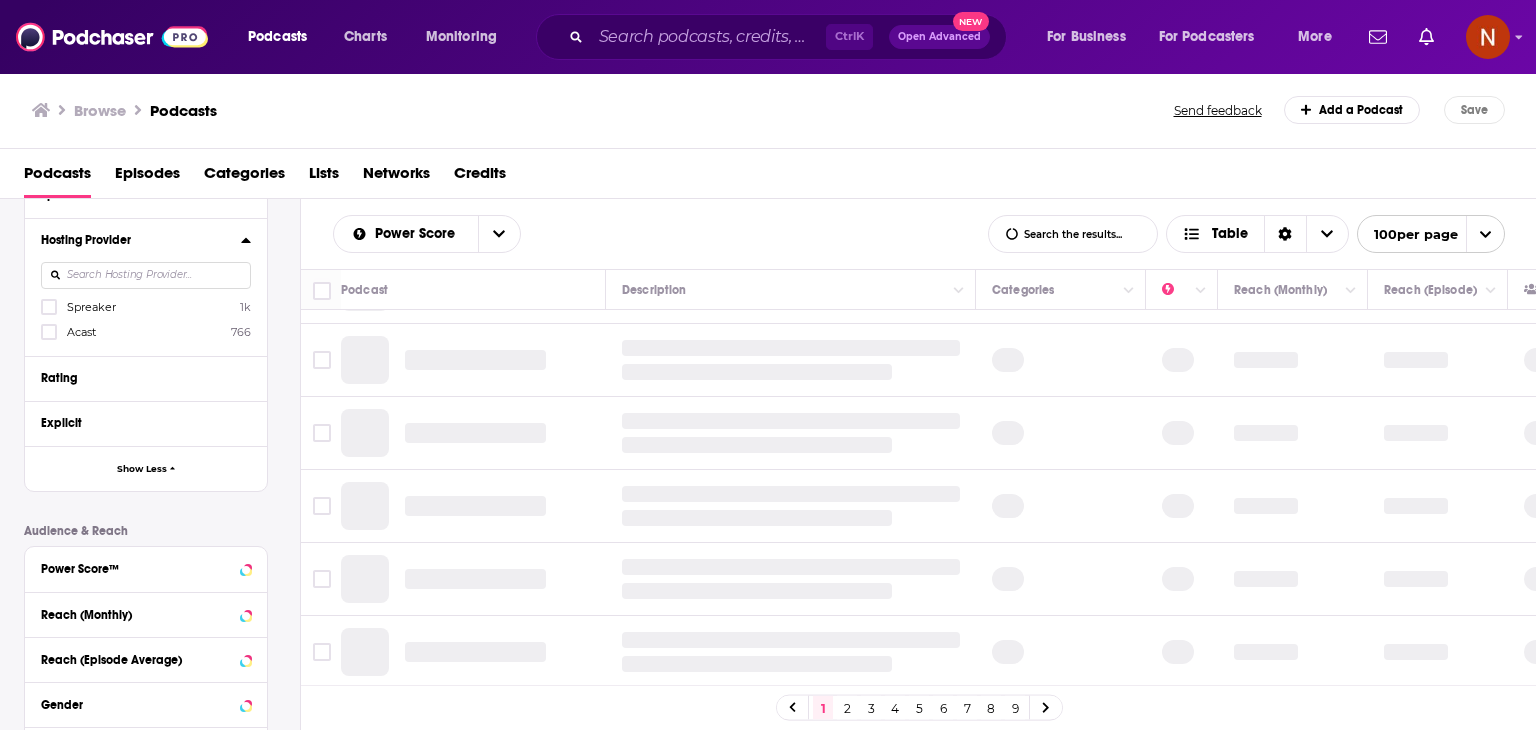scroll, scrollTop: 1456, scrollLeft: 0, axis: vertical 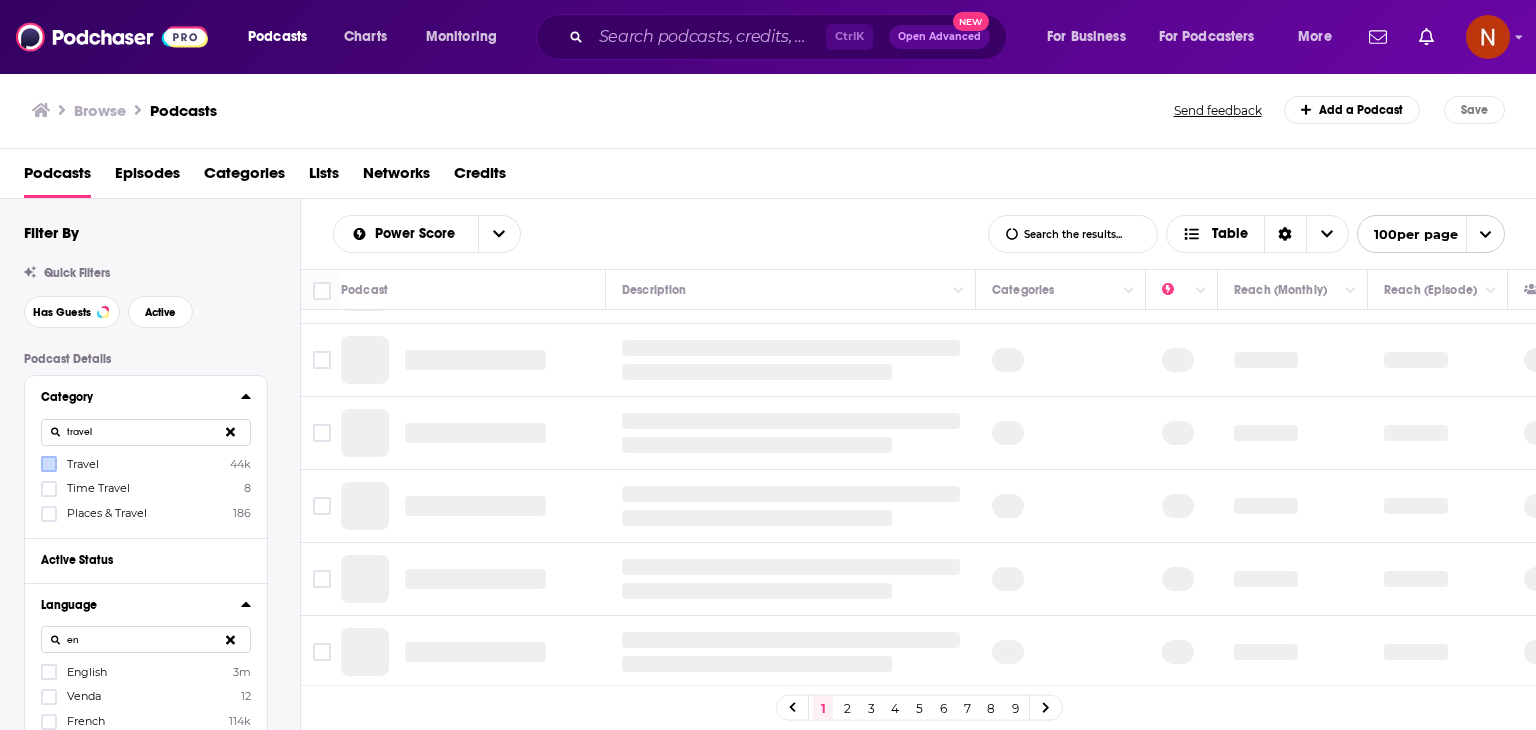 click at bounding box center (51, 463) 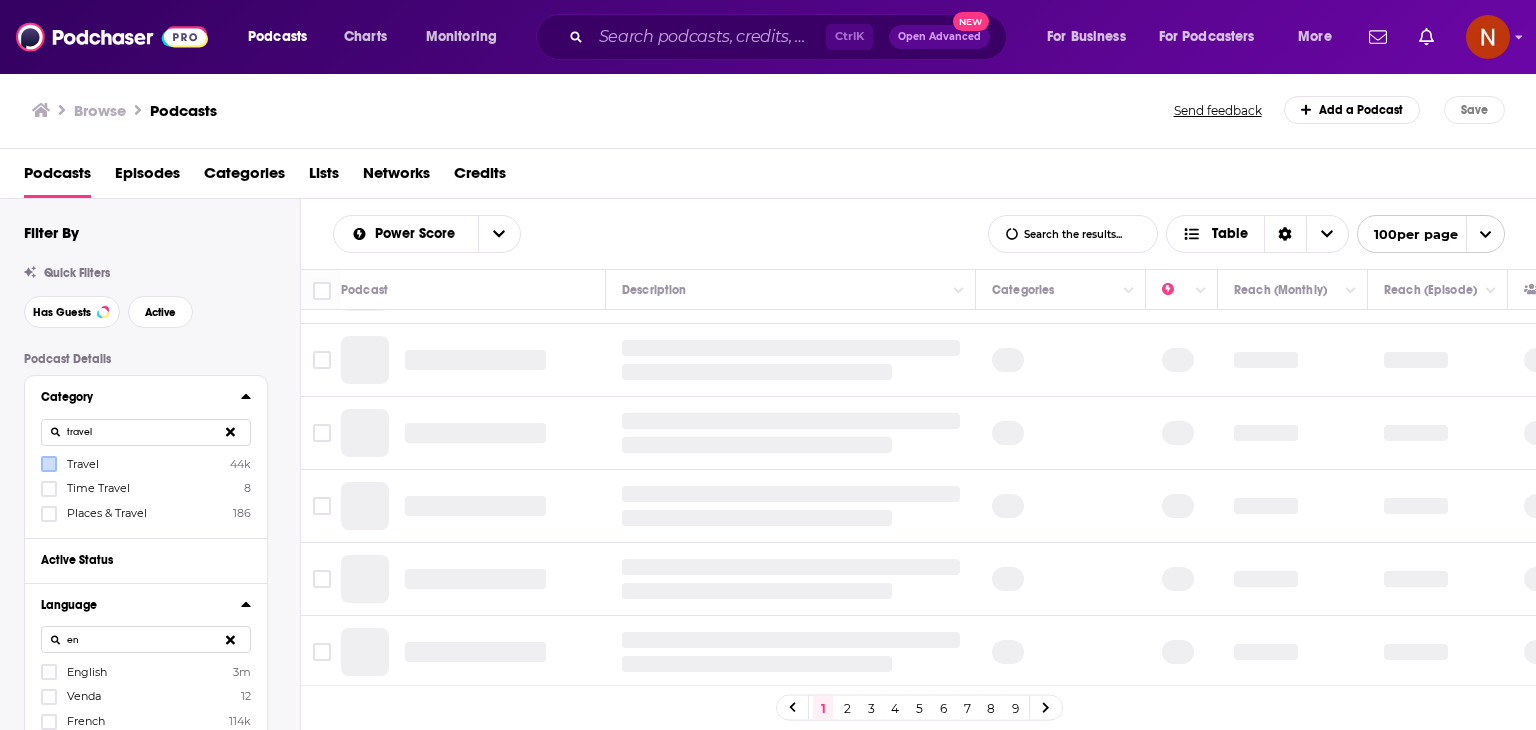 click at bounding box center [49, 470] 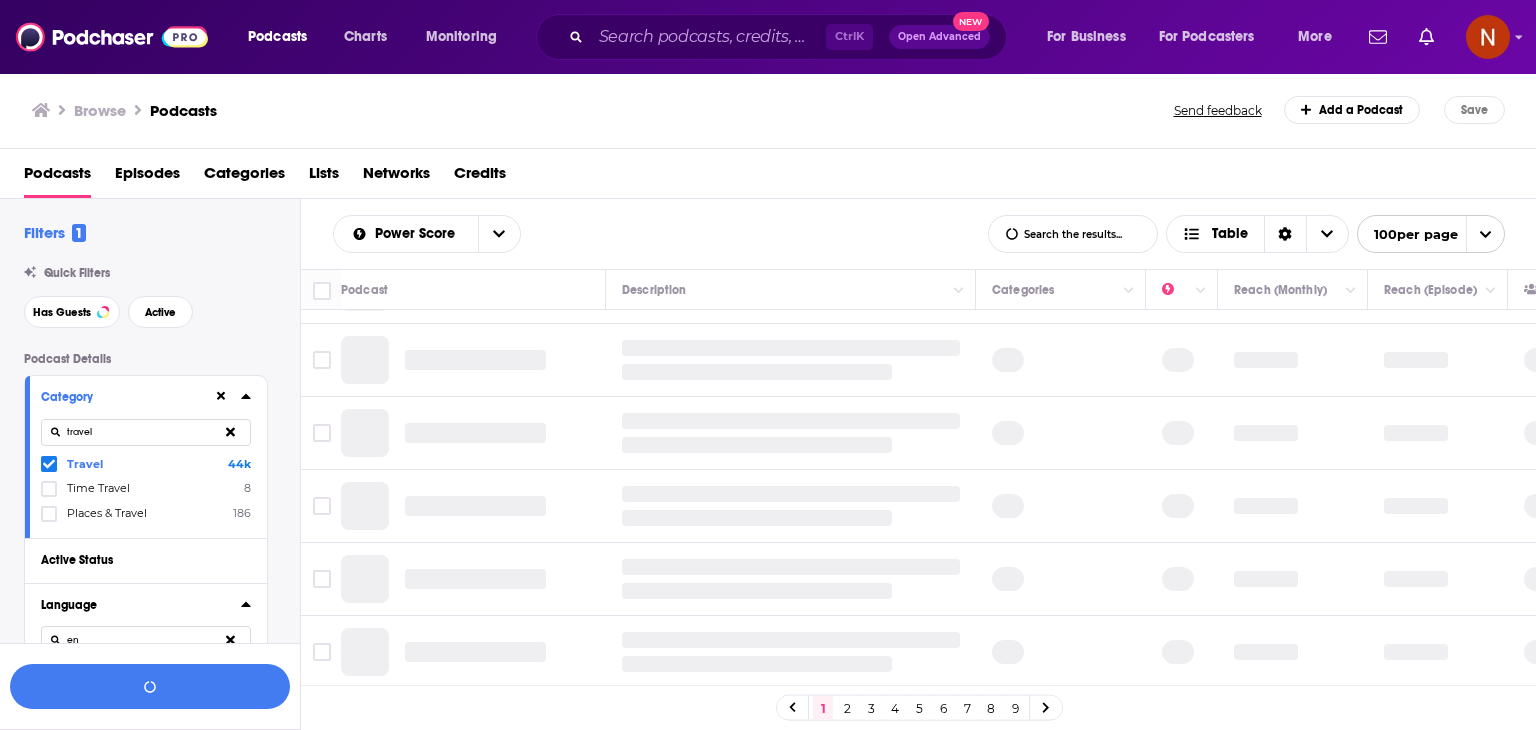 click at bounding box center [49, 464] 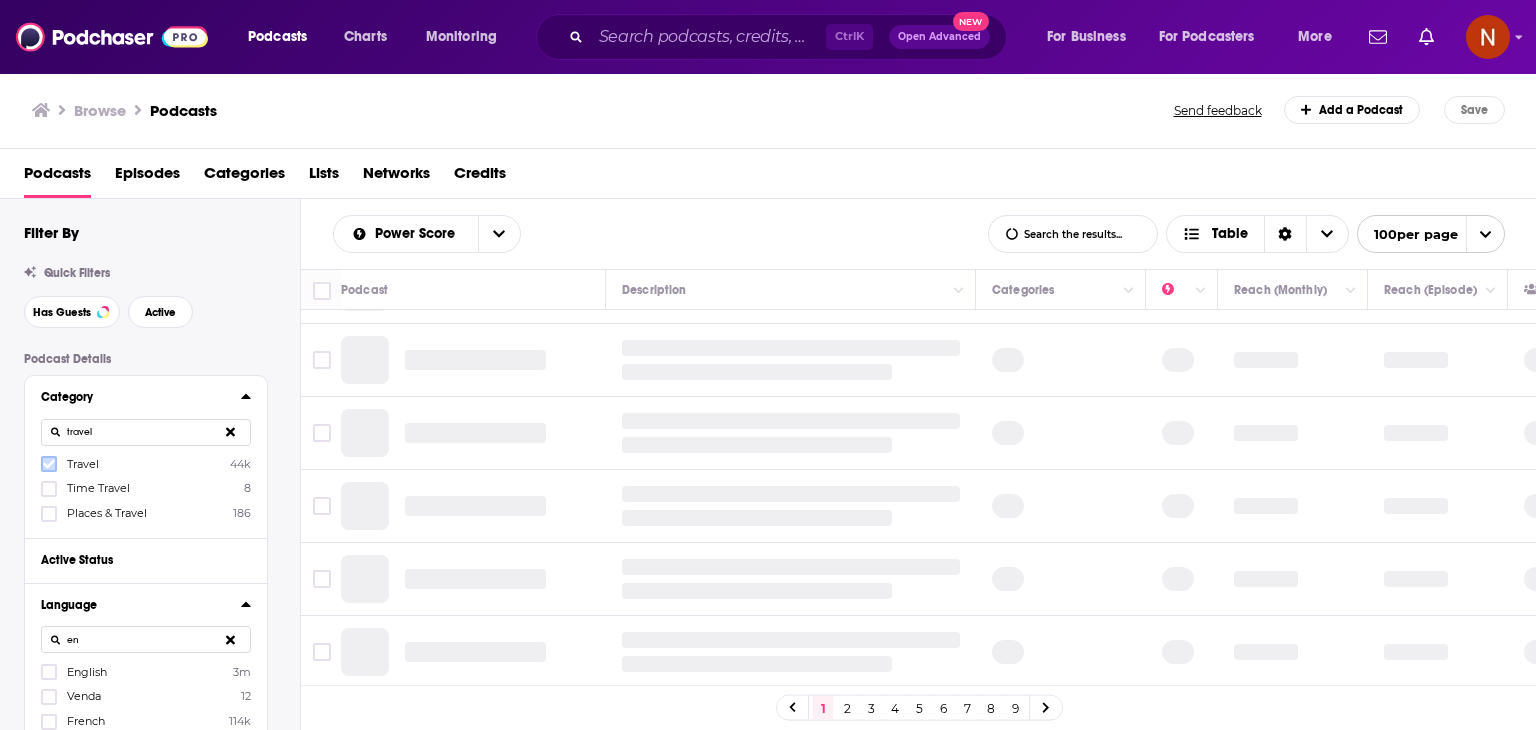 click 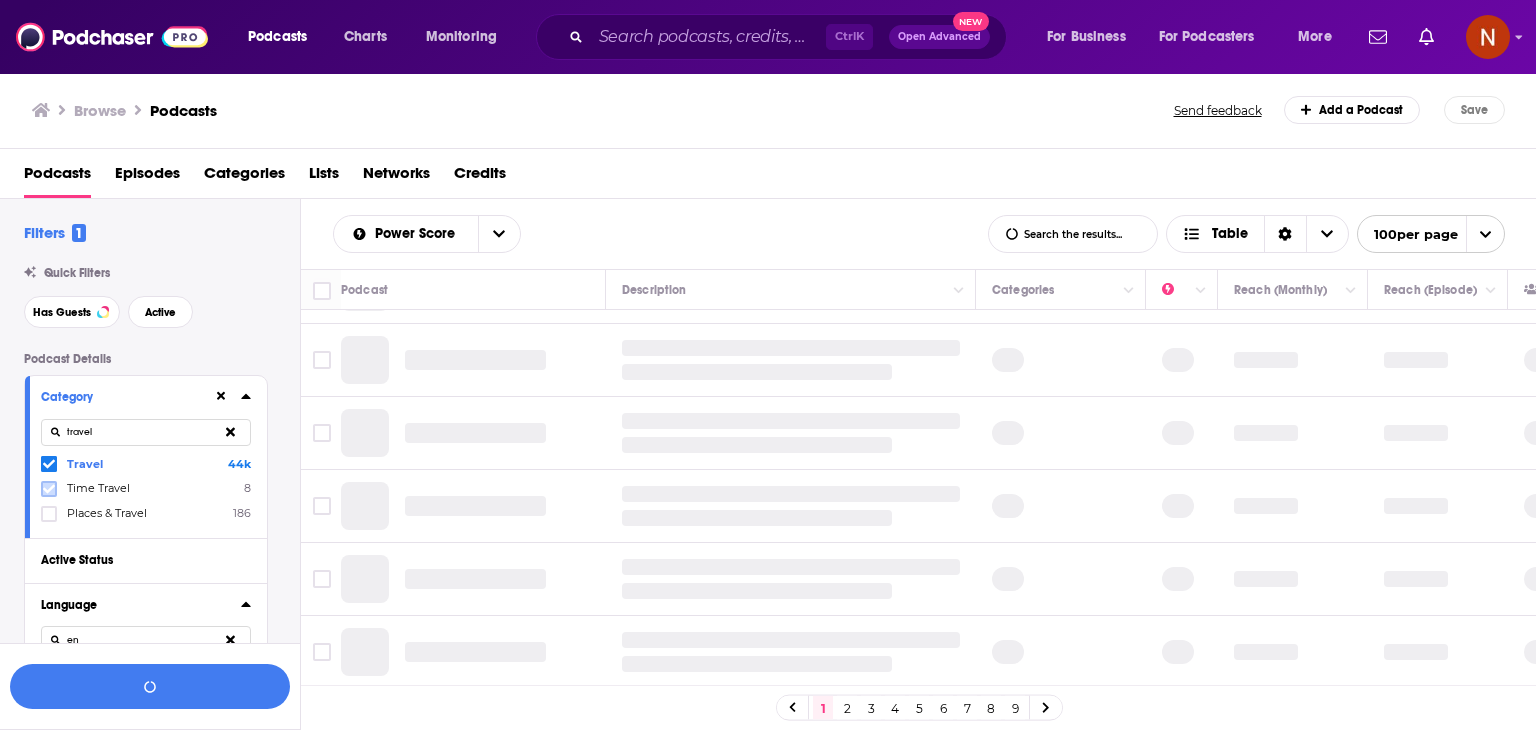 click 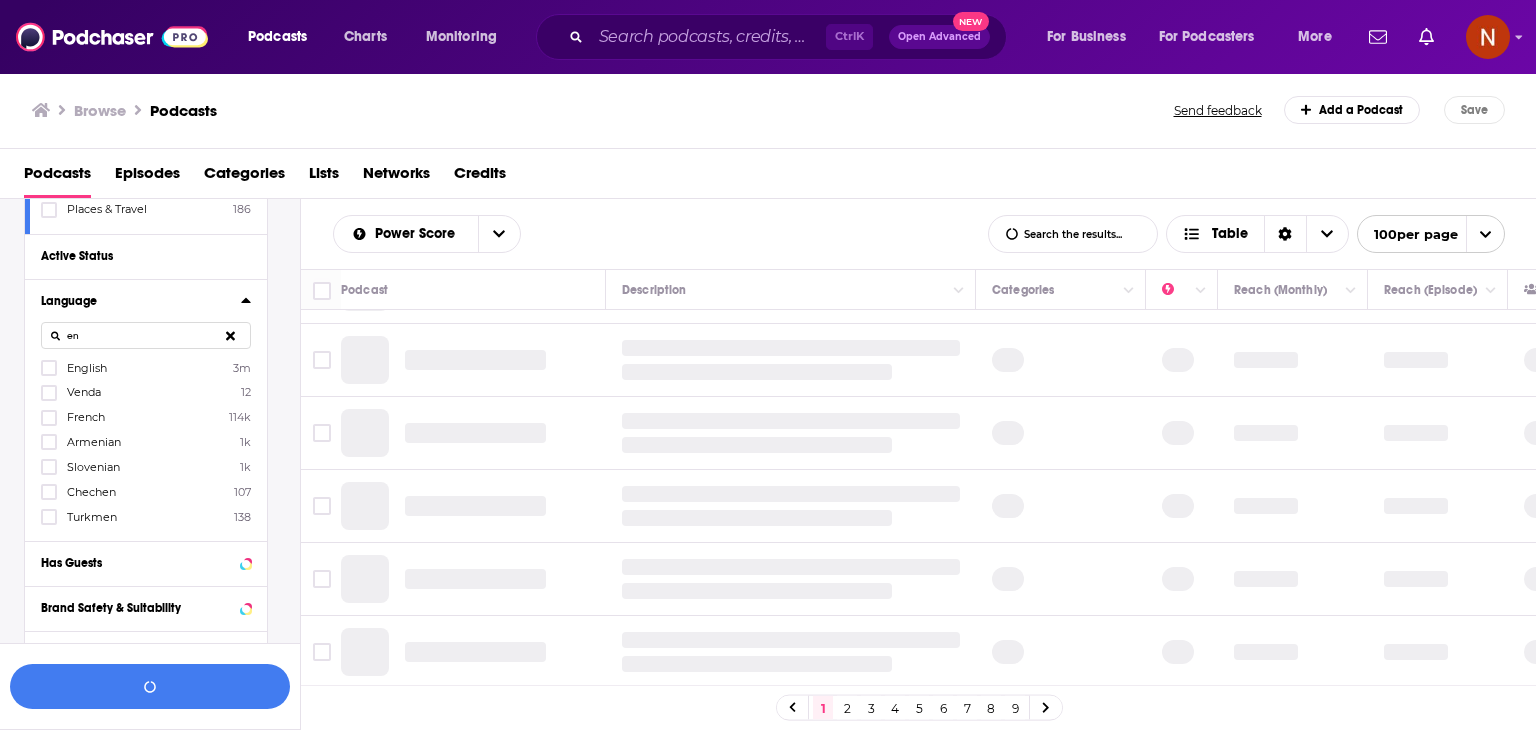 scroll, scrollTop: 306, scrollLeft: 0, axis: vertical 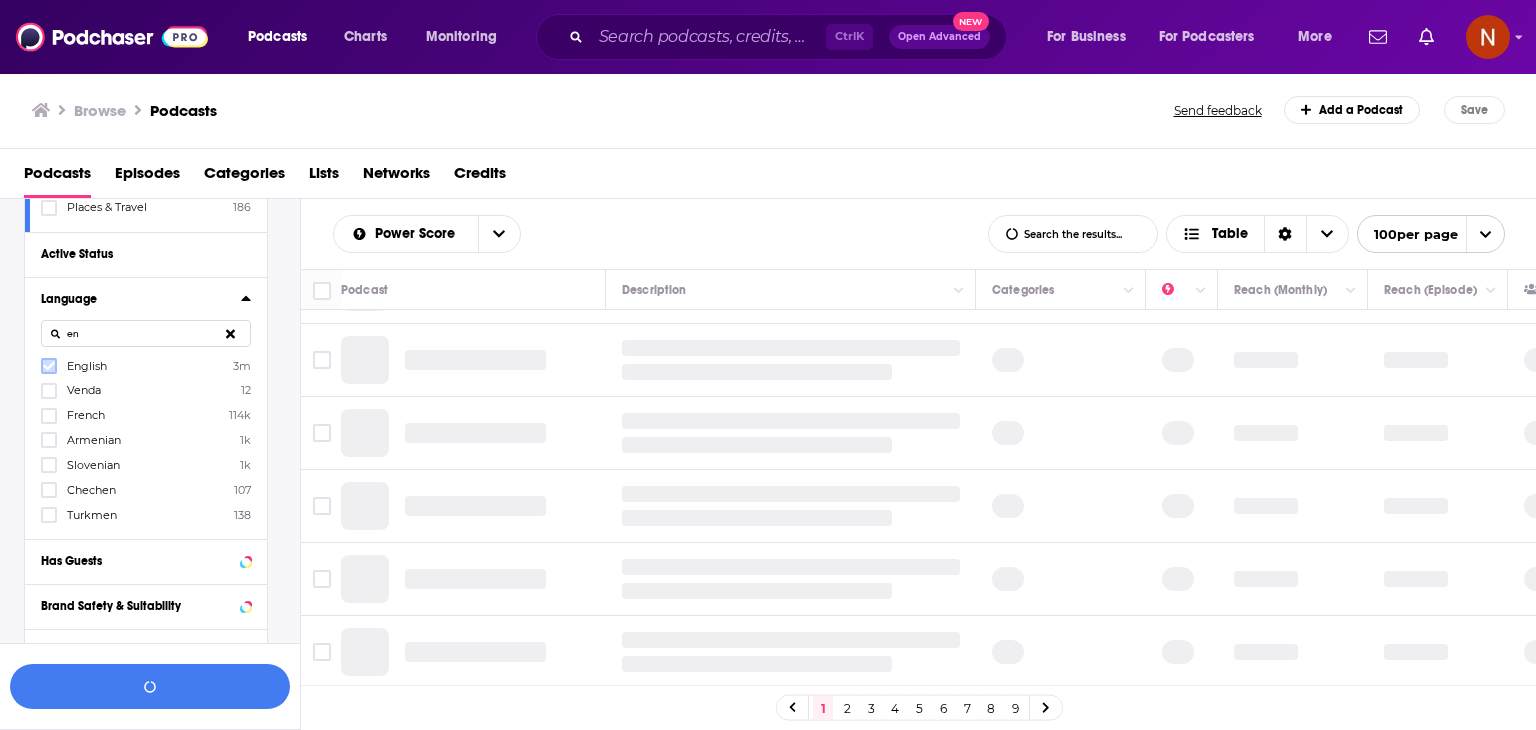 click 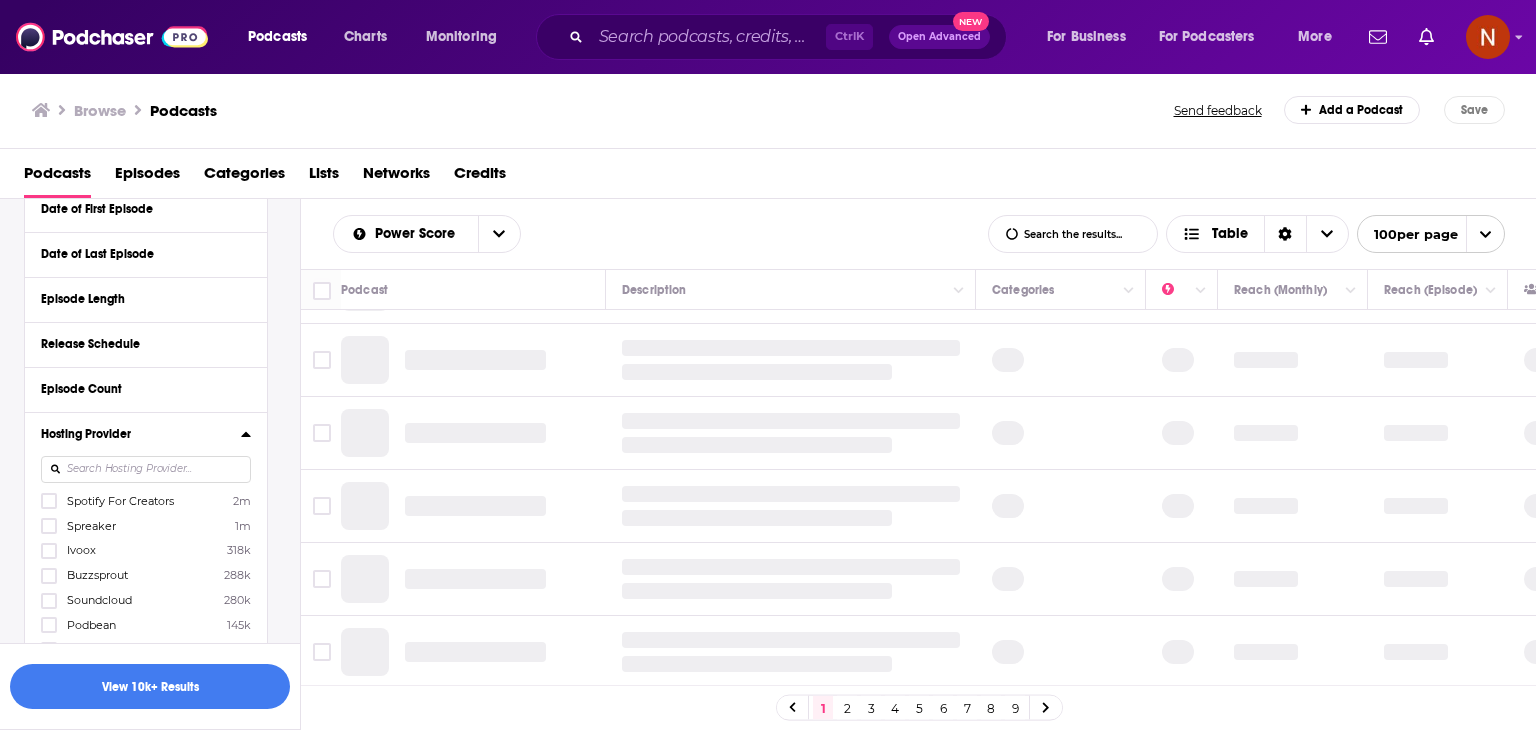 scroll, scrollTop: 990, scrollLeft: 0, axis: vertical 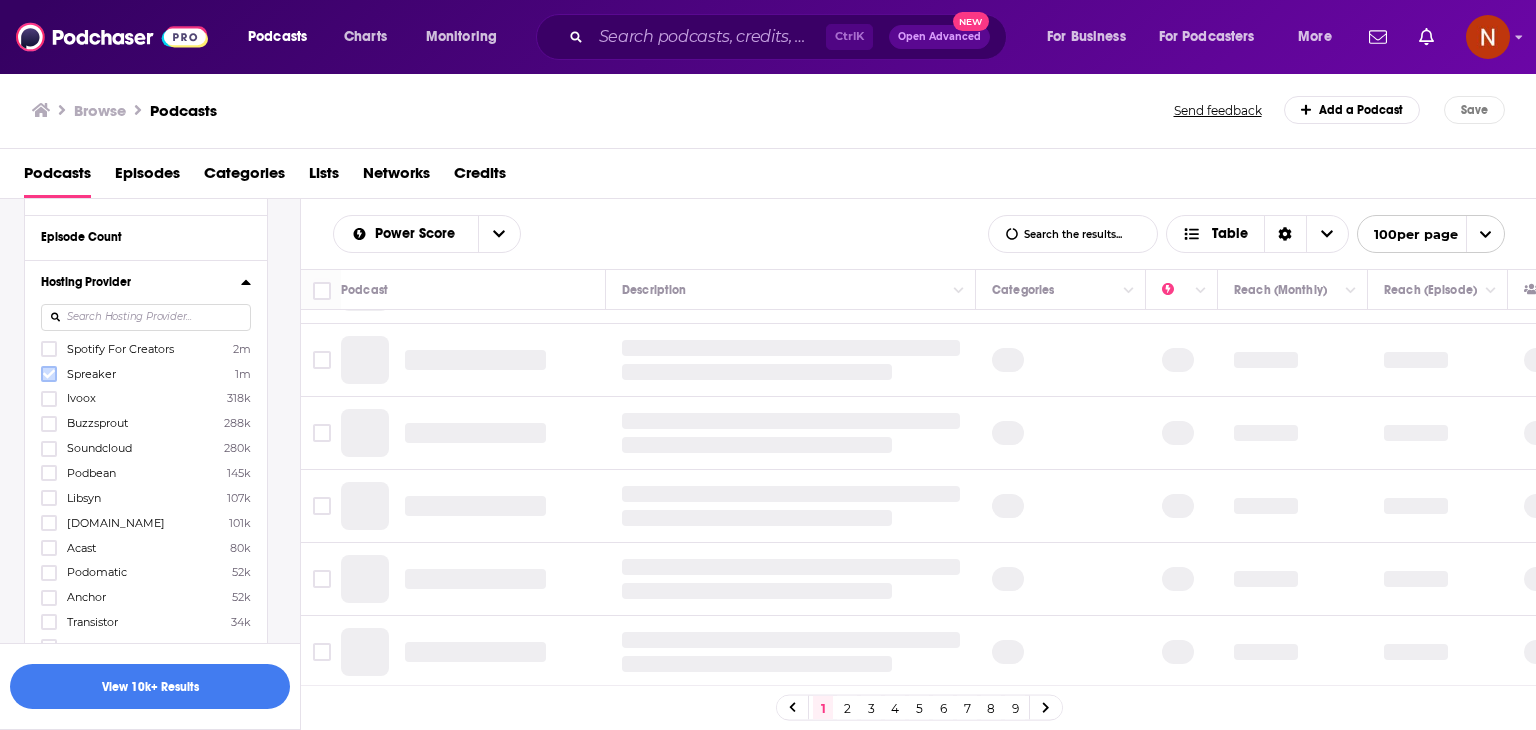 click 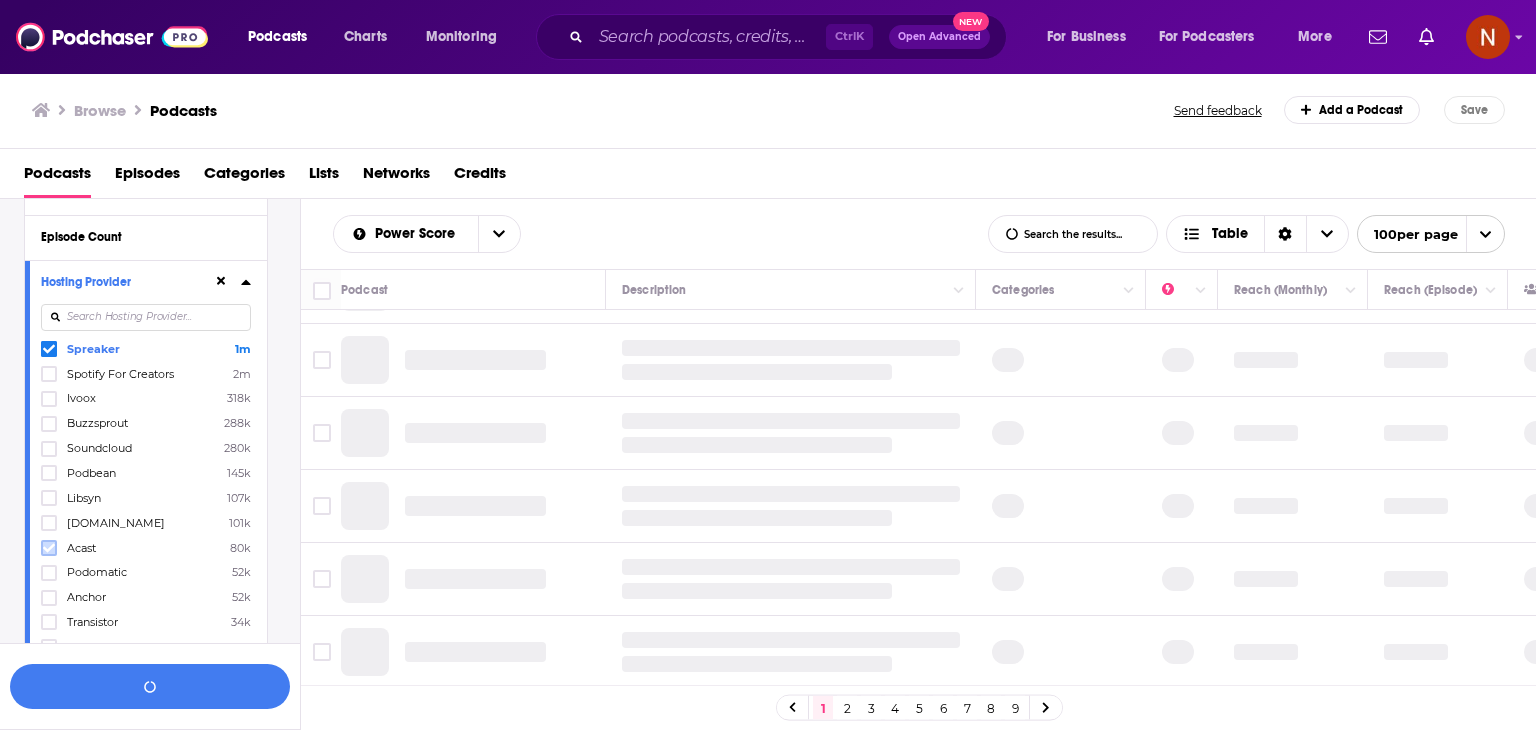click 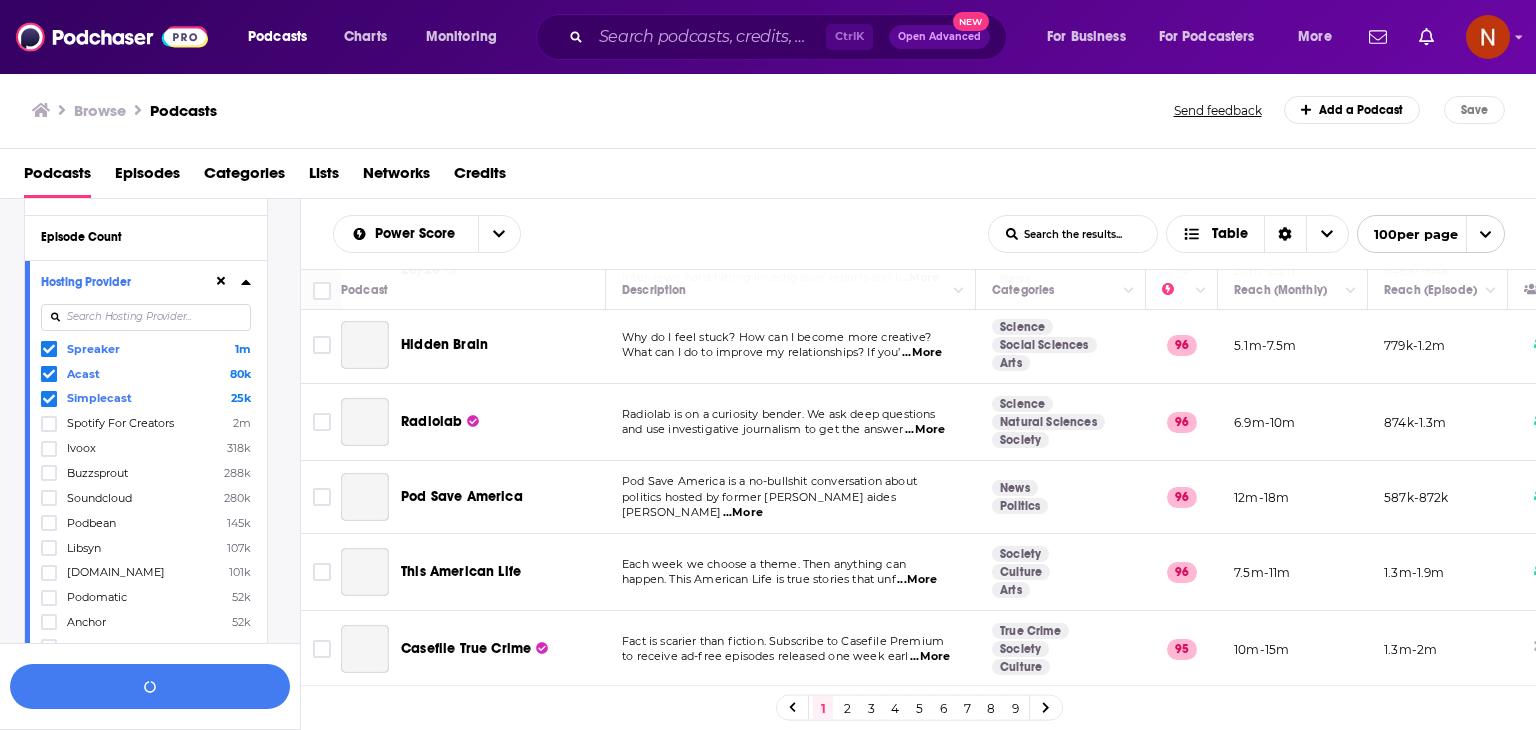 scroll, scrollTop: 7224, scrollLeft: 0, axis: vertical 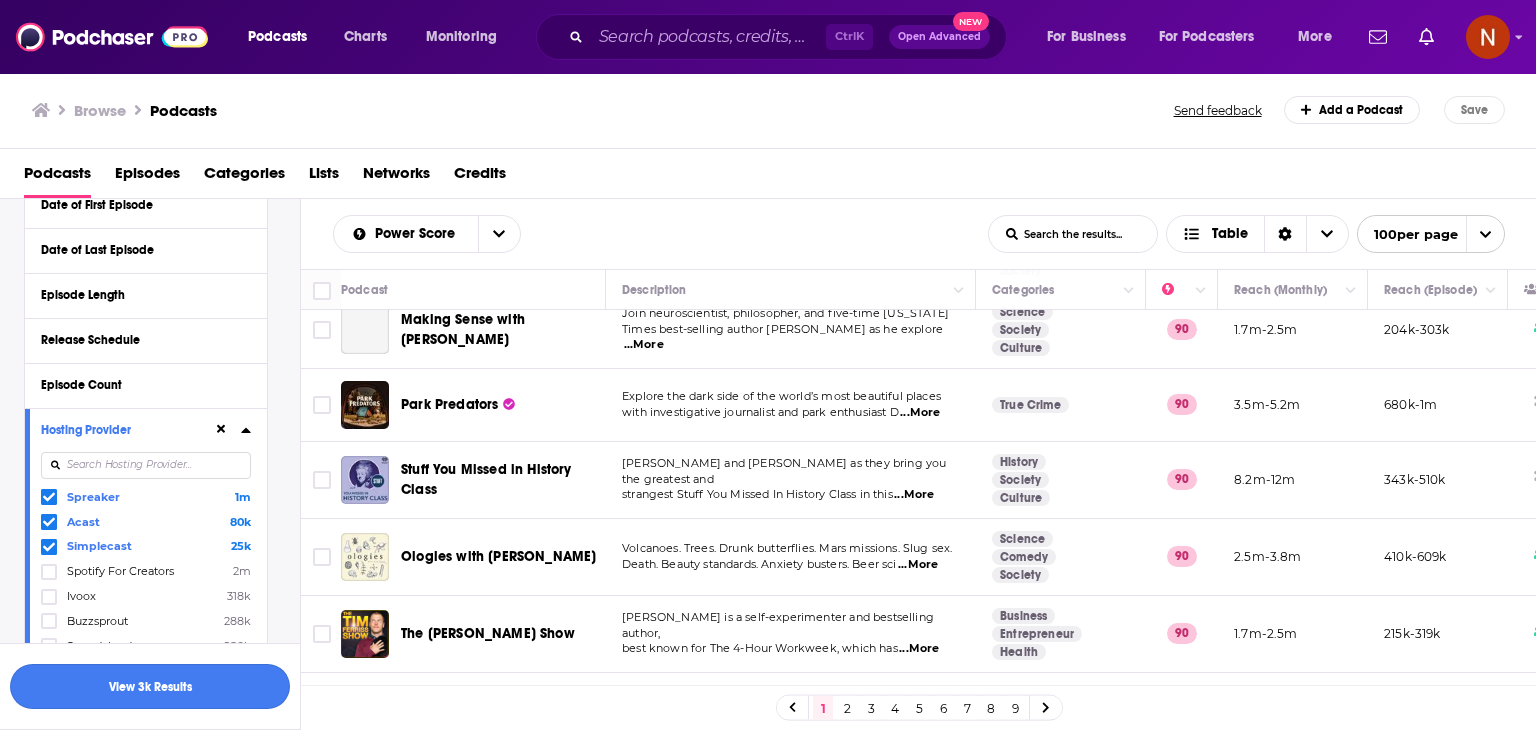 click on "View 3k Results" at bounding box center (150, 686) 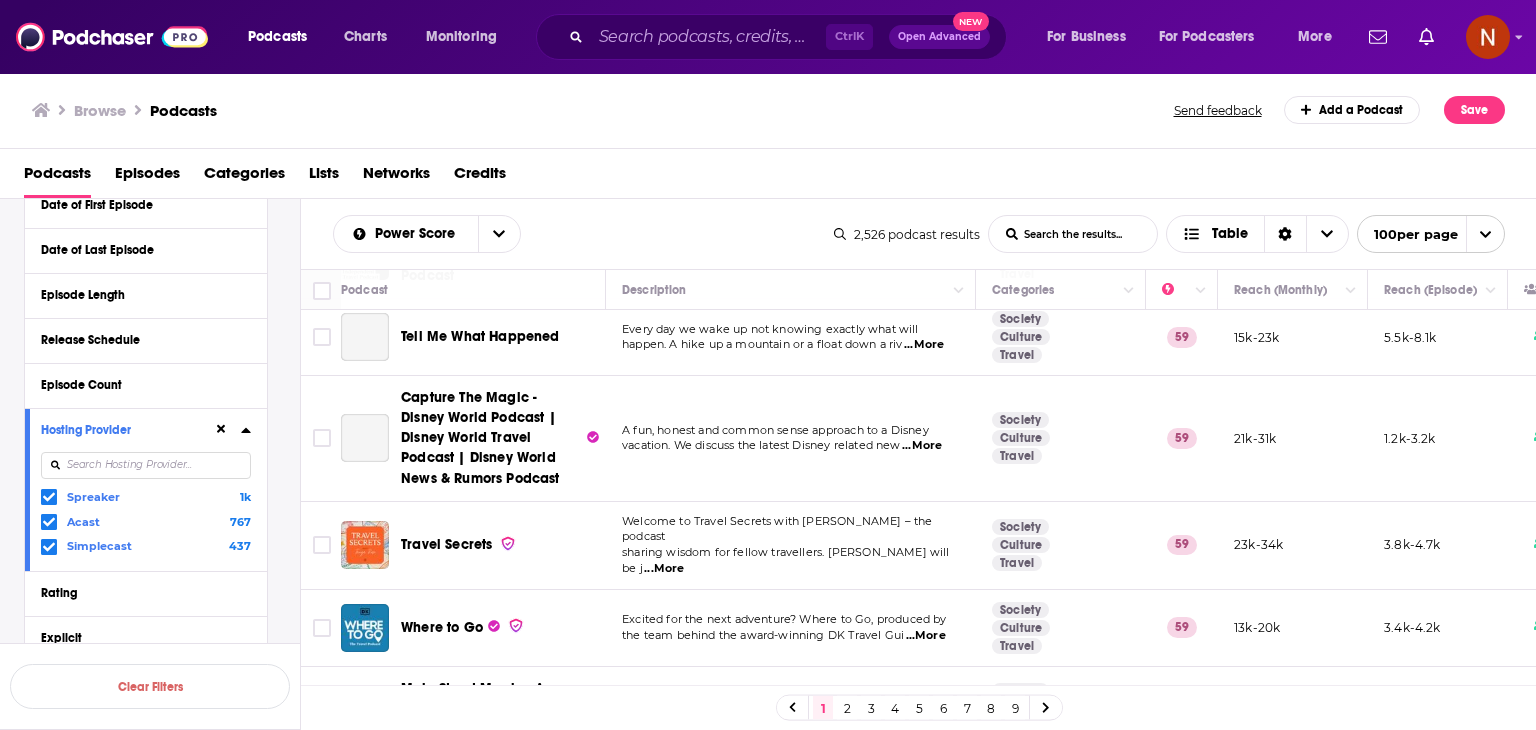 scroll, scrollTop: 0, scrollLeft: 0, axis: both 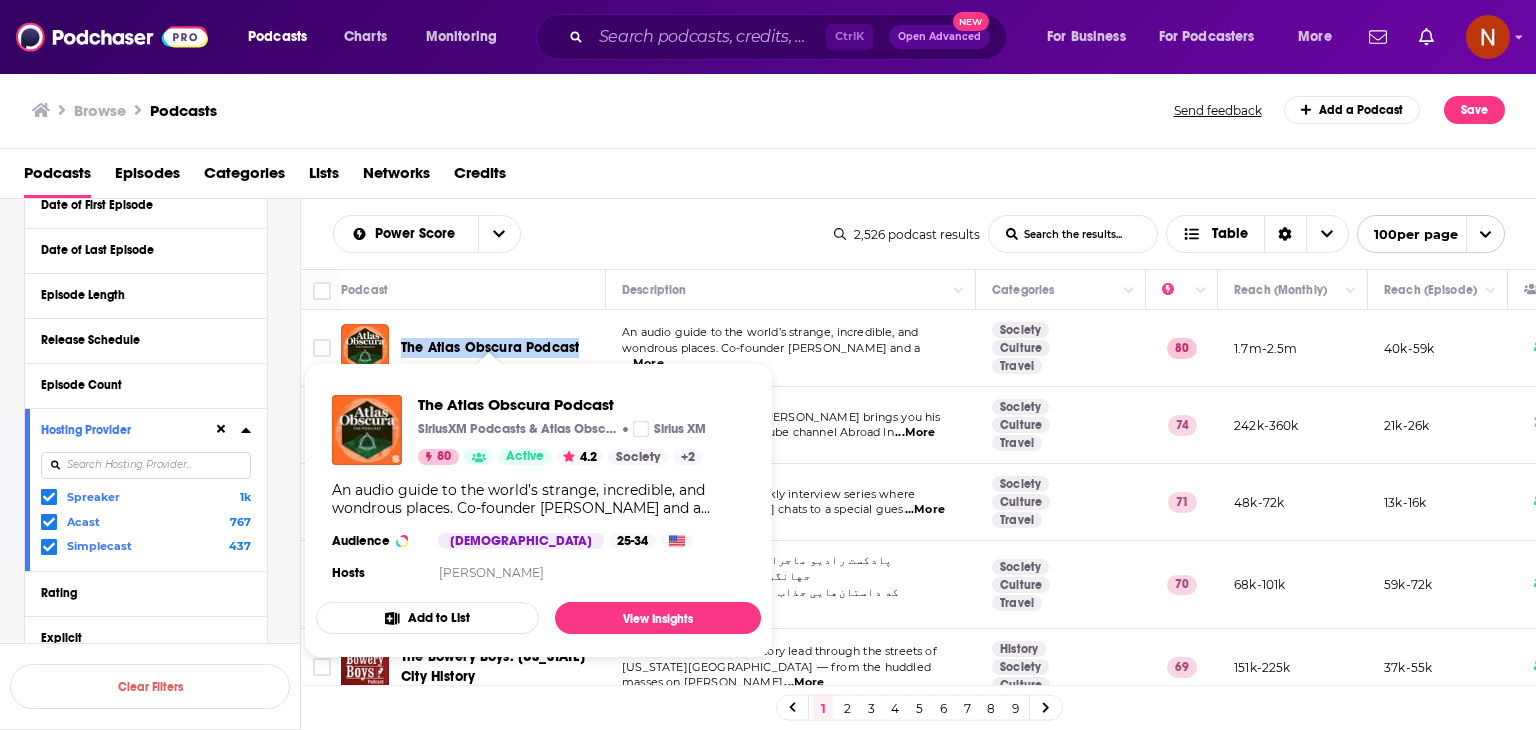 drag, startPoint x: 598, startPoint y: 353, endPoint x: 404, endPoint y: 349, distance: 194.04123 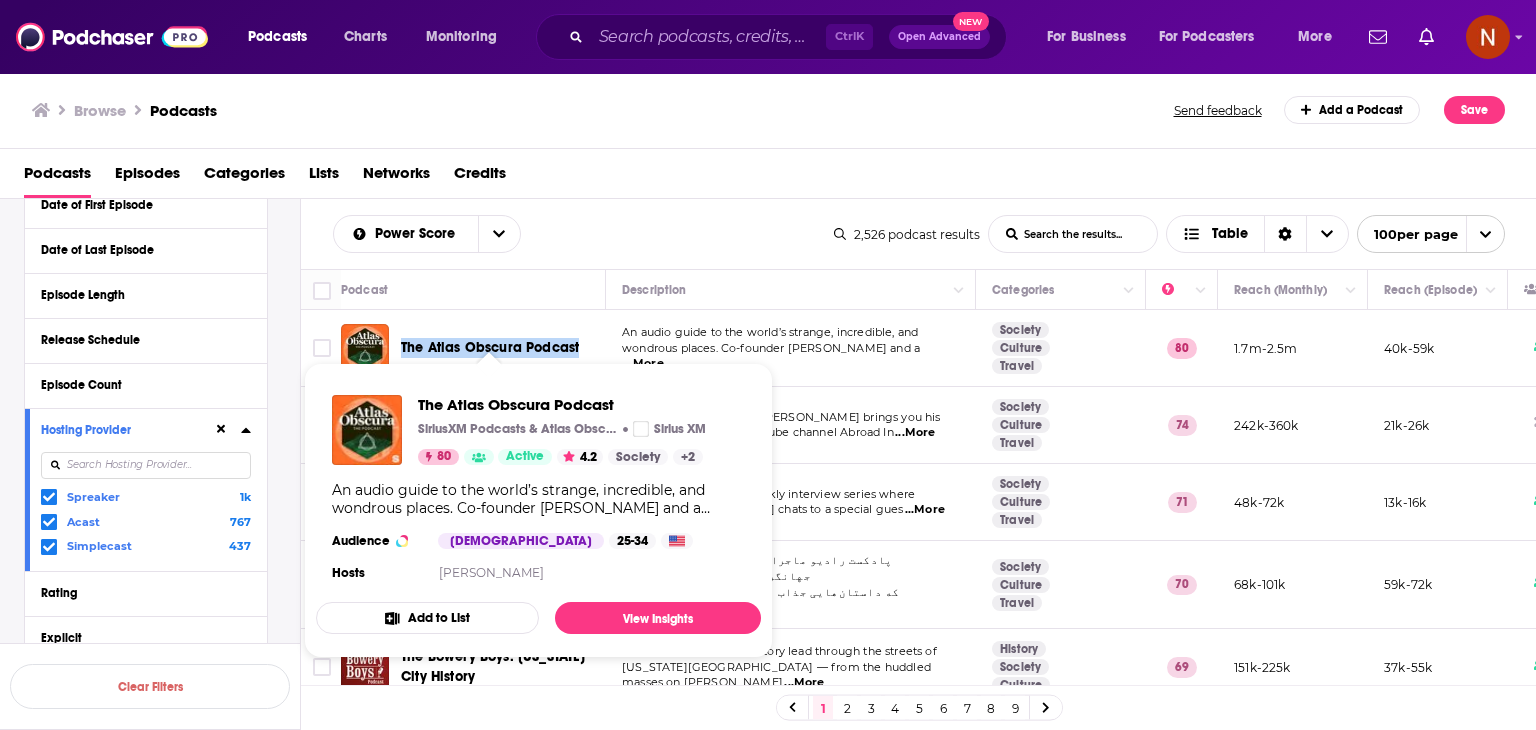 click on "The Atlas Obscura Podcast" at bounding box center [505, 348] 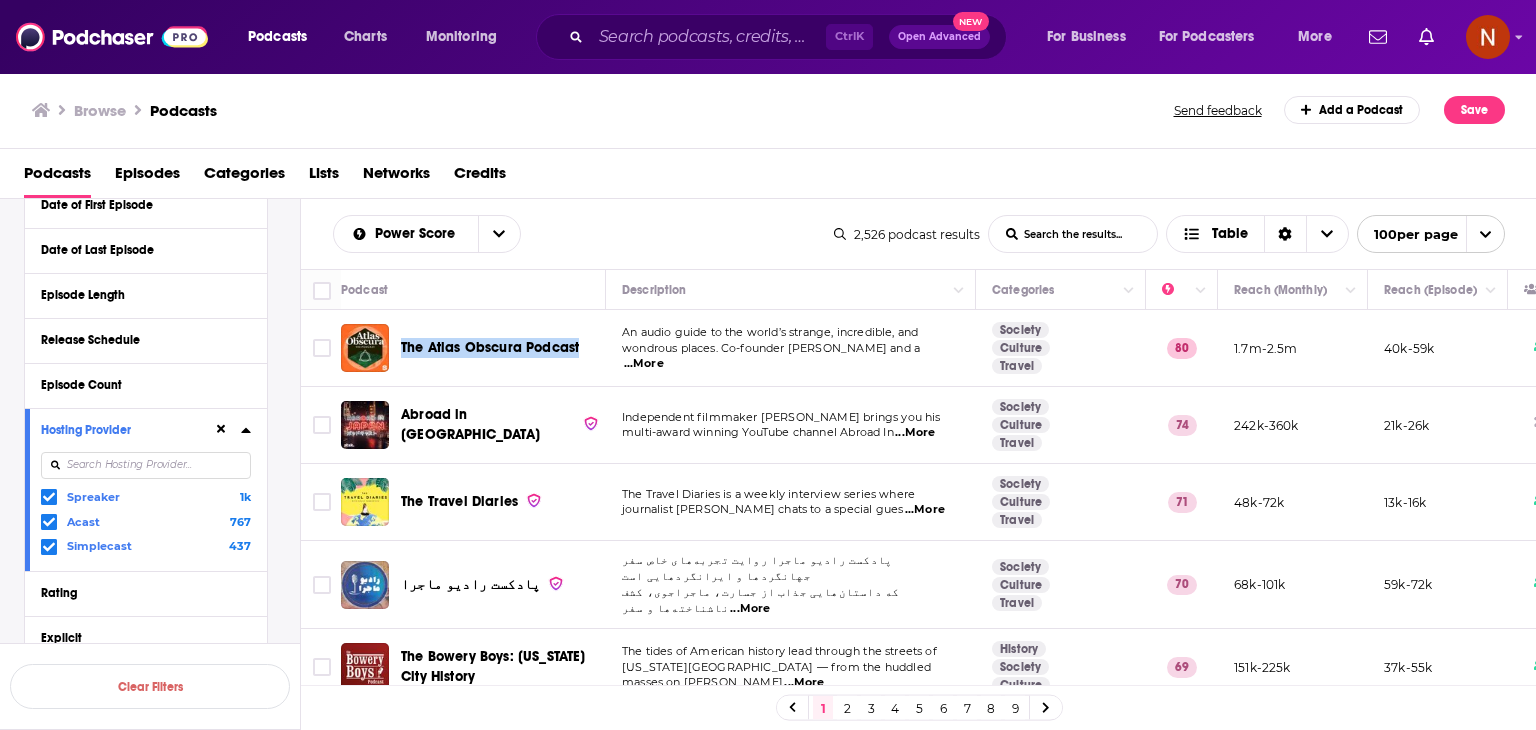 copy on "The Atlas Obscura Podcast" 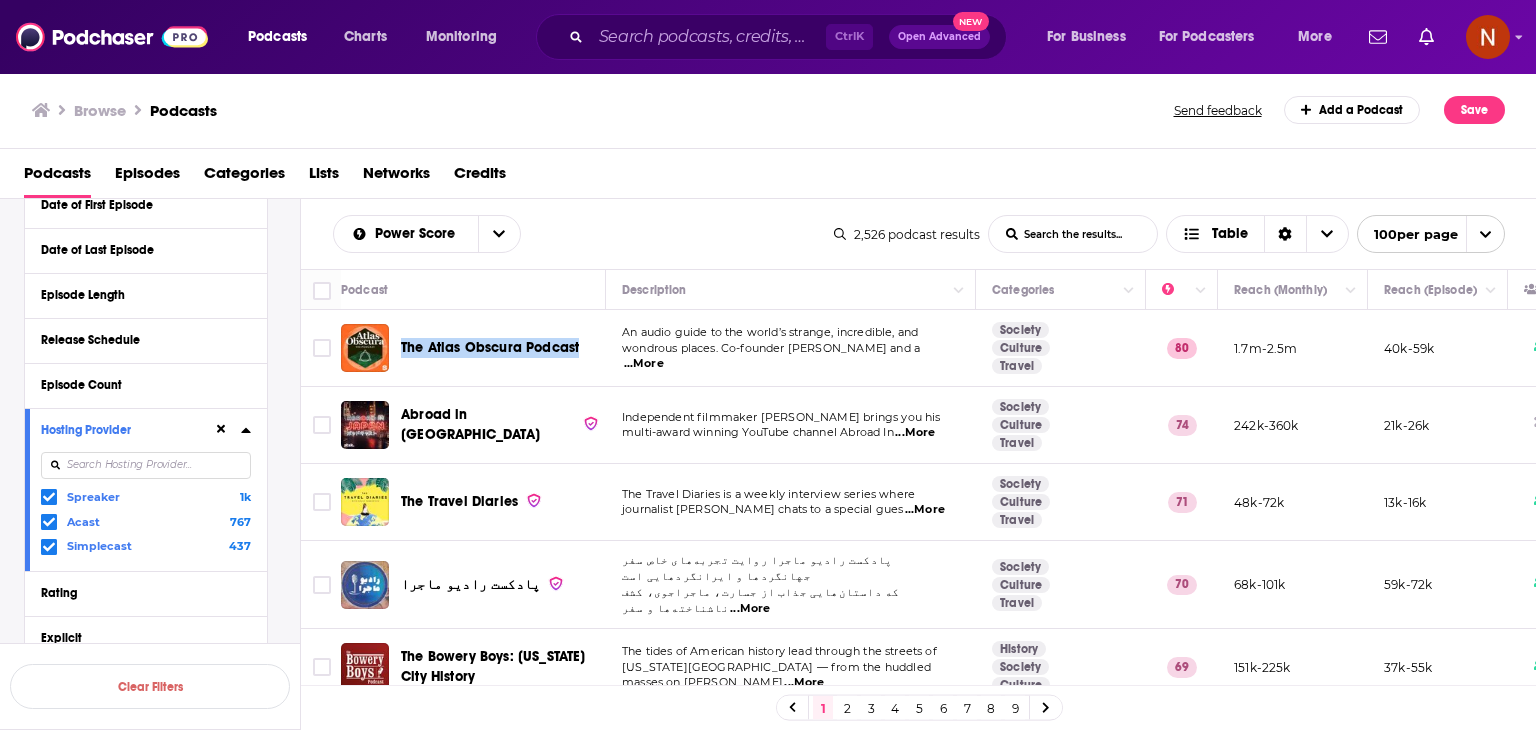 scroll, scrollTop: 0, scrollLeft: 0, axis: both 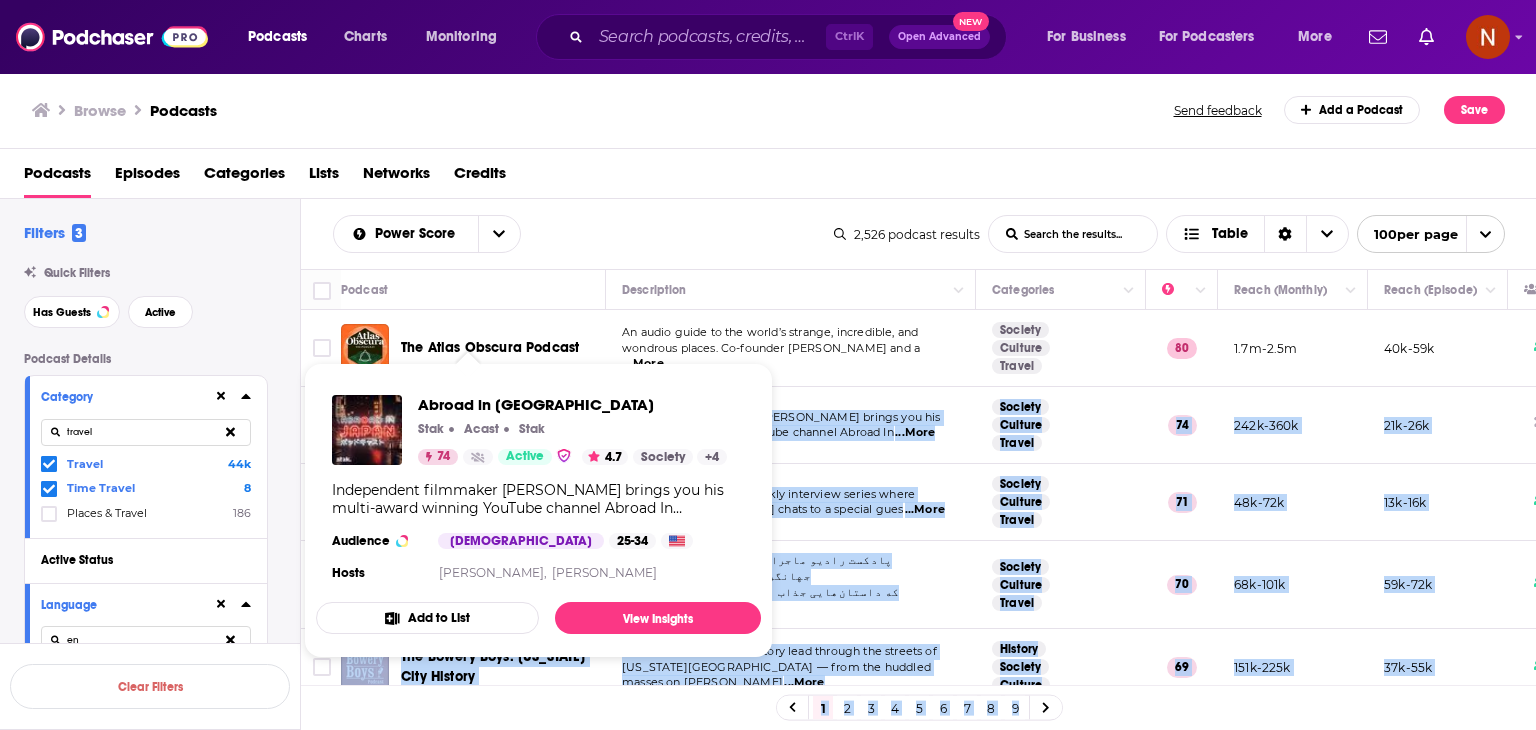 drag, startPoint x: 515, startPoint y: 434, endPoint x: 408, endPoint y: 427, distance: 107.22873 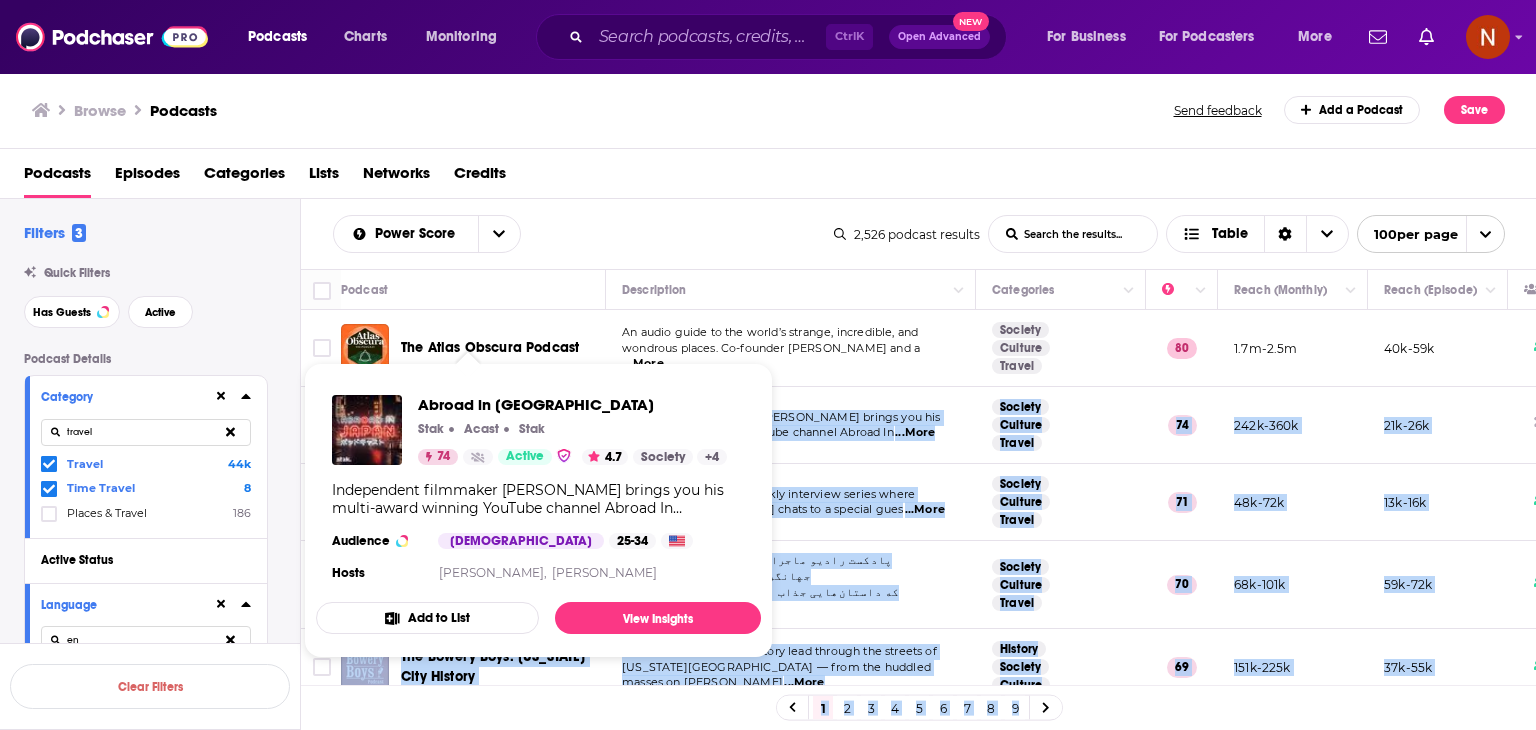 click on "Podcasts Charts Monitoring Ctrl  K Open Advanced New For Business For Podcasters More Podcasts Charts Monitoring For Business For Podcasters More Browse Podcasts Send feedback Add a Podcast Save Podcasts Episodes Categories Lists Networks Credits Filters 3 Quick Filters Has Guests Active Podcast Details Category travel Travel 44k Time Travel 8 Places & Travel 186 Active Status Language en English 3m Venda 12 French 114k Armenian 1k Slovenian 1k Chechen 107 Turkmen 138 Has Guests Brand Safety & Suitability Political Skew Beta Network Date of First Episode Date of Last Episode Episode Length Release Schedule Episode Count Hosting Provider Spreaker 1k Acast 767 Simplecast 437 Rating Explicit Show Less Audience & Reach Power Score™ Reach (Monthly) Reach (Episode Average) Gender Age Income Show More Saved Searches Select Clear Filters Power Score List Search Input Search the results... Table 2,526   podcast   results List Search Input Search the results... Table 100  per page Podcast Description Categories 80 74" at bounding box center (768, 365) 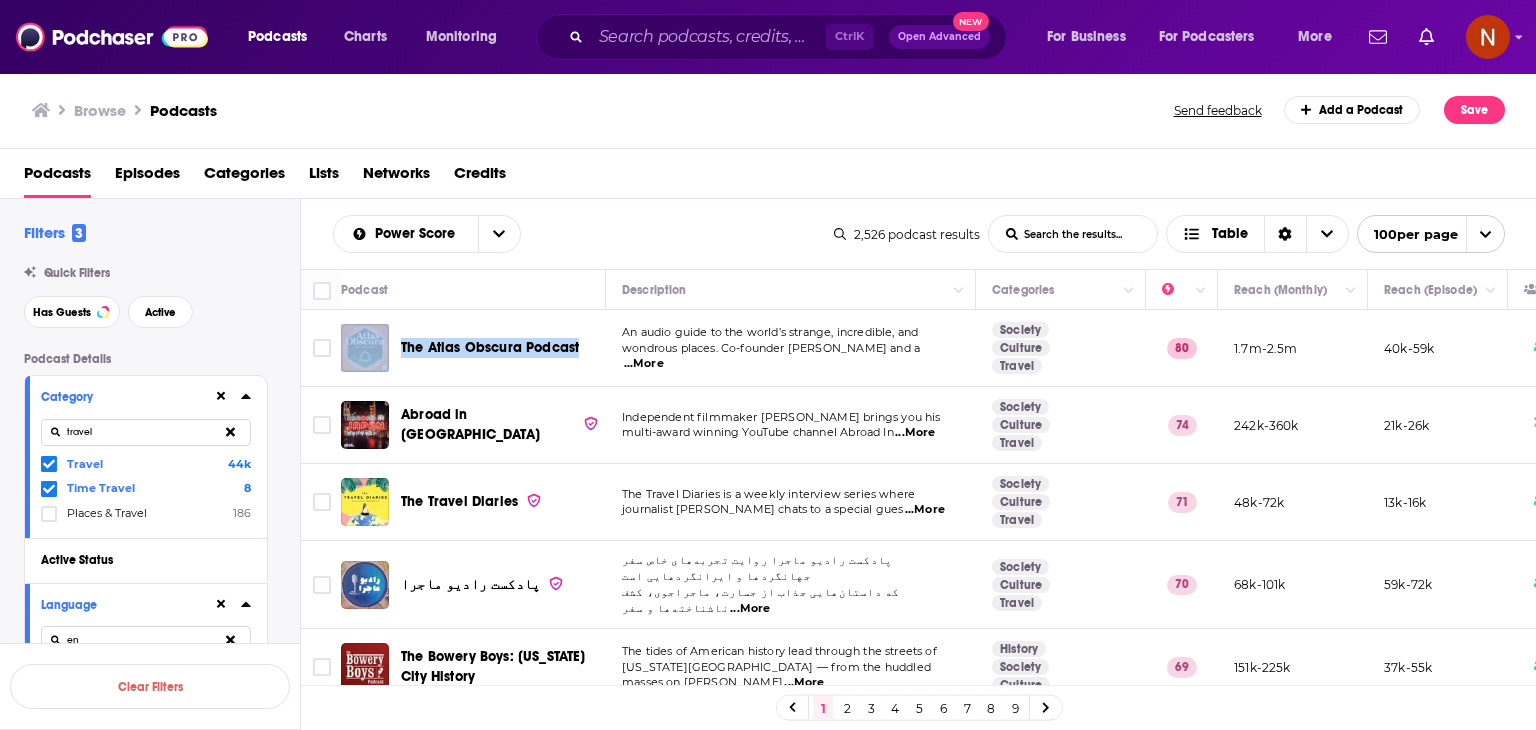 drag, startPoint x: 593, startPoint y: 341, endPoint x: 394, endPoint y: 347, distance: 199.09044 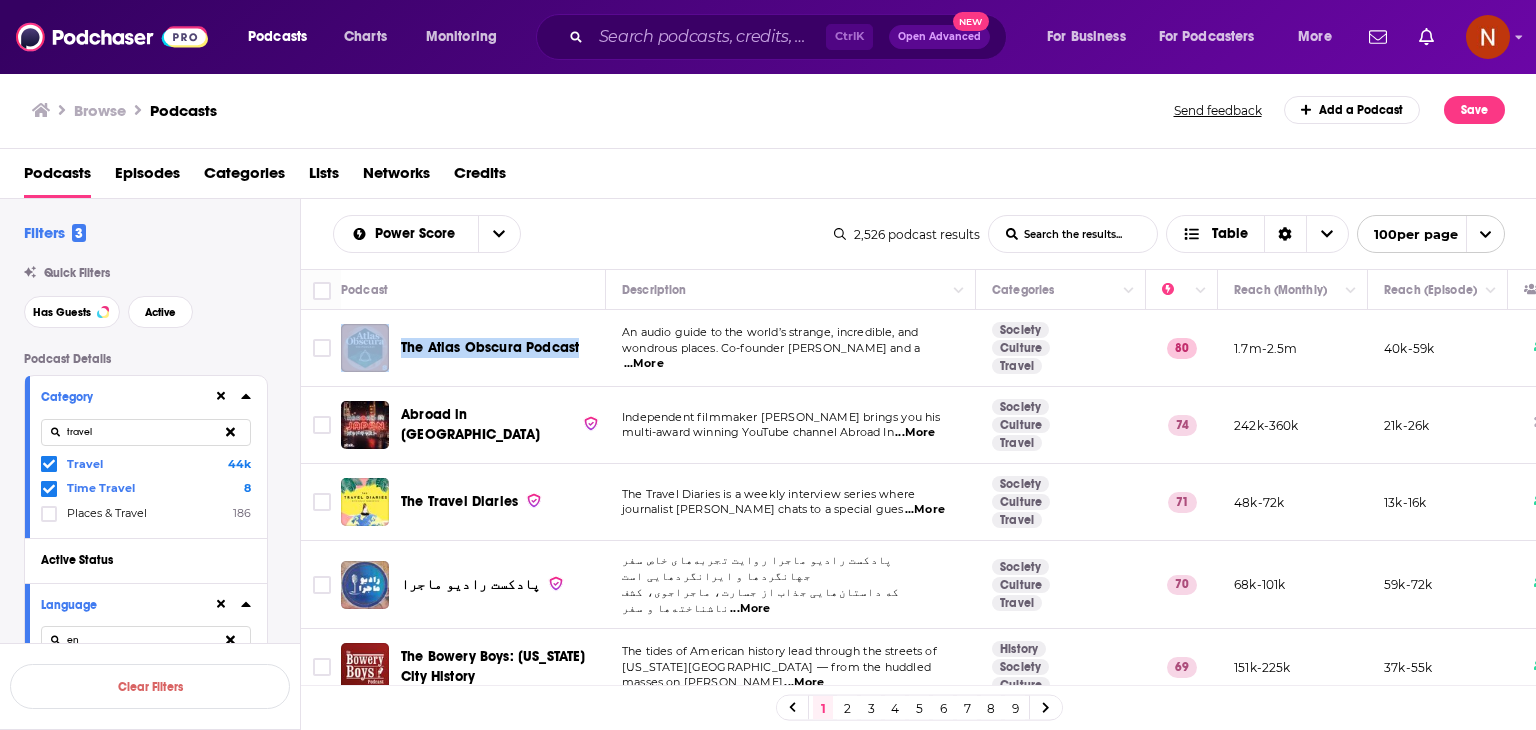 click on "The Atlas Obscura Podcast" at bounding box center (475, 348) 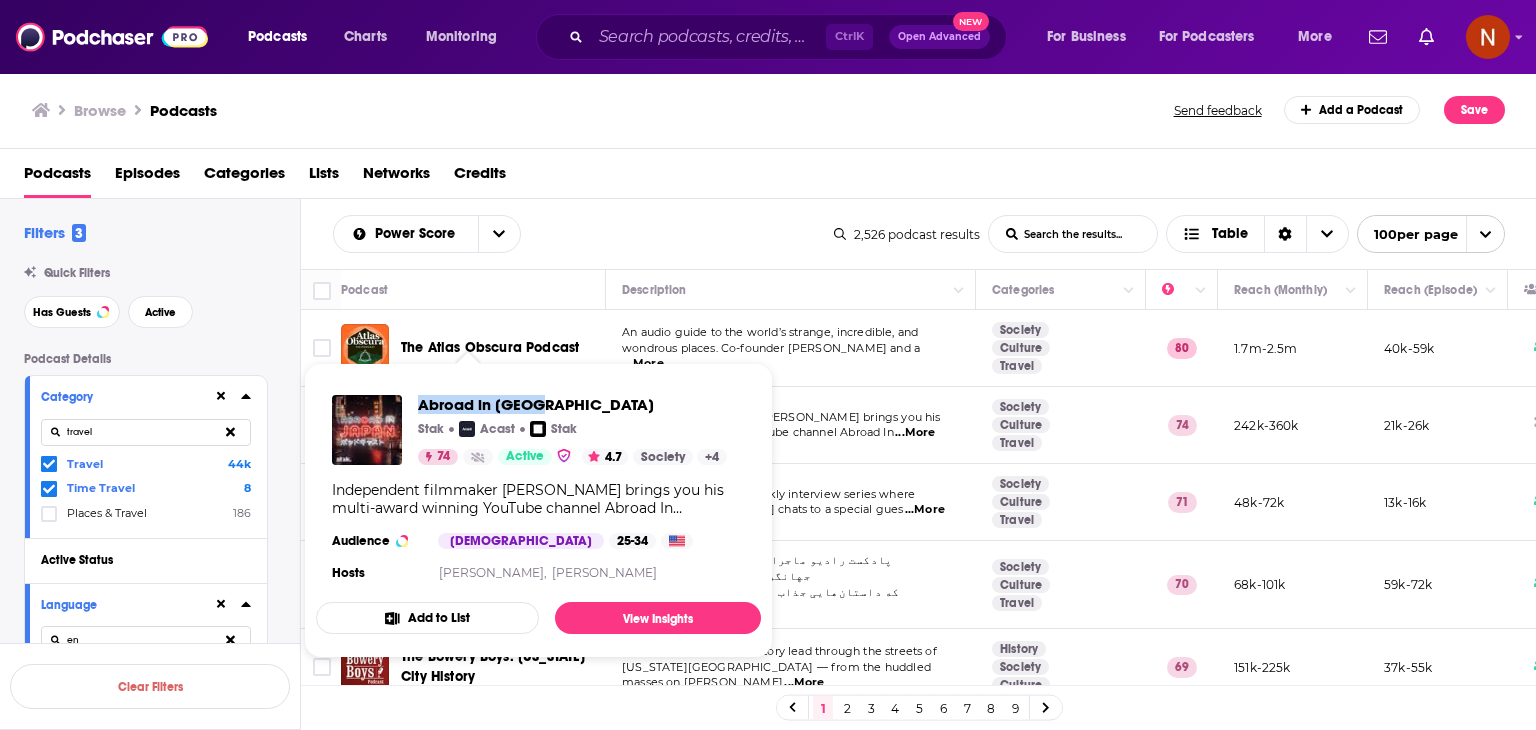 drag, startPoint x: 410, startPoint y: 407, endPoint x: 555, endPoint y: 409, distance: 145.0138 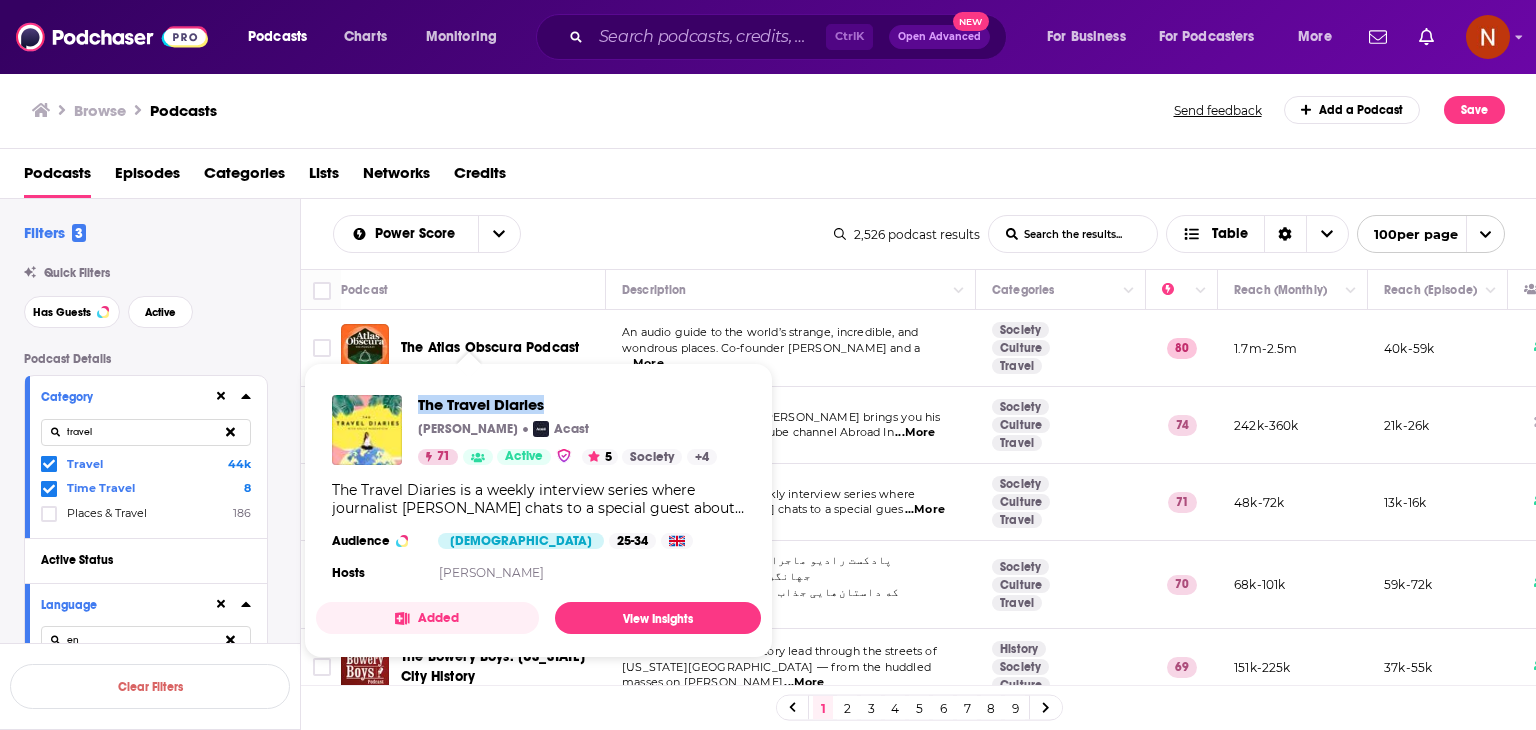 drag, startPoint x: 411, startPoint y: 409, endPoint x: 556, endPoint y: 409, distance: 145 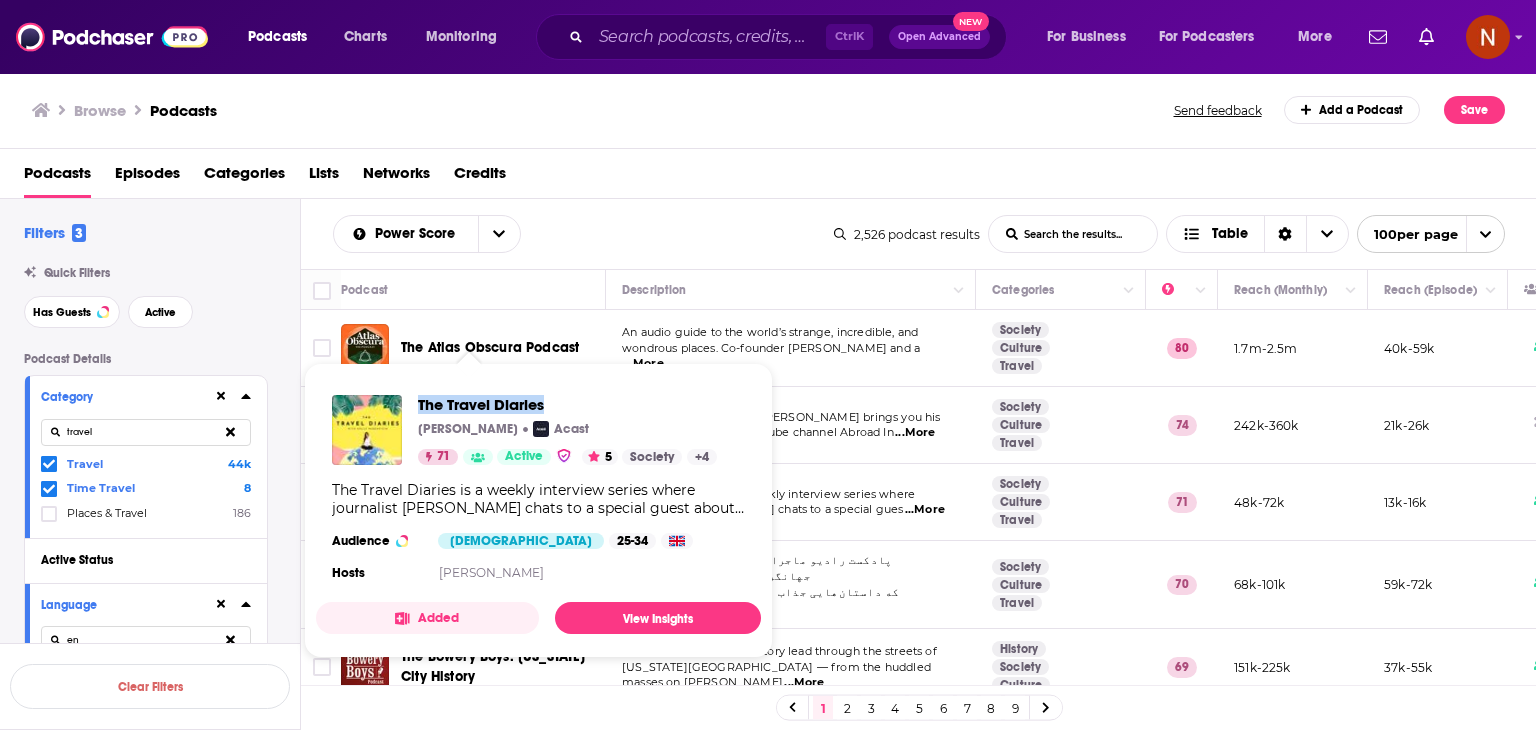 click on "The Travel Diaries Holly Rubenstein Acast 71 Active 5 Society + 4" at bounding box center [524, 430] 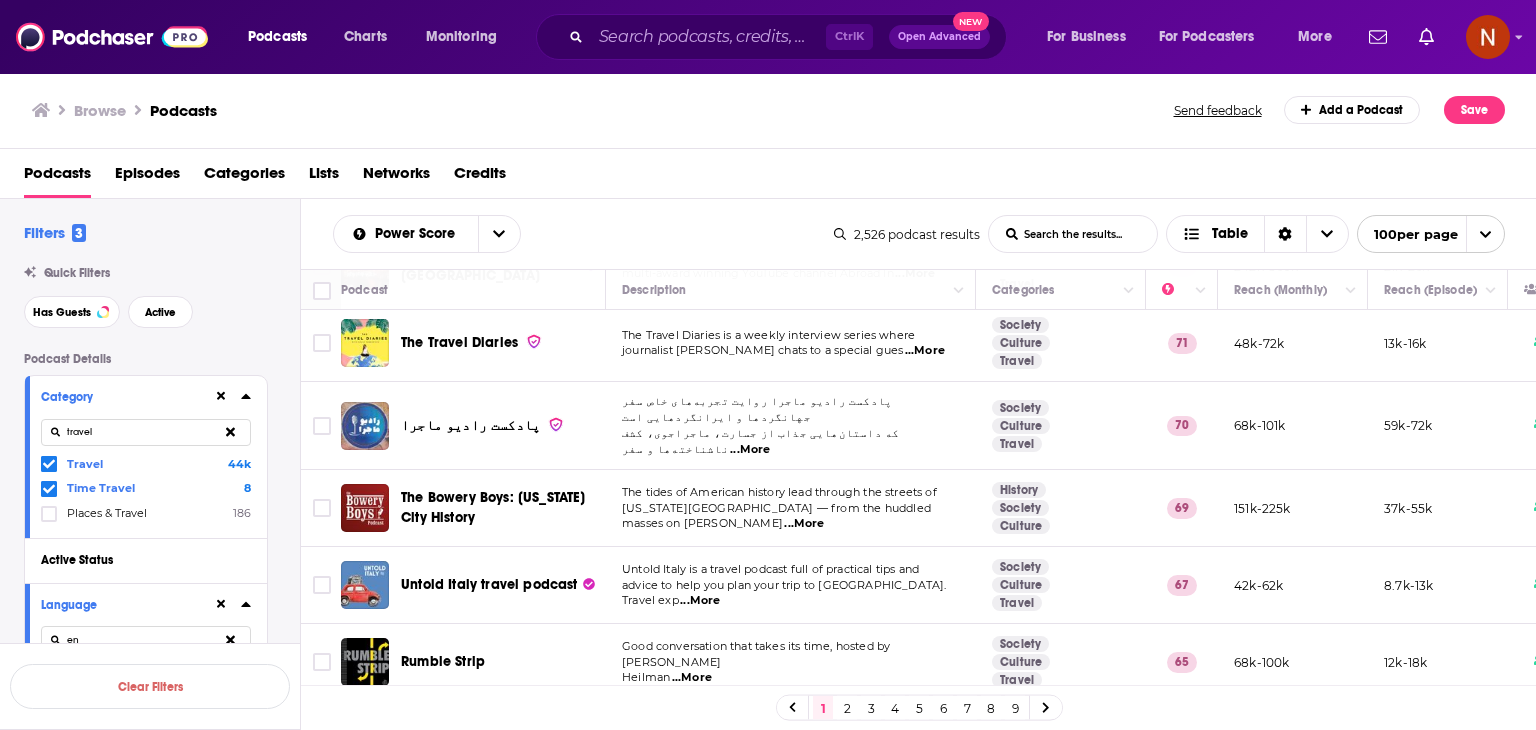 scroll, scrollTop: 192, scrollLeft: 0, axis: vertical 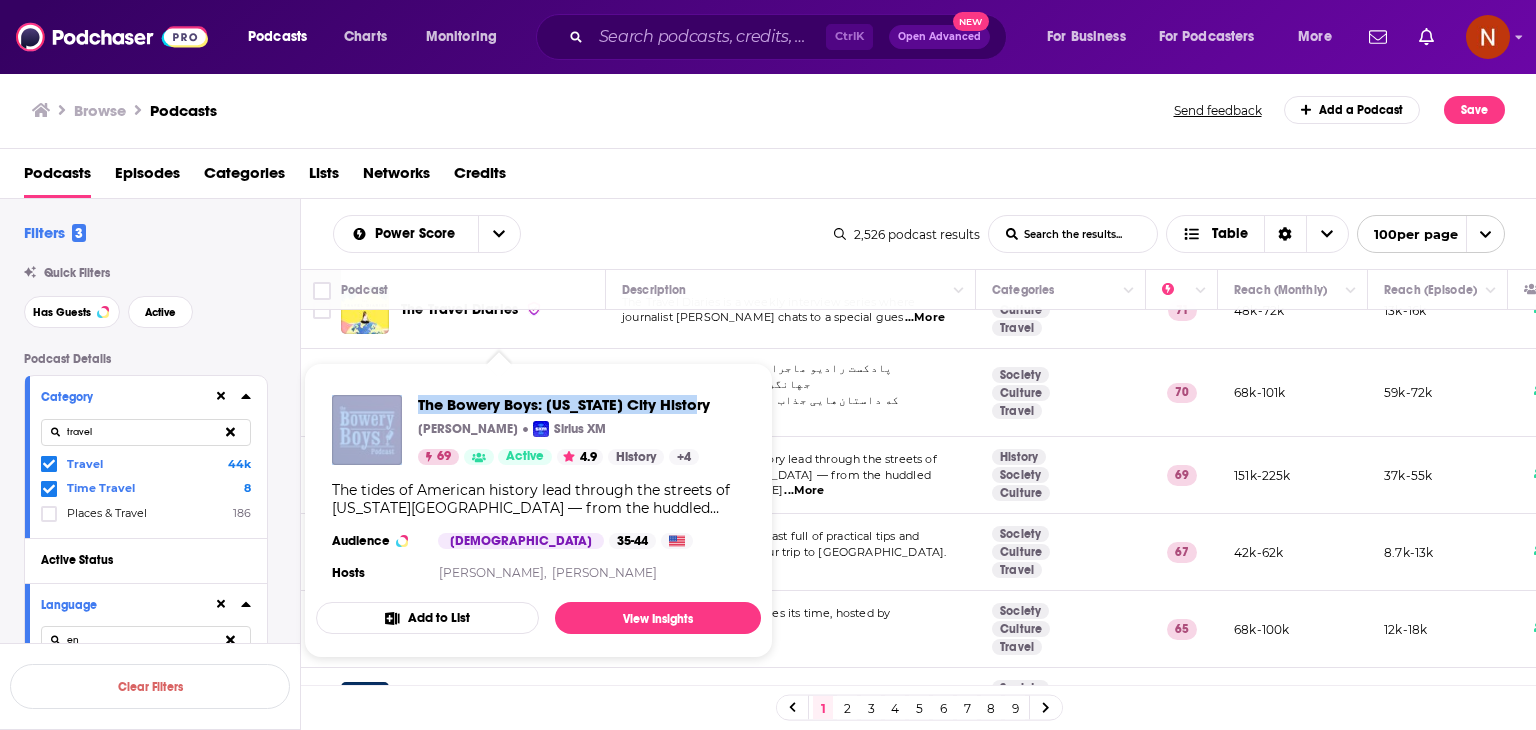drag, startPoint x: 408, startPoint y: 402, endPoint x: 726, endPoint y: 412, distance: 318.1572 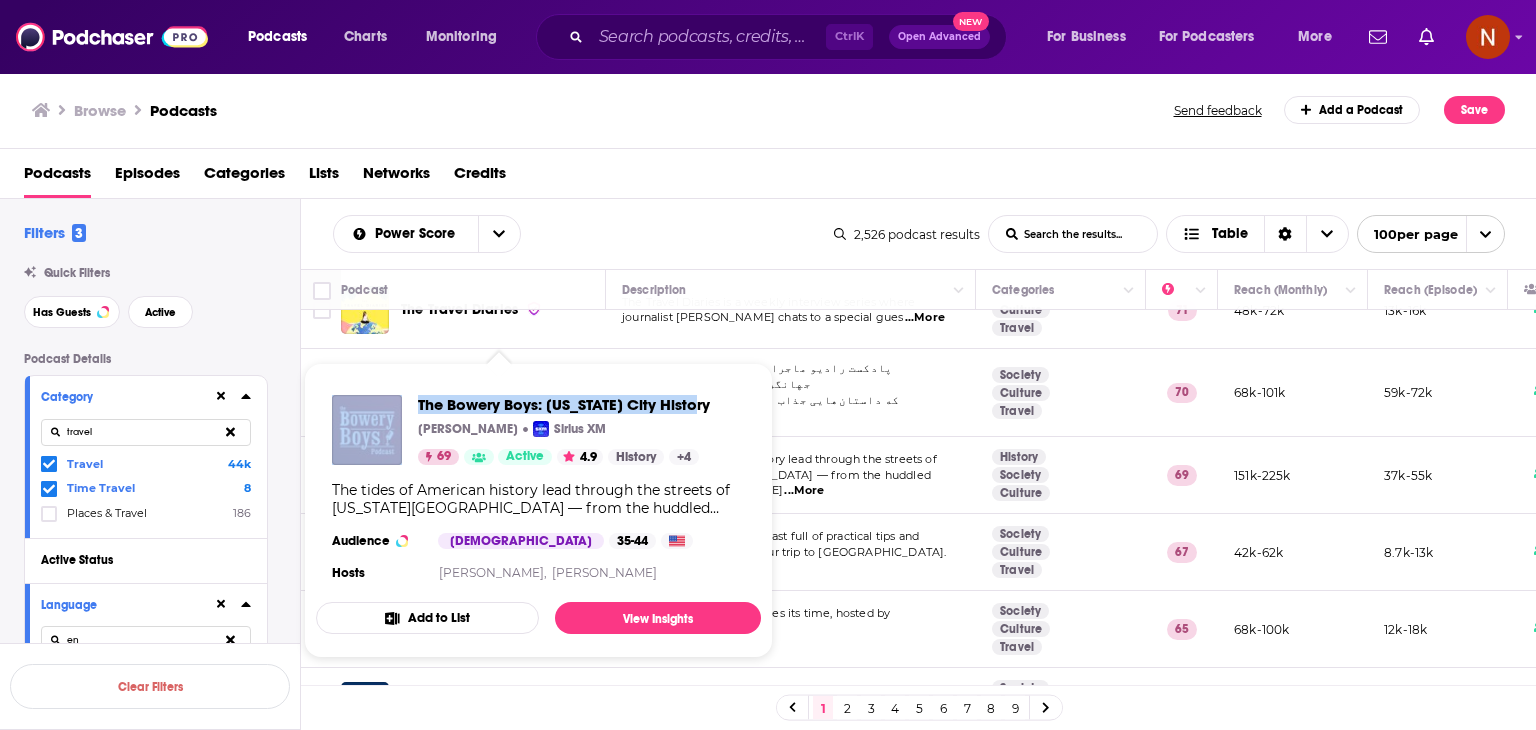 click on "The Bowery Boys: New York City History Tom Meyers Sirius XM 69 Active 4.9 History + 4 The tides of American history lead through the streets of New York City — from the huddled masses on Ellis Island to the sleazy theaters of 1970s Times Square. The elevated railroad to the Underground Railroad. Hamilton to Hammerstein! Greg and Tom explore more than 400 years of action-packed stories, featuring both classic and forgotten figures who have shaped the world. Audience Male 35-44 Hosts   Thomas Meyers, Gregory Young" at bounding box center (538, 490) 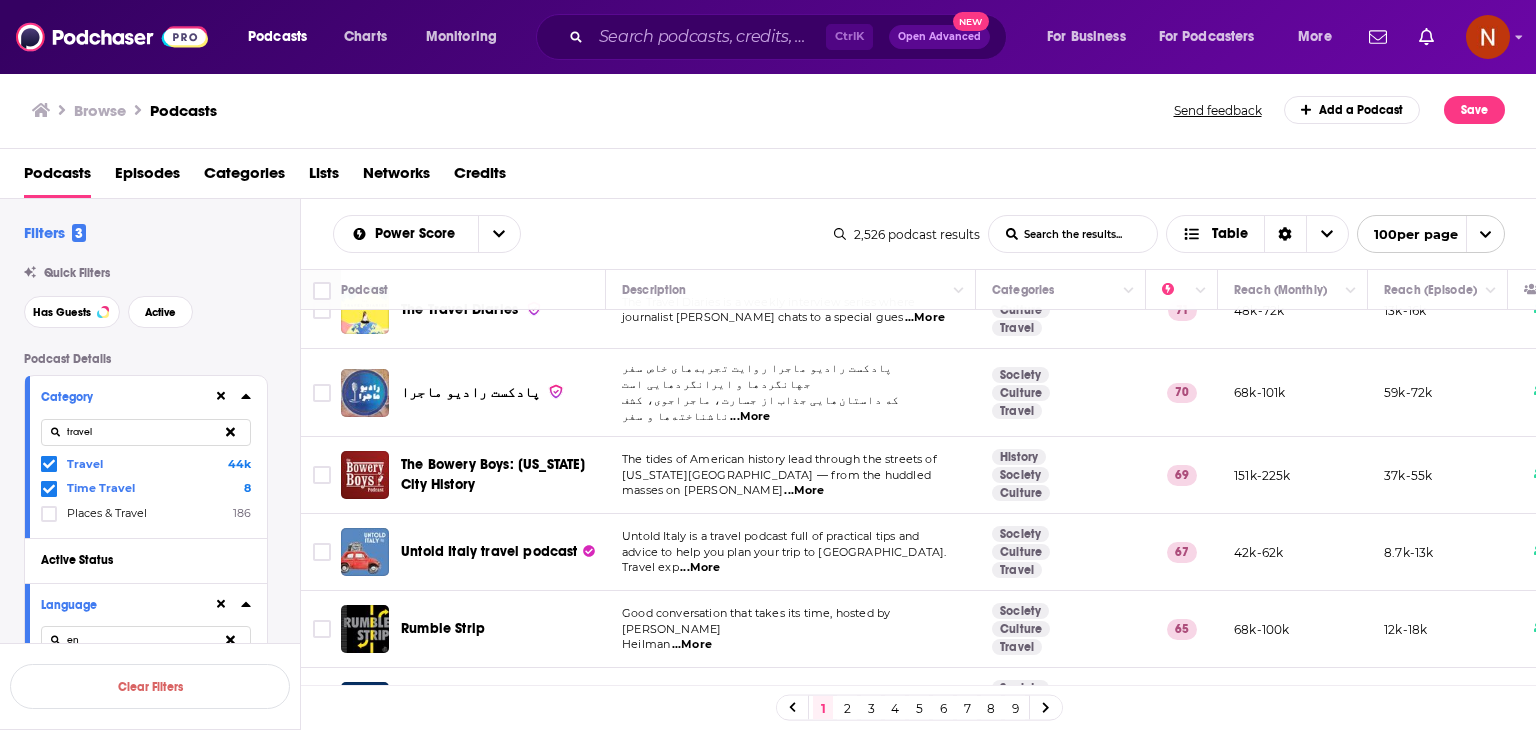 scroll, scrollTop: 355, scrollLeft: 0, axis: vertical 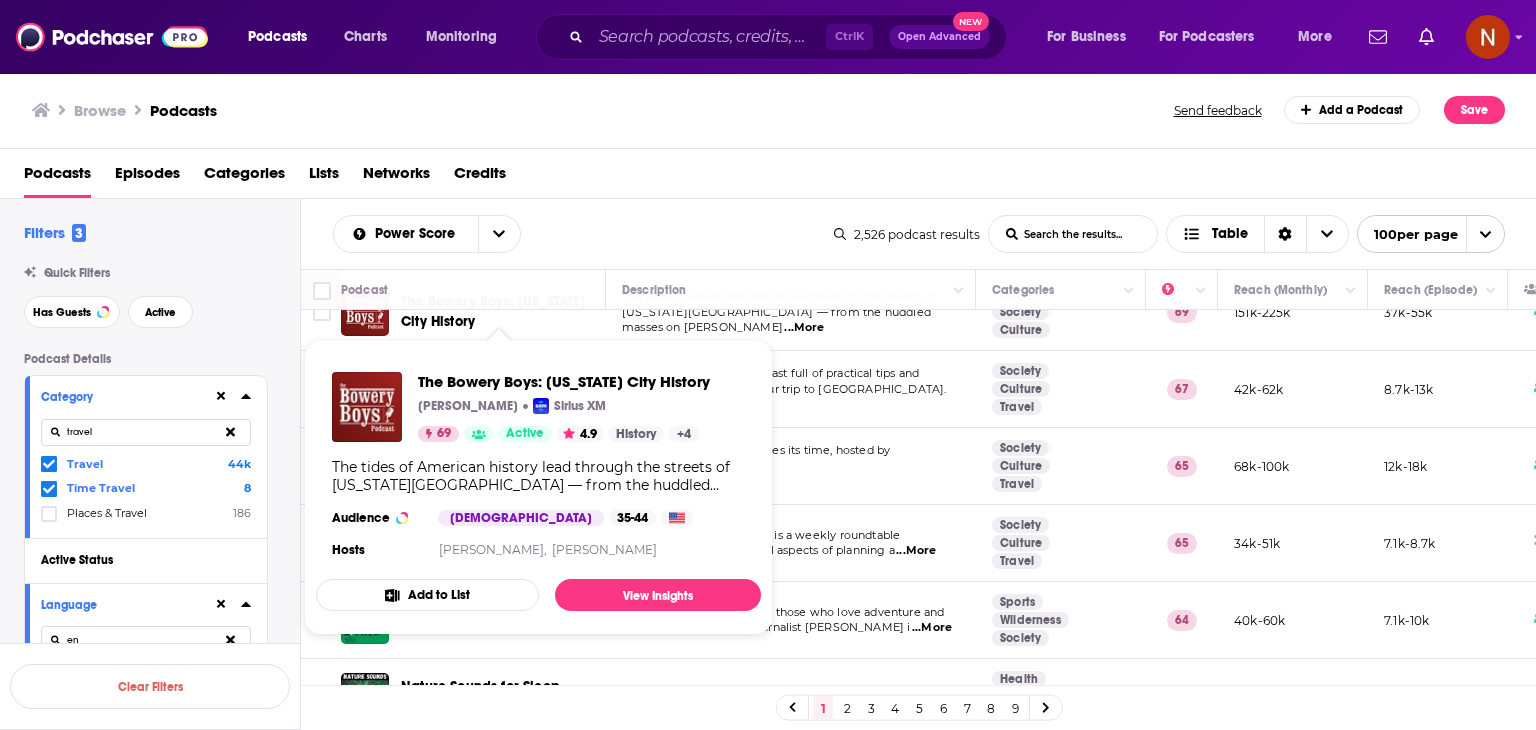 click on "Podcast Details Category travel Travel 44k Time Travel 8 Places & Travel 186 Active Status Language en English 3m Venda 12 French 114k Armenian 1k Slovenian 1k Chechen 107 Turkmen 138 Has Guests Brand Safety & Suitability Political Skew Beta Network Date of First Episode Date of Last Episode Episode Length Release Schedule Episode Count Hosting Provider Spreaker 1k Acast 767 Simplecast 437 Rating Explicit Show Less Audience & Reach Power Score™ Reach (Monthly) Reach (Episode Average) Gender Age Income Show More" at bounding box center (162, 1136) 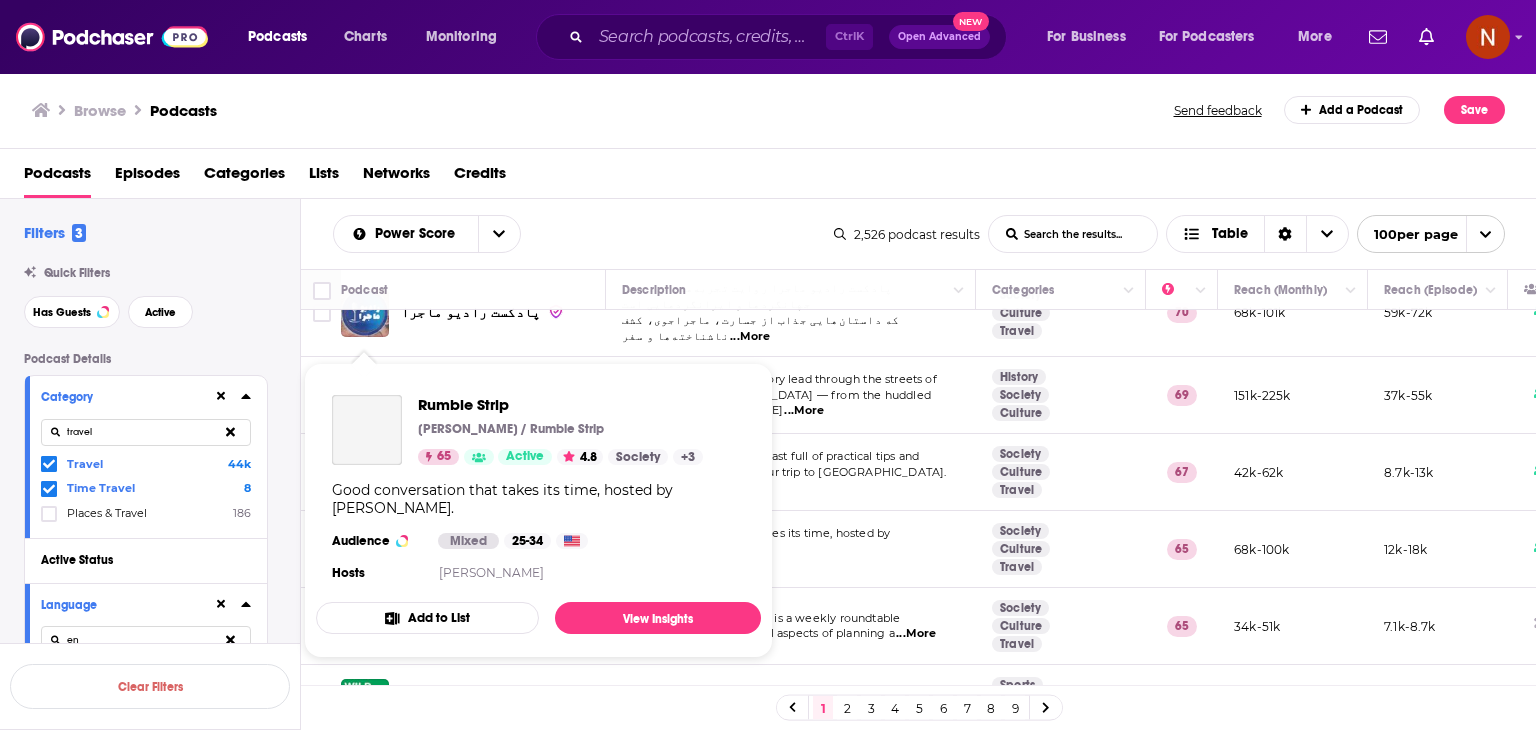 scroll, scrollTop: 272, scrollLeft: 0, axis: vertical 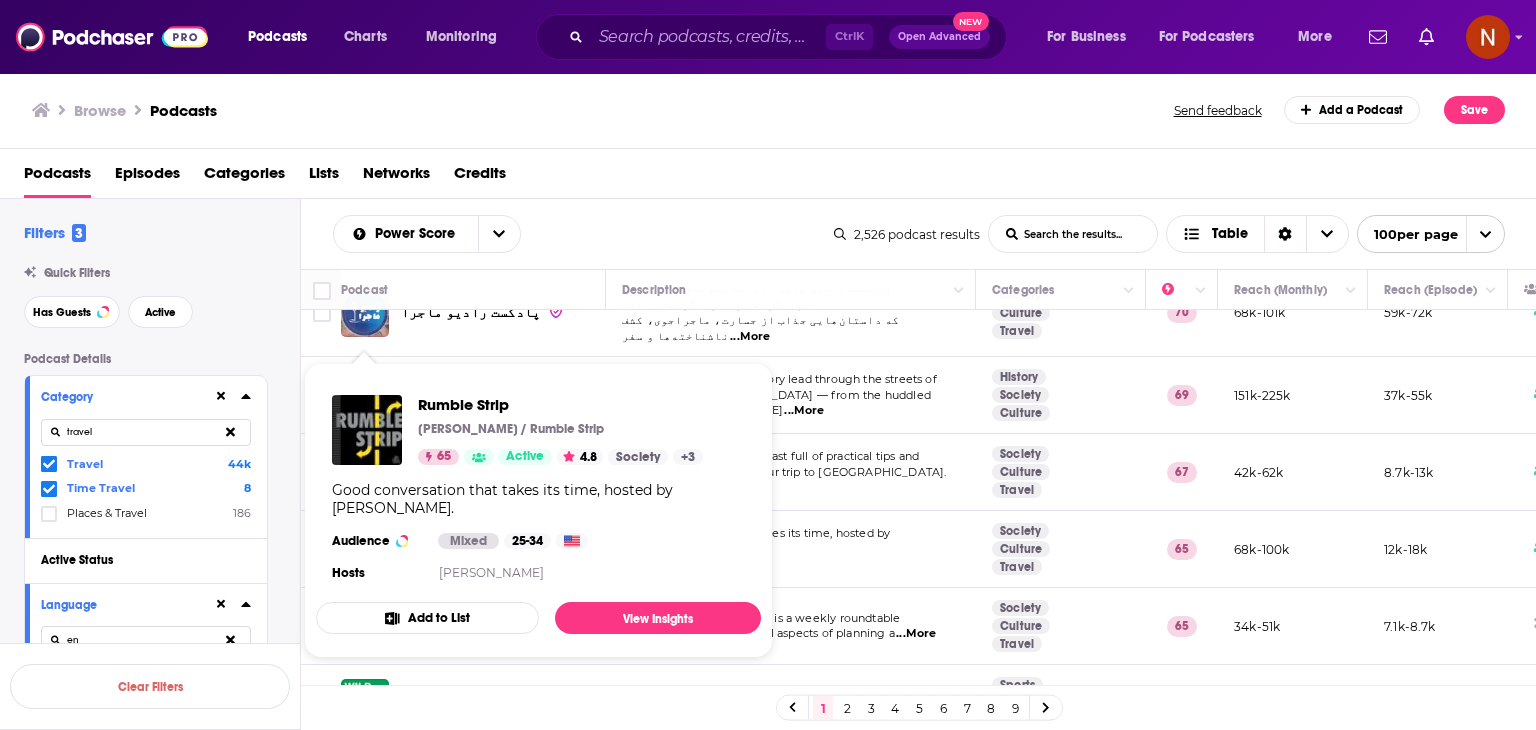 click on "Podcast Details Category travel Travel 44k Time Travel 8 Places & Travel 186 Active Status Language en English 3m Venda 12 French 114k Armenian 1k Slovenian 1k Chechen 107 Turkmen 138 Has Guests Brand Safety & Suitability Political Skew Beta Network Date of First Episode Date of Last Episode Episode Length Release Schedule Episode Count Hosting Provider Spreaker 1k Acast 767 Simplecast 437 Rating Explicit Show Less Audience & Reach Power Score™ Reach (Monthly) Reach (Episode Average) Gender Age Income Show More" at bounding box center (162, 1136) 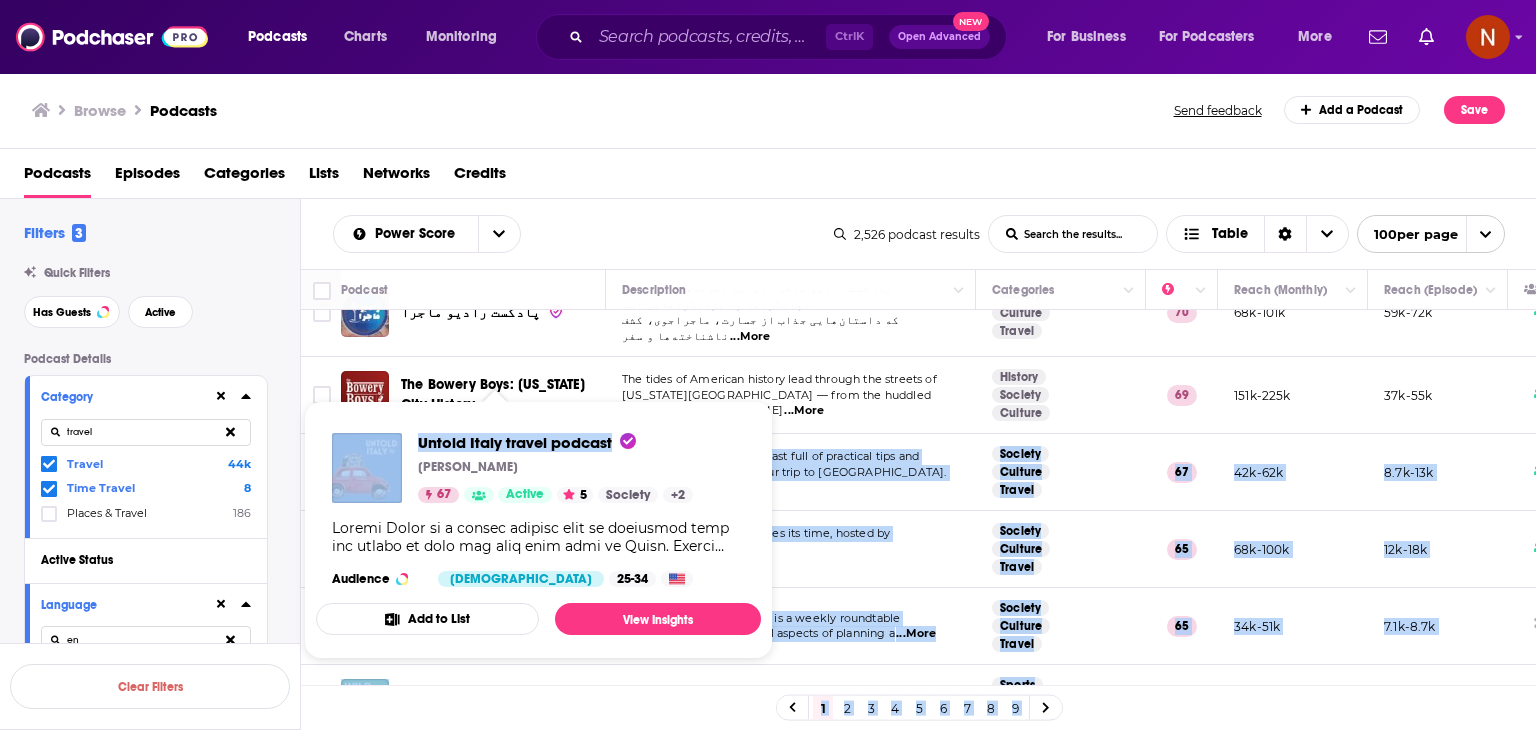 drag, startPoint x: 399, startPoint y: 445, endPoint x: 610, endPoint y: 449, distance: 211.03792 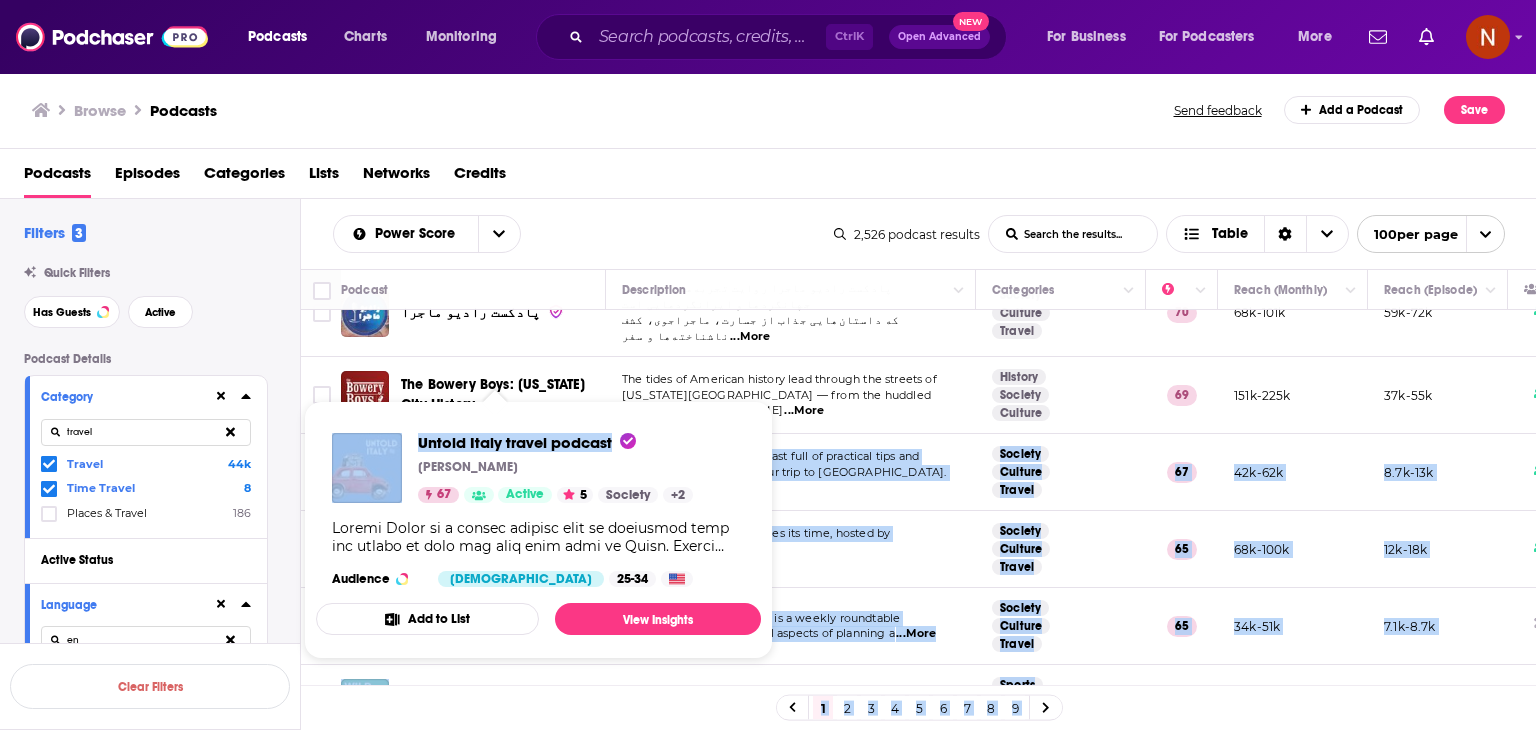 click on "Podcasts Charts Monitoring Ctrl  K Open Advanced New For Business For Podcasters More Podcasts Charts Monitoring For Business For Podcasters More Browse Podcasts Send feedback Add a Podcast Save Podcasts Episodes Categories Lists Networks Credits Filters 3 Quick Filters Has Guests Active Podcast Details Category travel Travel 44k Time Travel 8 Places & Travel 186 Active Status Language en English 3m Venda 12 French 114k Armenian 1k Slovenian 1k Chechen 107 Turkmen 138 Has Guests Brand Safety & Suitability Political Skew Beta Network Date of First Episode Date of Last Episode Episode Length Release Schedule Episode Count Hosting Provider Spreaker 1k Acast 767 Simplecast 437 Rating Explicit Show Less Audience & Reach Power Score™ Reach (Monthly) Reach (Episode Average) Gender Age Income Show More Saved Searches Select Clear Filters Power Score List Search Input Search the results... Table 2,526   podcast   results List Search Input Search the results... Table 100  per page Podcast Description Categories 80 74" at bounding box center [768, 365] 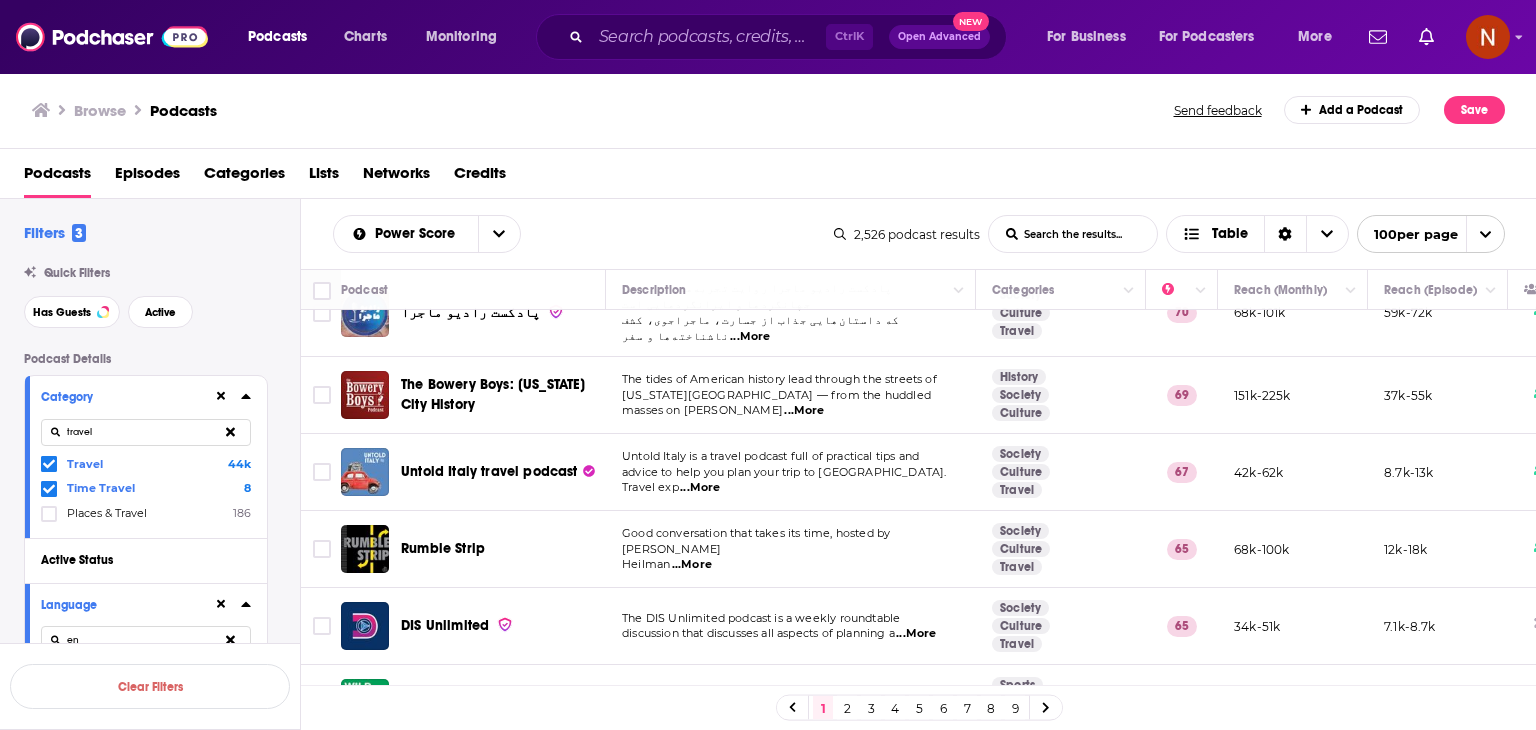 click on "Podcast Details Category travel Travel 44k Time Travel 8 Places & Travel 186 Active Status Language en English 3m Venda 12 French 114k Armenian 1k Slovenian 1k Chechen 107 Turkmen 138 Has Guests Brand Safety & Suitability Political Skew Beta Network Date of First Episode Date of Last Episode Episode Length Release Schedule Episode Count Hosting Provider Spreaker 1k Acast 767 Simplecast 437 Rating Explicit Show Less Audience & Reach Power Score™ Reach (Monthly) Reach (Episode Average) Gender Age Income Show More" at bounding box center [162, 1136] 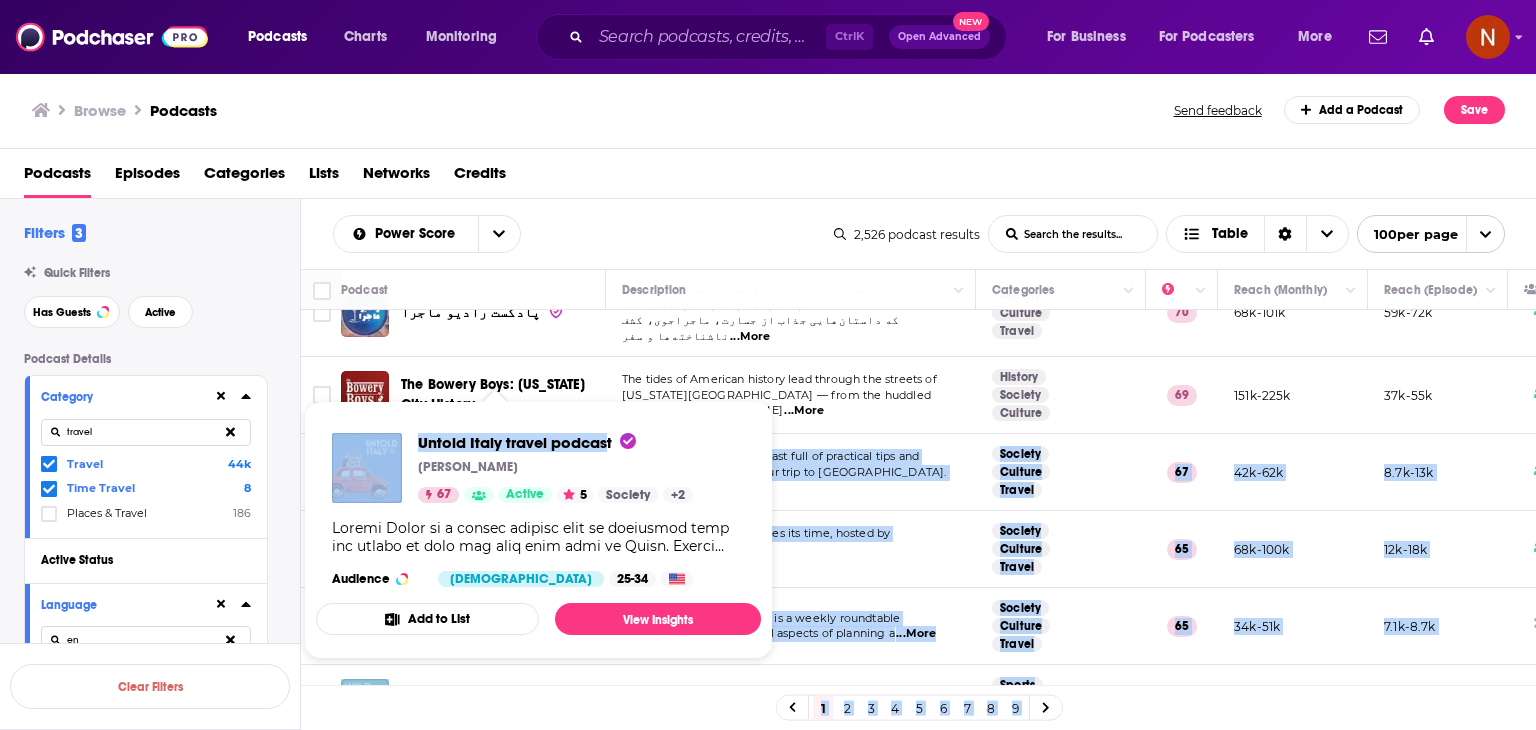 drag, startPoint x: 397, startPoint y: 472, endPoint x: 608, endPoint y: 442, distance: 213.12202 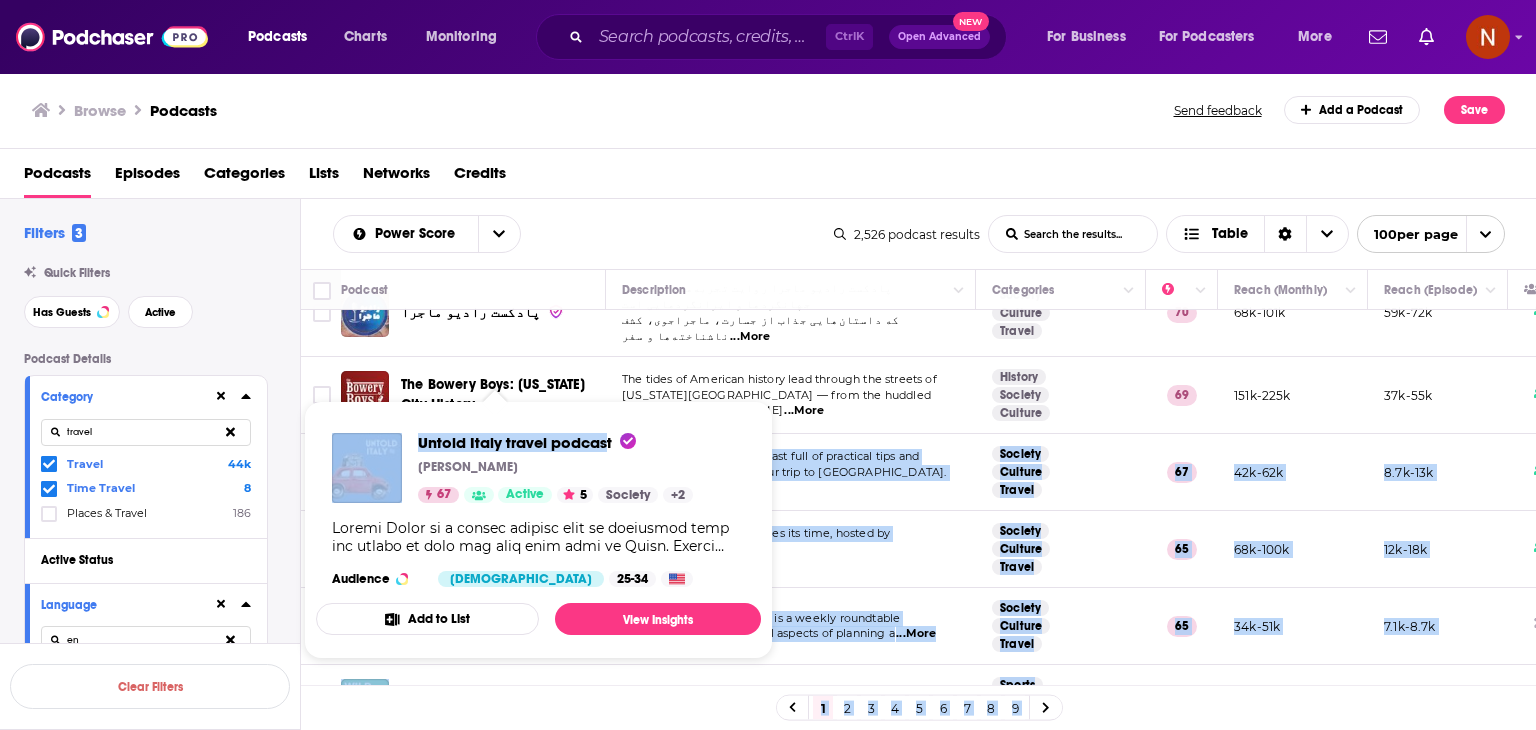 click on "Podcasts Charts Monitoring Ctrl  K Open Advanced New For Business For Podcasters More Podcasts Charts Monitoring For Business For Podcasters More Browse Podcasts Send feedback Add a Podcast Save Podcasts Episodes Categories Lists Networks Credits Filters 3 Quick Filters Has Guests Active Podcast Details Category travel Travel 44k Time Travel 8 Places & Travel 186 Active Status Language en English 3m Venda 12 French 114k Armenian 1k Slovenian 1k Chechen 107 Turkmen 138 Has Guests Brand Safety & Suitability Political Skew Beta Network Date of First Episode Date of Last Episode Episode Length Release Schedule Episode Count Hosting Provider Spreaker 1k Acast 767 Simplecast 437 Rating Explicit Show Less Audience & Reach Power Score™ Reach (Monthly) Reach (Episode Average) Gender Age Income Show More Saved Searches Select Clear Filters Power Score List Search Input Search the results... Table 2,526   podcast   results List Search Input Search the results... Table 100  per page Podcast Description Categories 80 74" at bounding box center (768, 365) 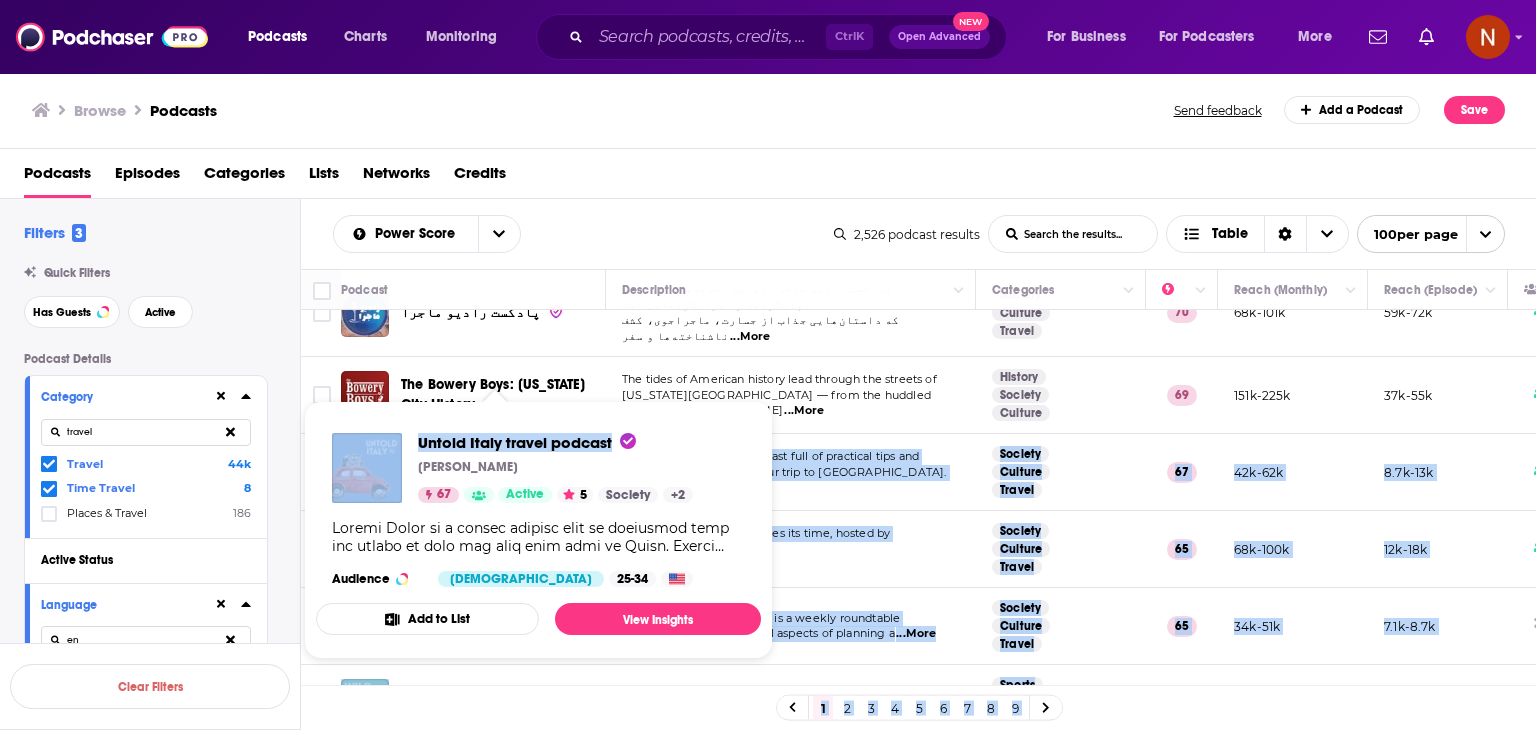 copy on "Untold Italy travel podcast Untold Italy is a travel podcast full of practical tips and advice to help you plan your trip to Italy. Travel exp  ...More Society Culture Travel 67 42k-62k 8.7k-13k Rumble Strip Good conversation that takes its time, hosted by Erica Heilman  ...More Society Culture Travel 65 68k-100k 12k-18k DIS Unlimited The DIS Unlimited podcast is a weekly roundtable discussion that discusses all aspects of planning a   ...More Society Culture Travel 65 34k-51k 7.1k-8.7k Wild Ideas Worth Living High-impact interviews for those who love adventure and the outdoors. Host and journalist Shelby Stanger i  ...More Sports Wilderness Society 64 40k-60k 7.1k-10k Nature Sounds for Sleep, Meditation, & Relaxation Learn more at:  https://www.solgoodmedia.com  Rain, rain sounds, thunderstorm, nature sounds, waterfall, a  ...More Health Fitness Sports 63 81k-121k Under 1.7k The Adventure Podcast An ongoing series of long-form conversations with individuals at the forefront of exploration and adv  ...More..." 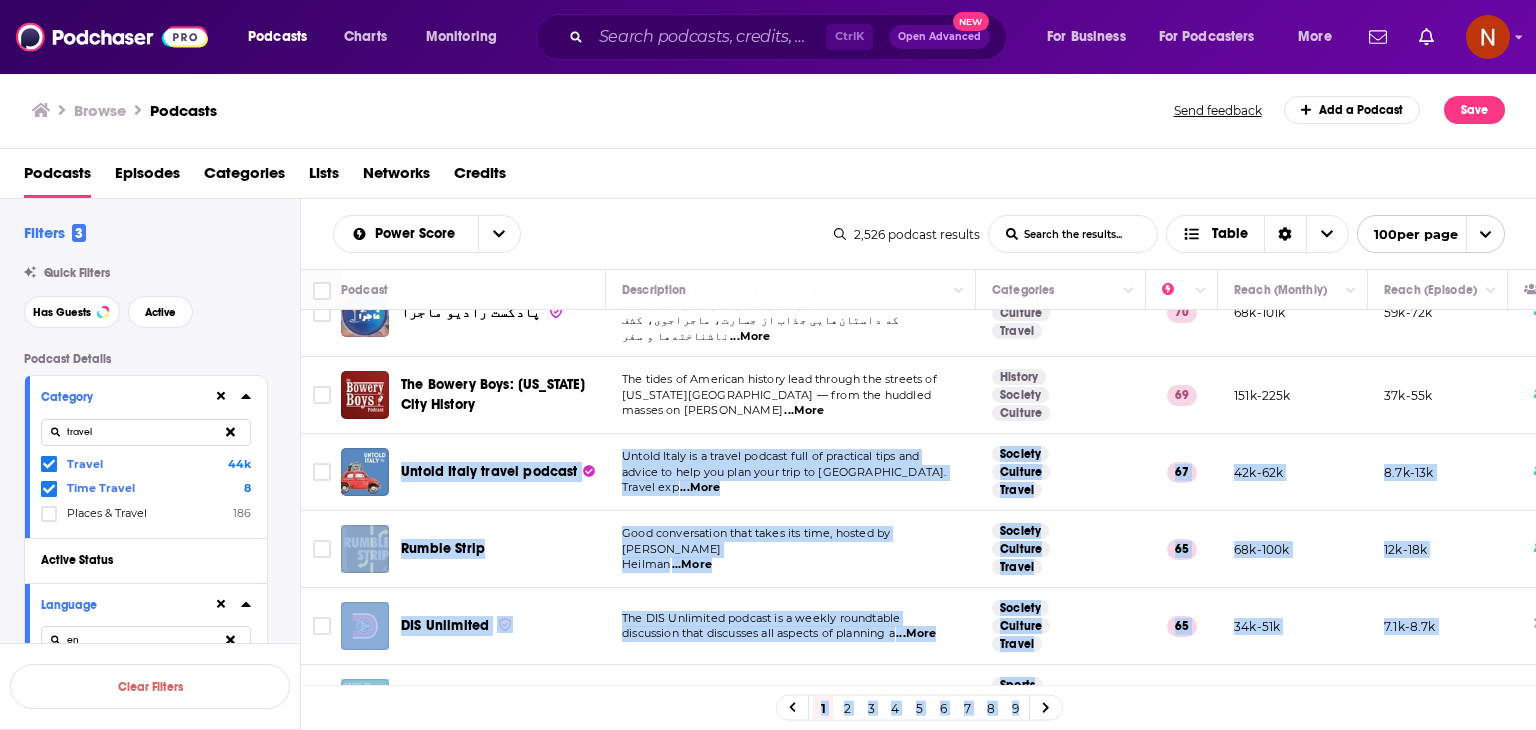 click on "Power Score List Search Input Search the results... Table 2,526   podcast   results List Search Input Search the results... Table 100  per page" at bounding box center (919, 234) 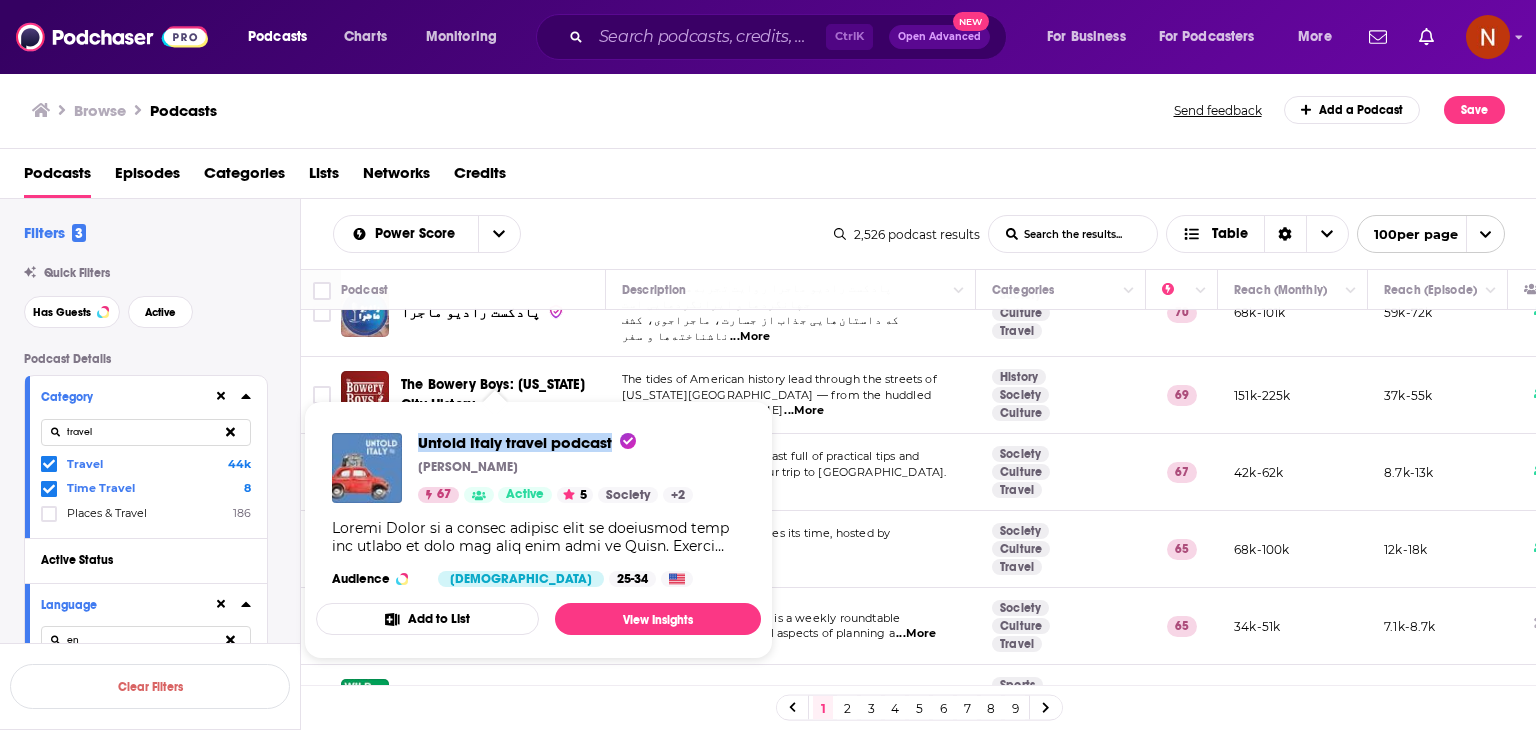 drag, startPoint x: 416, startPoint y: 436, endPoint x: 612, endPoint y: 433, distance: 196.02296 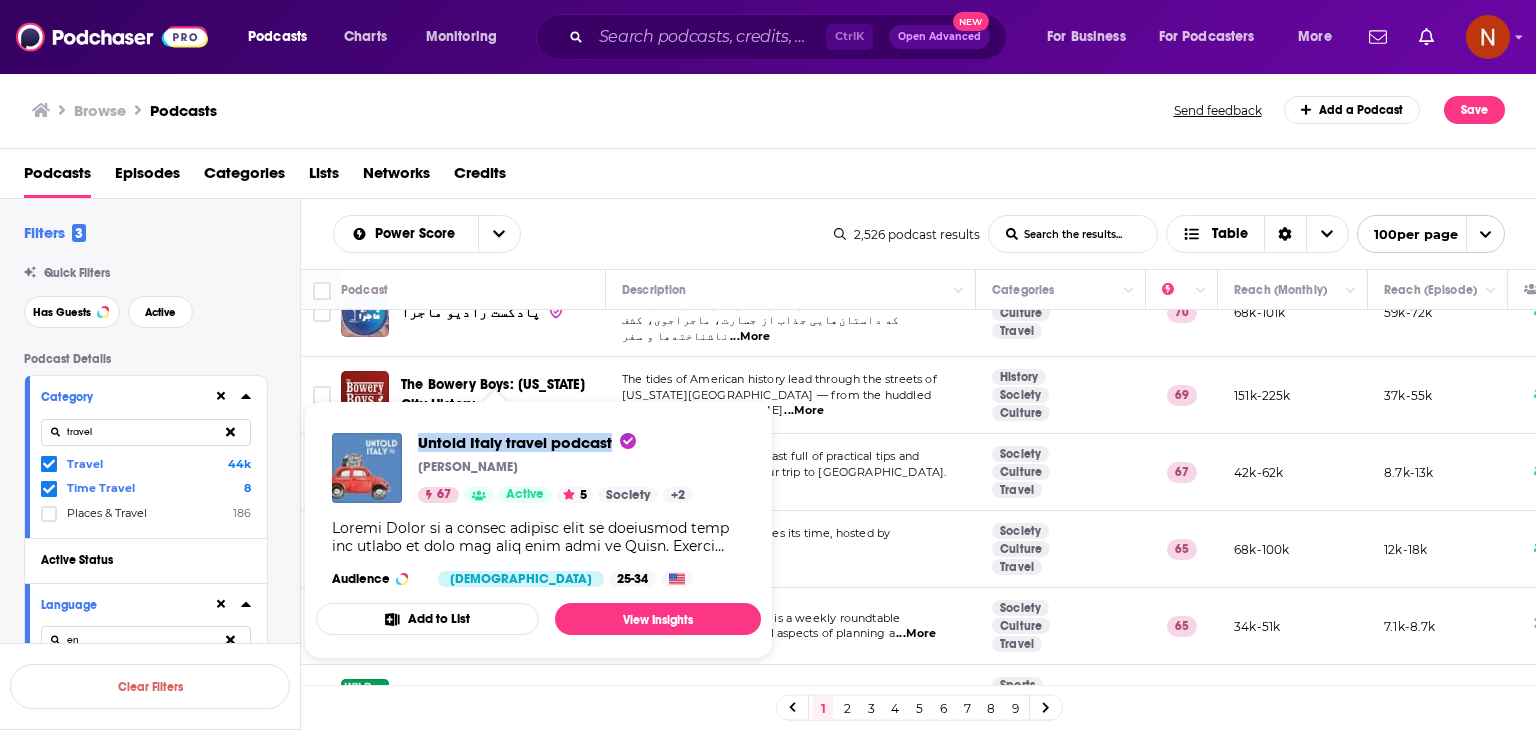 click on "Untold Italy travel podcast Katy Clarke 67 Active 5 Society + 2" at bounding box center [512, 468] 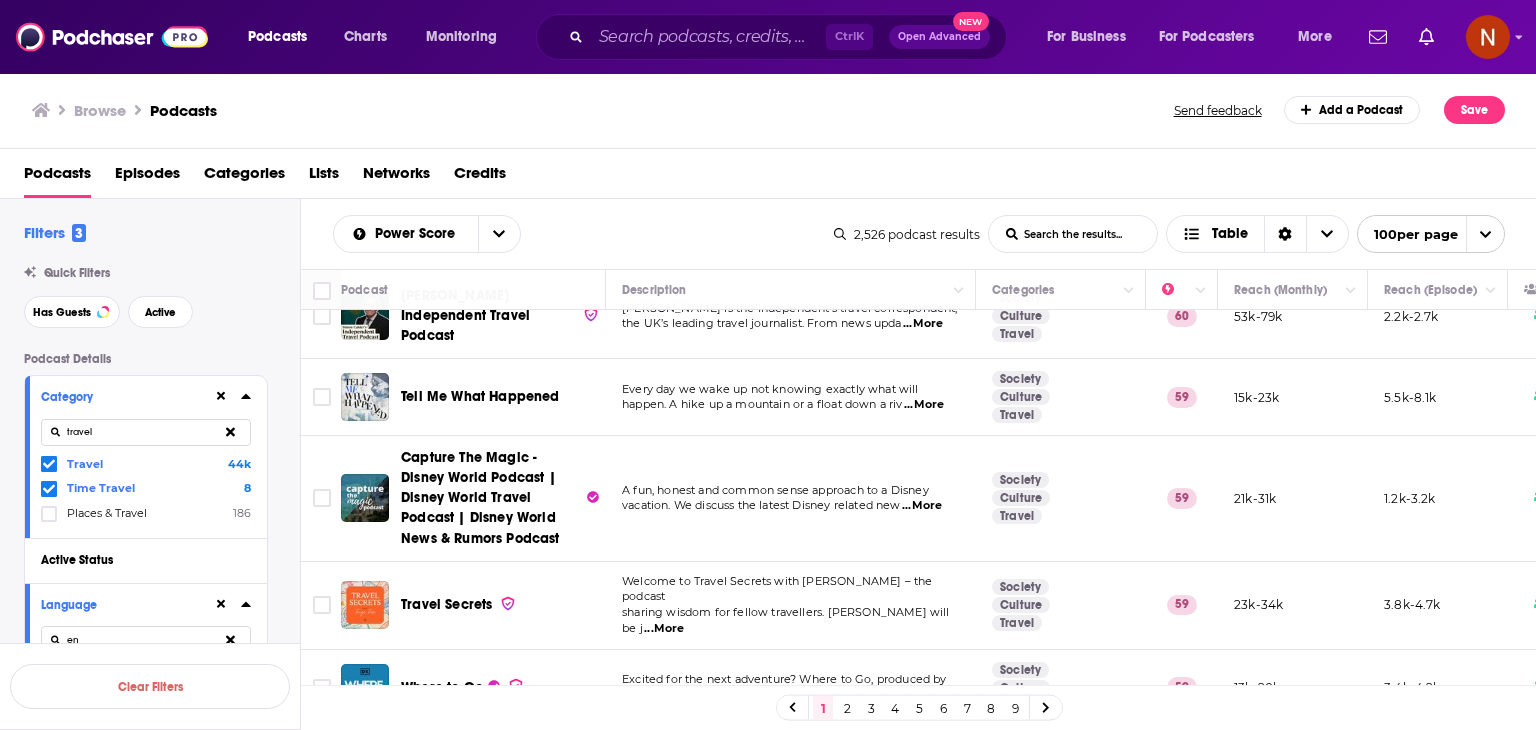 scroll, scrollTop: 0, scrollLeft: 0, axis: both 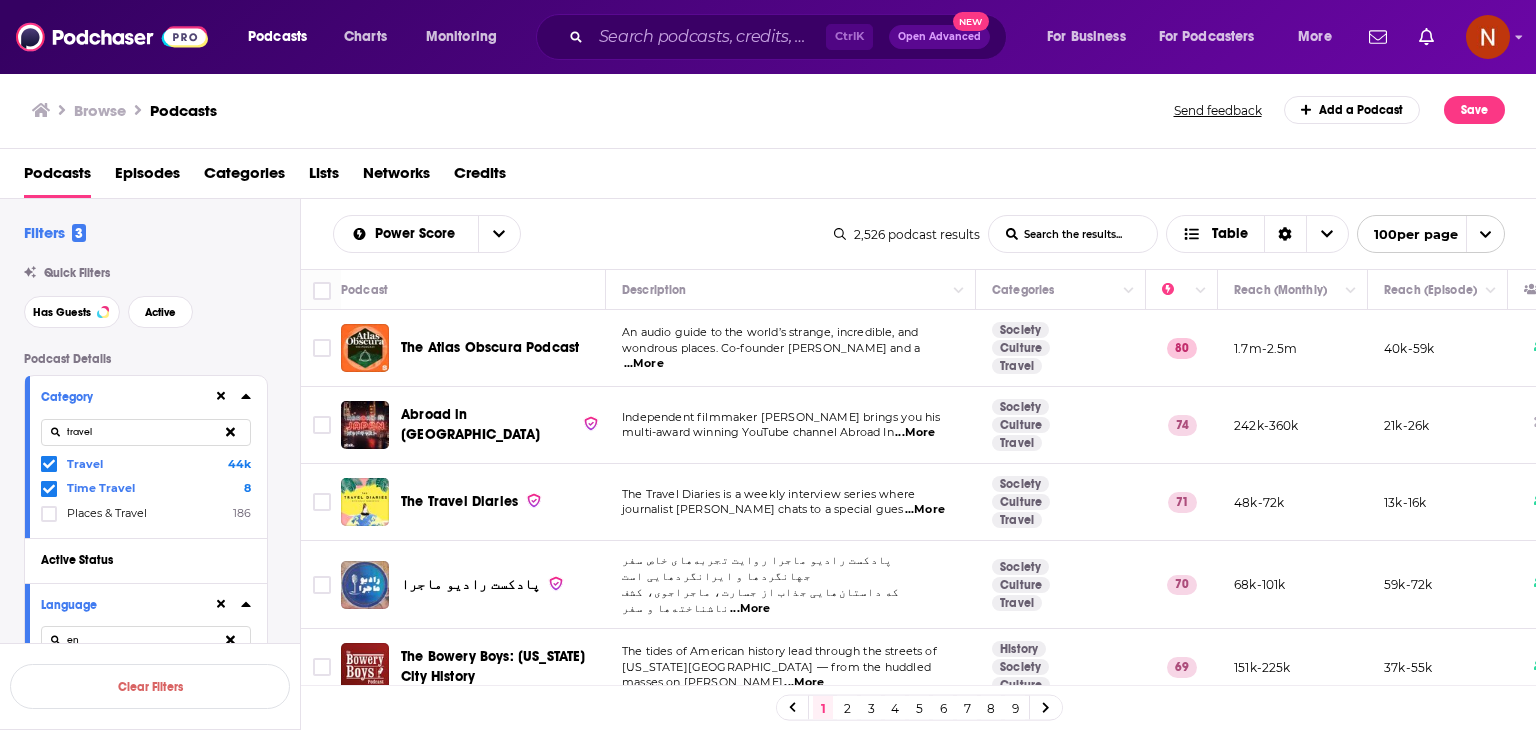 drag, startPoint x: 304, startPoint y: 271, endPoint x: 948, endPoint y: 562, distance: 706.6944 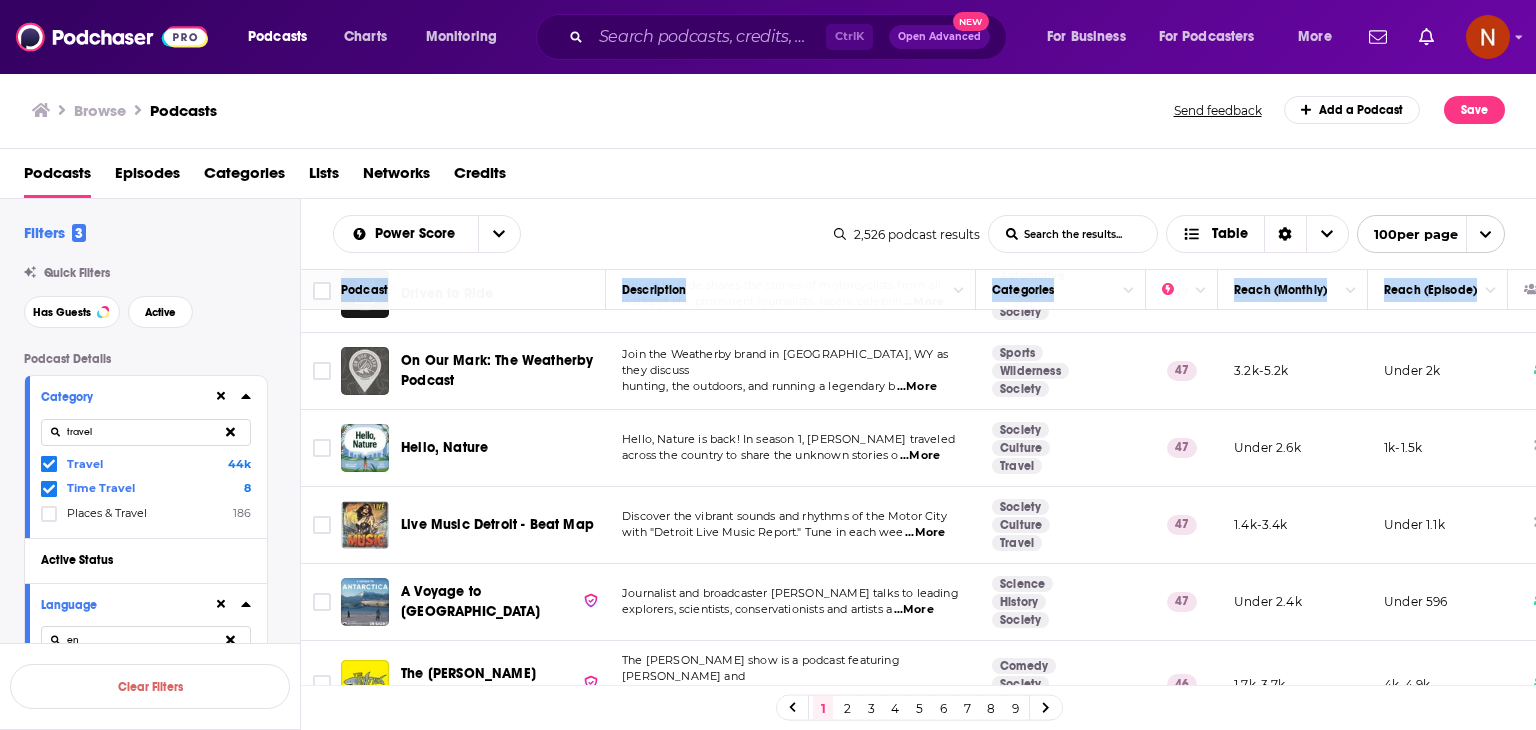 scroll, scrollTop: 7524, scrollLeft: 0, axis: vertical 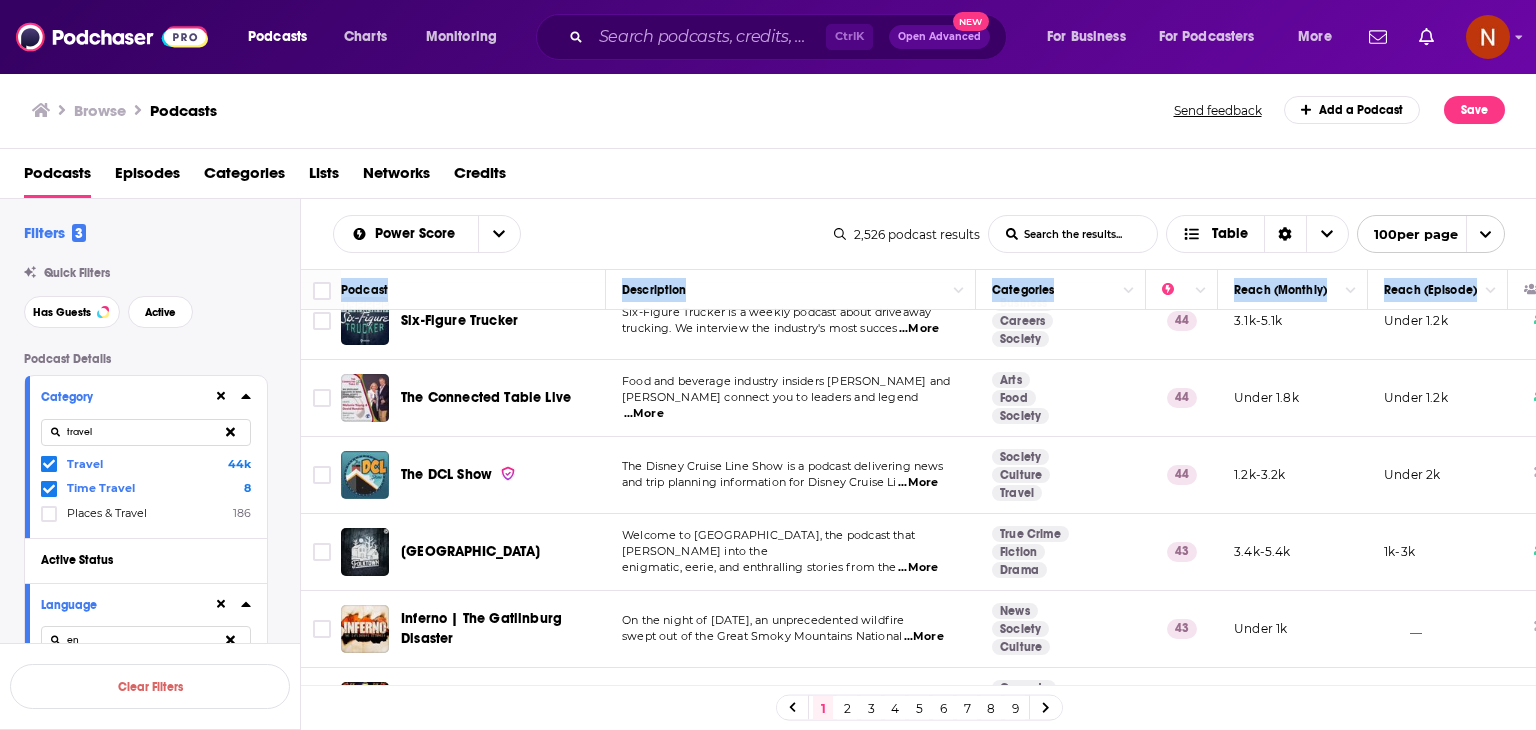 click on "__" at bounding box center [1438, 788] 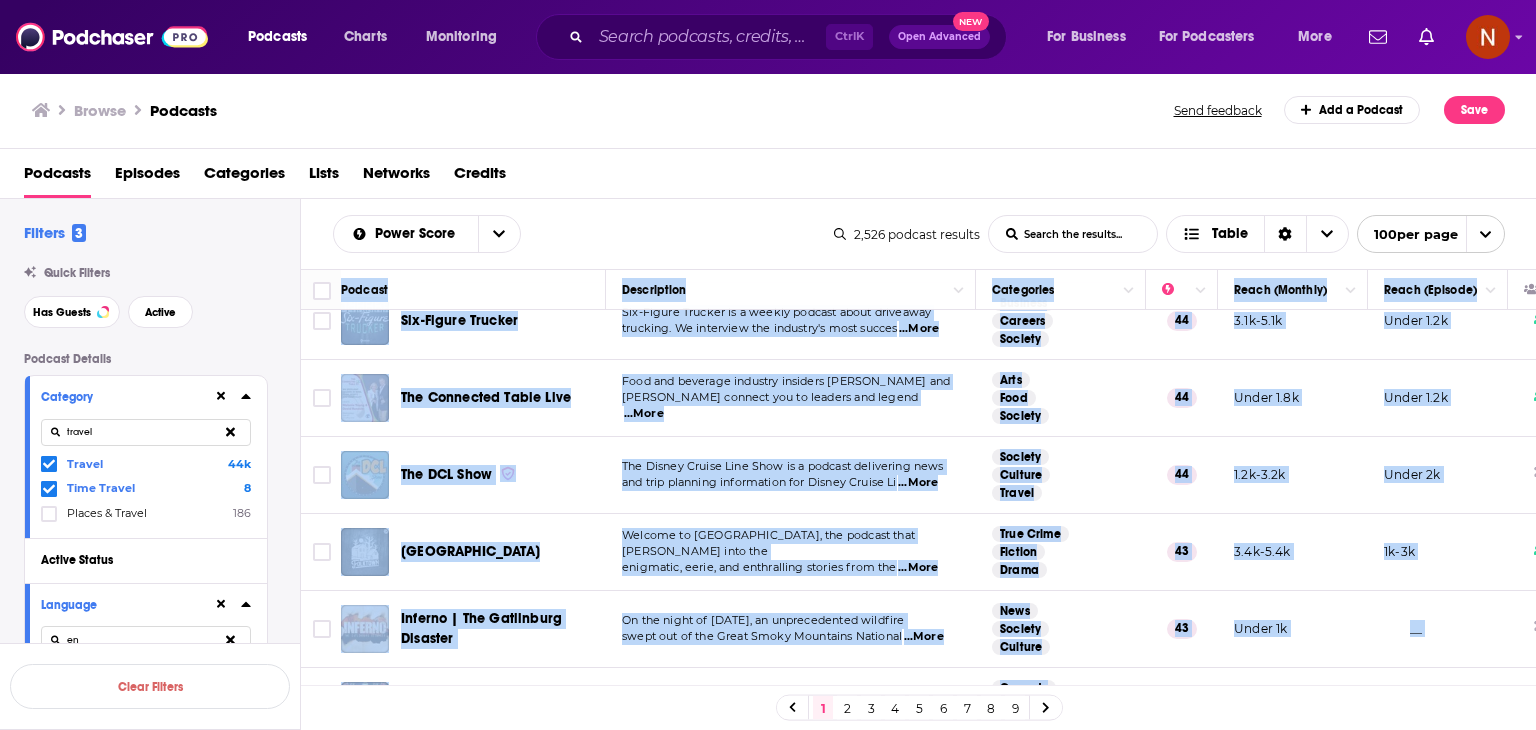 copy on "Podcast Description Categories Reach (Monthly) Reach (Episode) The Atlas Obscura Podcast An audio guide to the world’s strange, incredible, and wondrous places. Co-founder Dylan Thuras and a   ...More Society Culture Travel 80 1.7m-2.5m 40k-59k Abroad in Japan Independent filmmaker Chris Broad brings you his multi-award winning YouTube channel Abroad In   ...More Society Culture Travel 74 242k-360k 21k-26k The Travel Diaries The Travel Diaries is a weekly interview series where journalist Holly Rubenstein chats to a special gues  ...More Society Culture Travel 71 48k-72k 13k-16k پادکست رادیو ماجرا پادکست رادیو ماجرا روایت تجربه‌های خاص سفر جهانگردها و ایرانگردهایی است که داستان‌هایی جذاب از جسارت، ماجراجوی، کشف ناشناخته‌ها و سفر   ...More Society Culture Travel 70 68k-101k 59k-72k The Bowery Boys: New York City History The tides of American history lead through the streets of New York City — from the huddled masses on Ellis  ...More History Society Culture 69 151k-225k 37k-55k Untold Italy travel podcast U..." 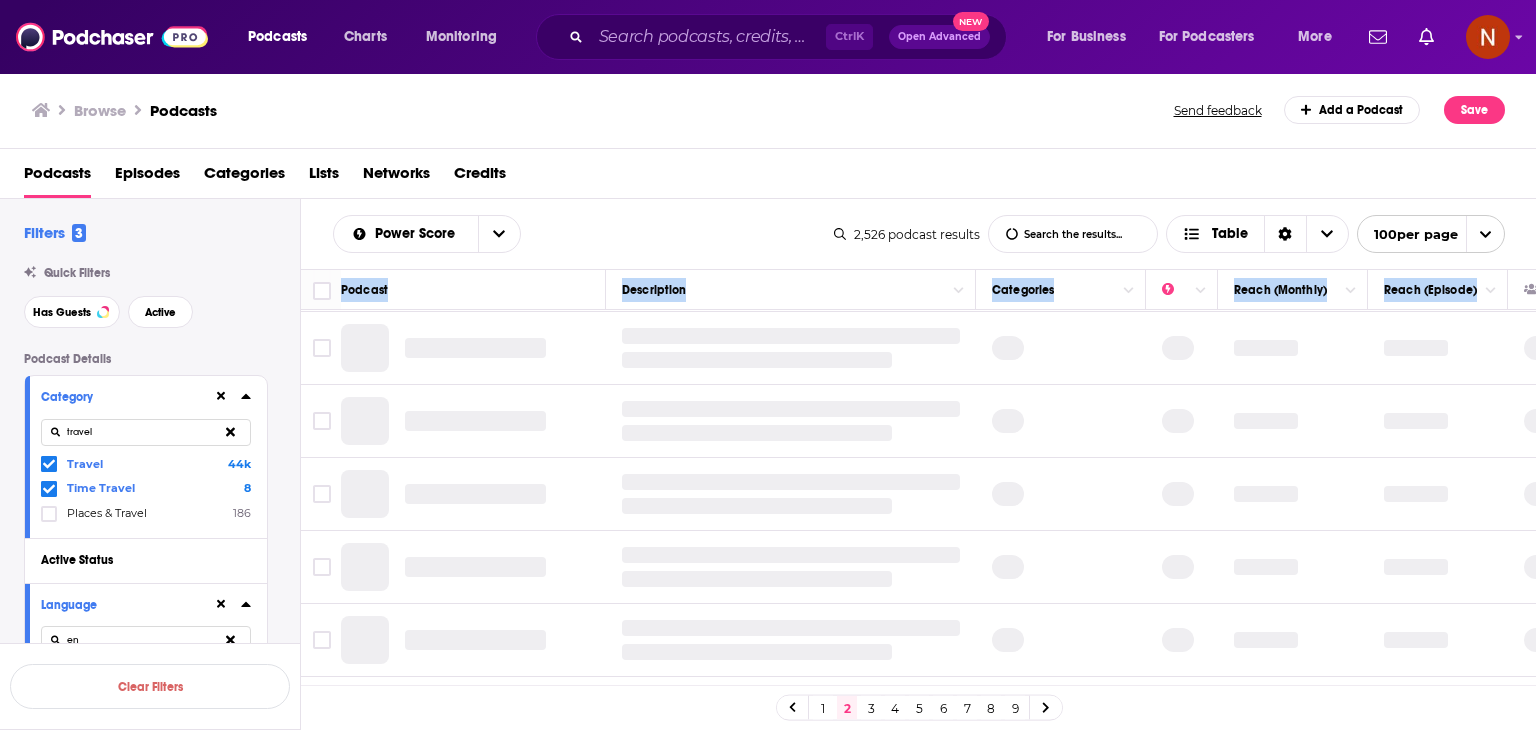 scroll, scrollTop: 0, scrollLeft: 0, axis: both 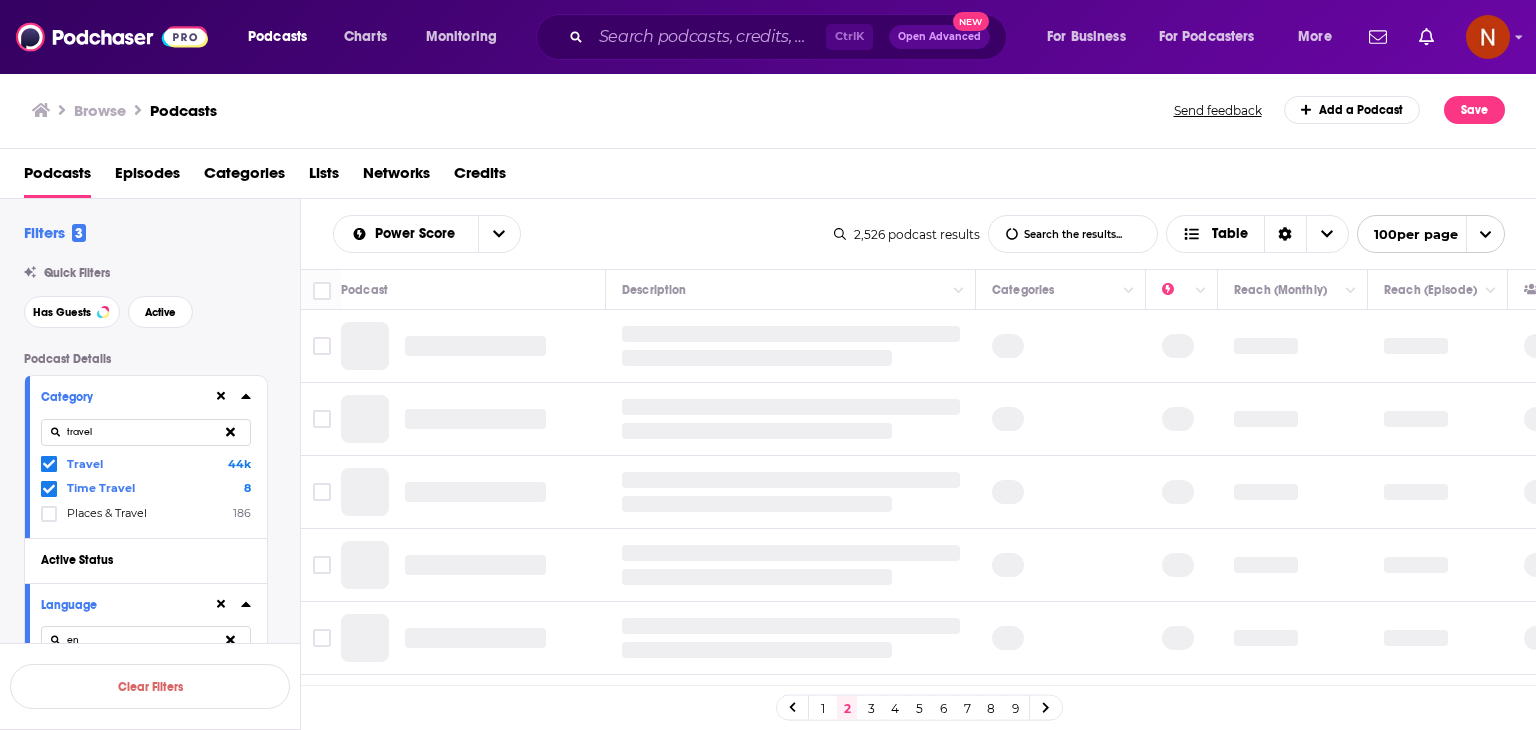 click on "Power Score List Search Input Search the results... Table" at bounding box center [583, 234] 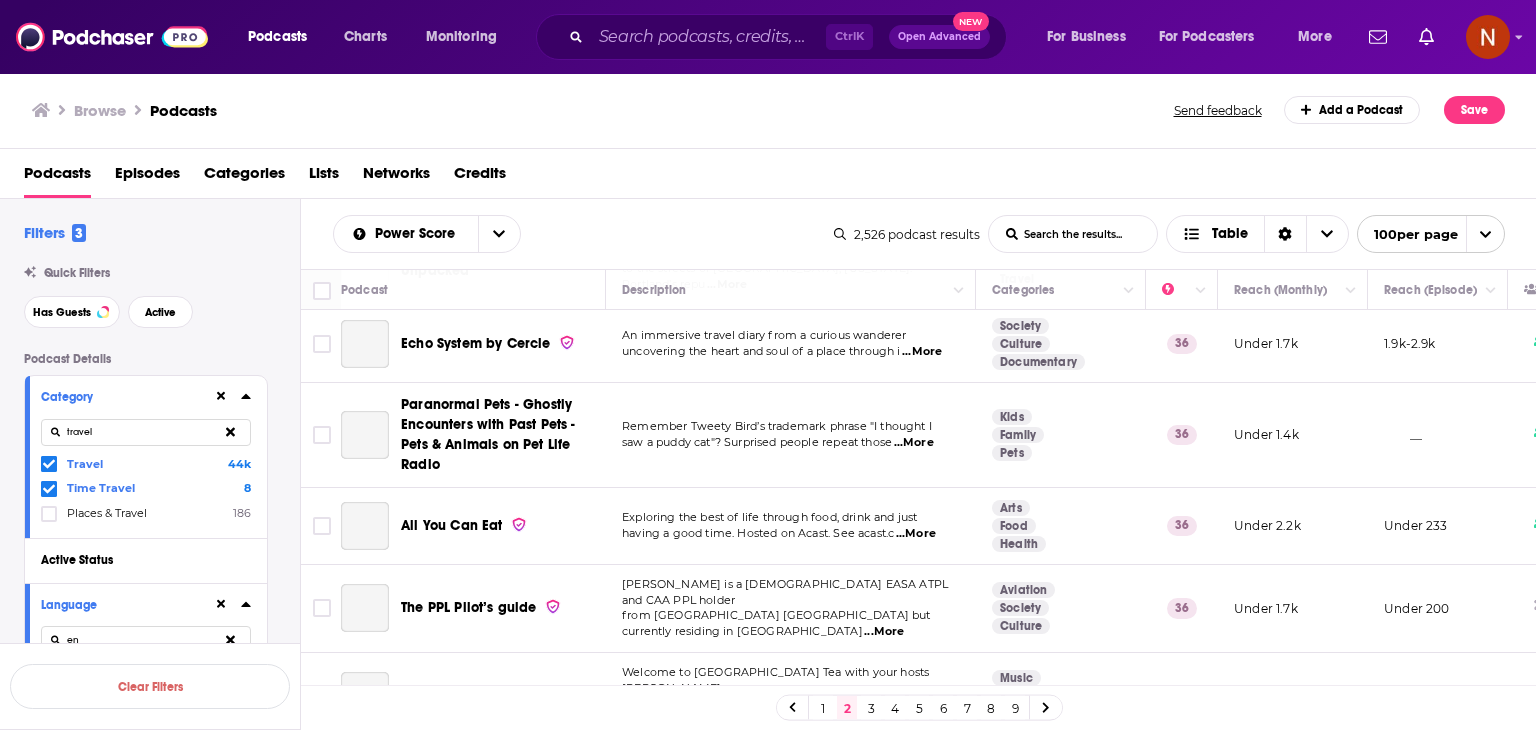 scroll, scrollTop: 7384, scrollLeft: 0, axis: vertical 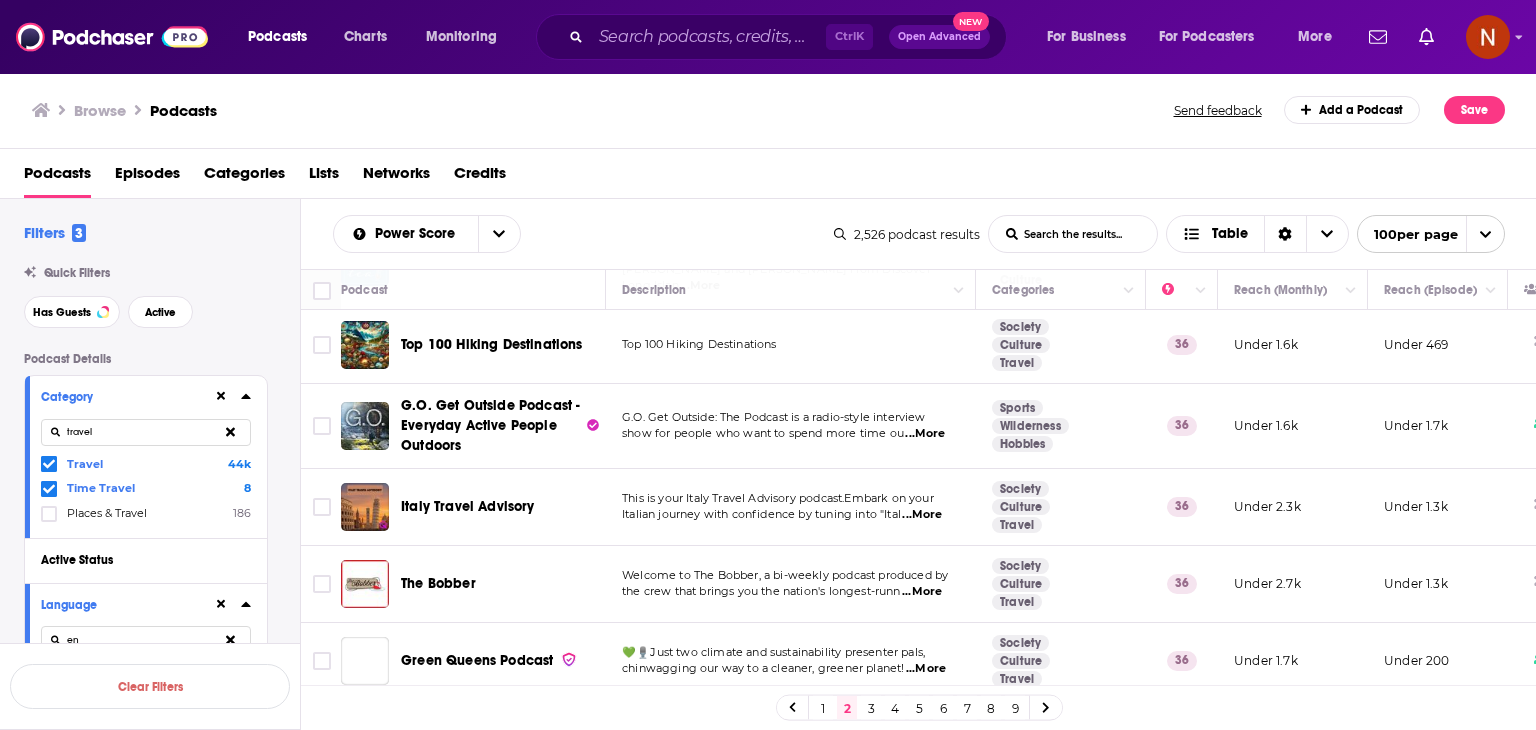 click on "1" at bounding box center [823, 708] 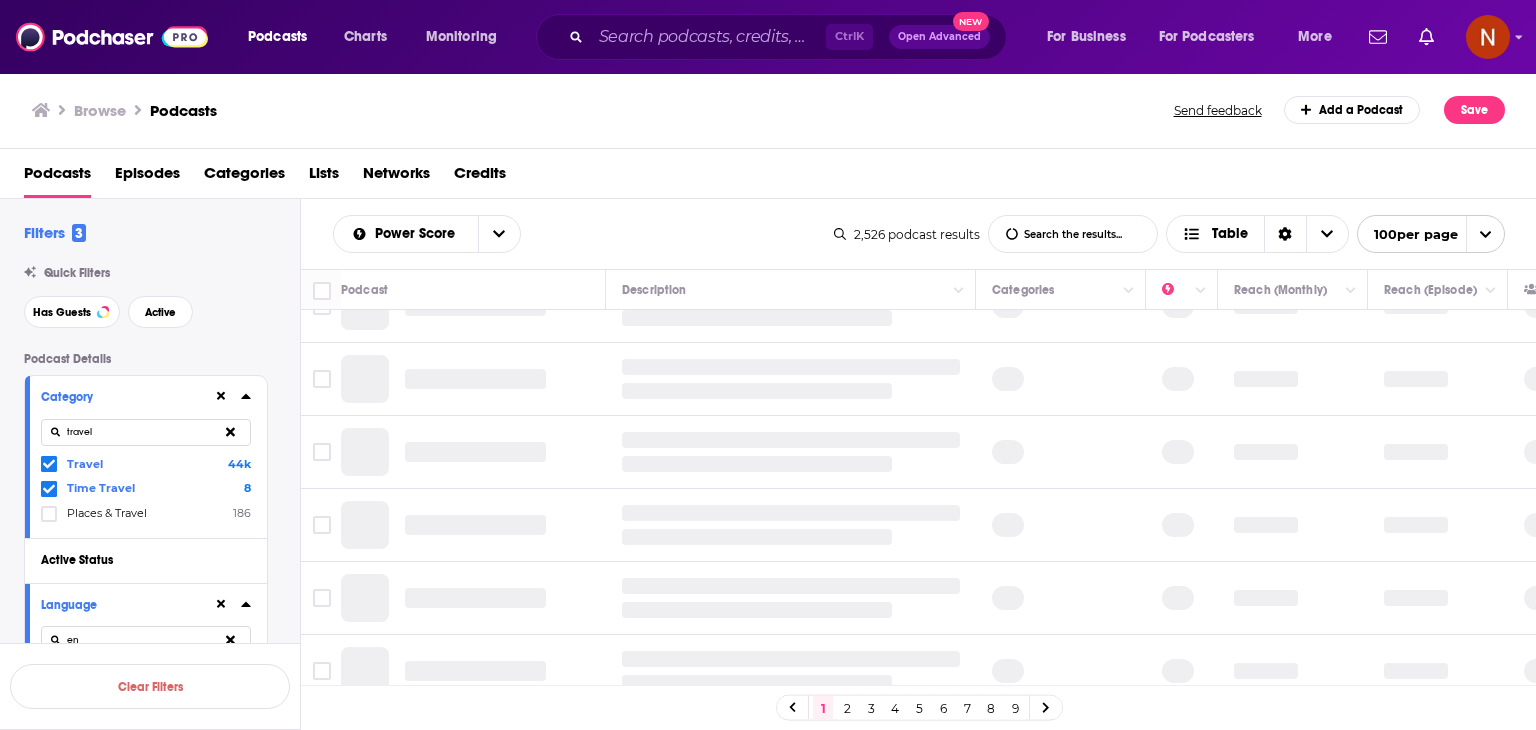 scroll, scrollTop: 0, scrollLeft: 0, axis: both 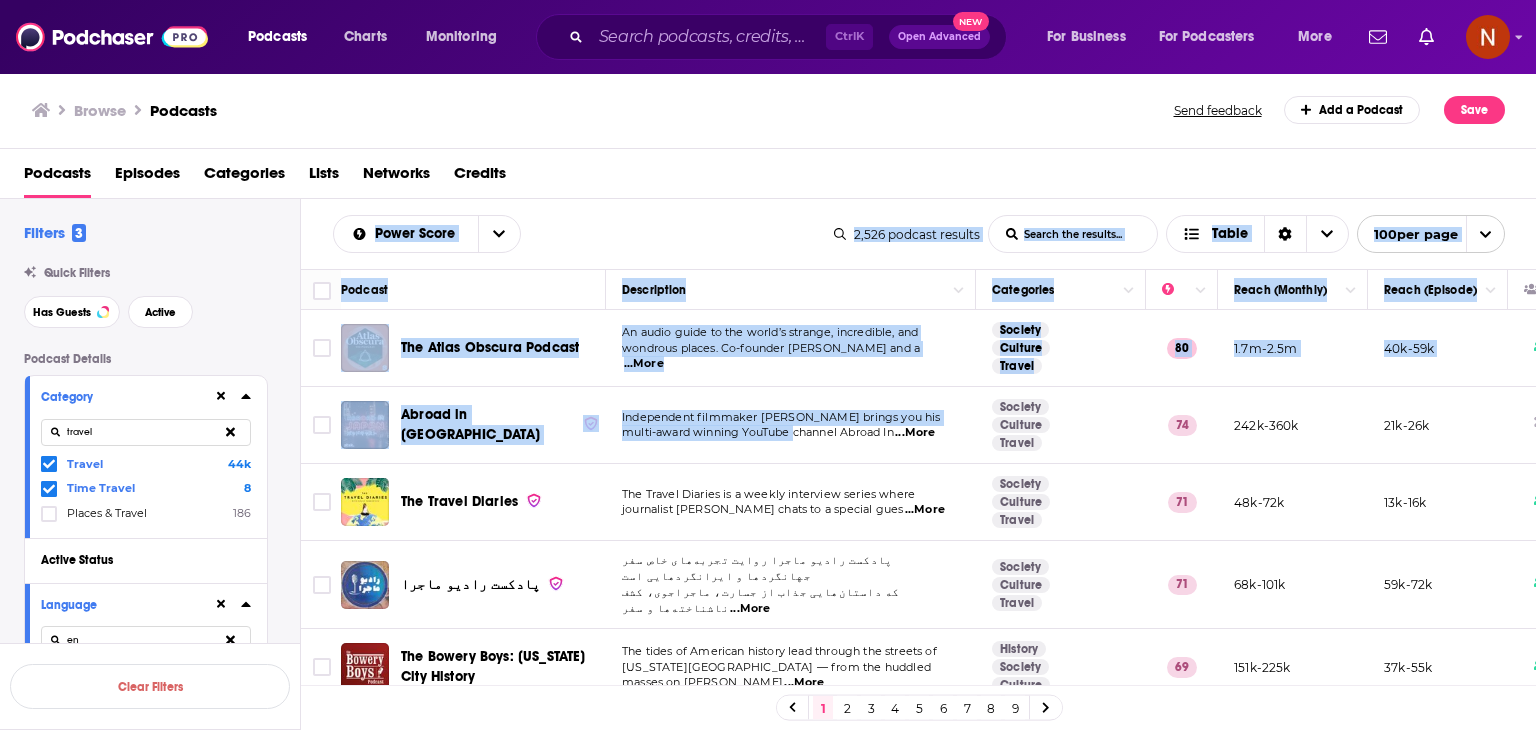 drag, startPoint x: 316, startPoint y: 220, endPoint x: 797, endPoint y: 447, distance: 531.874 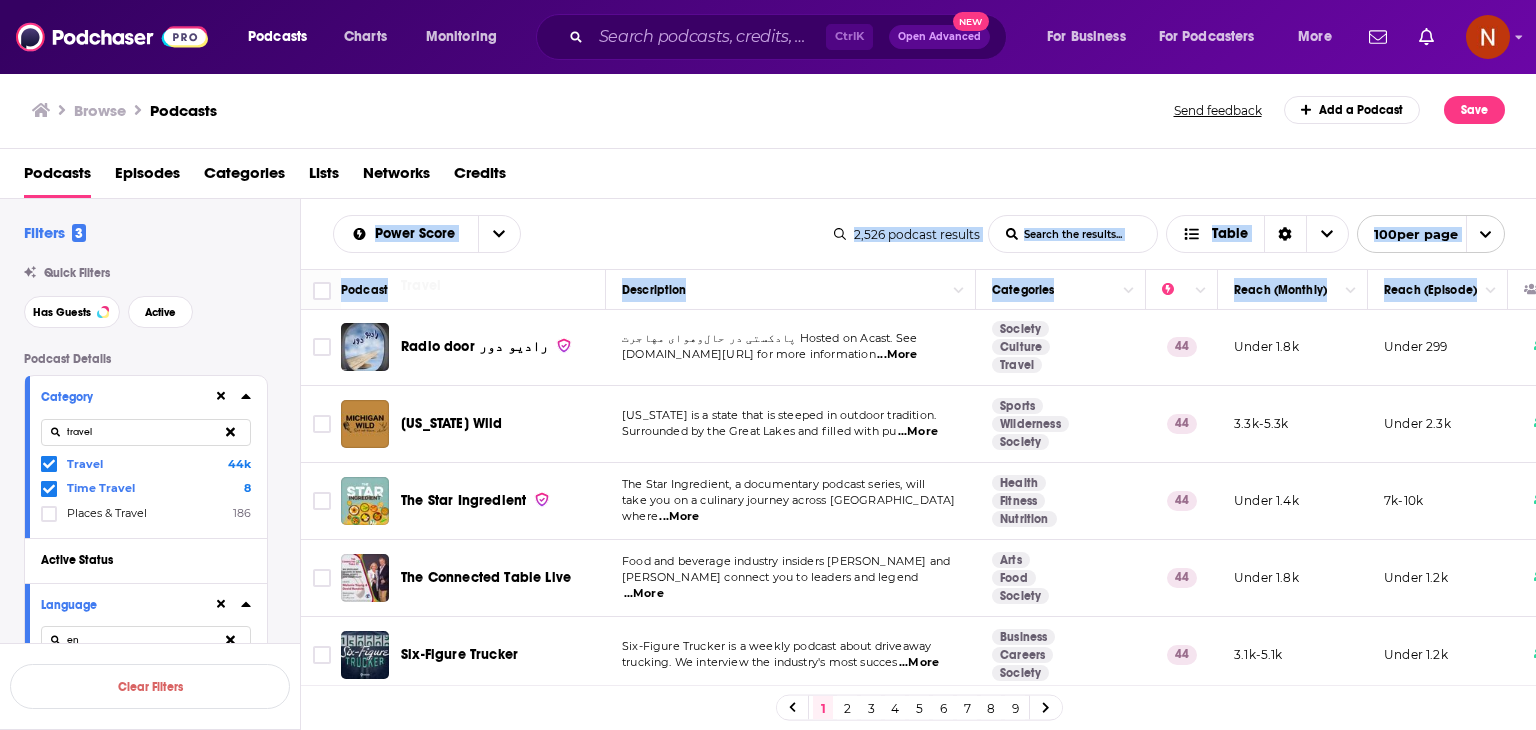 scroll, scrollTop: 7524, scrollLeft: 0, axis: vertical 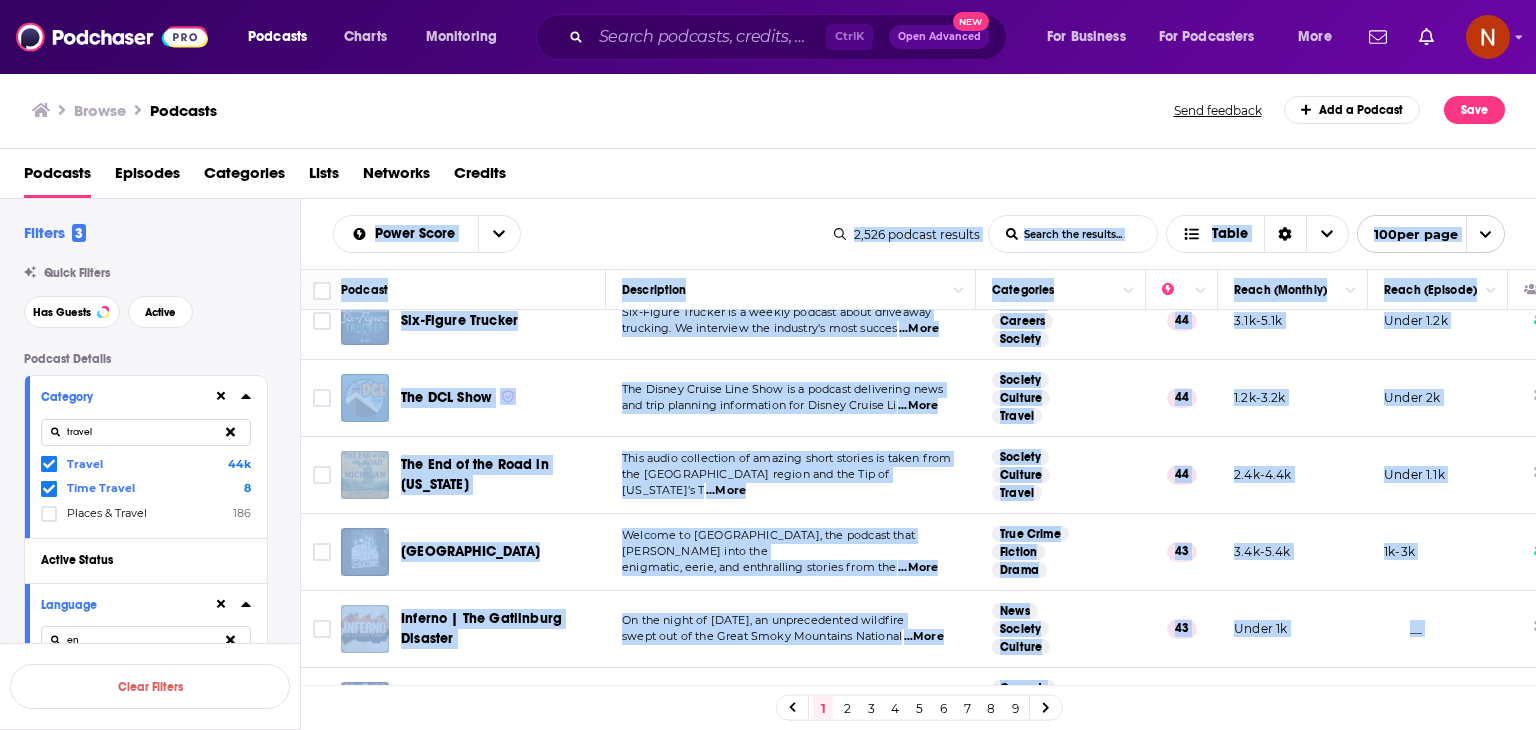 click on "__" at bounding box center [1438, 788] 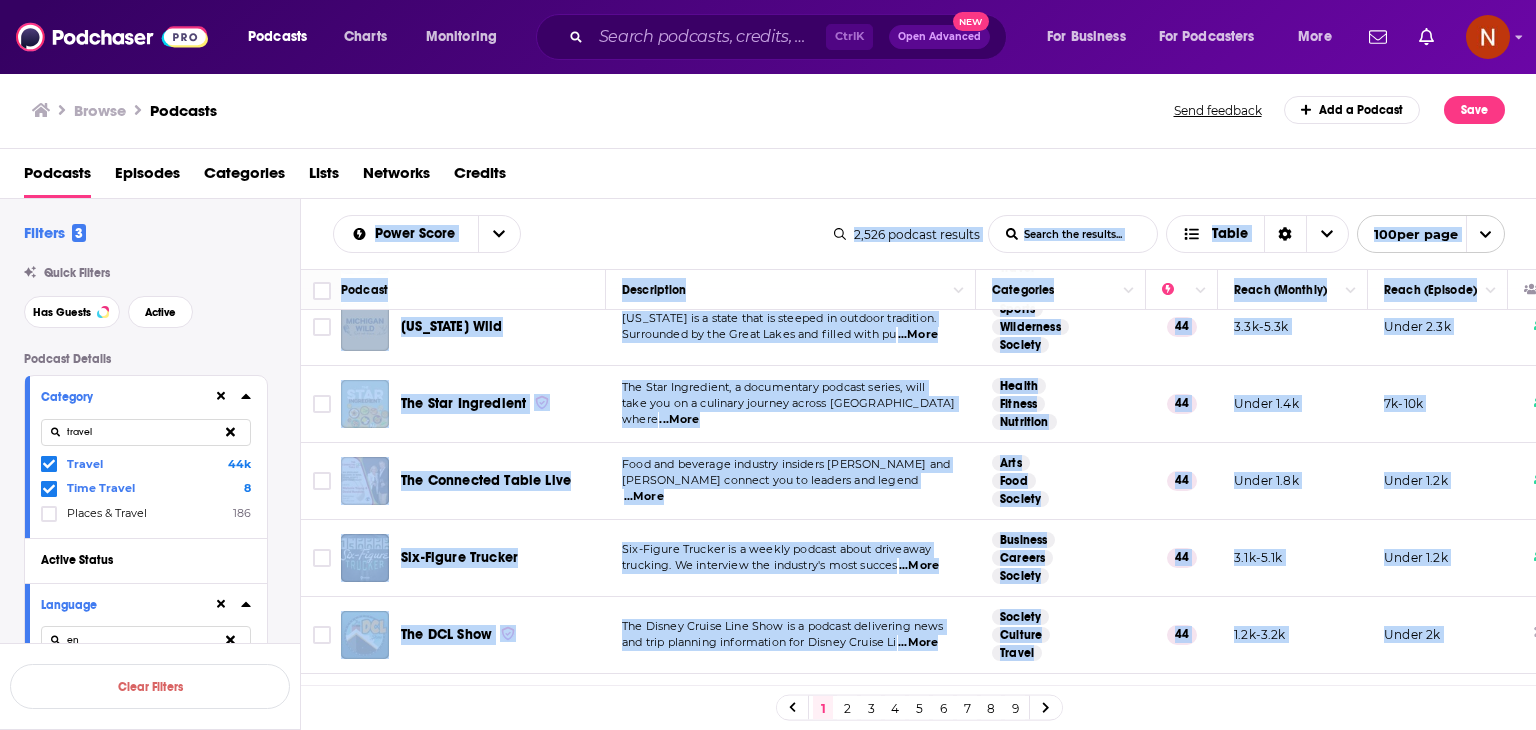 scroll, scrollTop: 7524, scrollLeft: 0, axis: vertical 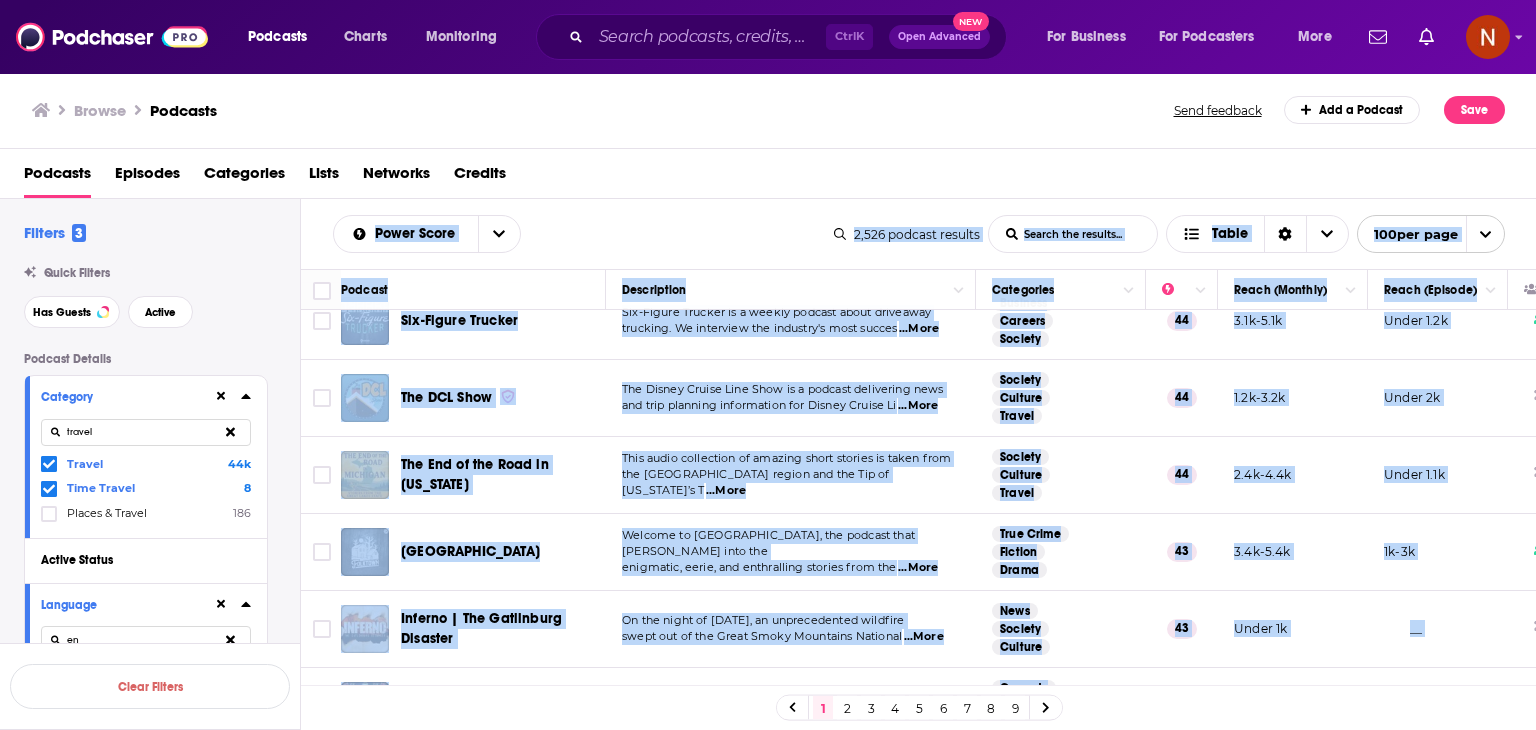 click on "2" at bounding box center (847, 708) 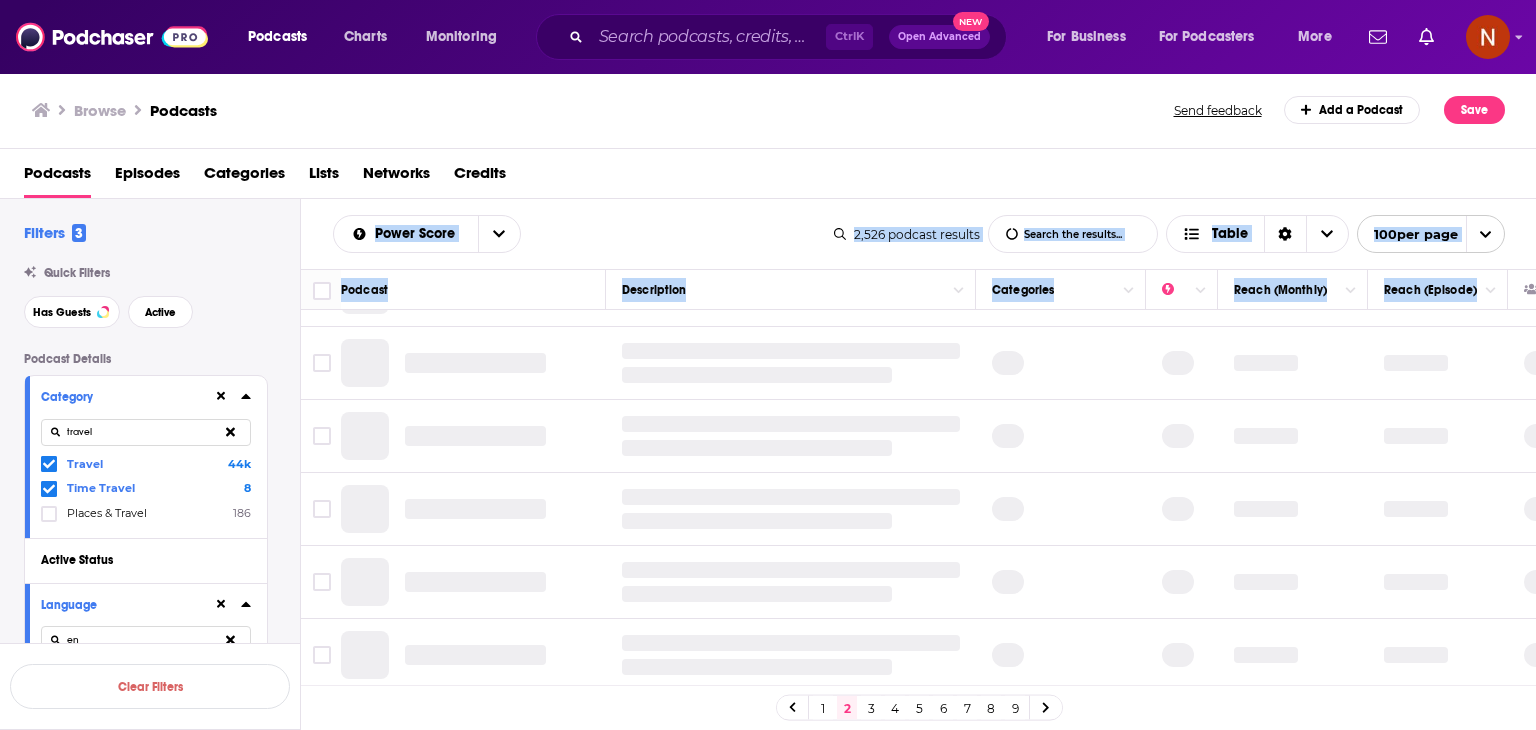 scroll, scrollTop: 0, scrollLeft: 0, axis: both 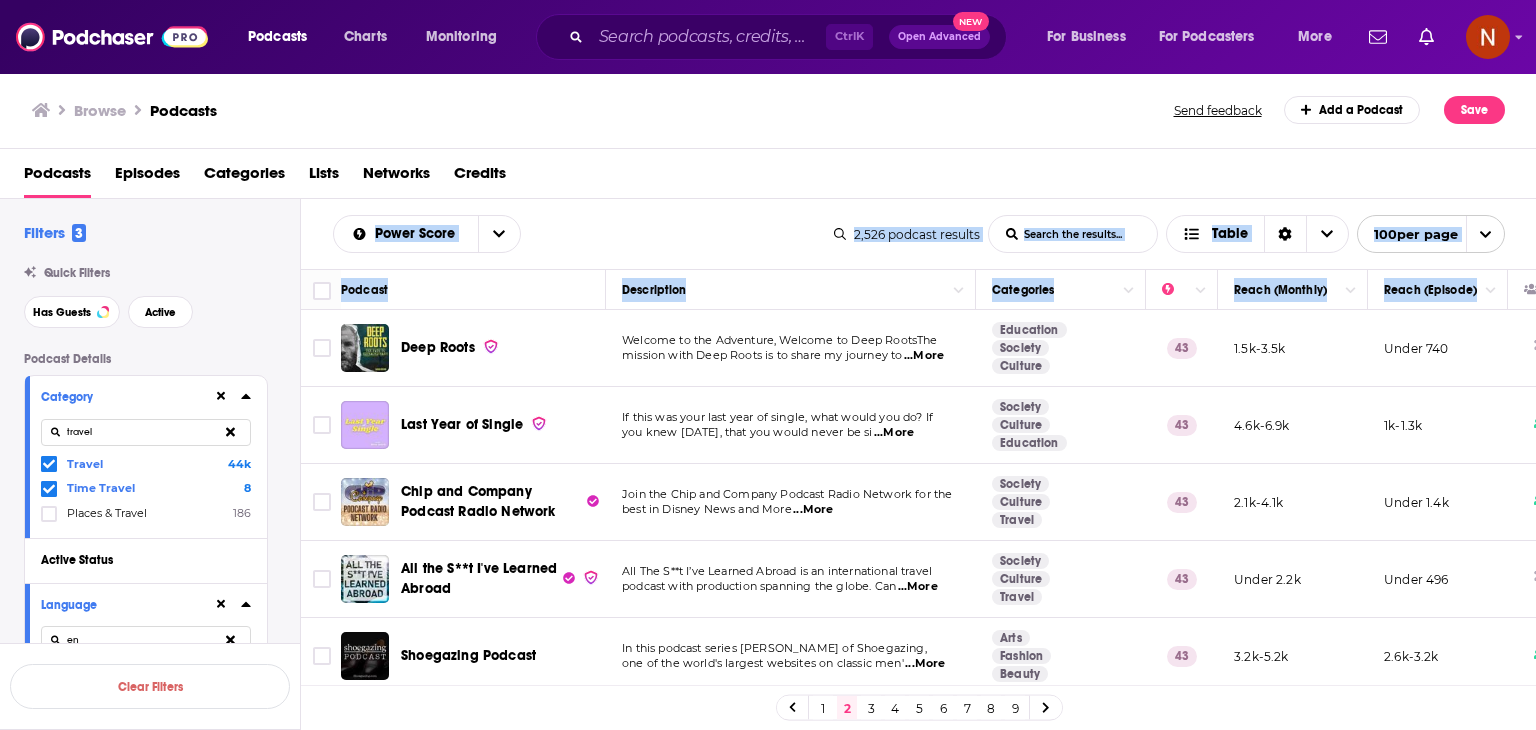 click on "Power Score List Search Input Search the results... Table 2,526   podcast   results List Search Input Search the results... Table 100  per page" at bounding box center [919, 234] 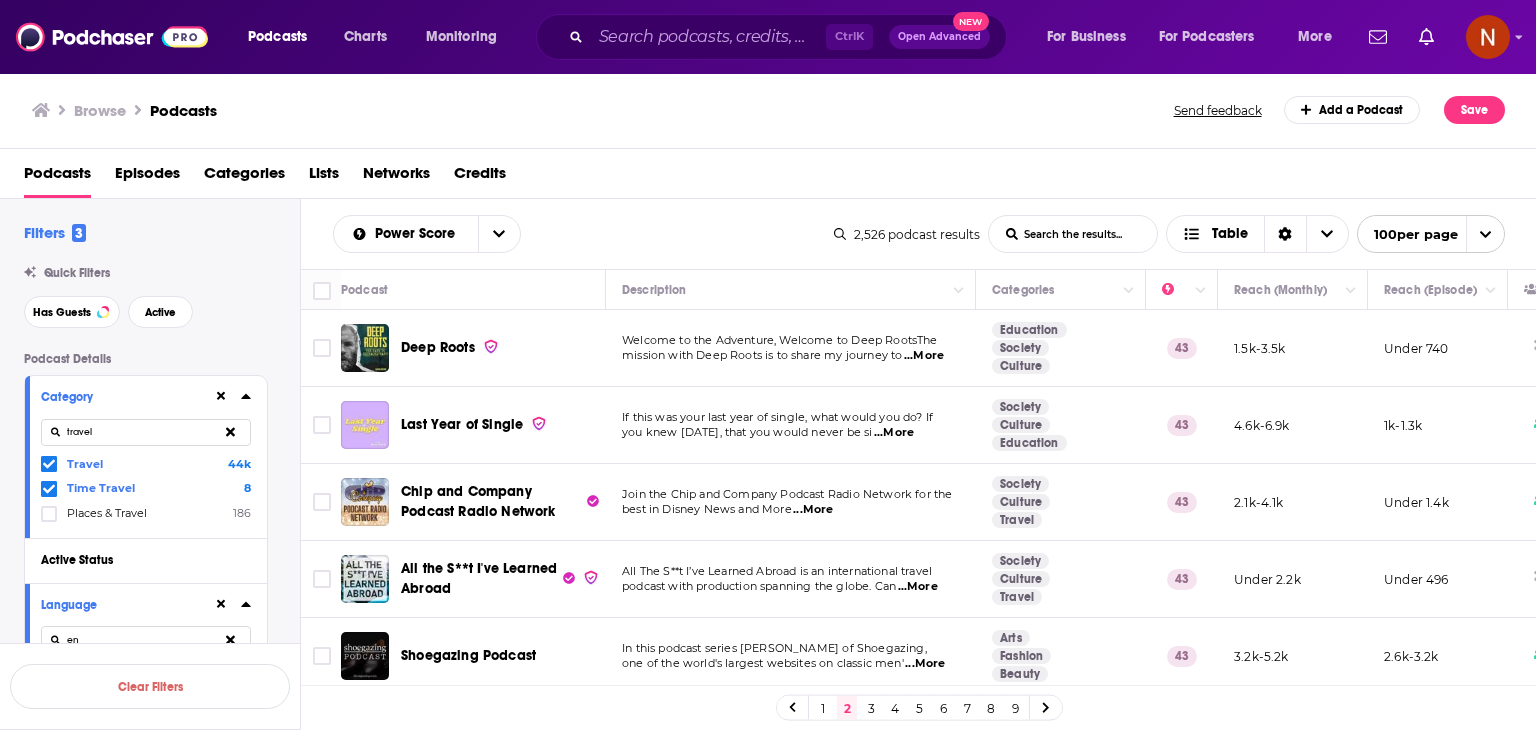 drag, startPoint x: 304, startPoint y: 211, endPoint x: 852, endPoint y: 490, distance: 614.93494 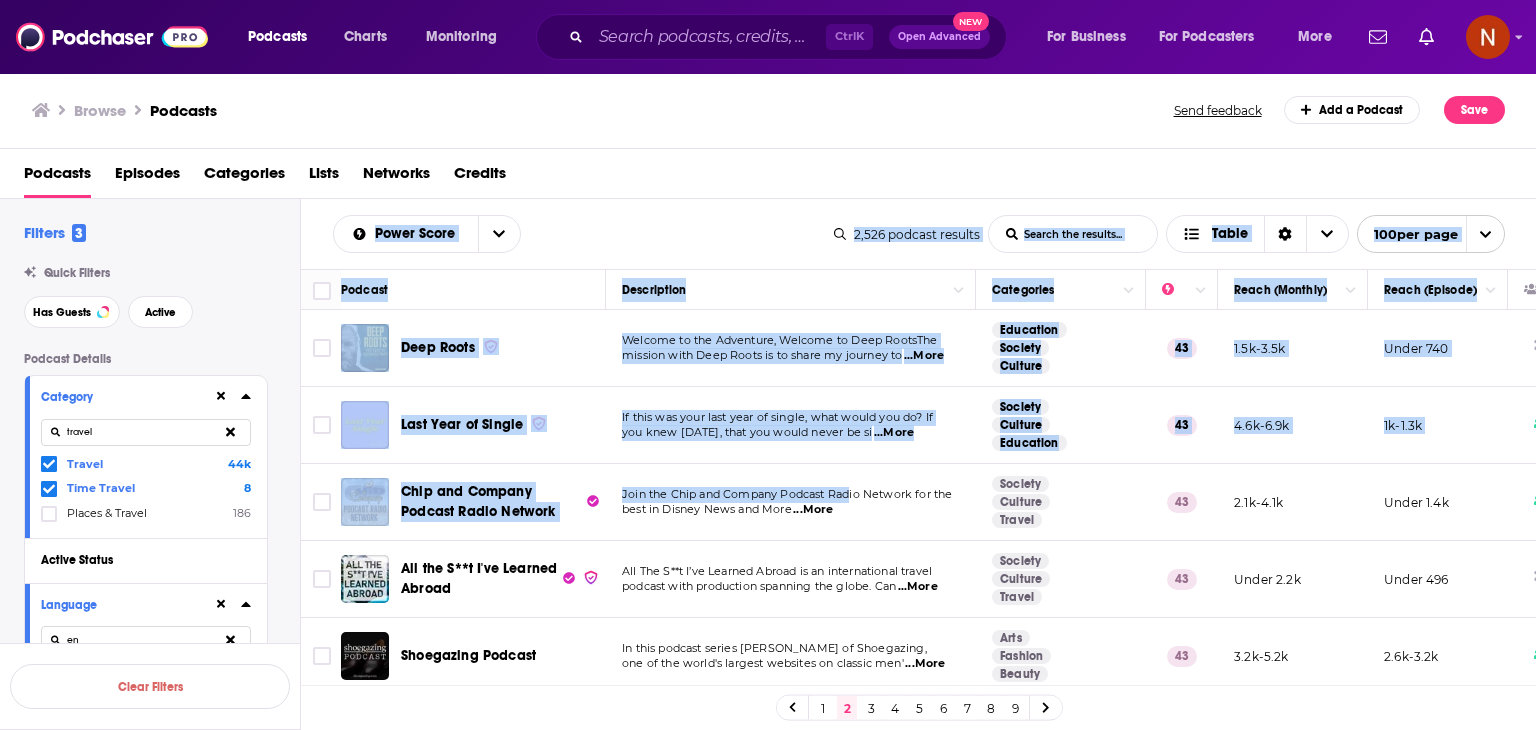 drag, startPoint x: 852, startPoint y: 490, endPoint x: 700, endPoint y: 198, distance: 329.19296 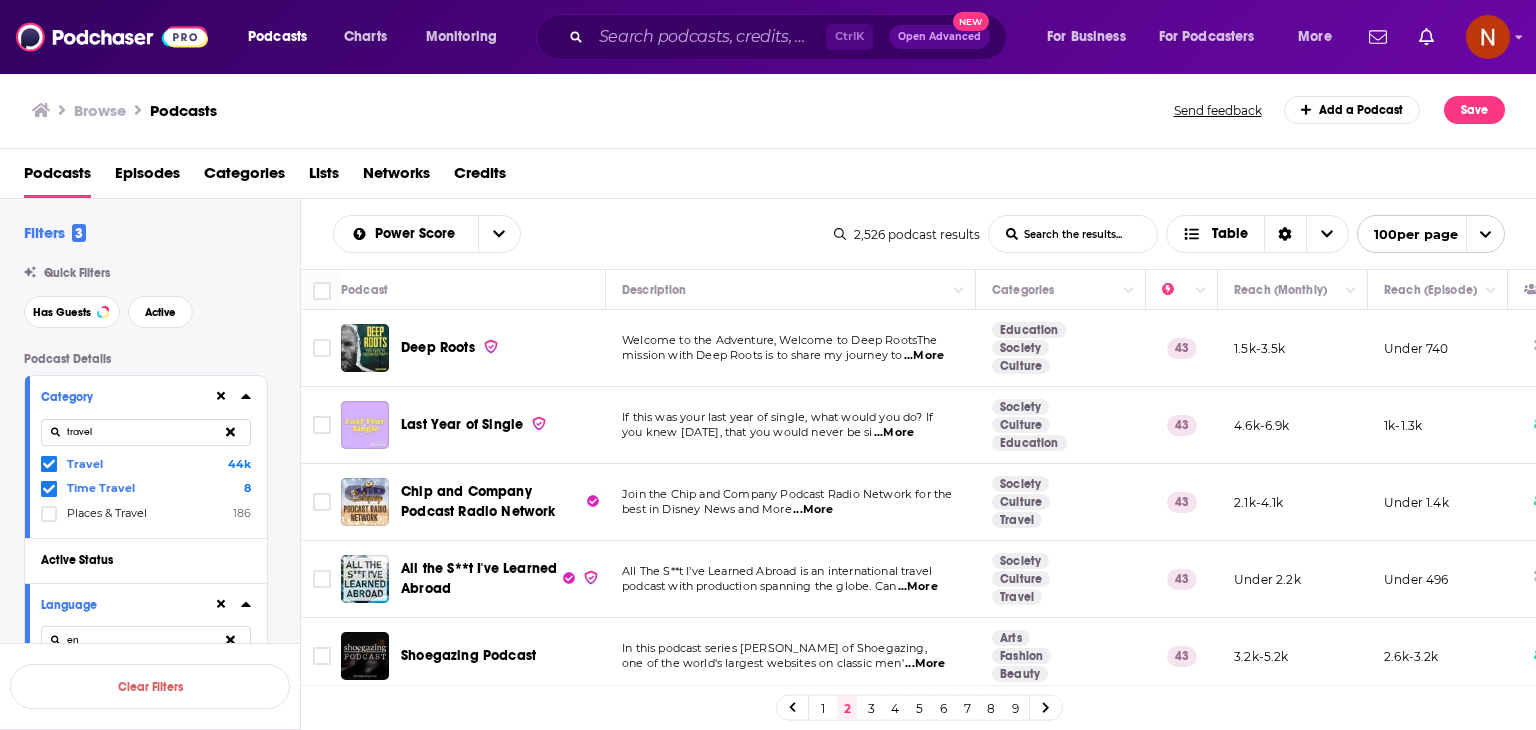 drag, startPoint x: 320, startPoint y: 237, endPoint x: 752, endPoint y: 477, distance: 494.19025 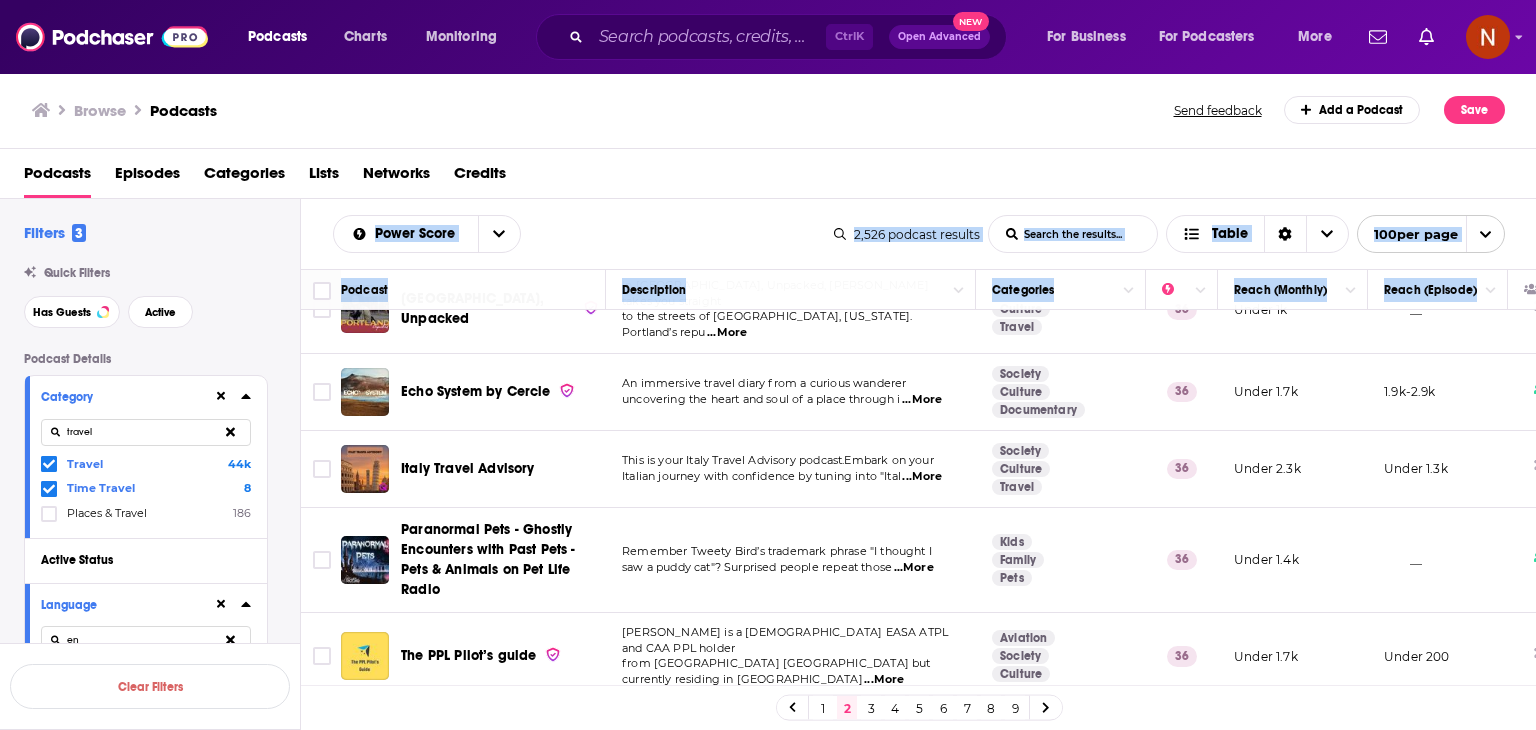 scroll, scrollTop: 7412, scrollLeft: 0, axis: vertical 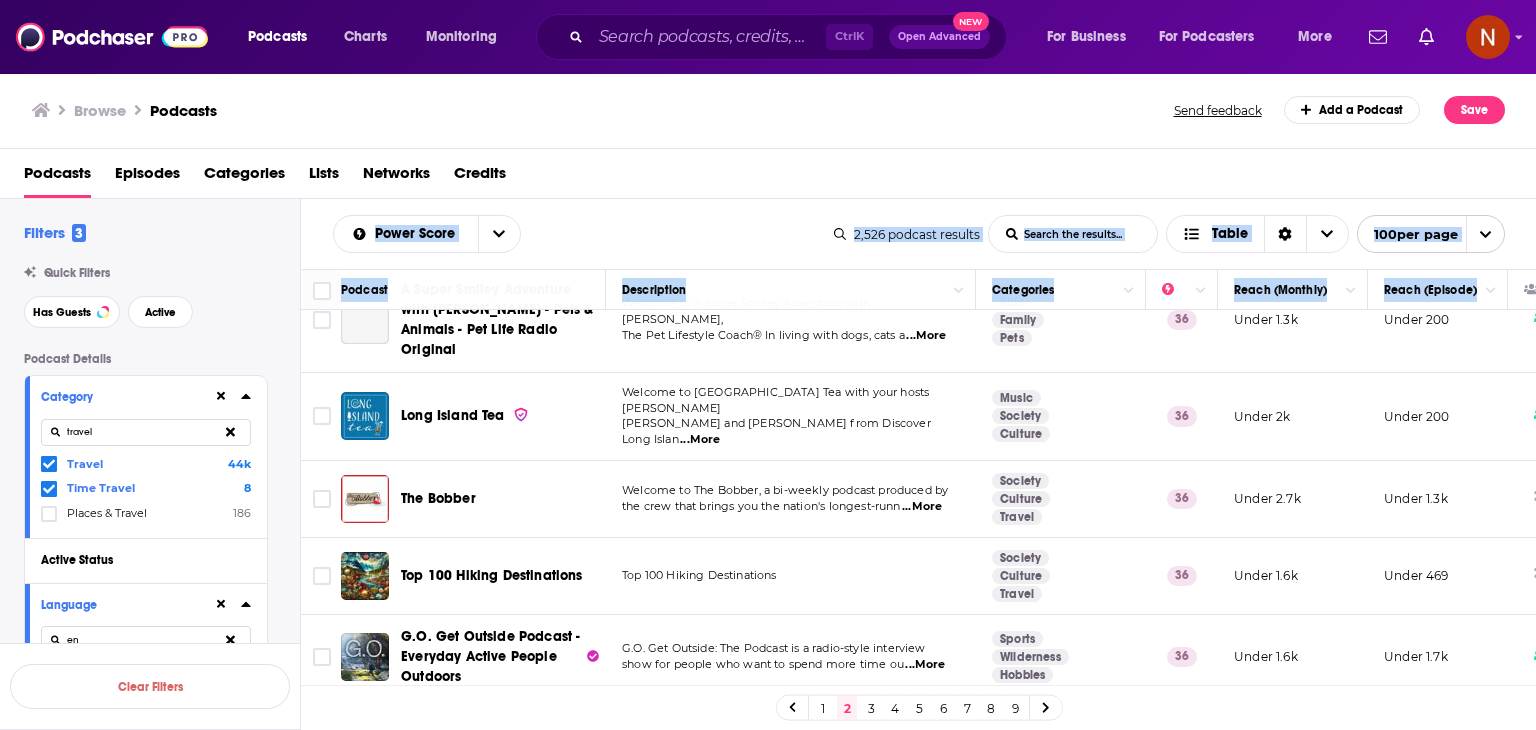 click on "1k-1.2k" at bounding box center [1438, 820] 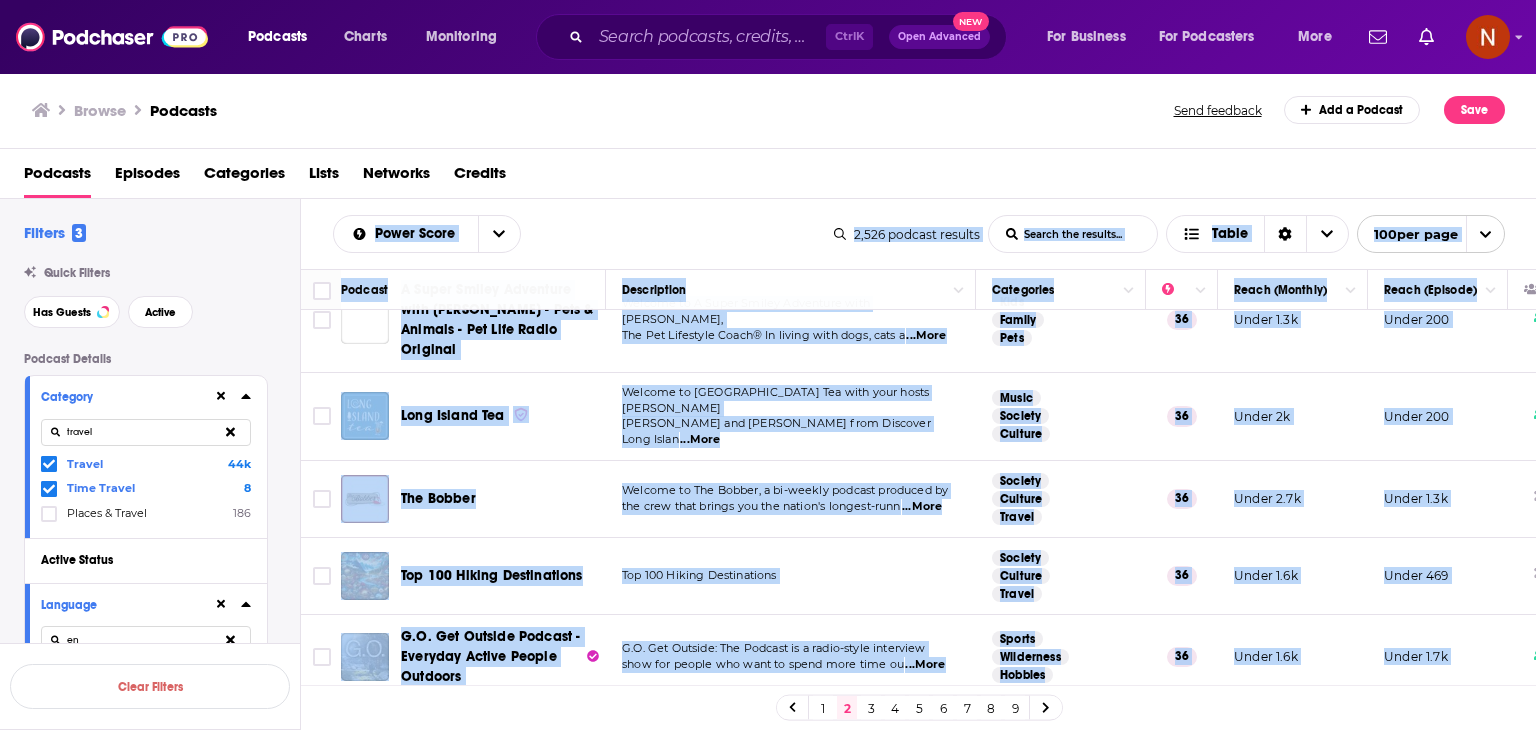 click on "3" at bounding box center [871, 708] 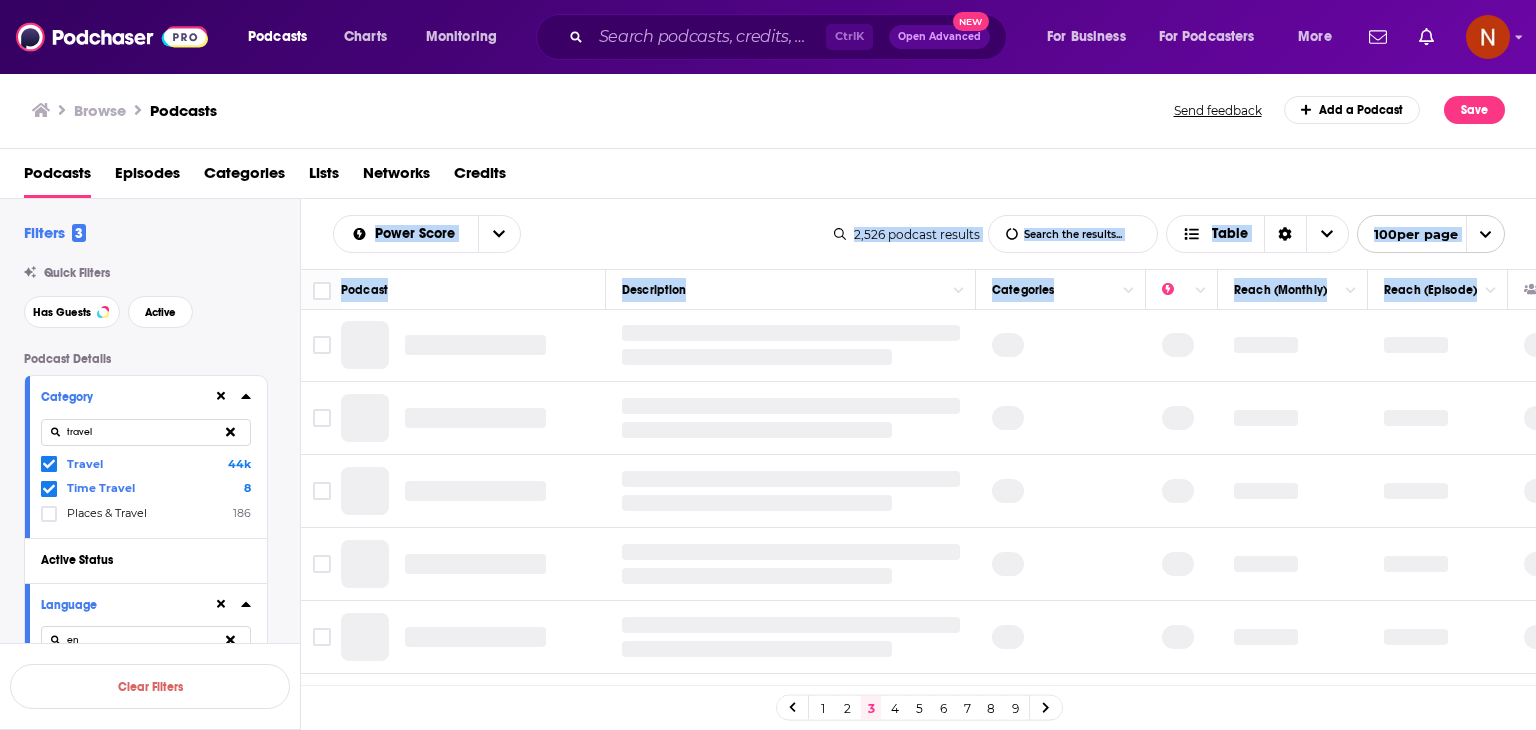 scroll, scrollTop: 0, scrollLeft: 0, axis: both 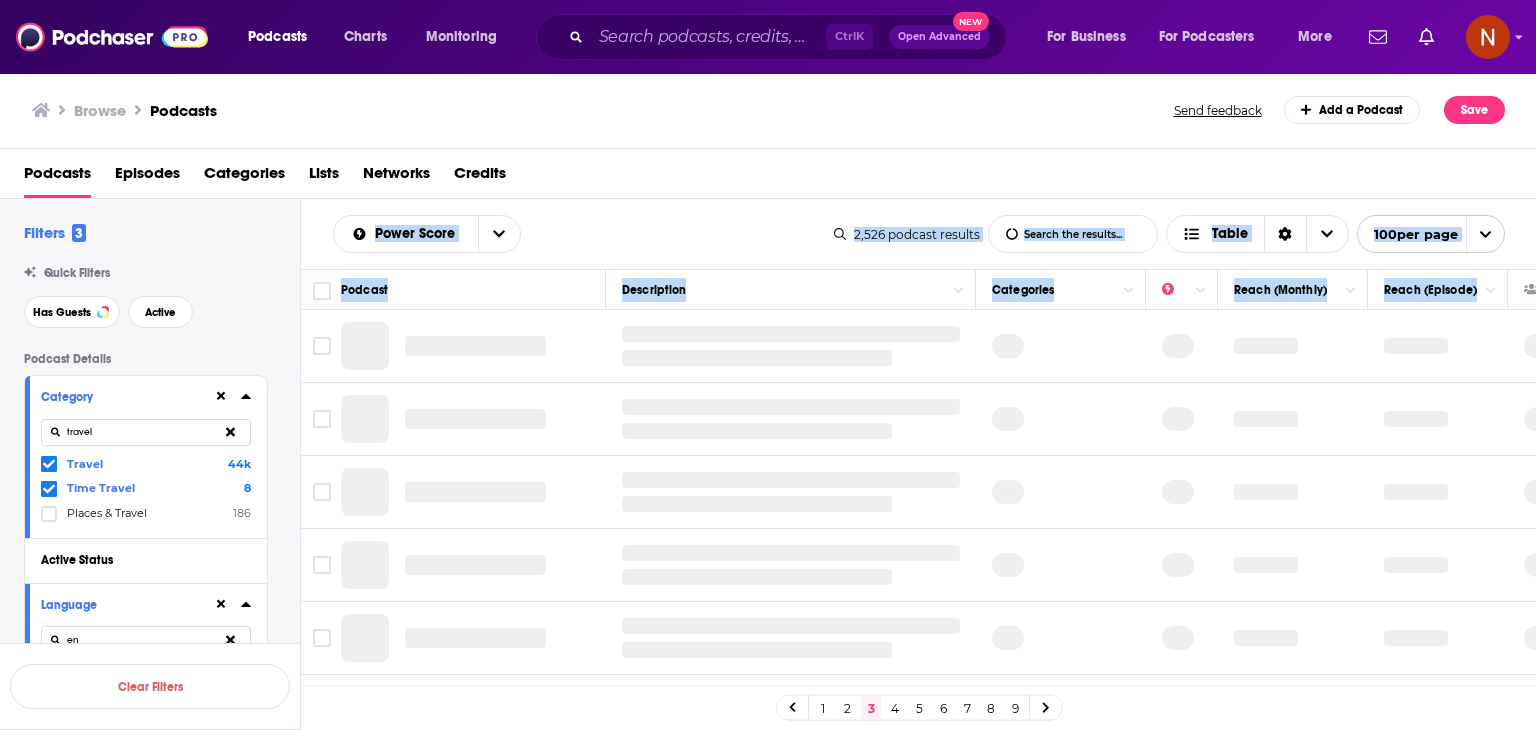 click on "Power Score List Search Input Search the results... Table" at bounding box center [583, 234] 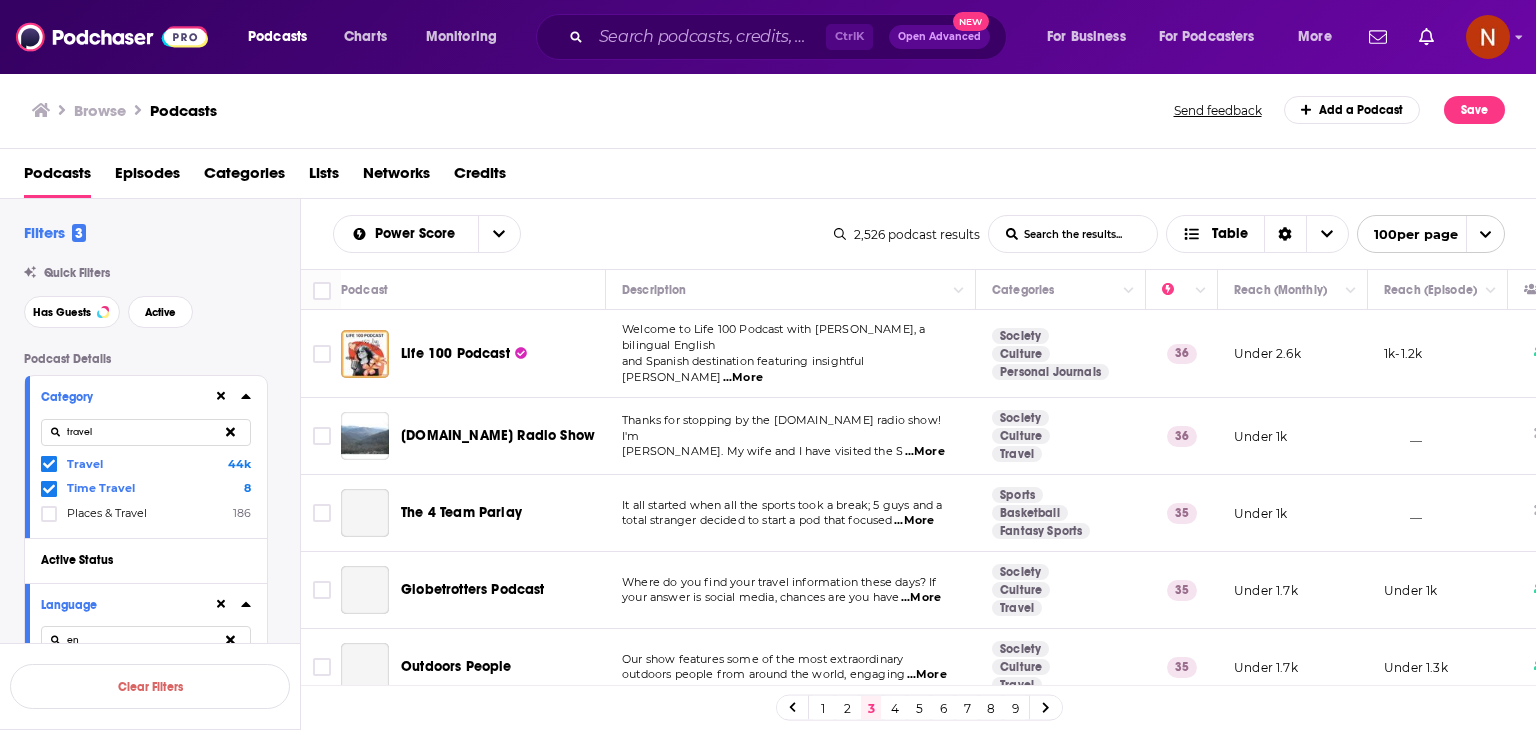 drag, startPoint x: 311, startPoint y: 217, endPoint x: 831, endPoint y: 494, distance: 589.1765 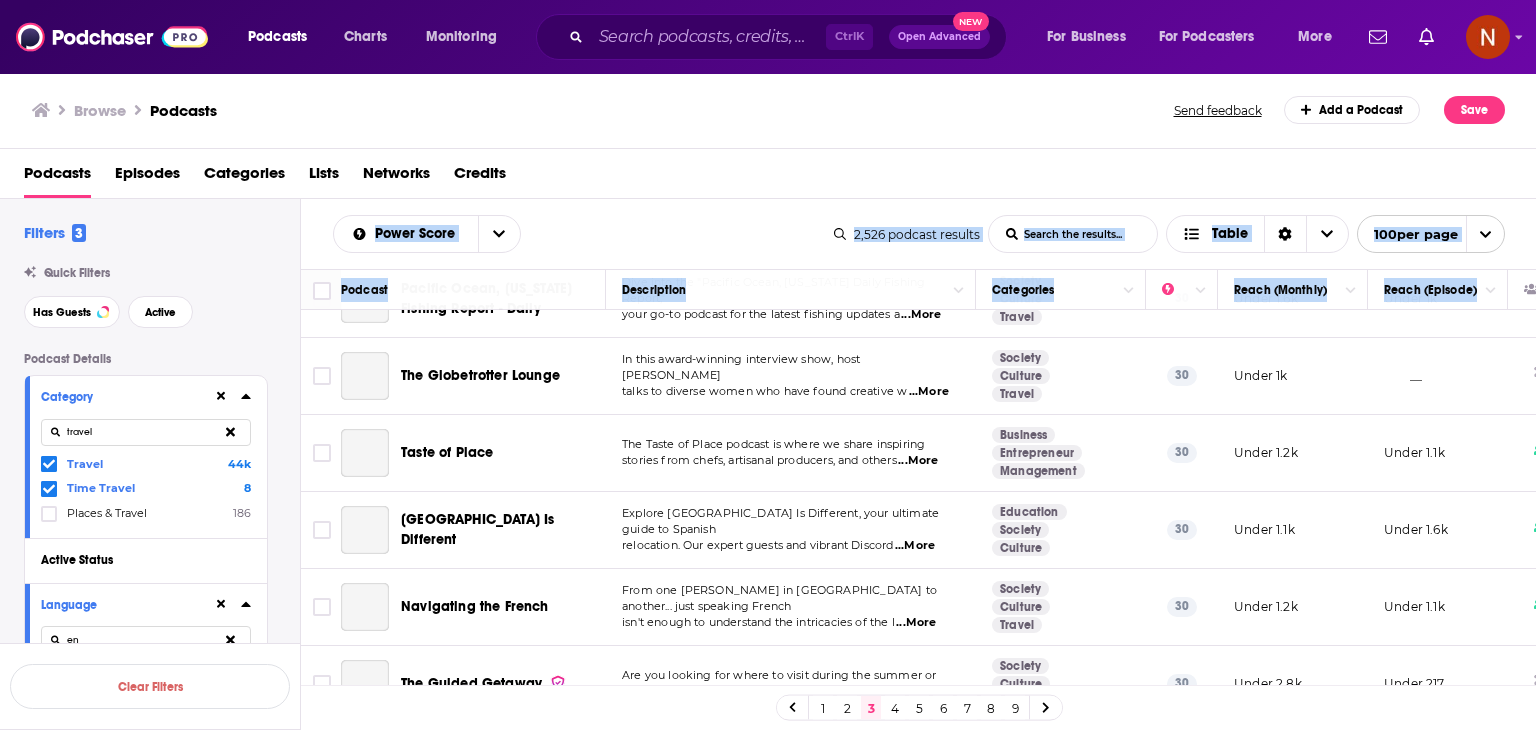 scroll, scrollTop: 7364, scrollLeft: 0, axis: vertical 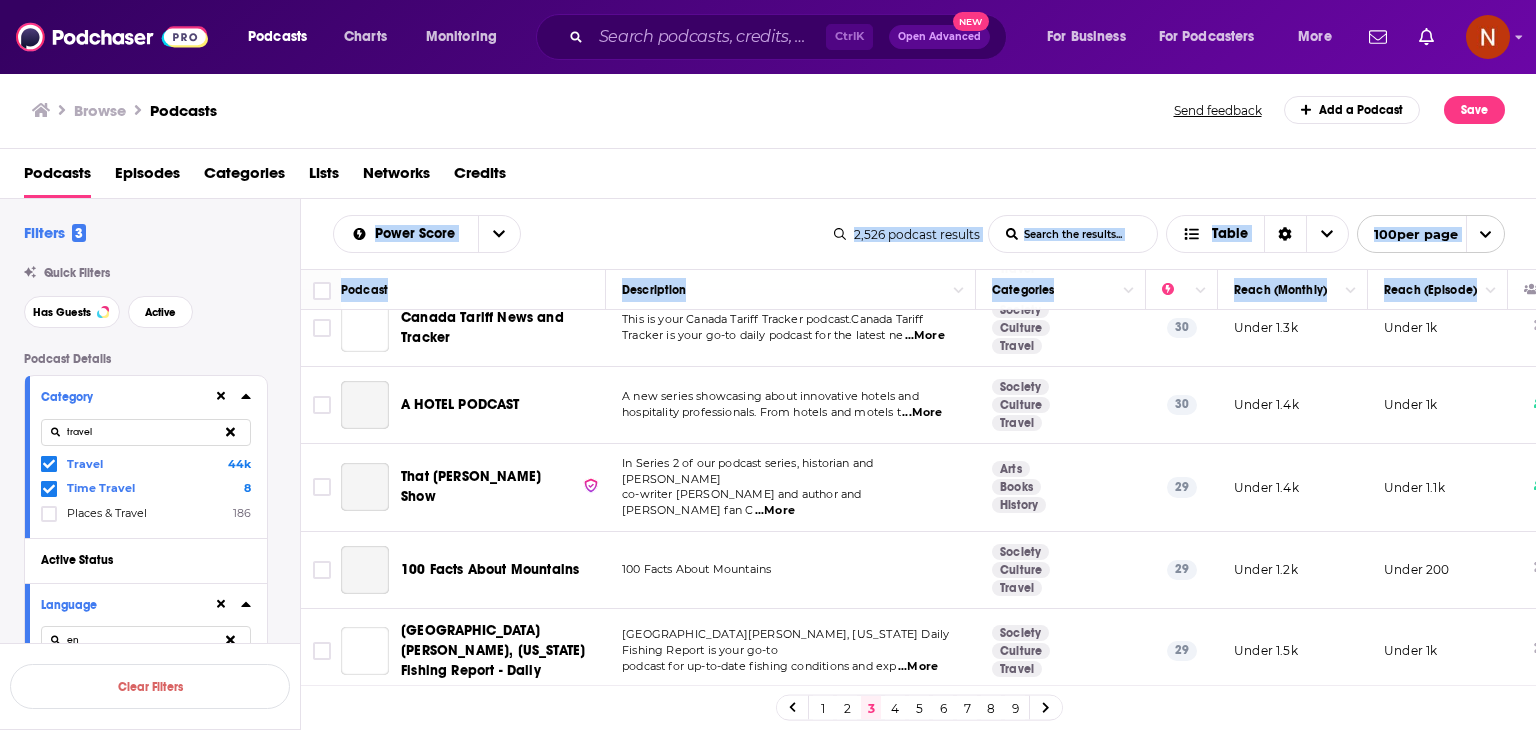 click on "Under 2.4k" at bounding box center [1438, 820] 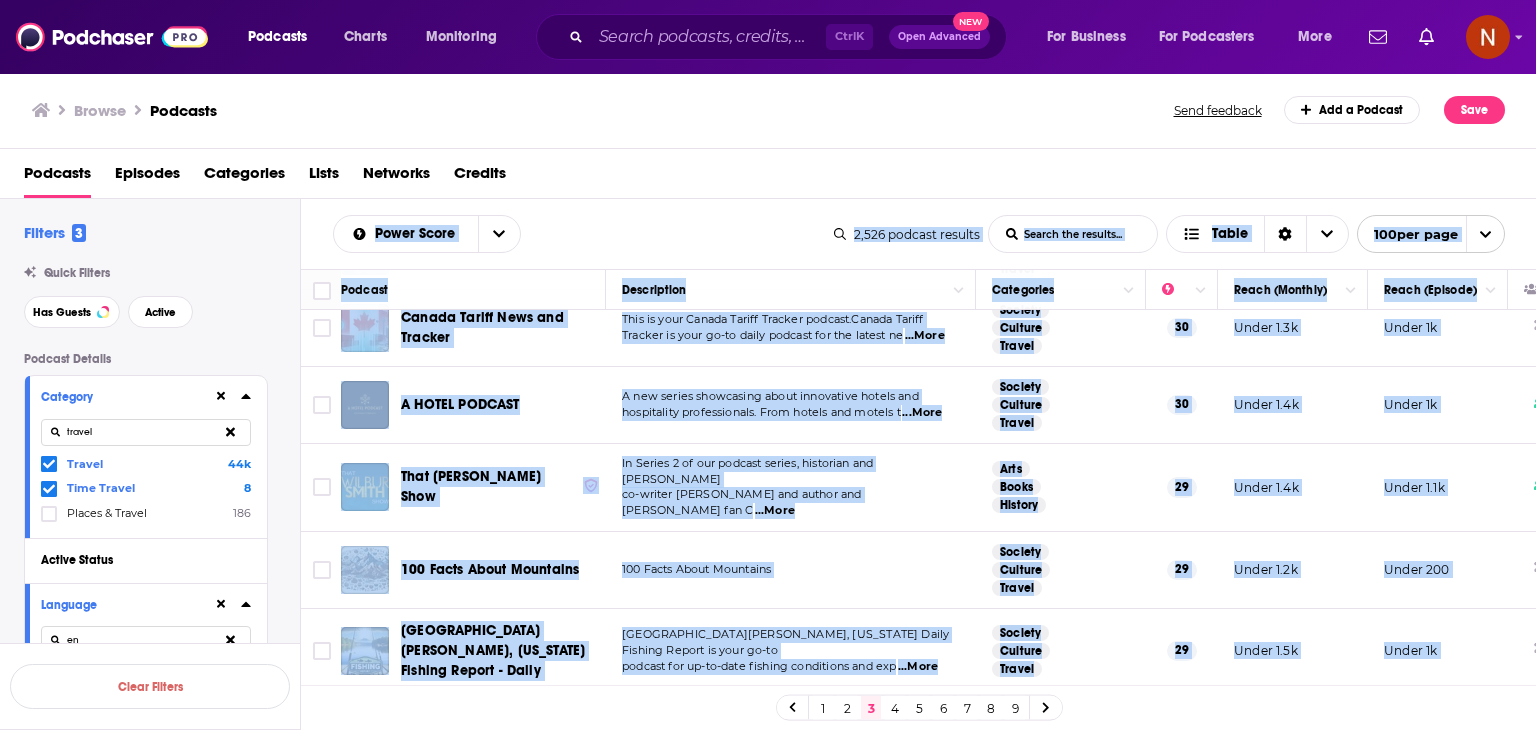 click on "4" at bounding box center (895, 708) 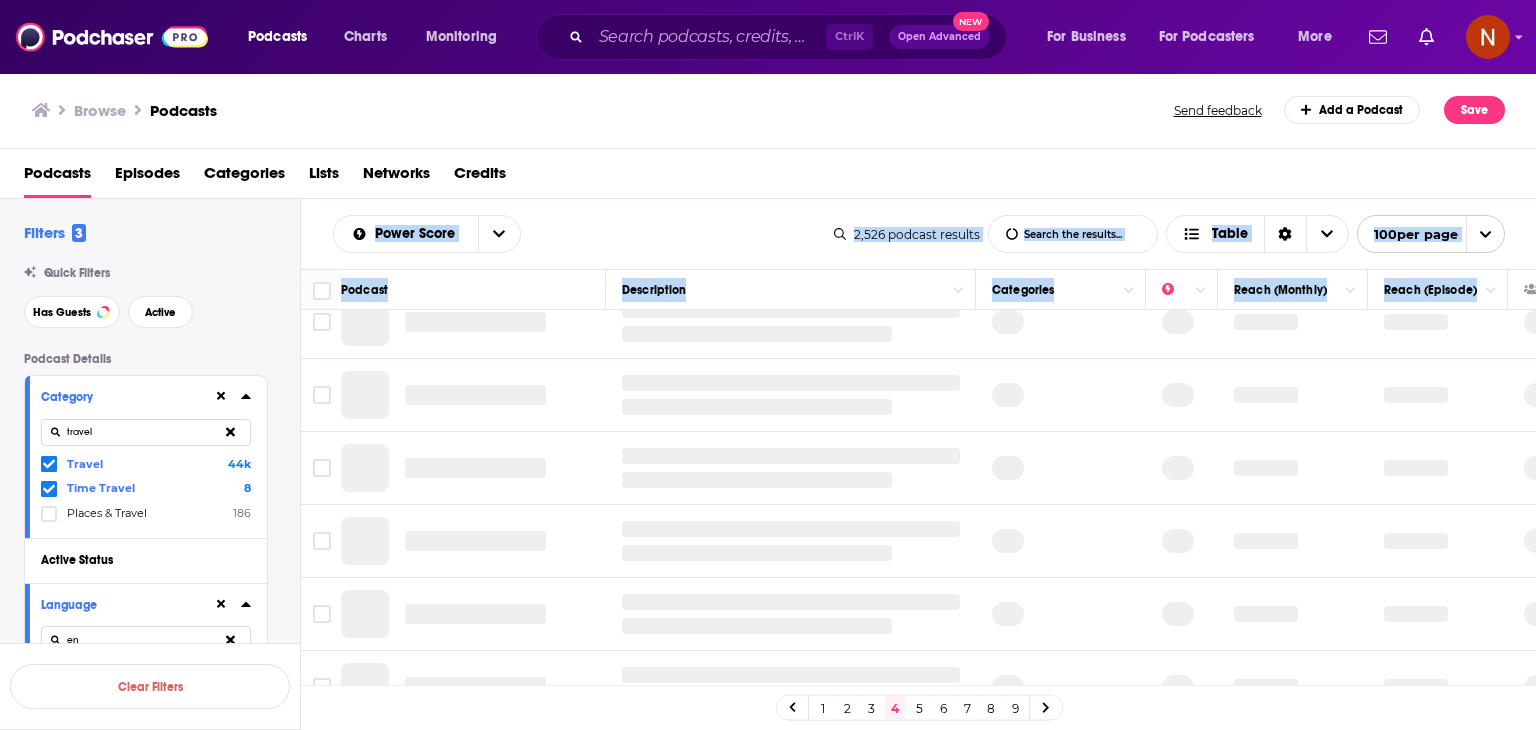 scroll, scrollTop: 0, scrollLeft: 0, axis: both 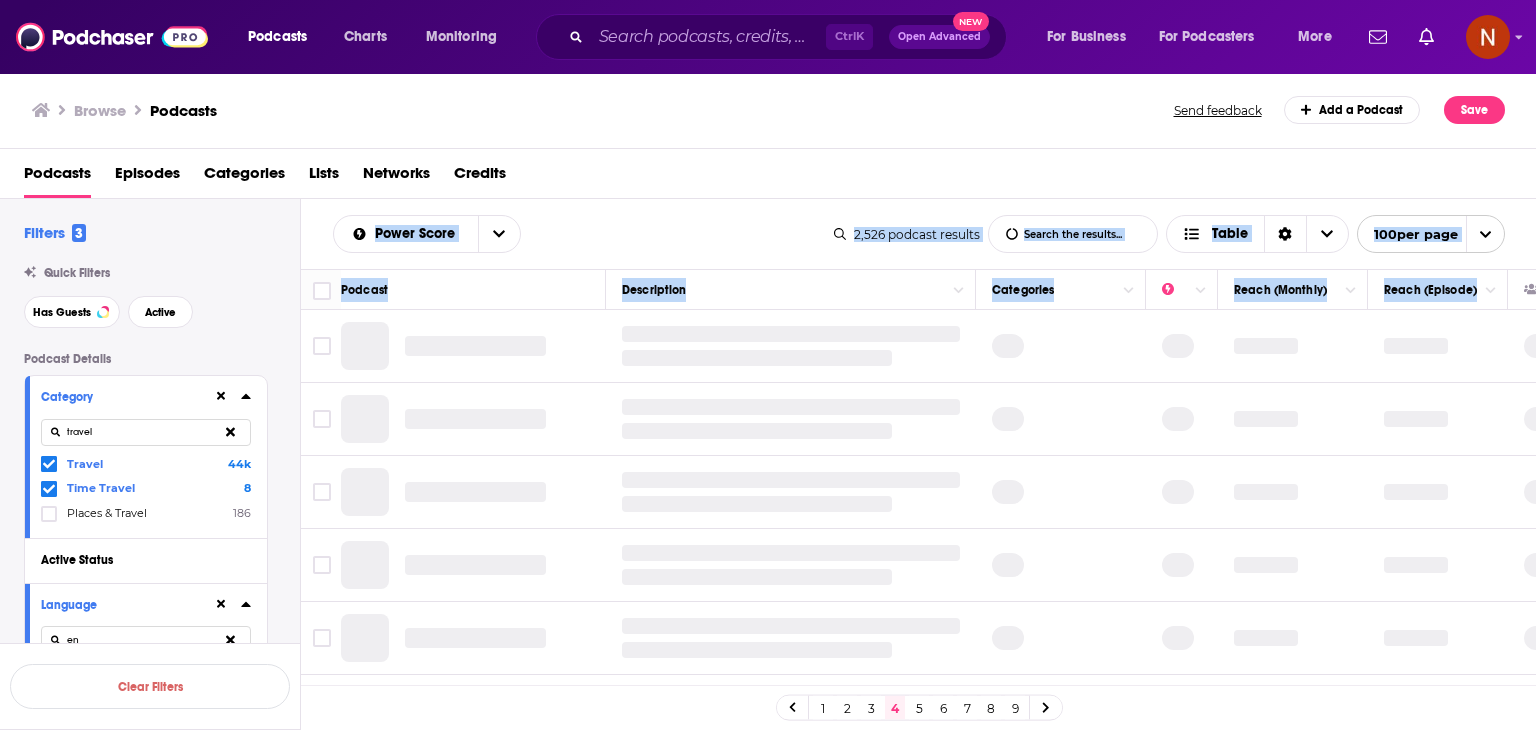 click on "Podcasts Episodes Categories Lists Networks Credits" at bounding box center (772, 177) 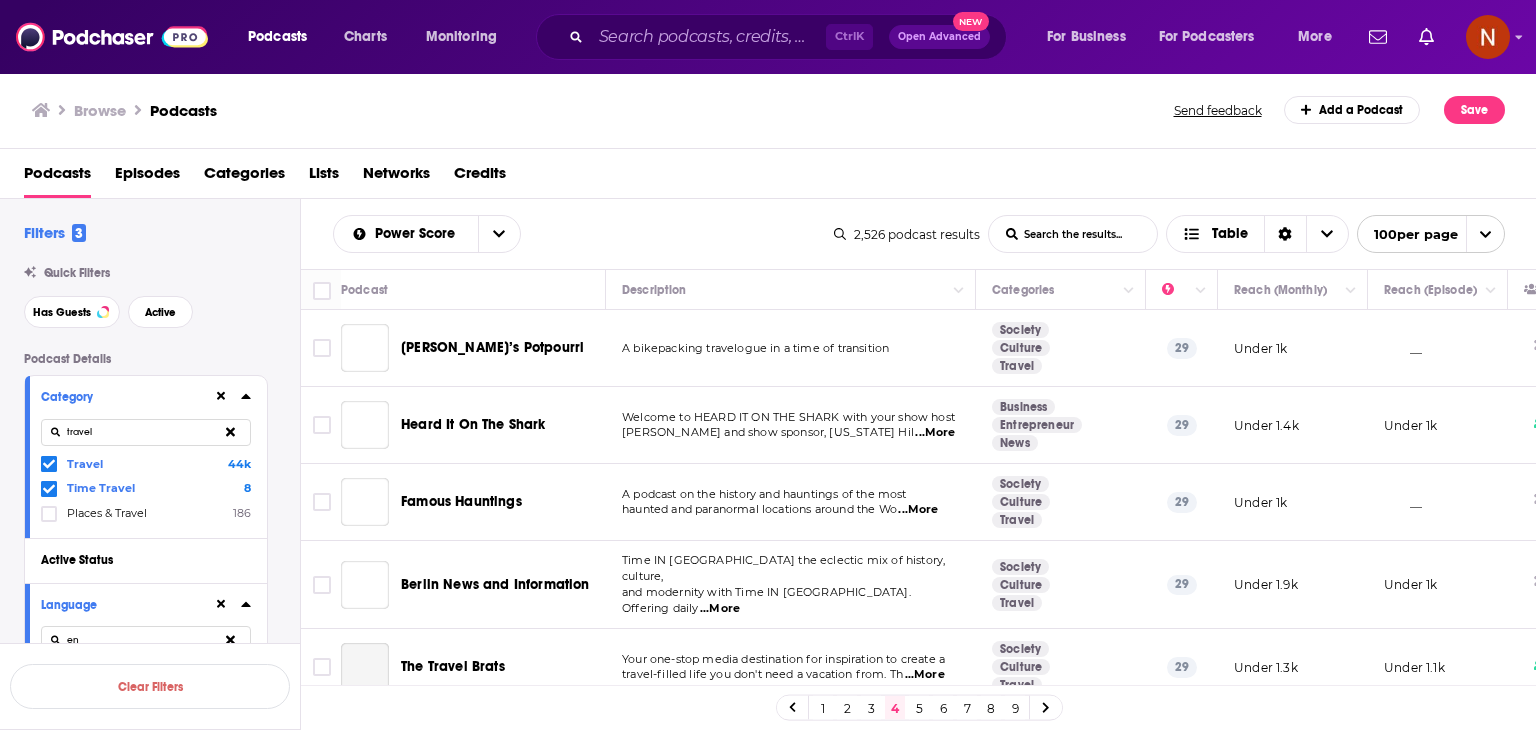 drag, startPoint x: 307, startPoint y: 239, endPoint x: 898, endPoint y: 499, distance: 645.6632 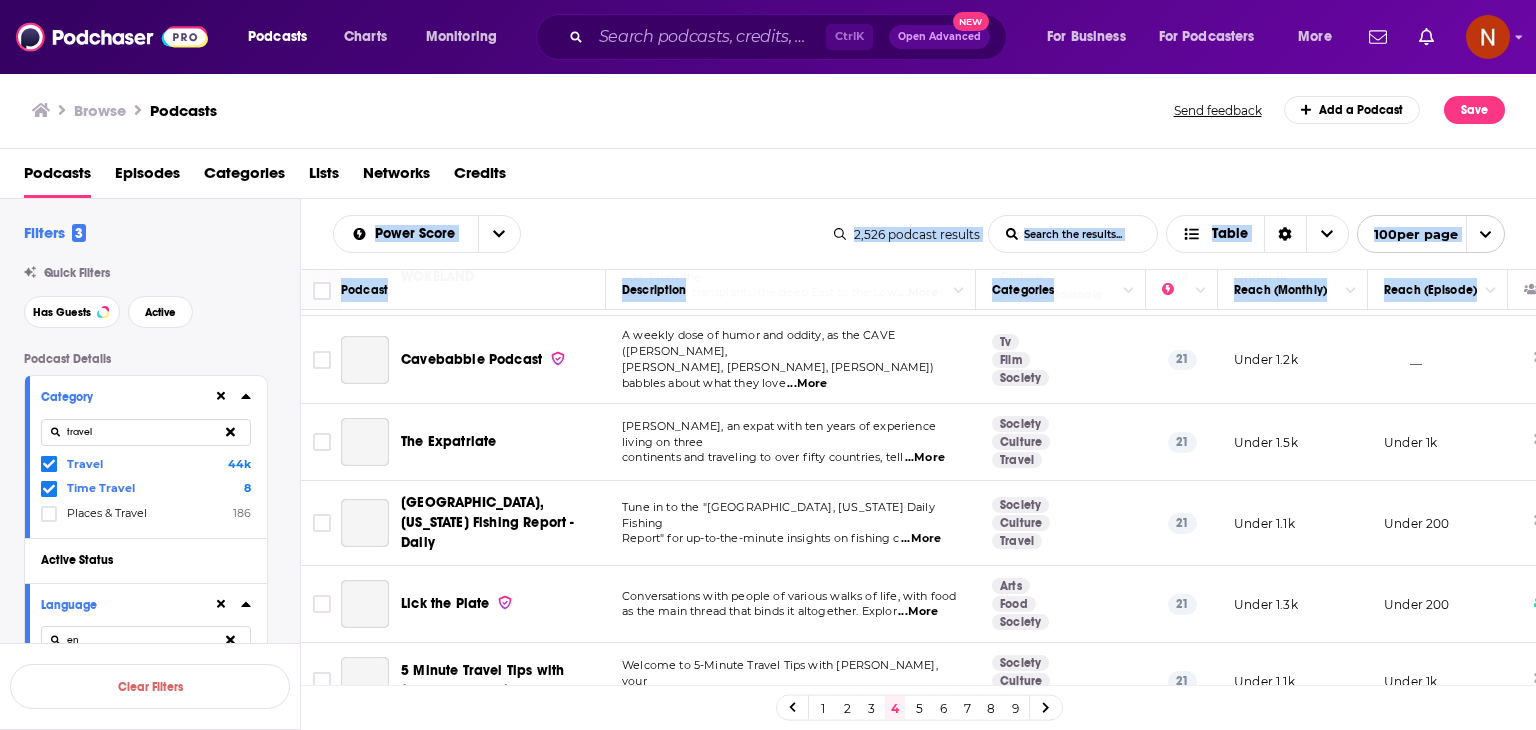 scroll, scrollTop: 7332, scrollLeft: 0, axis: vertical 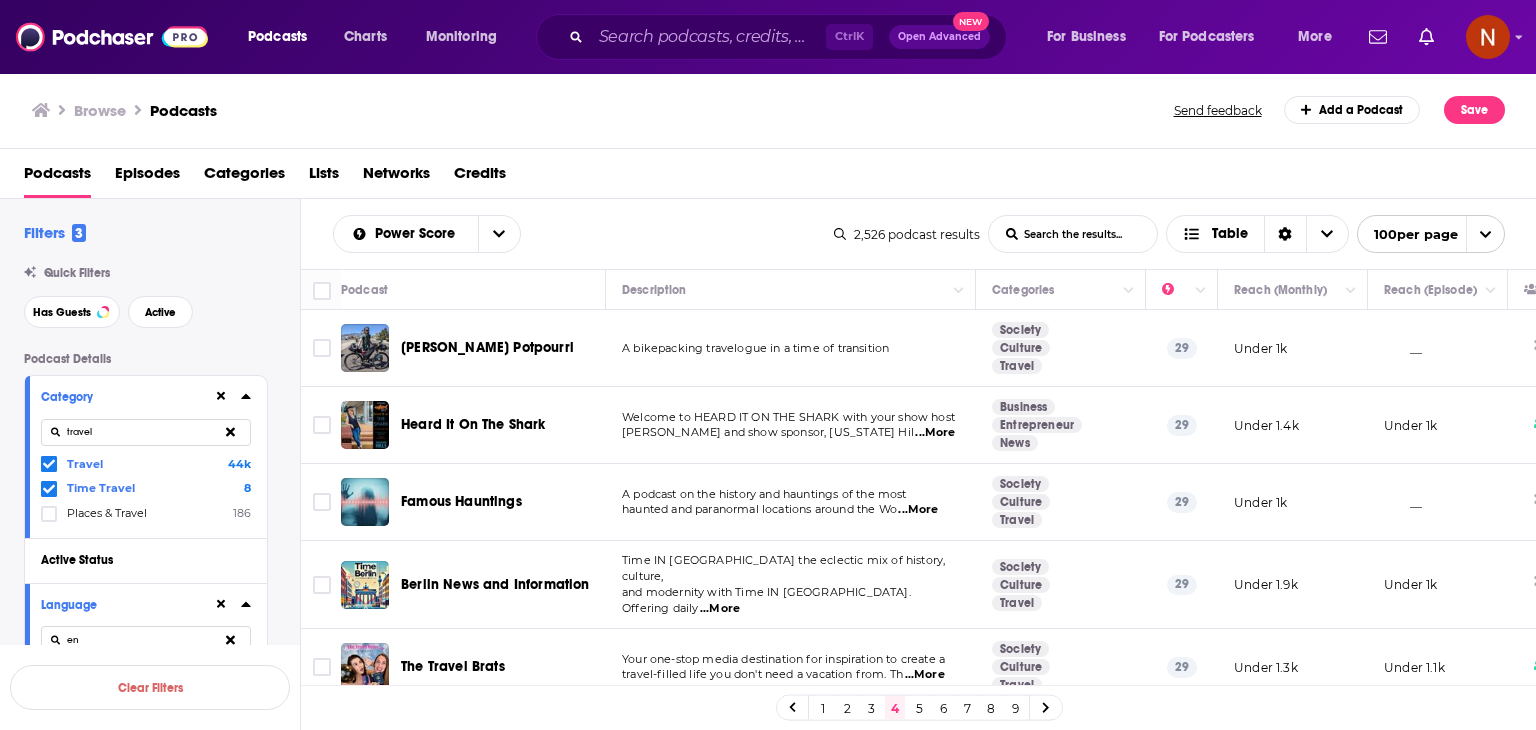 click on "Under 200" at bounding box center (1417, 8183) 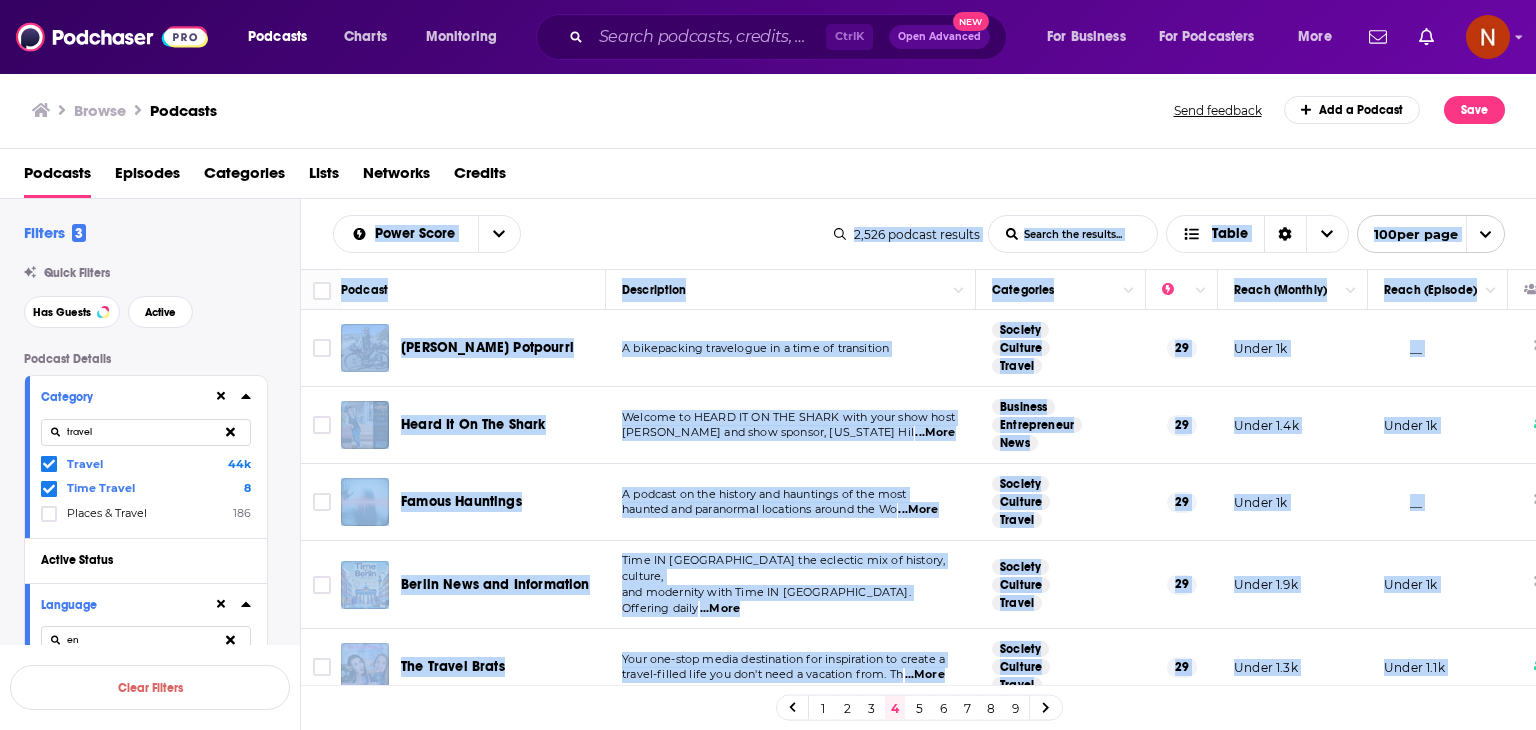 scroll, scrollTop: 7332, scrollLeft: 0, axis: vertical 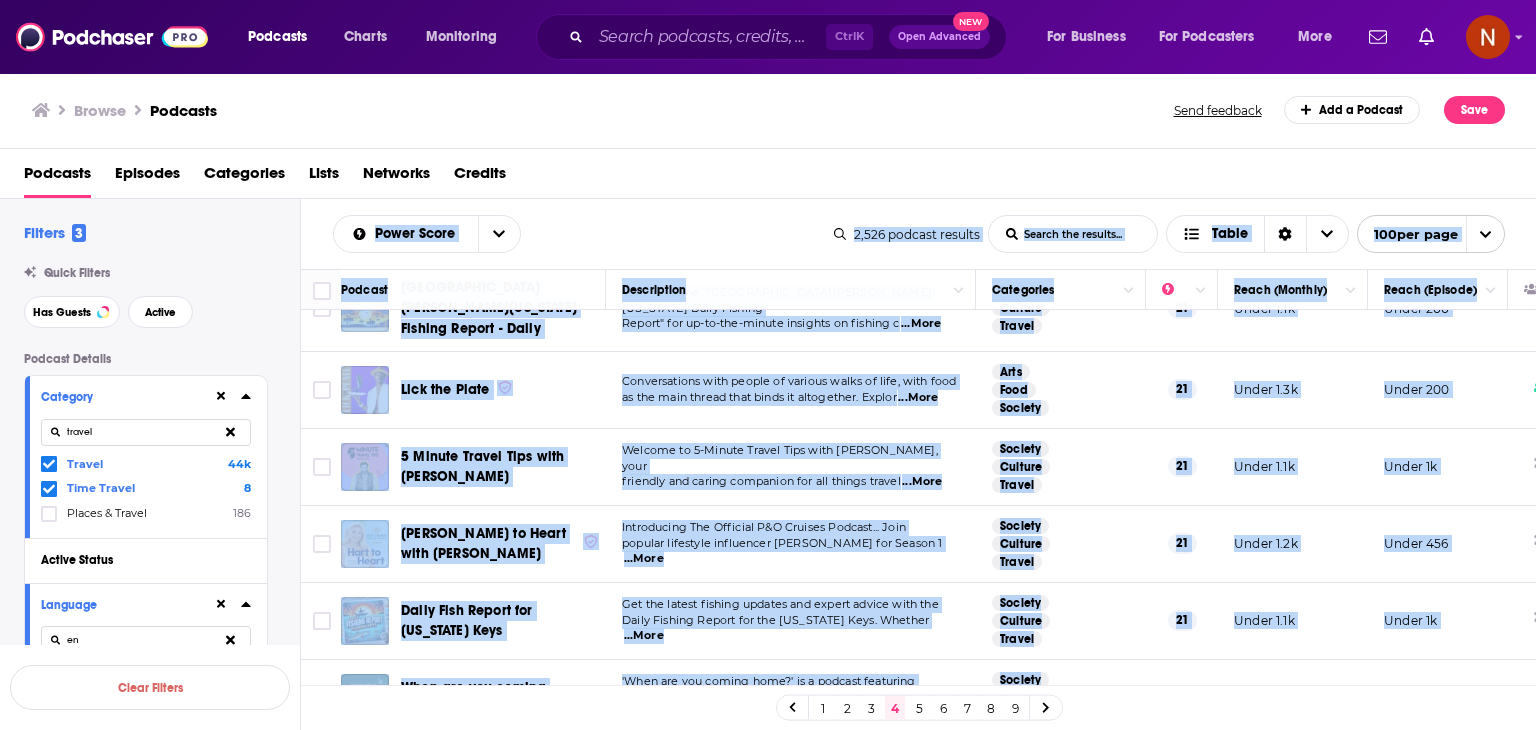 click on "Society Culture Travel" at bounding box center (1061, 621) 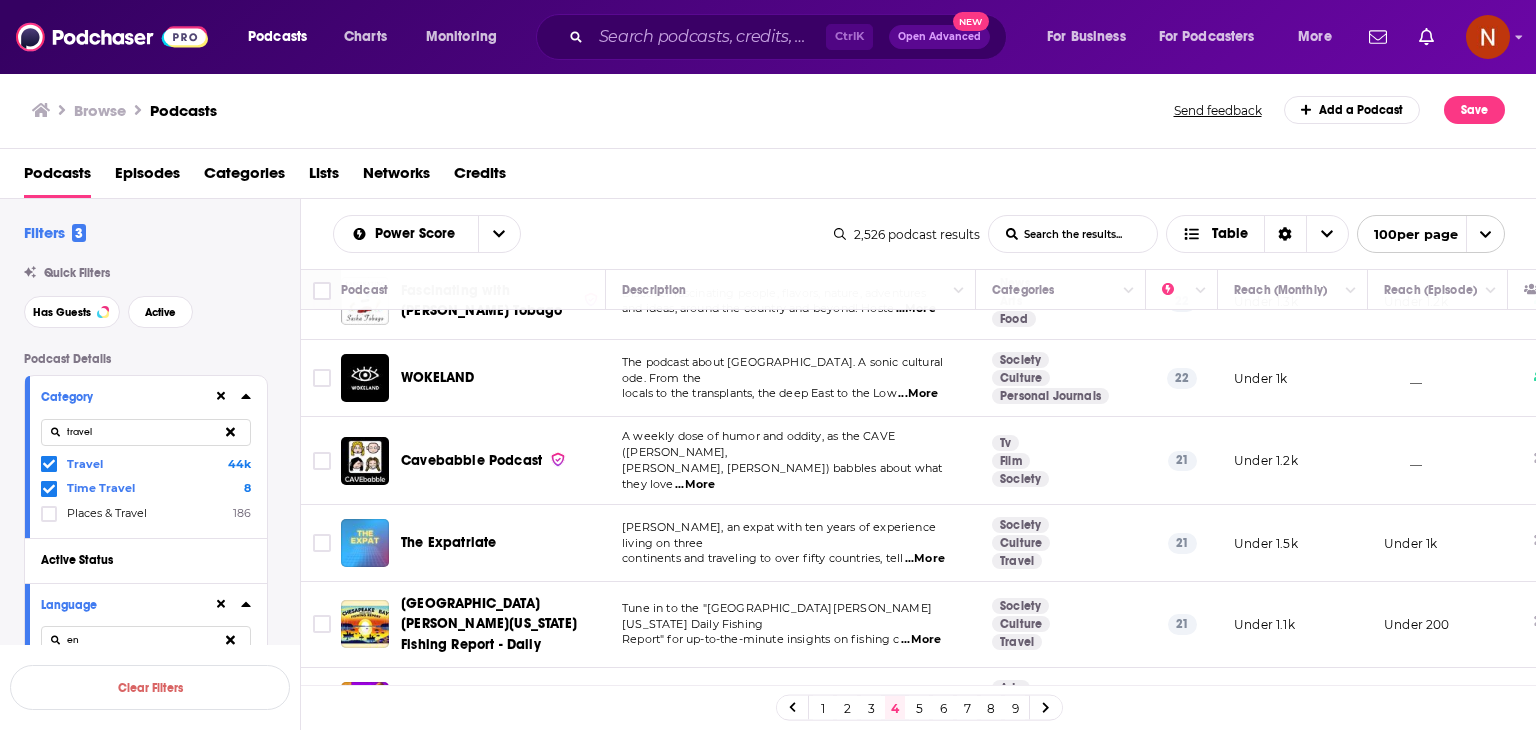 scroll, scrollTop: 7016, scrollLeft: 0, axis: vertical 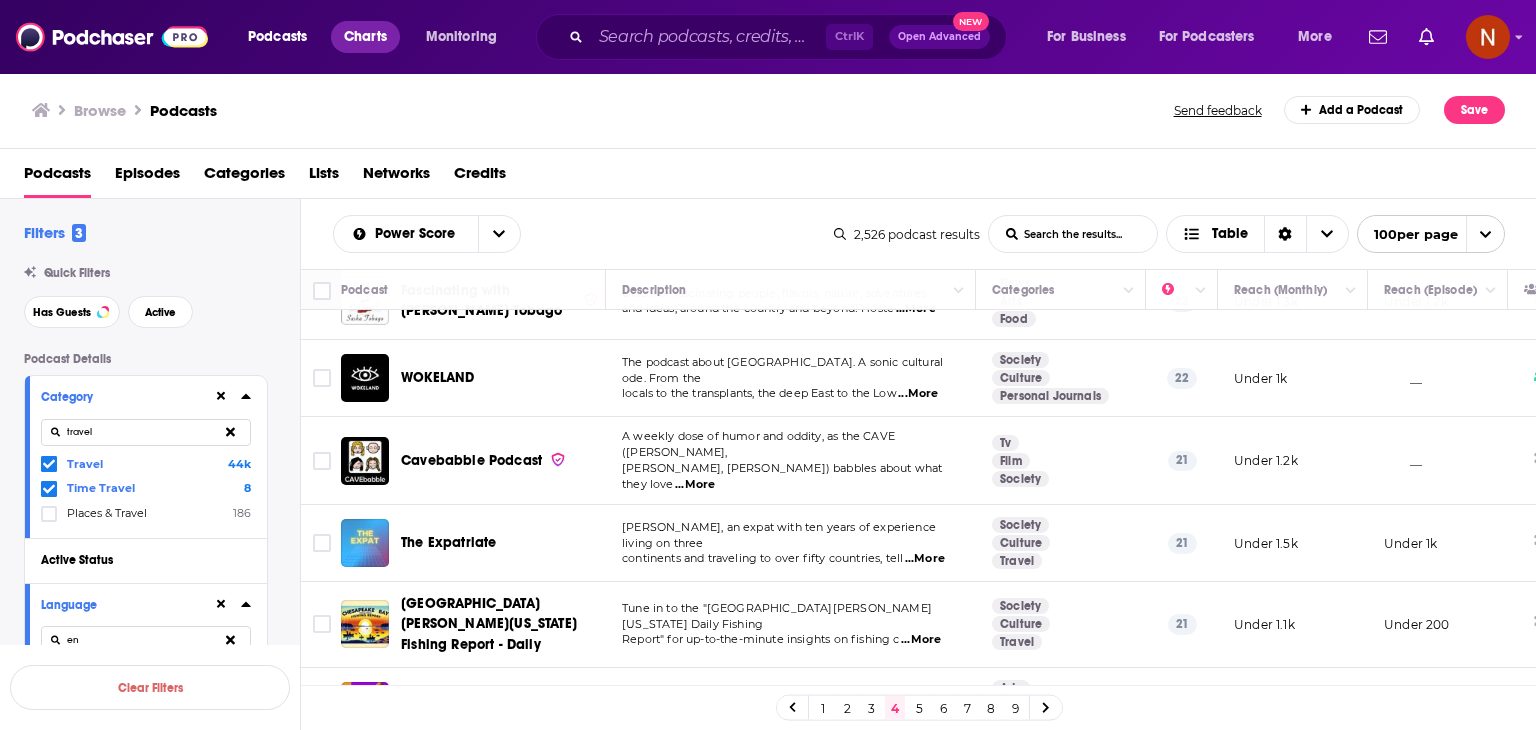 click on "Charts" at bounding box center (365, 37) 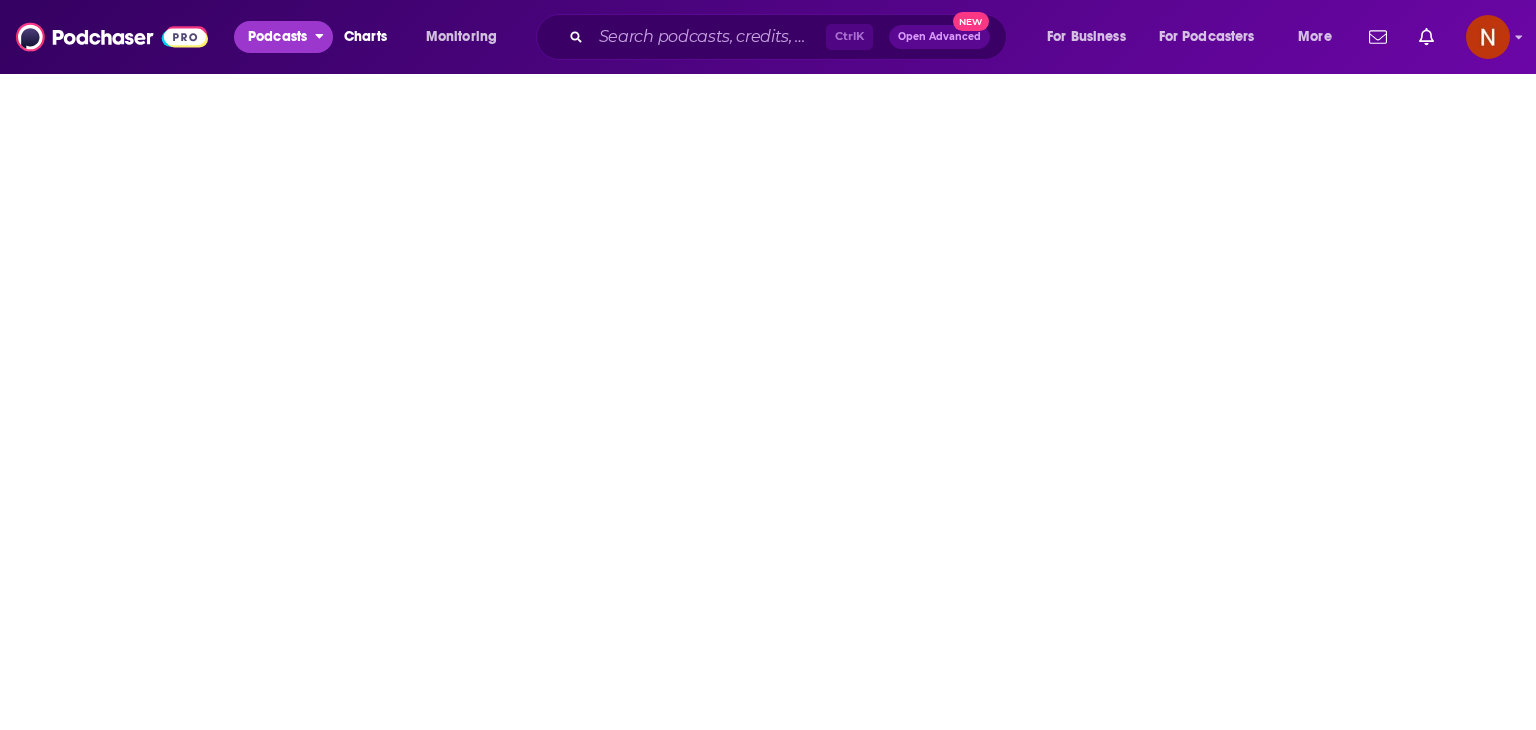 click on "Podcasts" at bounding box center [283, 37] 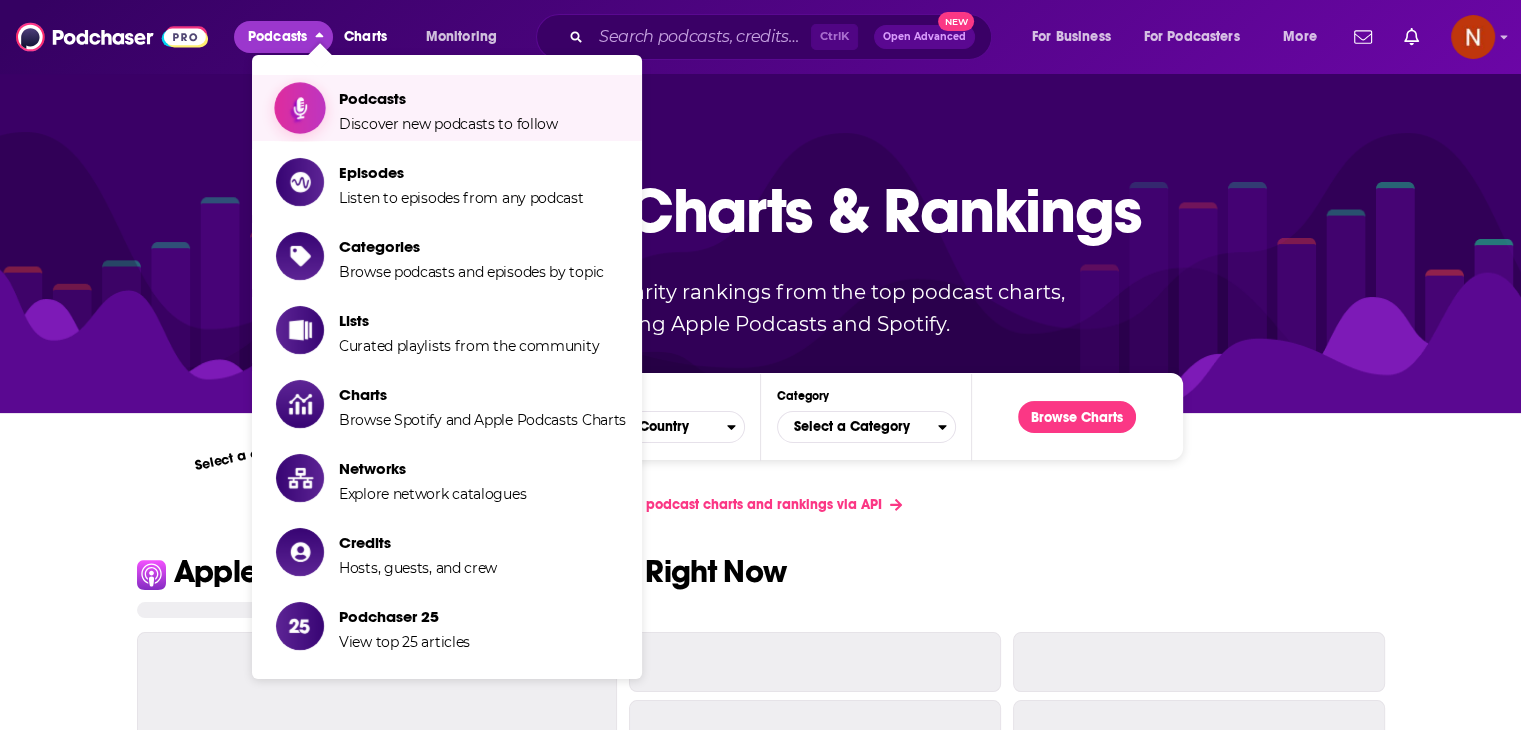 click on "Podcasts" at bounding box center [448, 98] 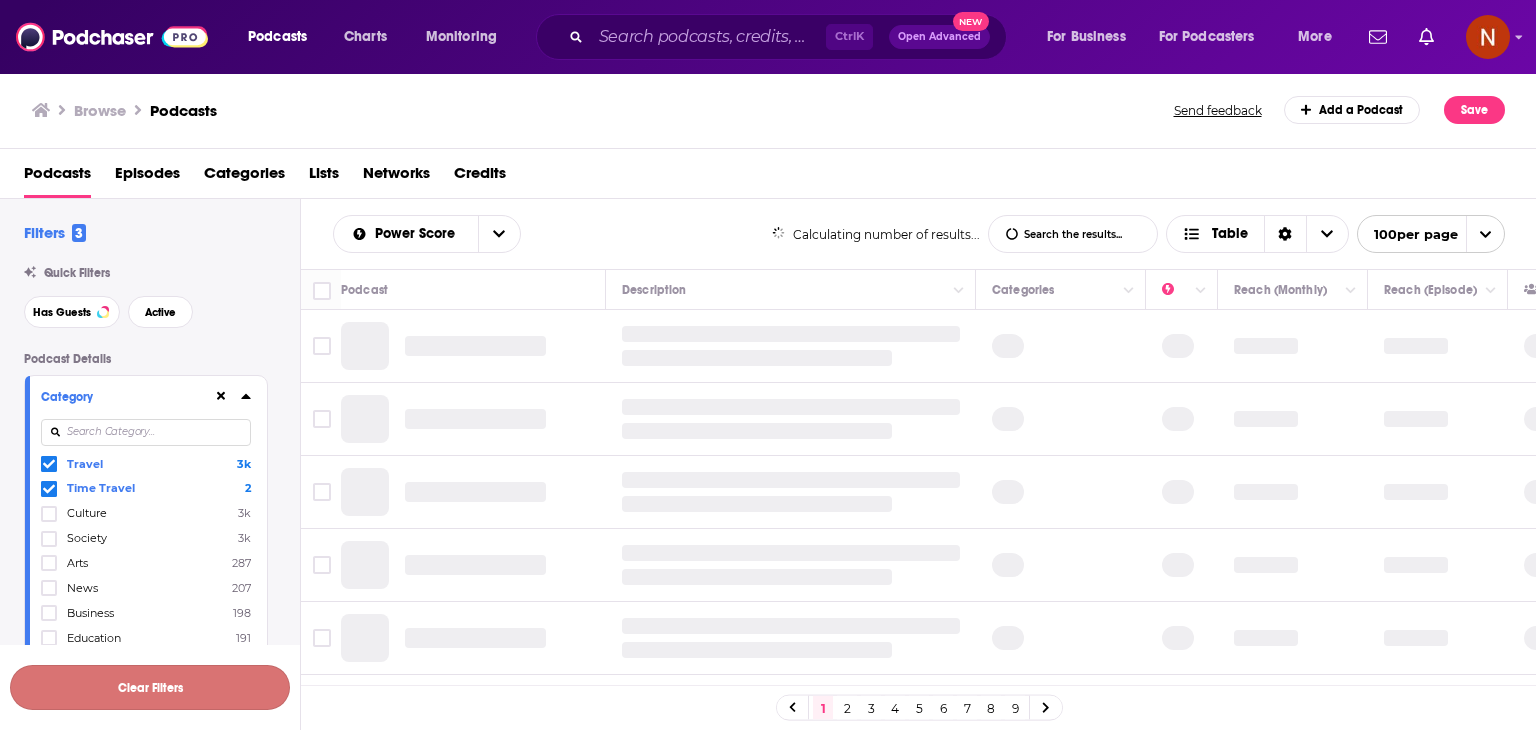 click on "Clear Filters" at bounding box center (150, 687) 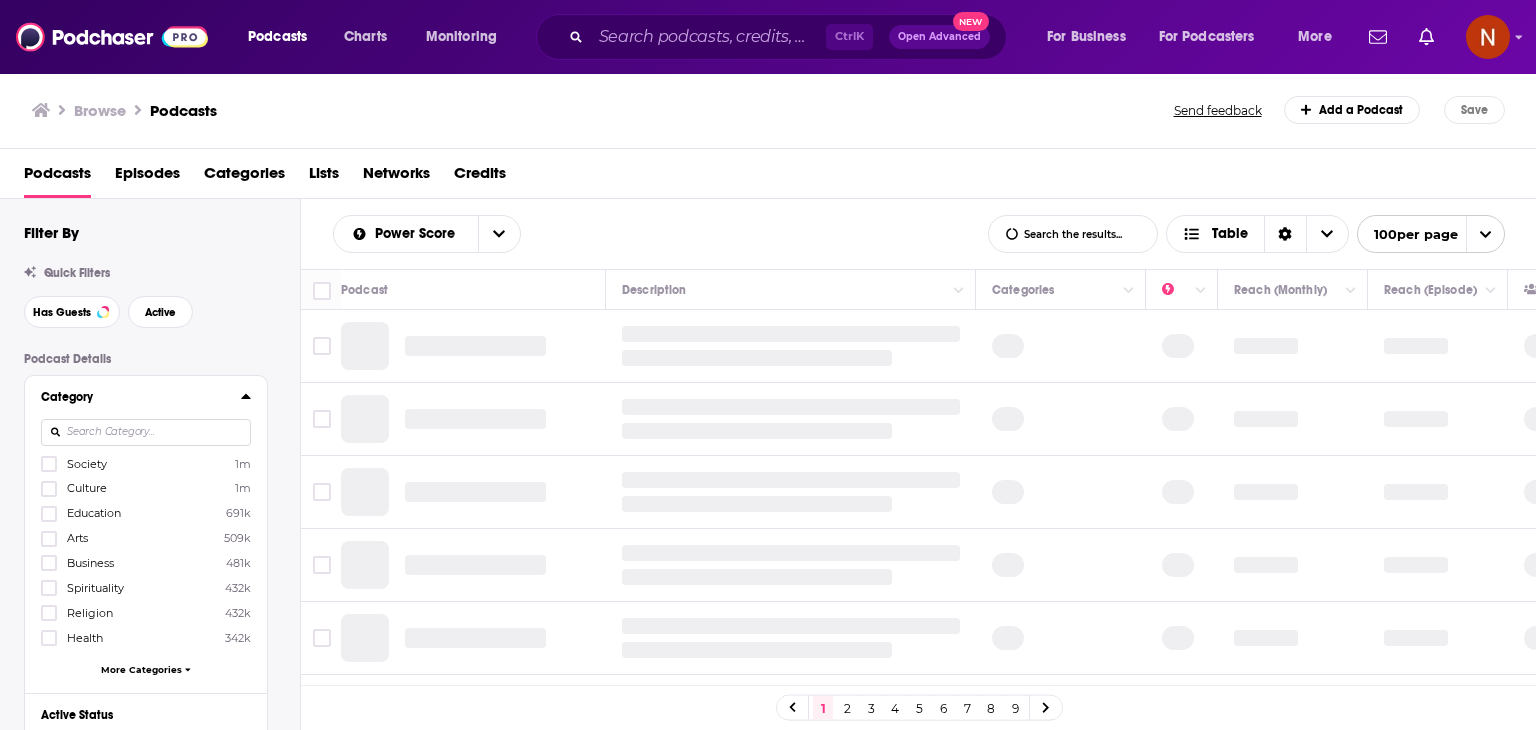 click on "Filter By Quick Filters Has Guests Active Podcast Details Category Society 1m Culture 1m Education 691k Arts 509k Business 481k Spirituality 432k Religion 432k Health 342k More Categories Active Status Language English 3m Abkhazian 24 Afar 536 Afrikaans 4k Akan 2k Albanian 3k Amharic 1k Arabic 42k More Languages Has Guests Brand Safety & Suitability Political Skew Beta Show More Audience & Reach Power Score™ Reach (Monthly) Reach (Episode Average) Gender Age Income Show More" at bounding box center (162, 931) 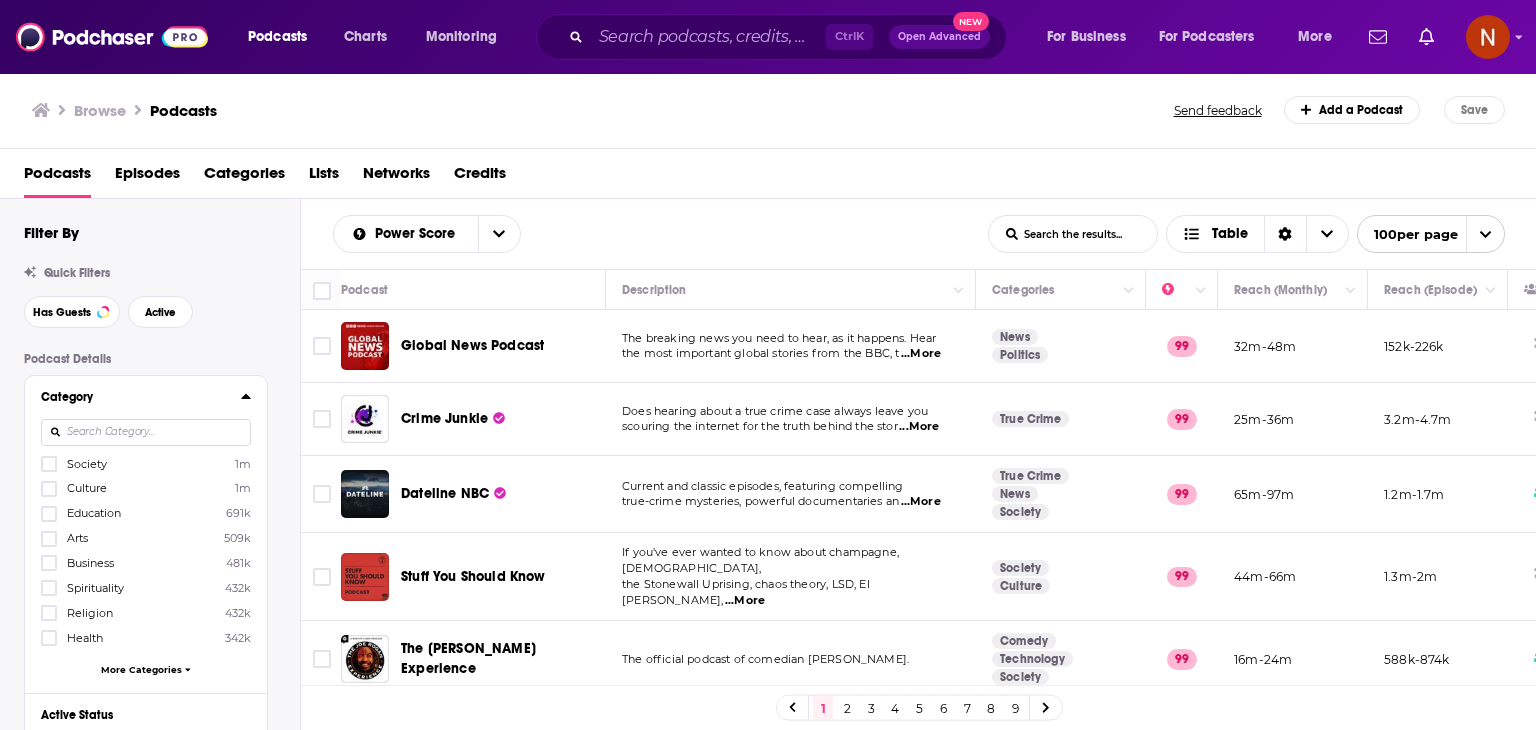 click at bounding box center [146, 432] 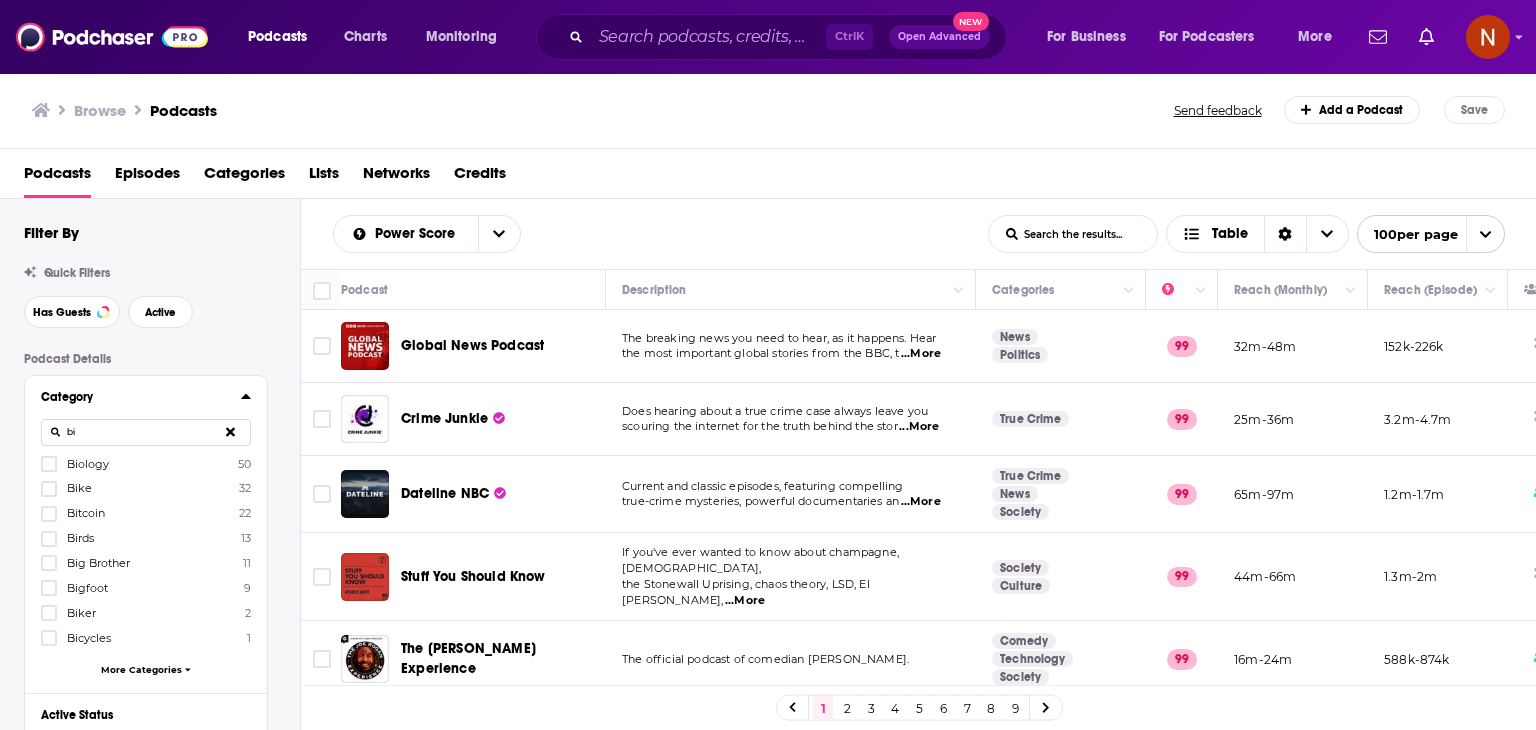 type on "b" 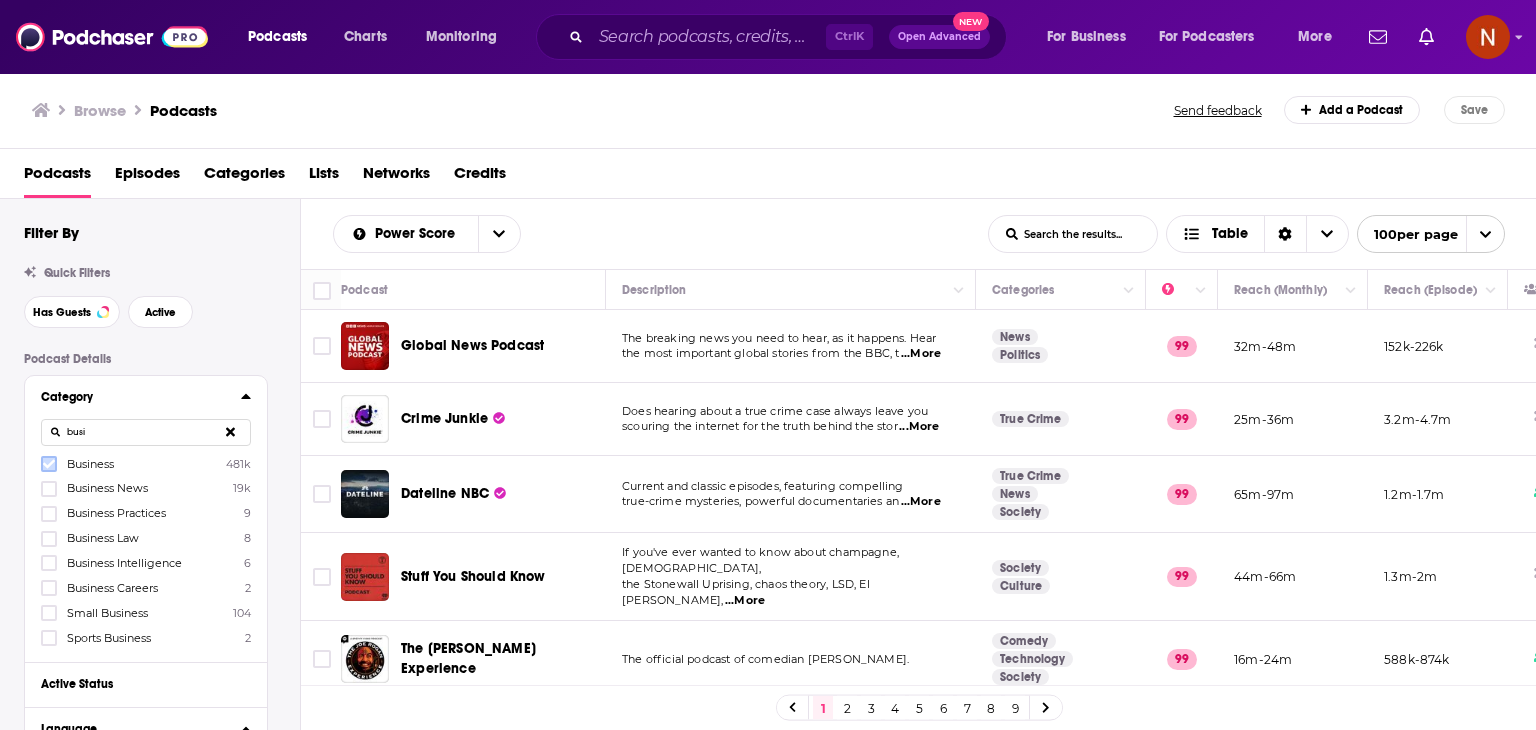 click 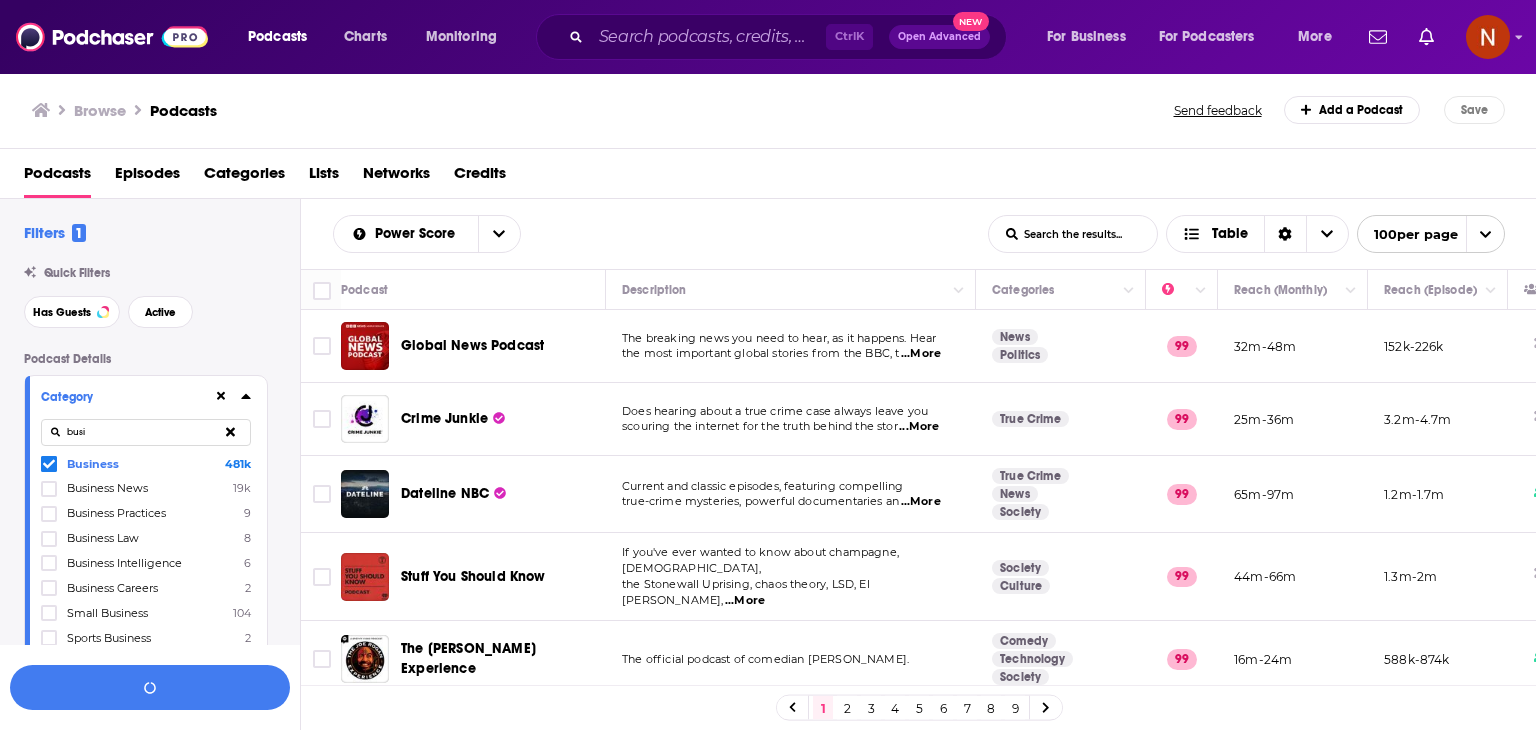 click on "busi" at bounding box center (146, 432) 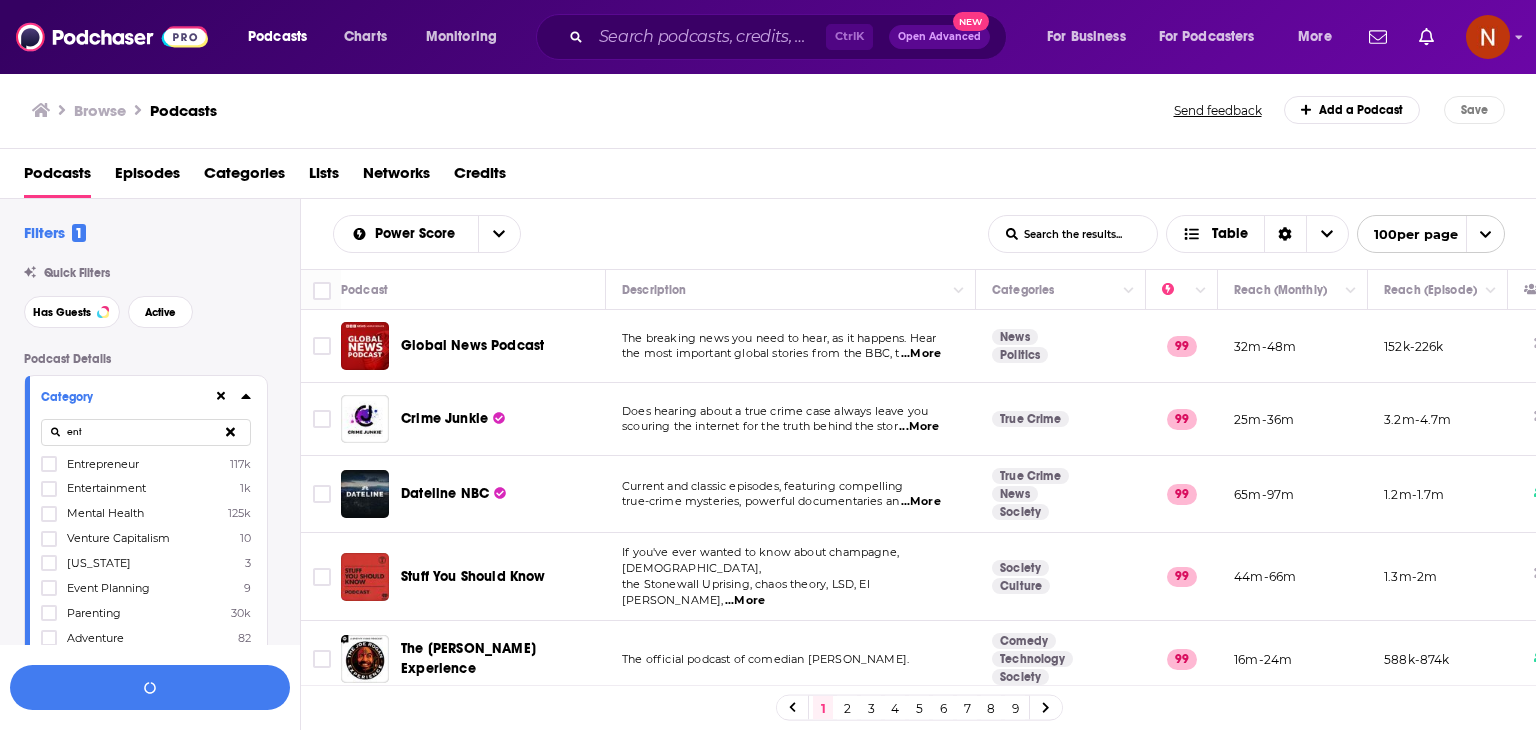 type on "ent" 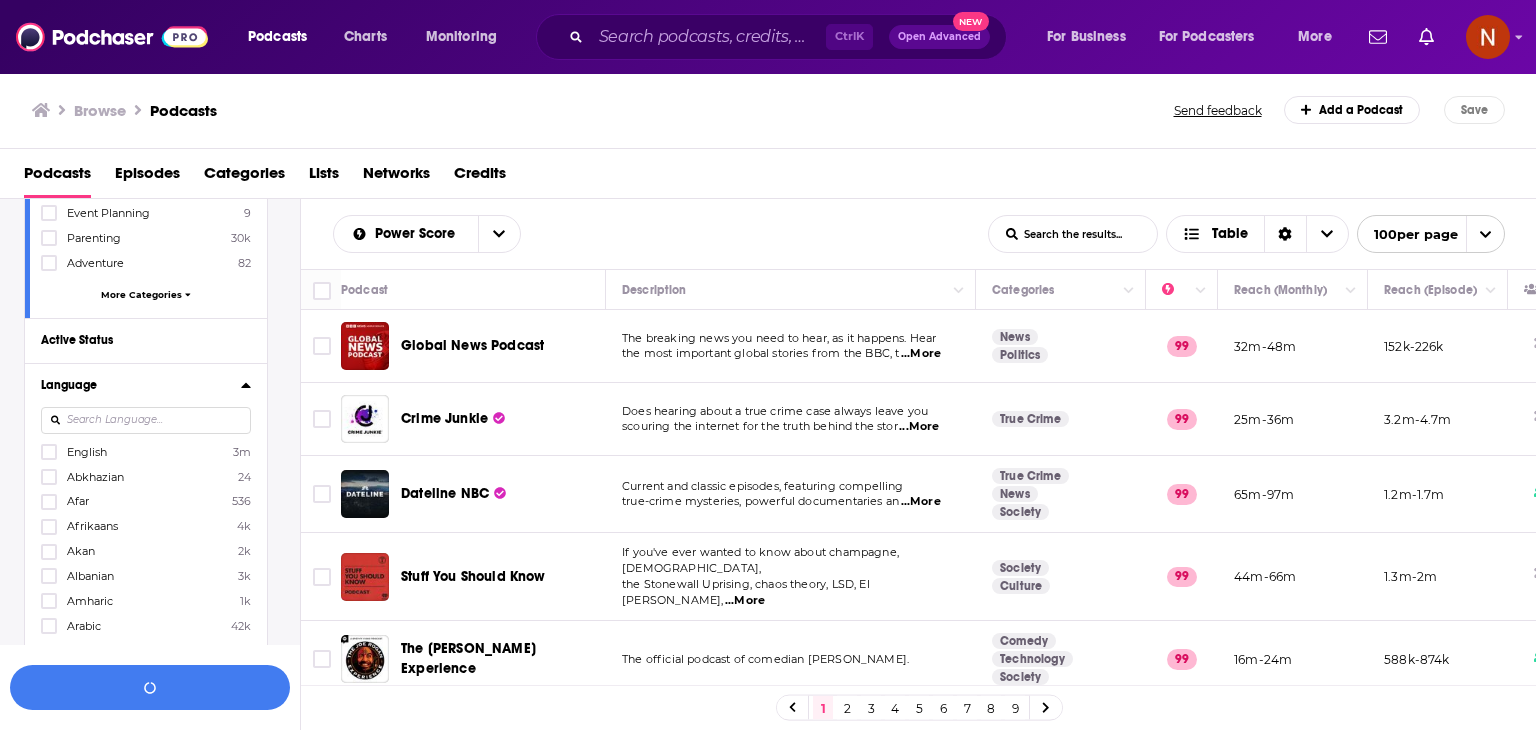 scroll, scrollTop: 484, scrollLeft: 0, axis: vertical 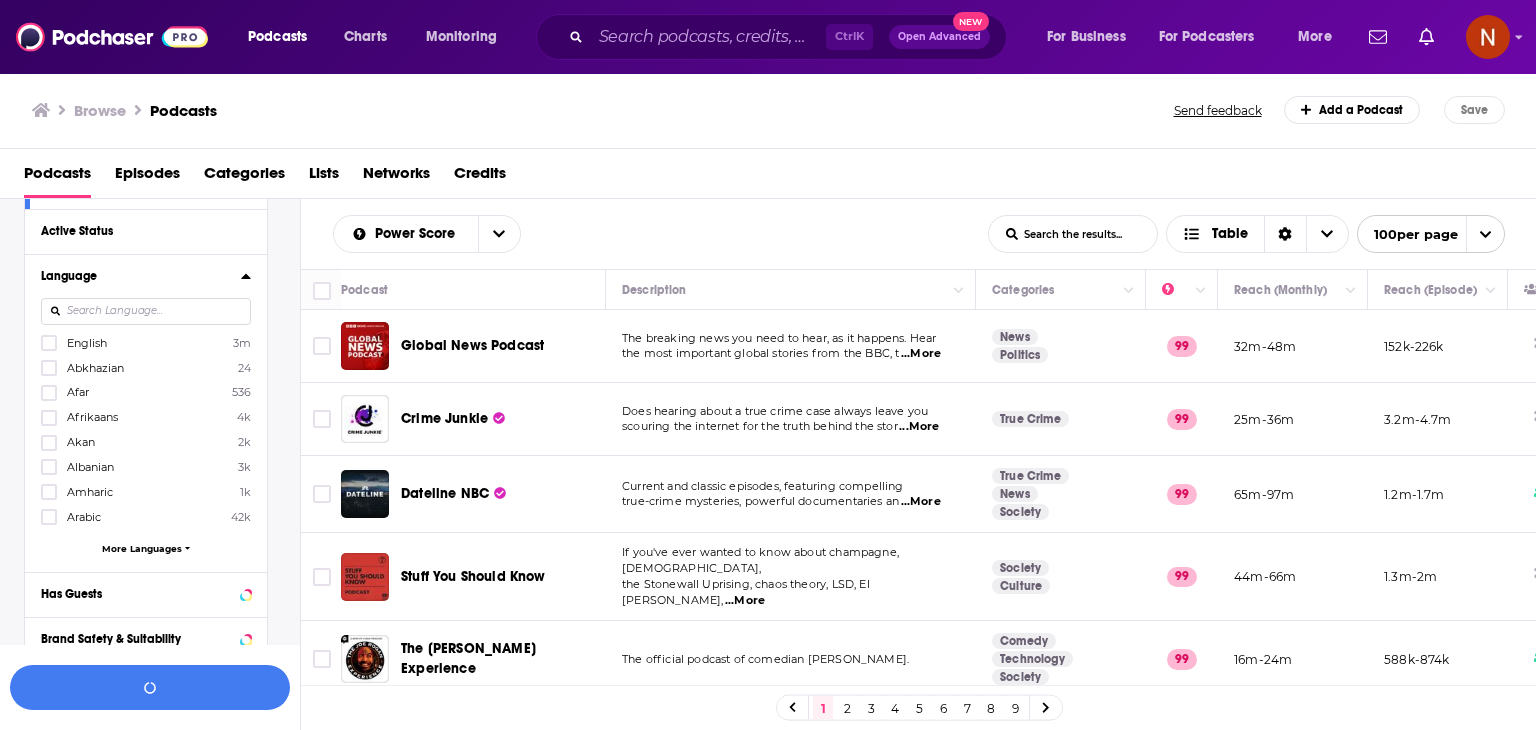 click at bounding box center [146, 311] 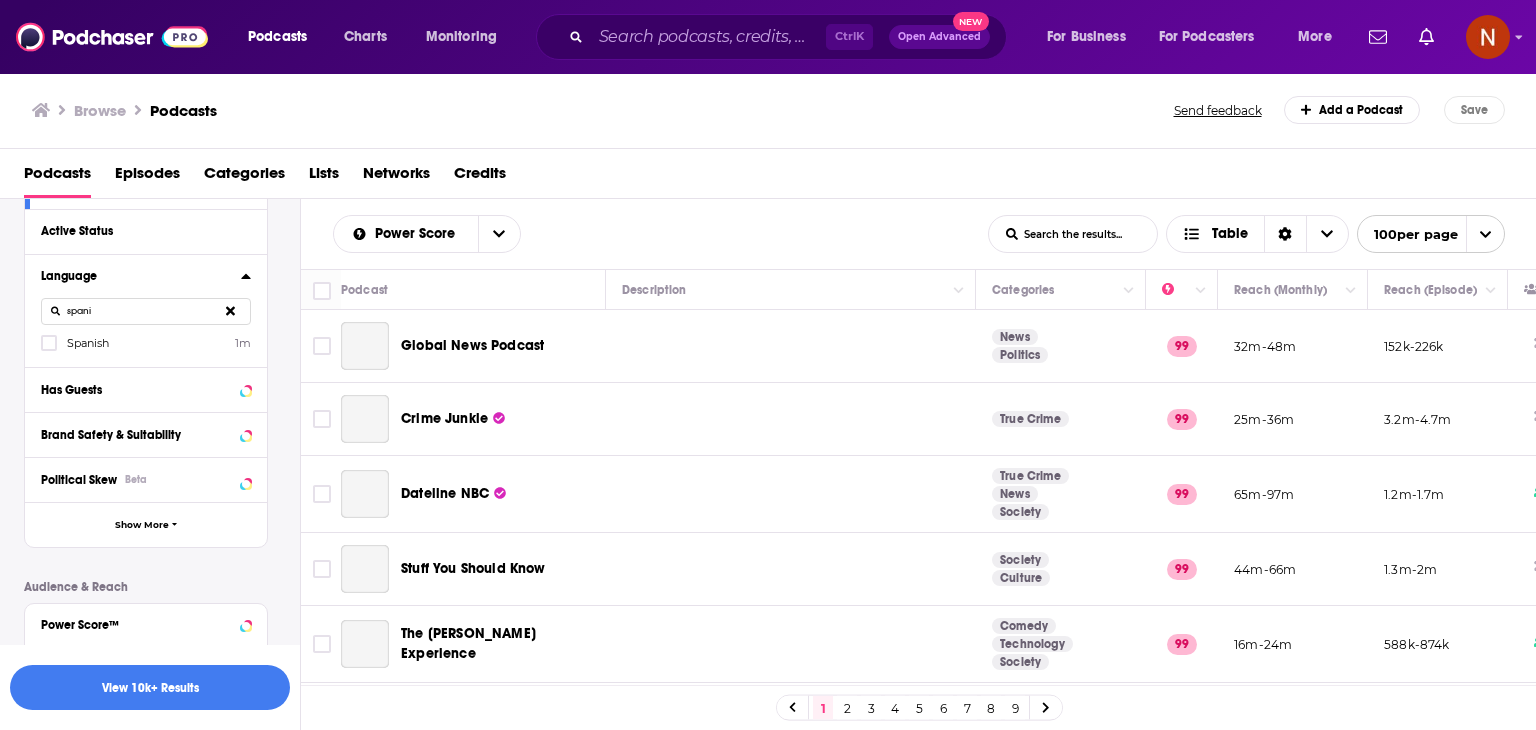 click on "spani" at bounding box center [146, 311] 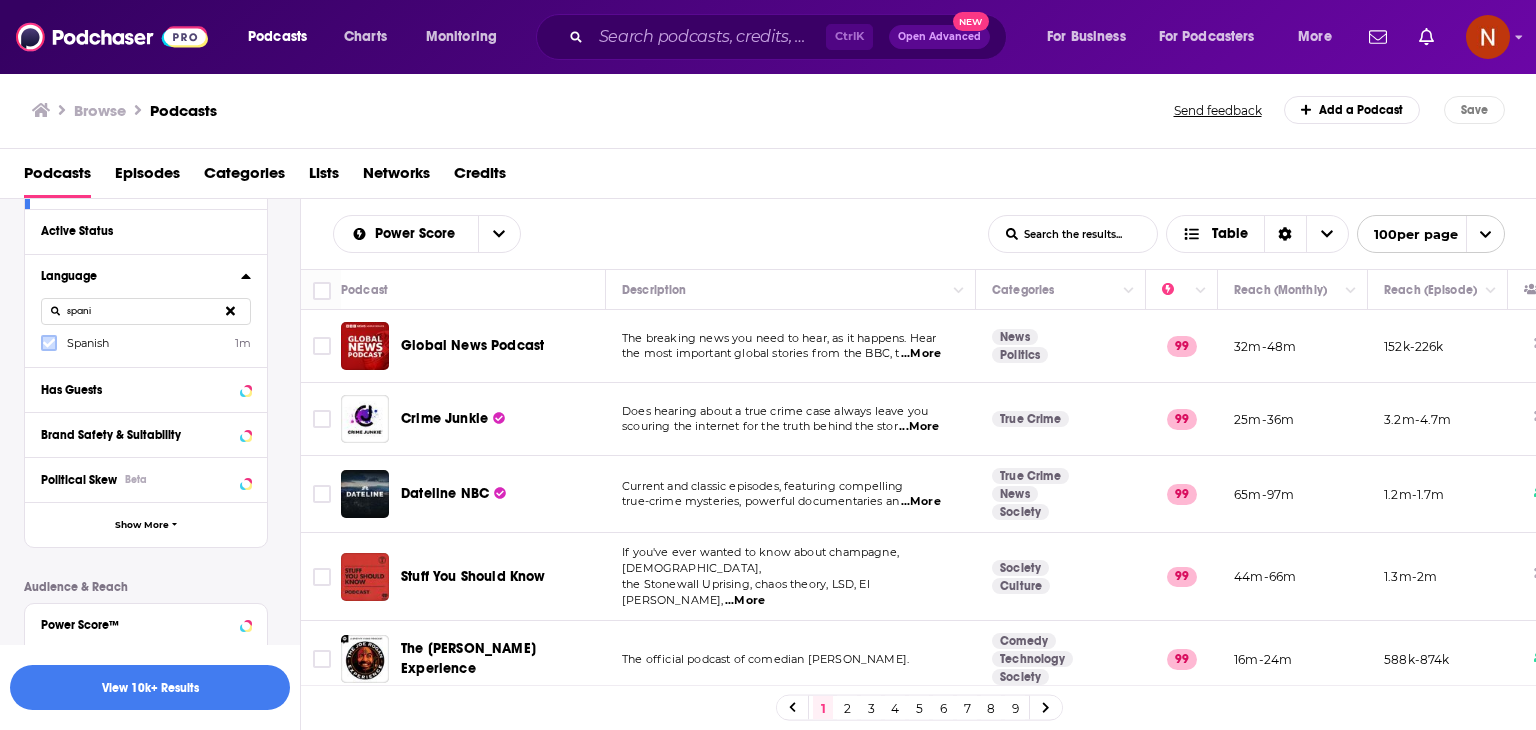 type on "spani" 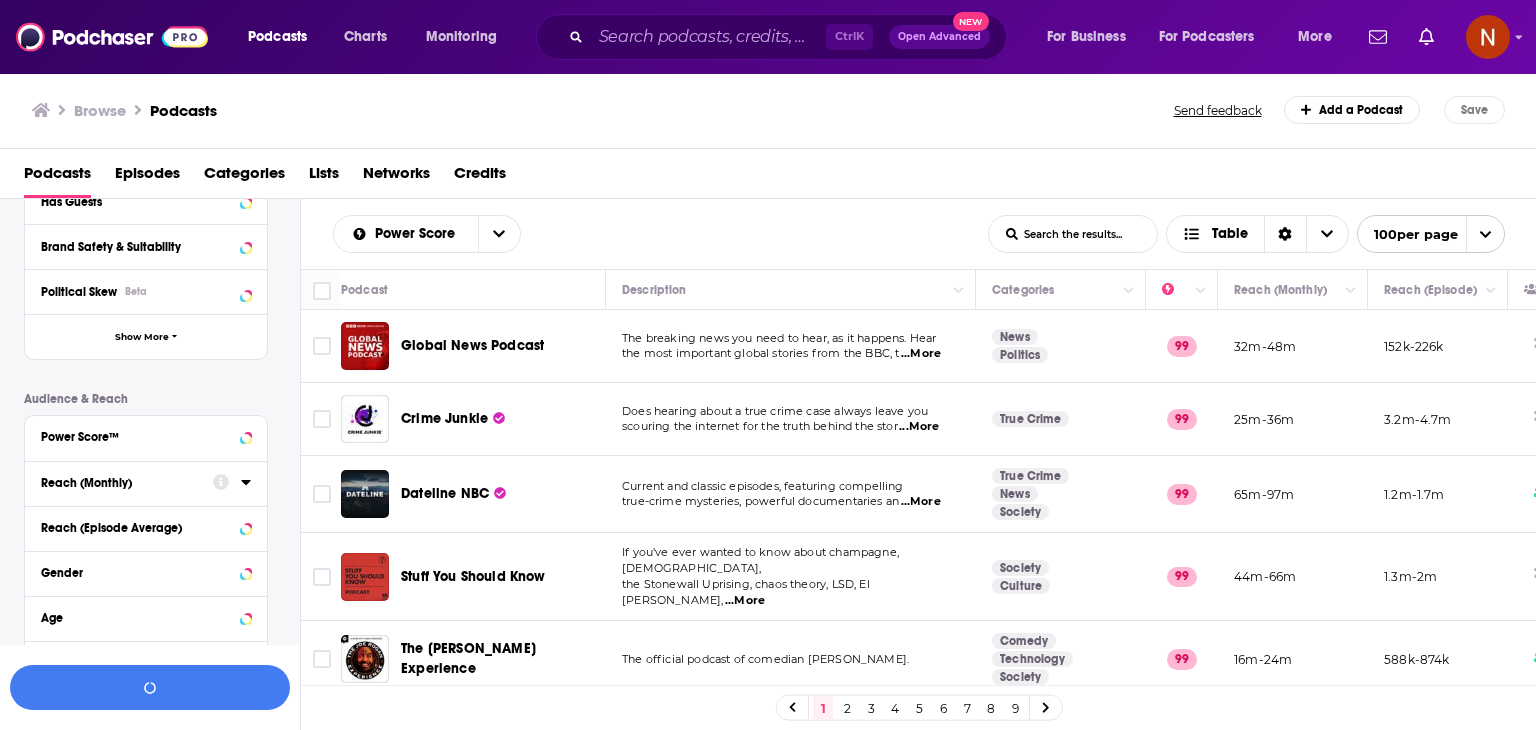 scroll, scrollTop: 658, scrollLeft: 0, axis: vertical 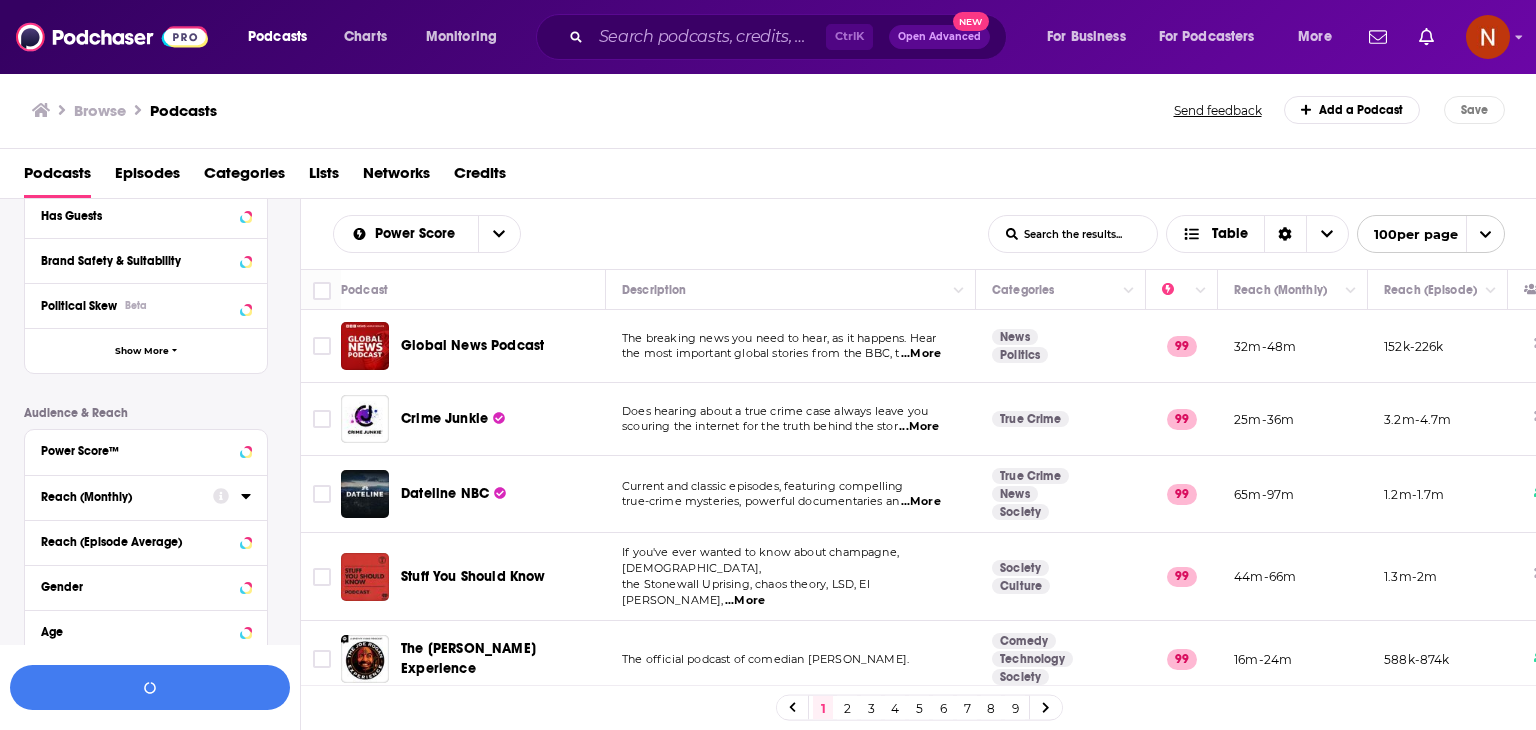 click on "Reach (Episode Average)" at bounding box center [139, 542] 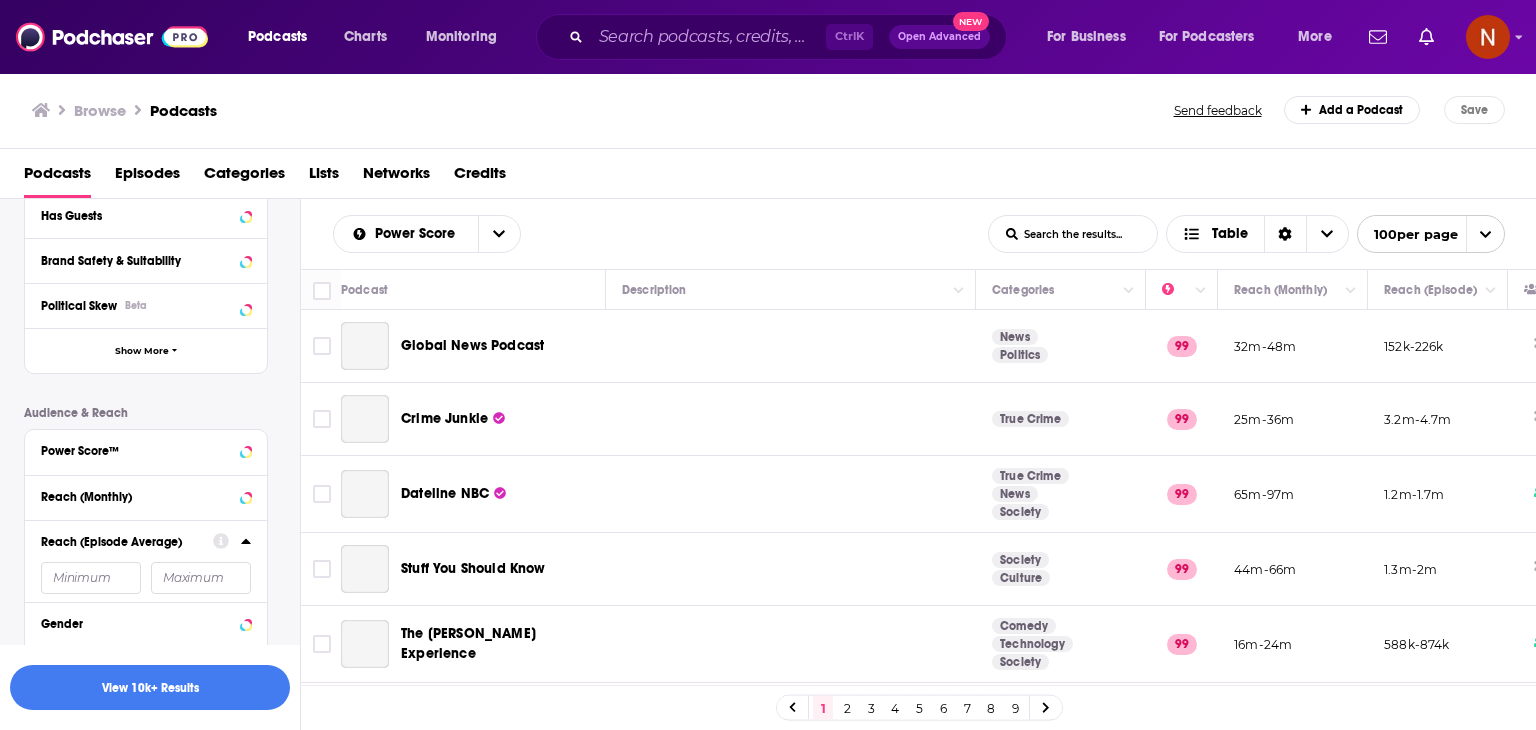 click on "Reach (Episode Average)" at bounding box center [146, 561] 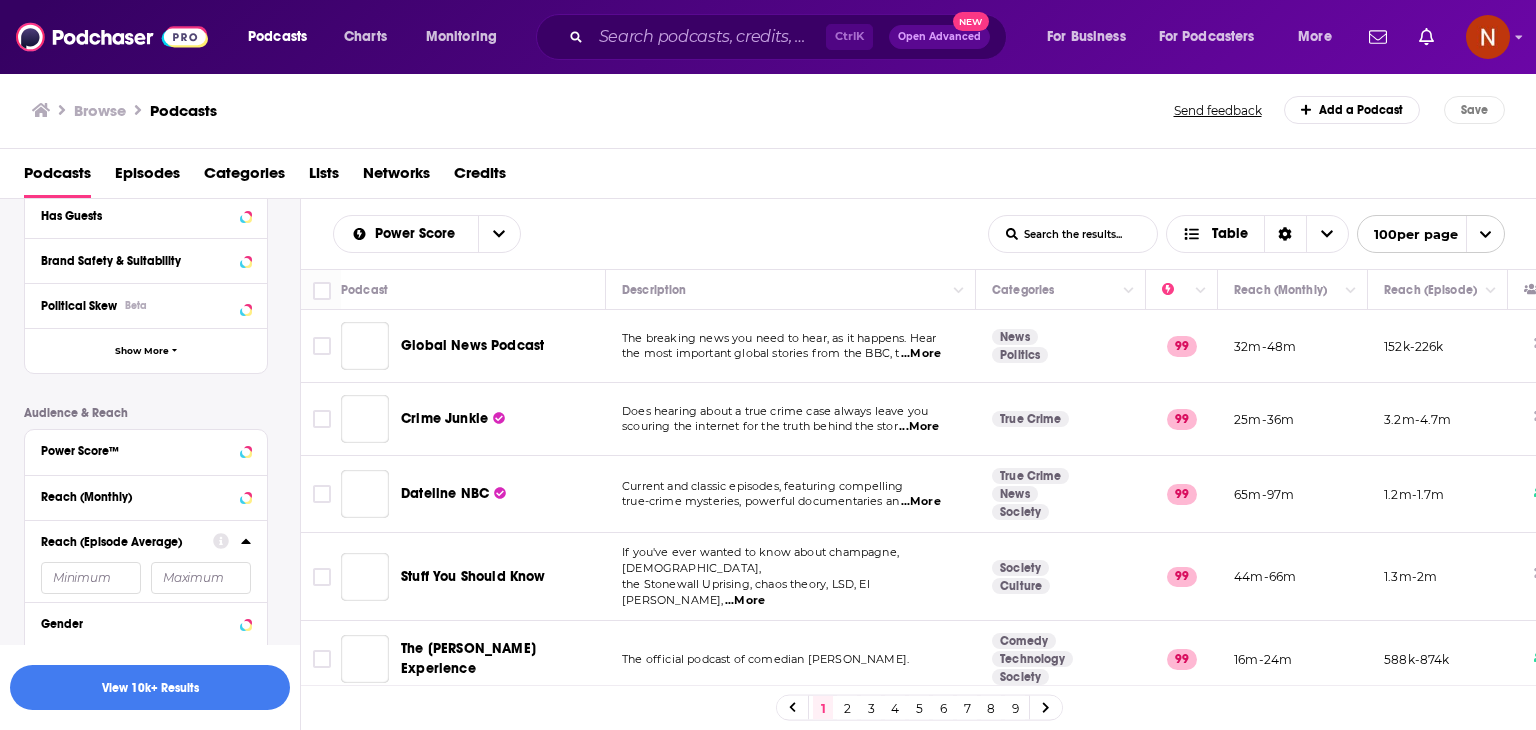 scroll, scrollTop: 823, scrollLeft: 0, axis: vertical 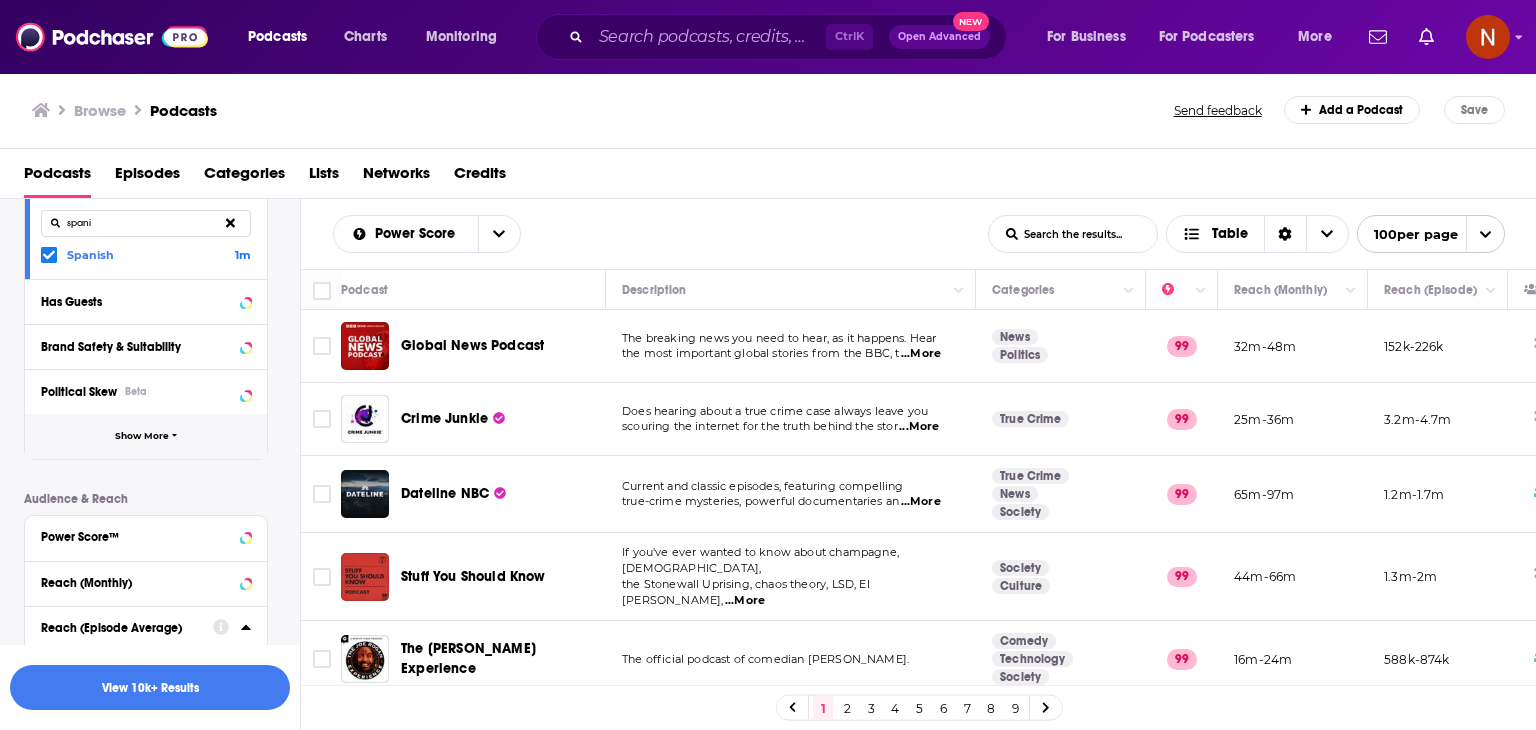 click on "Show More" at bounding box center [142, 436] 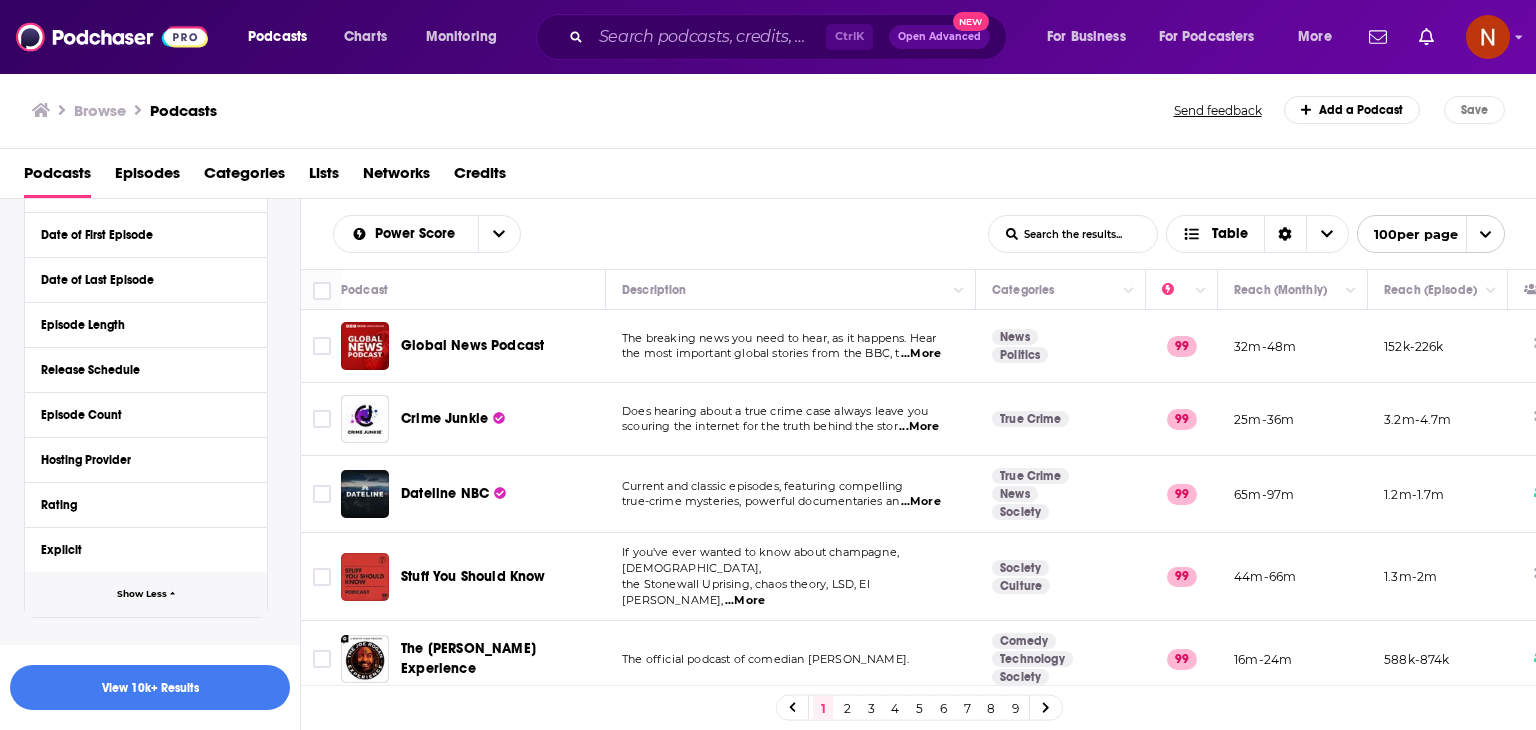 scroll, scrollTop: 820, scrollLeft: 0, axis: vertical 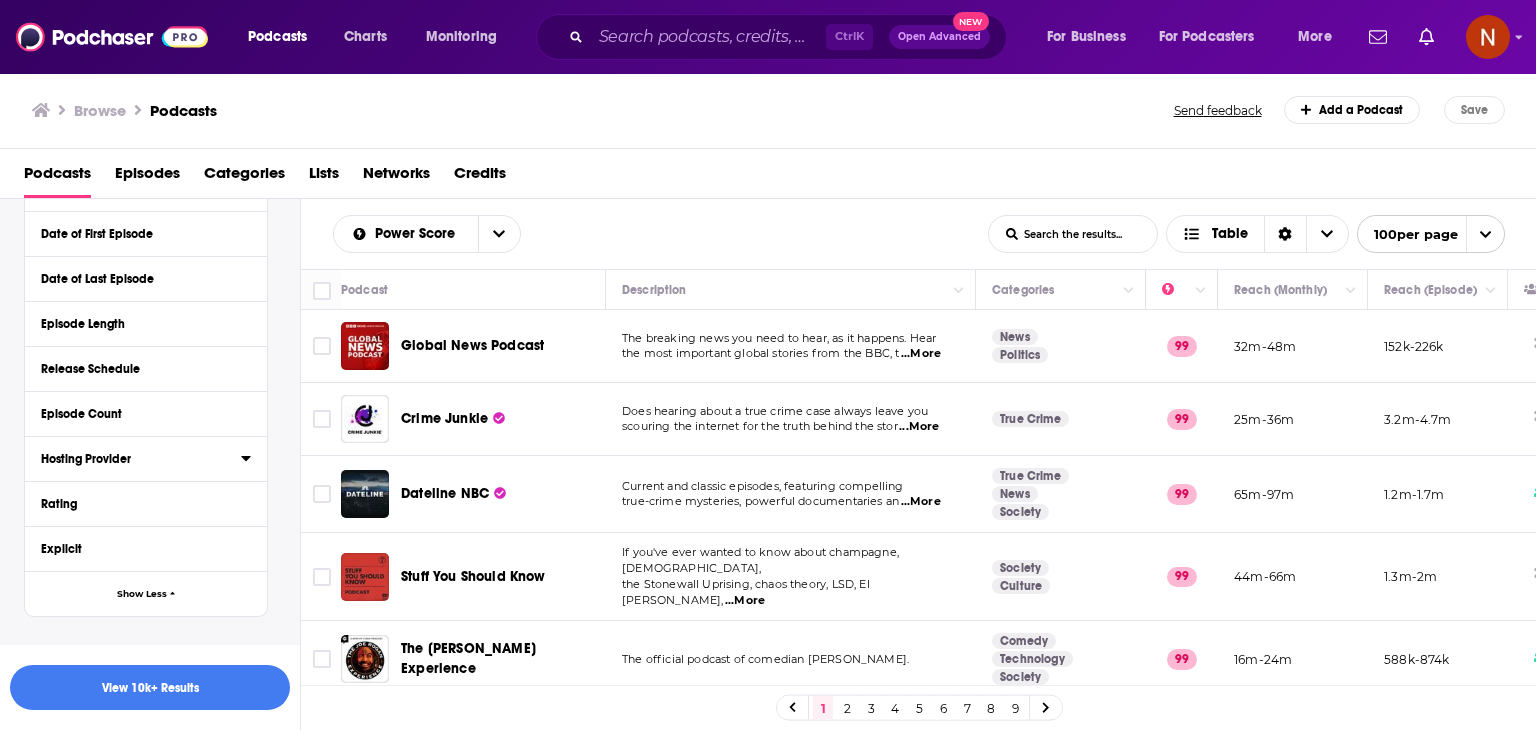click on "Hosting Provider" at bounding box center (141, 457) 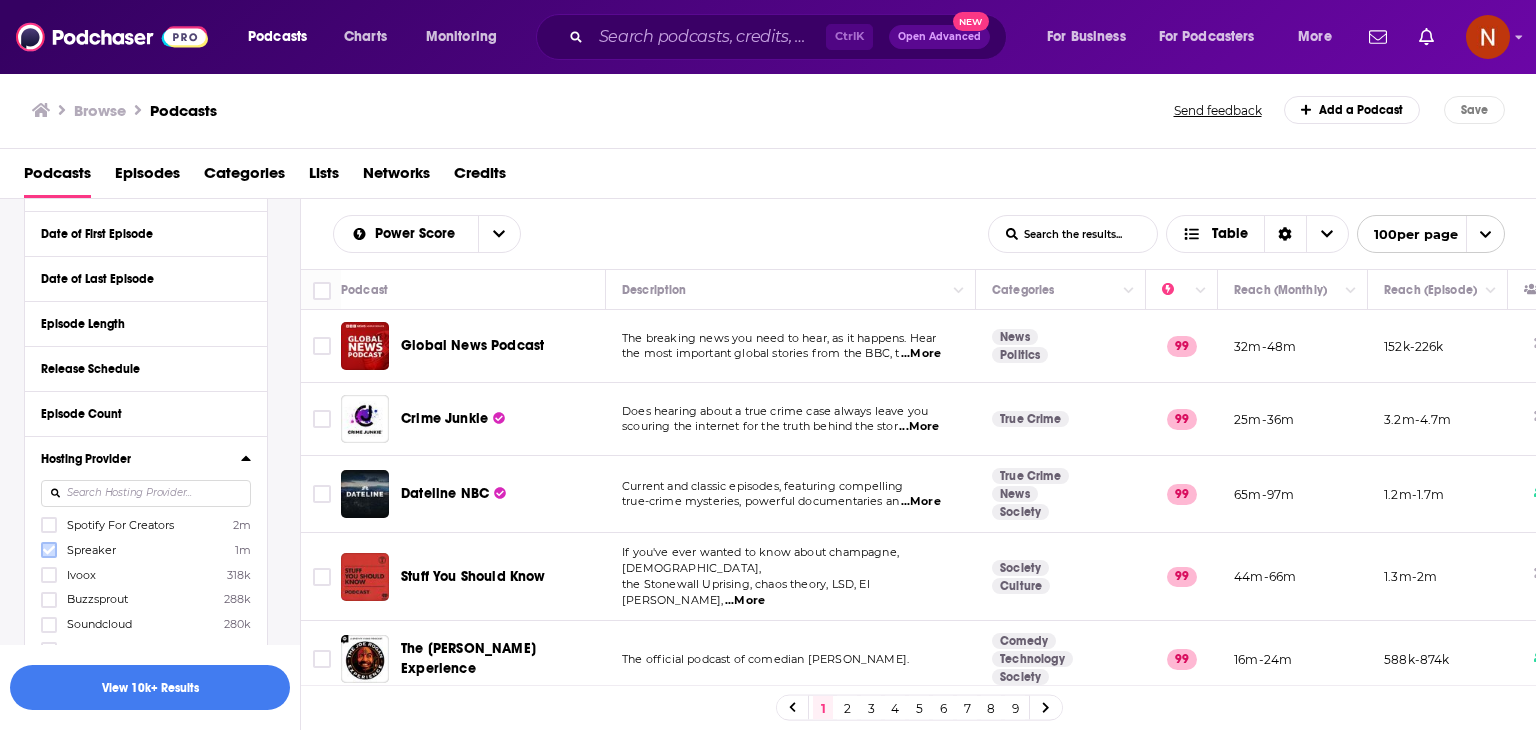 click 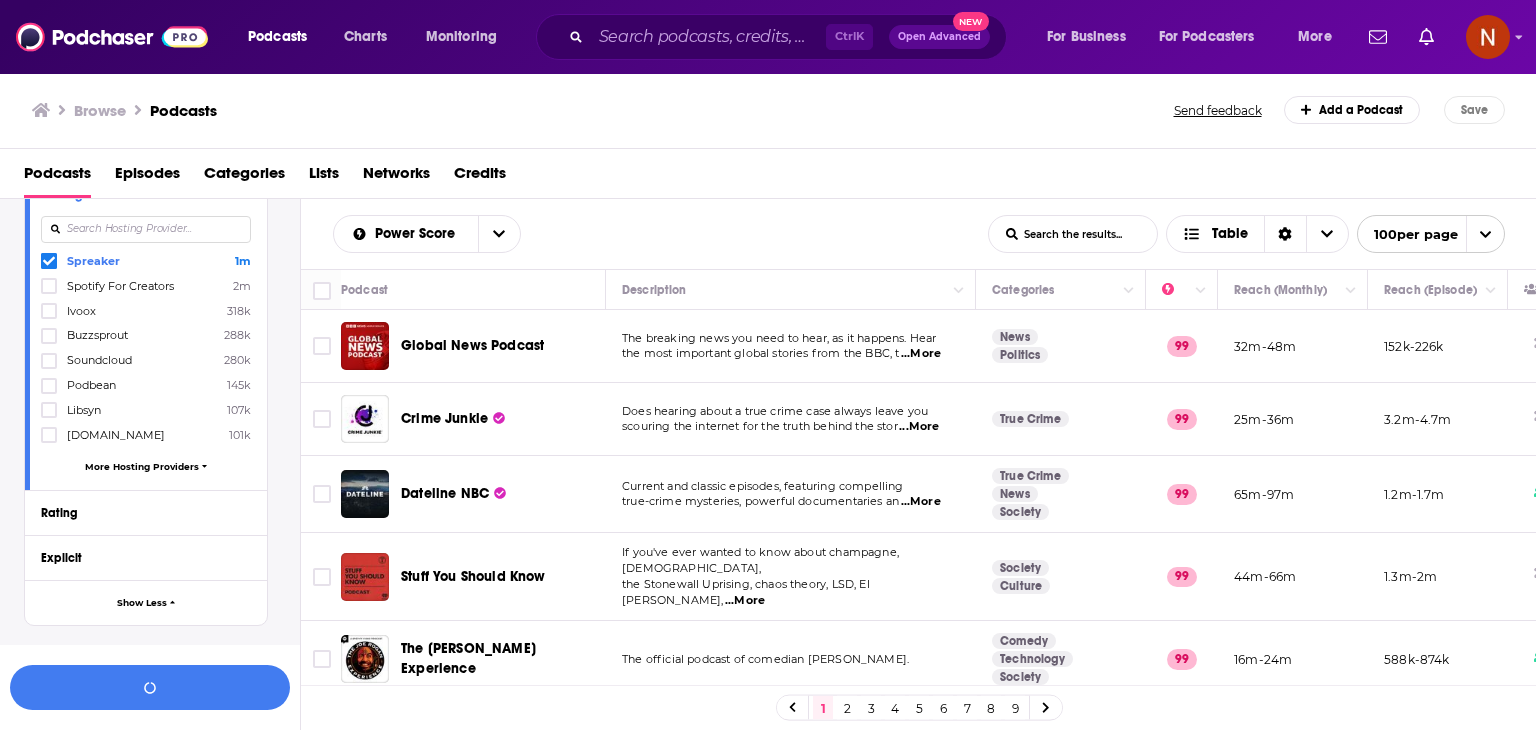 scroll, scrollTop: 1108, scrollLeft: 0, axis: vertical 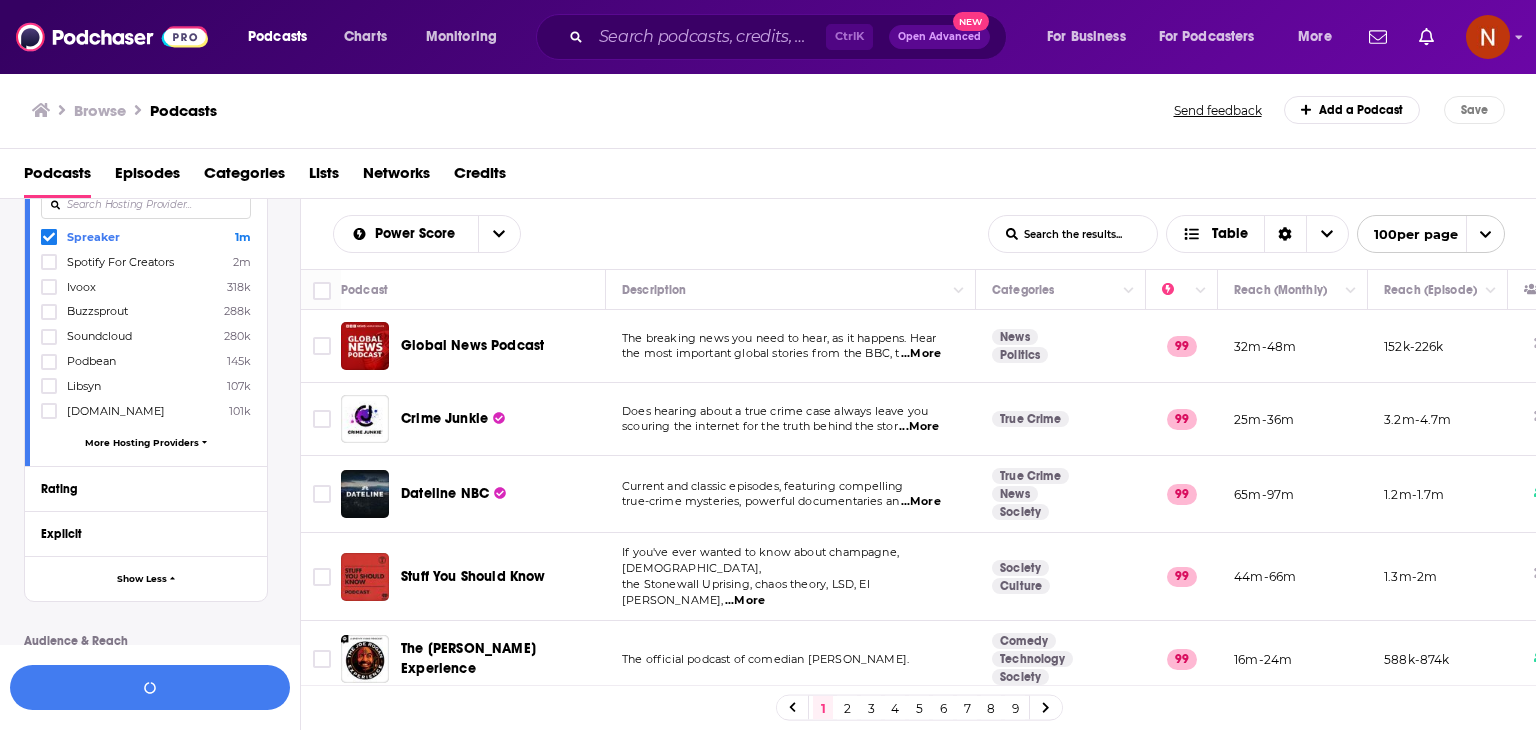 click on "More Hosting Providers" at bounding box center [142, 442] 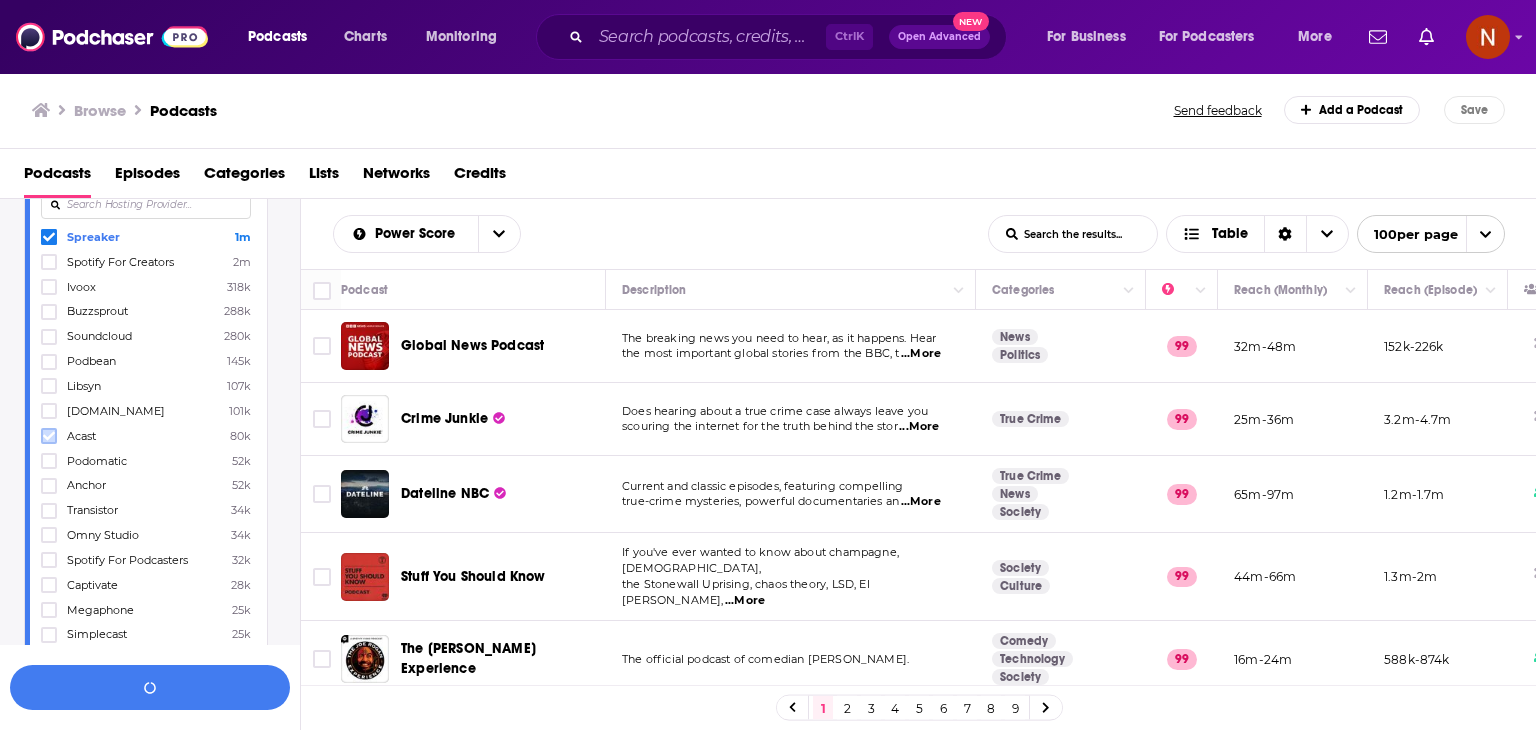click at bounding box center (49, 436) 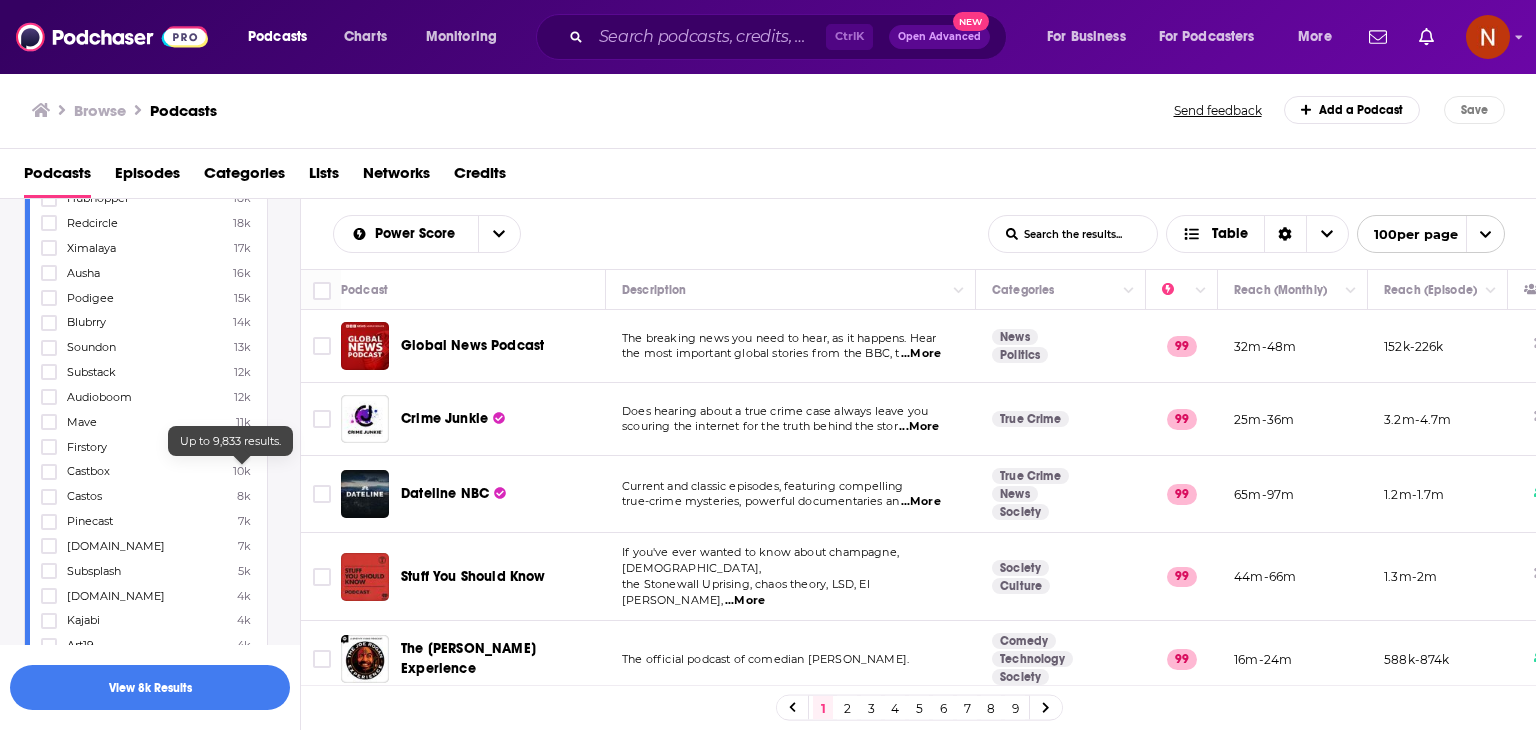 scroll, scrollTop: 1599, scrollLeft: 0, axis: vertical 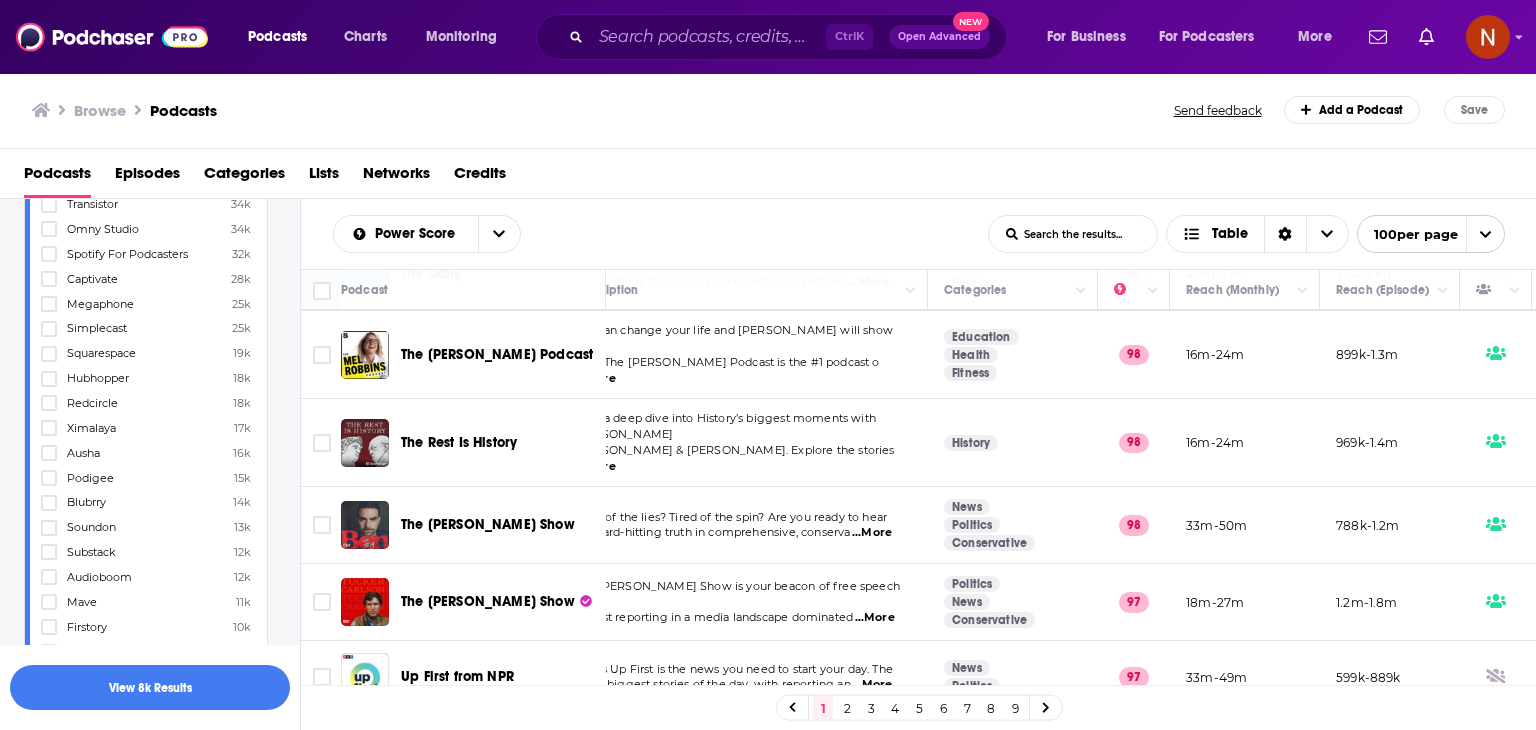 click on "Spreaker 1m Acast 80k Spotify For Creators 2m Ivoox 318k Buzzsprout 288k Soundcloud 280k Podbean 145k Libsyn 107k Rss.com 101k Podomatic 52k Anchor 52k Transistor 34k Omny Studio 34k Spotify For Podcasters 32k Captivate 28k Megaphone 25k Simplecast 25k Squarespace 19k Hubhopper 18k Redcircle 18k Ximalaya 17k Ausha 16k Podigee 15k Blubrry 14k Soundon 13k Substack 12k Audioboom 12k Mave 11k Firstory 10k Castbox 10k Castos 8k Pinecast 7k Podcaster.de 7k Subsplash 5k Podcast.co 4k Kajabi 4k Art19 4k Wordpress 4k Rss Podcasting 4k Hearthis.at 3k Audiomeans 3k Letscast.fm 3k Lizhi.fm 3k Iono.fm 3k Podcasts.com 3k Seesaa 3k Fireside 3k Whooshkaa 3k Shoutengine 2k Podster.fm 2k Podcastics 2k Sounder 2k Springcast 2k Podserve.fm 2k Podpoint 2k Zencastr 2k Podcloud 2k Promodj 2k Podspace 2k Bbc 1k Sharpstream 1k Wideorbit 1k Sermon.net 1k Triton Digital 1k Streamguys 1k Radiotalk 1k Jellycast 1k Talkshoe 964 Wistia 962 Zencast 891 Djpod 835 Blog Talk Radio 831 Alitu 821 Rtve 816 Bcast 799 Octopus 797 Feedpress 759 Cast" at bounding box center [146, 2301] 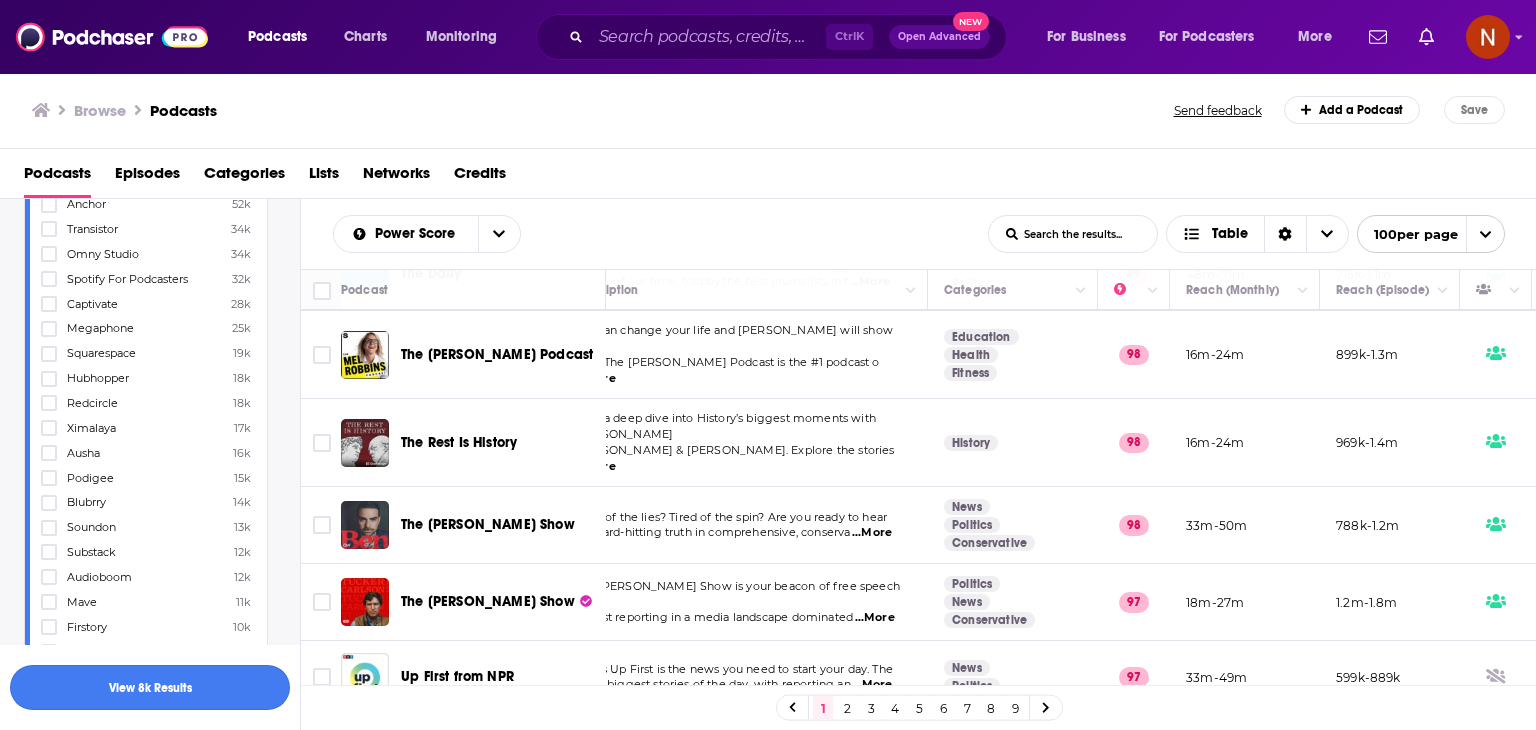 click on "View 8k Results" at bounding box center [150, 687] 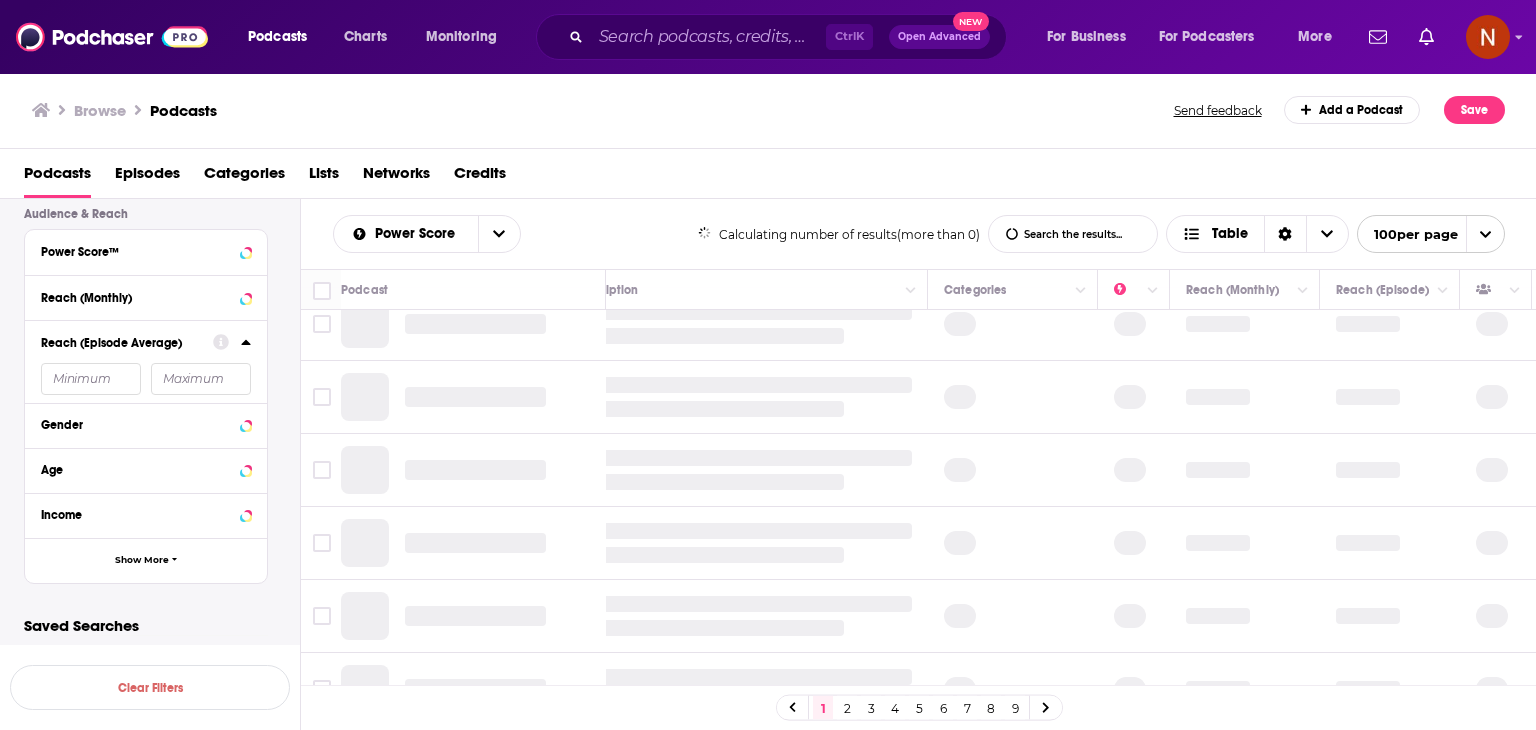 scroll, scrollTop: 1384, scrollLeft: 0, axis: vertical 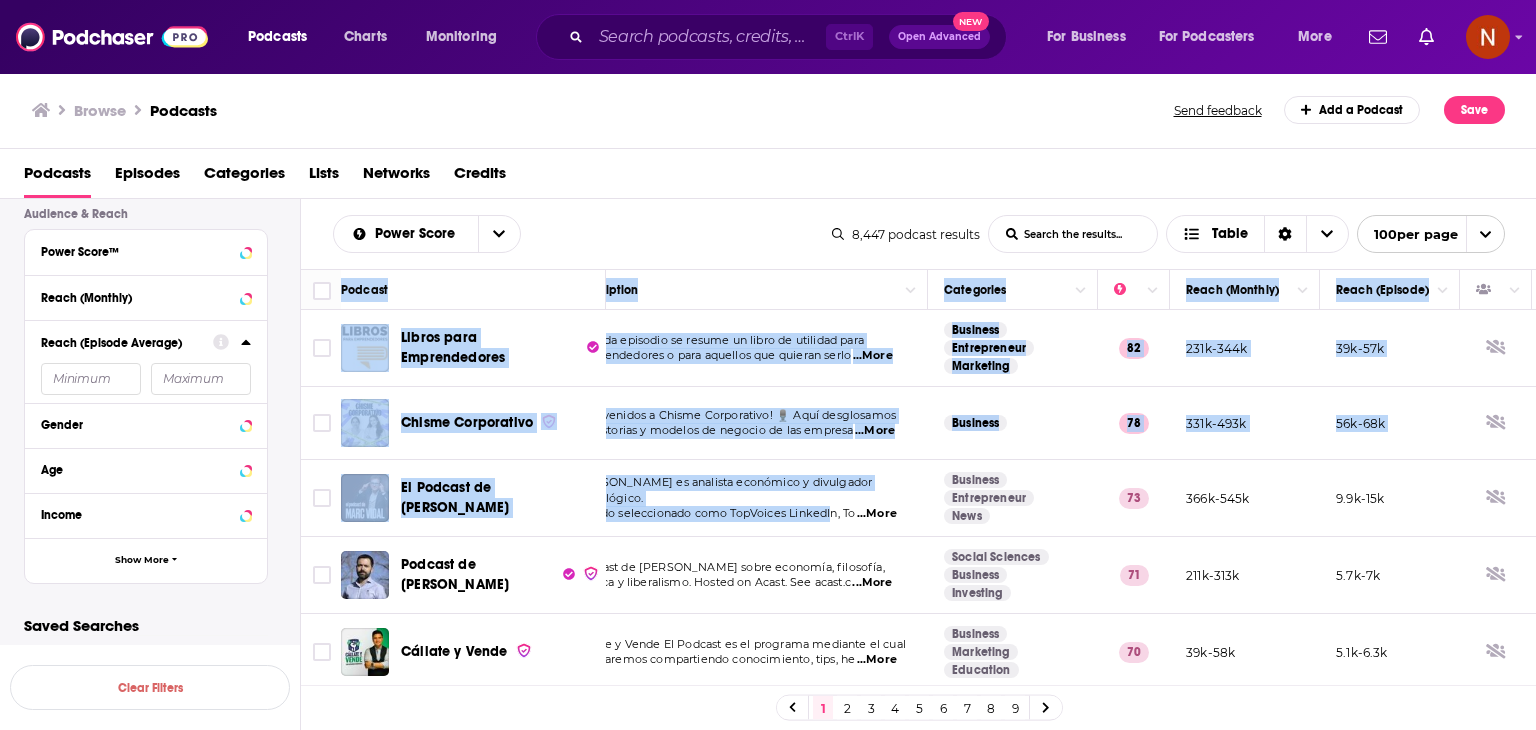 drag, startPoint x: 303, startPoint y: 286, endPoint x: 839, endPoint y: 511, distance: 581.30975 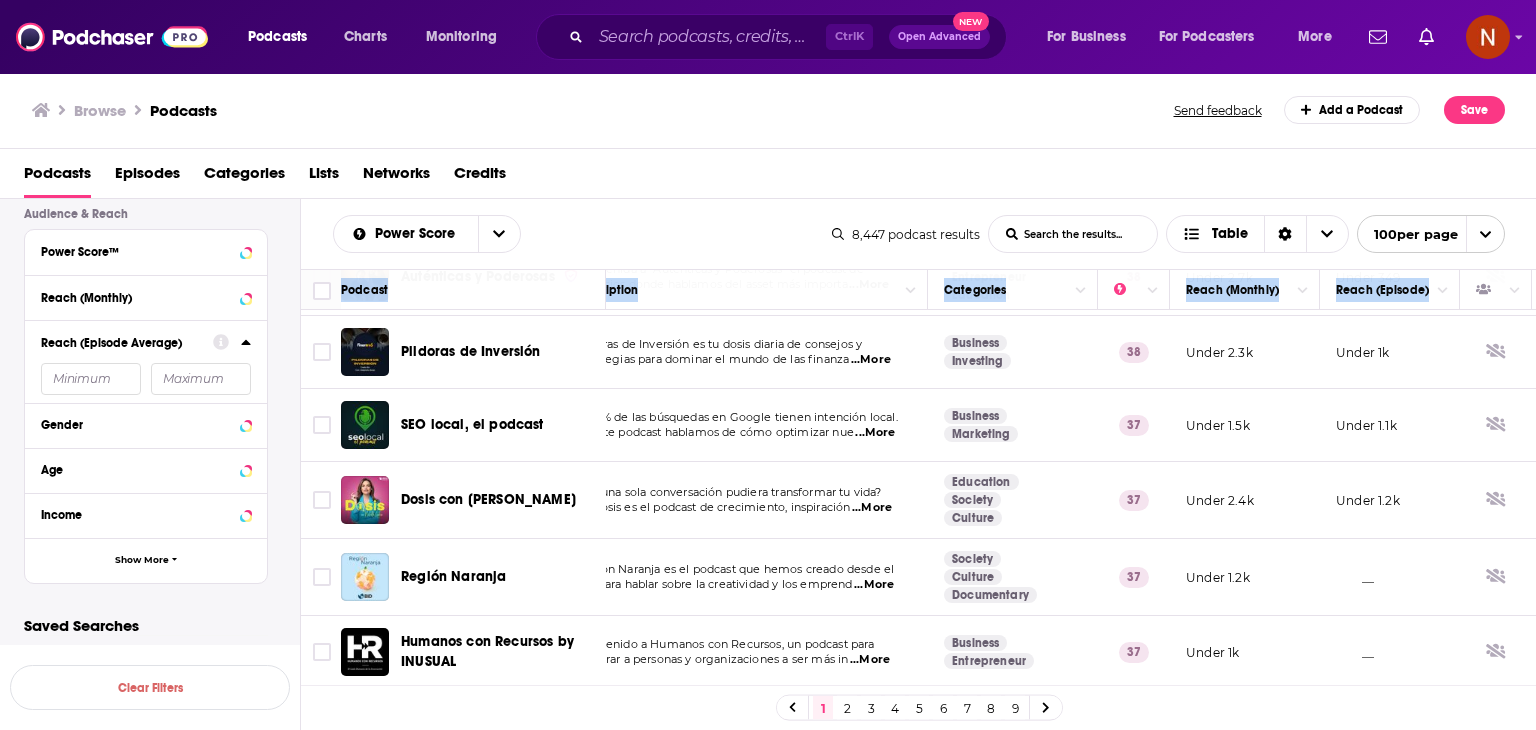 scroll, scrollTop: 7188, scrollLeft: 48, axis: both 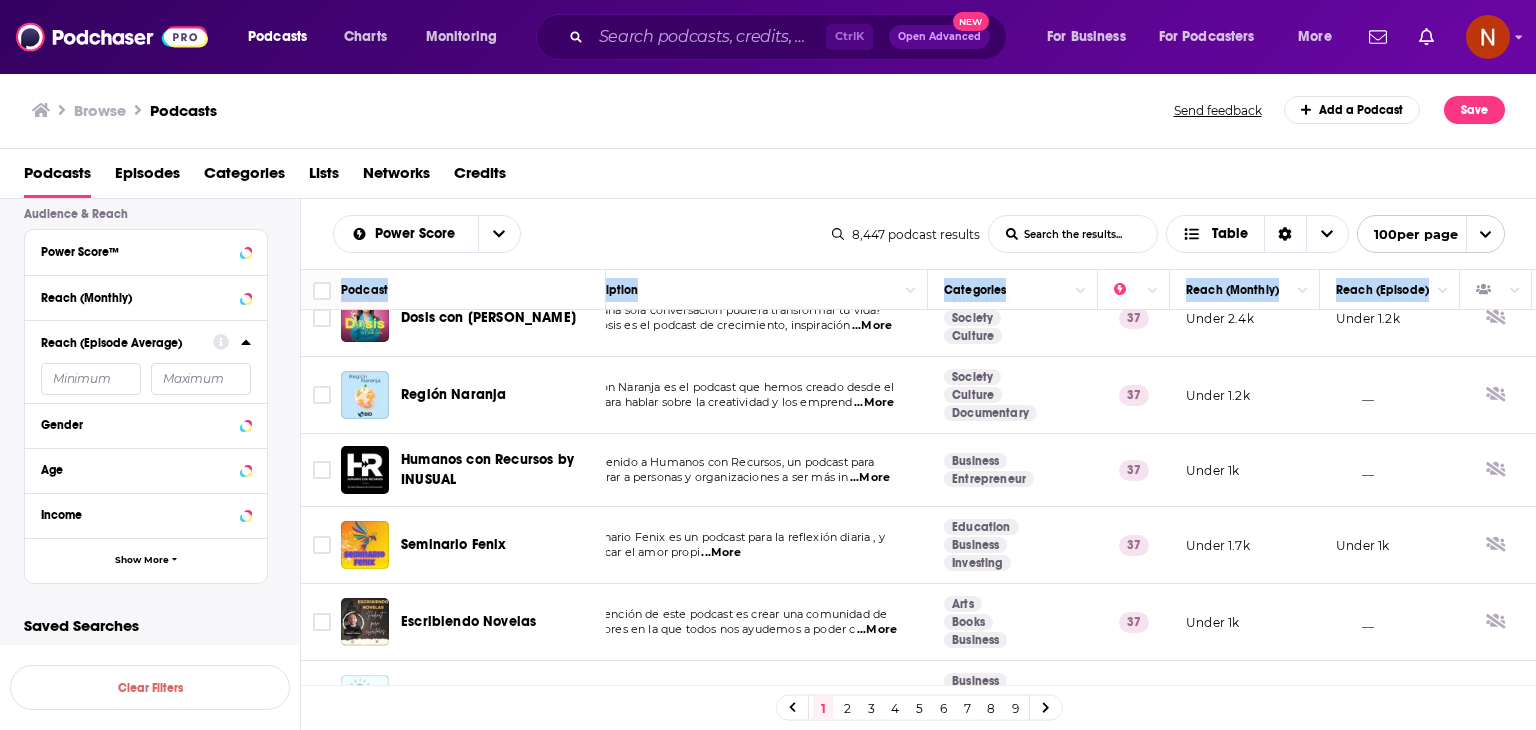 click on "Under 515" at bounding box center (1390, 699) 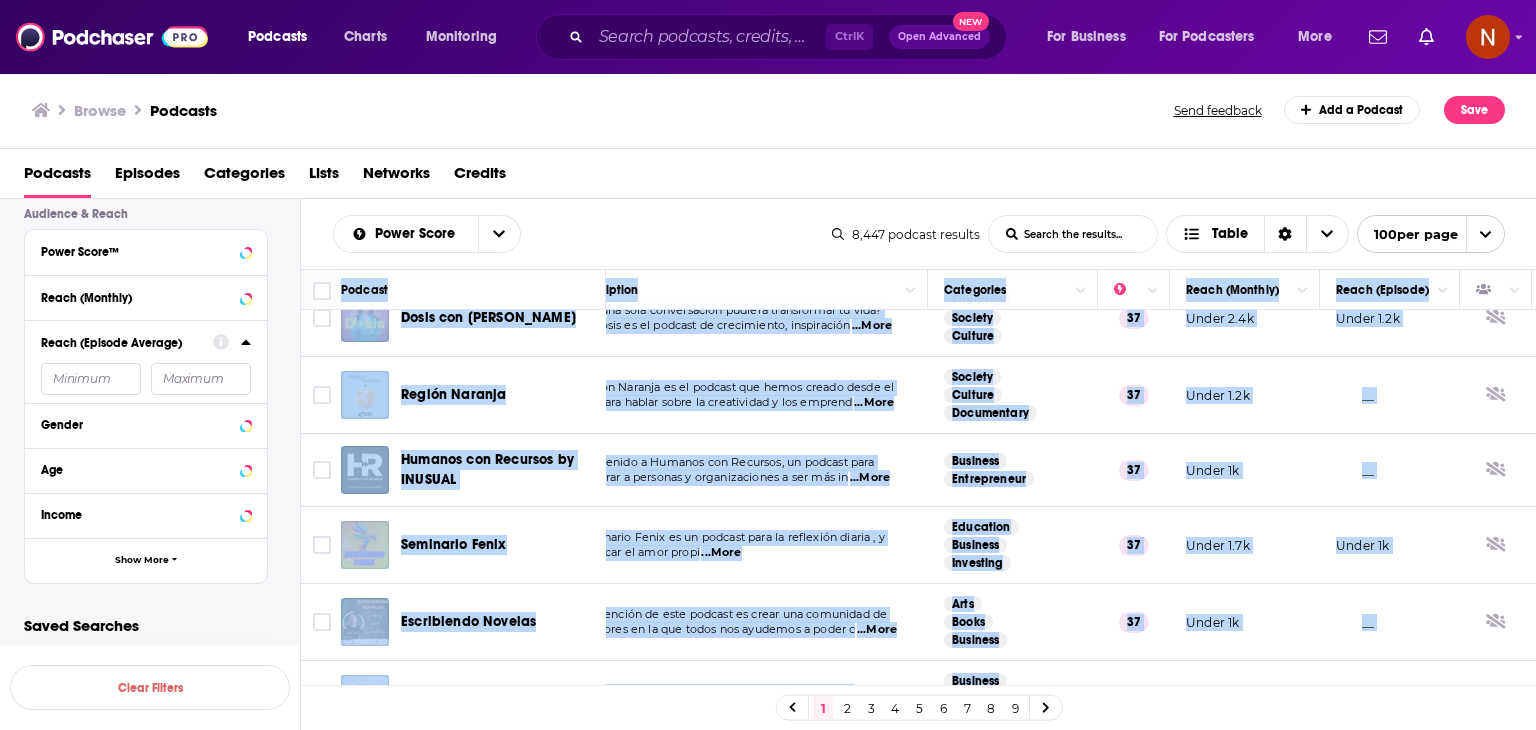 copy on "Podcast Description Categories Reach (Monthly) Reach (Episode) Libros para Emprendedores En cada episodio se resume un libro de utilidad para emprendedores o para aquellos que quieran serlo   ...More Business Entrepreneur Marketing 82 231k-344k 39k-57k Chisme Corporativo ¡Bienvenidos a Chisme Corporativo! 🎙️ Aquí desglosamos las historias y modelos de negocio de las empresa  ...More Business 78 331k-493k 56k-68k El Podcast de Marc Vidal Marc Vidal es analista económico y divulgador tecnológico. Ha sido seleccionado como TopVoices LinkedIn, To  ...More Business Entrepreneur News 73 366k-545k 9.9k-15k Podcast de Juan Ramón Rallo Podcast de Juan Ramón Rallo sobre economía, filosofía, política y liberalismo. Hosted on Acast. See acast.c  ...More Social Sciences Business Investing 71 211k-313k 5.7k-7k Cállate y Vende Cállate y Vende El Podcast es el programa mediante el cual te estaremos compartiendo conocimiento, tips, he  ...More Business Marketing Education 70 39k-58k 5.1k-6.3k Emprendeduros Una conversación..." 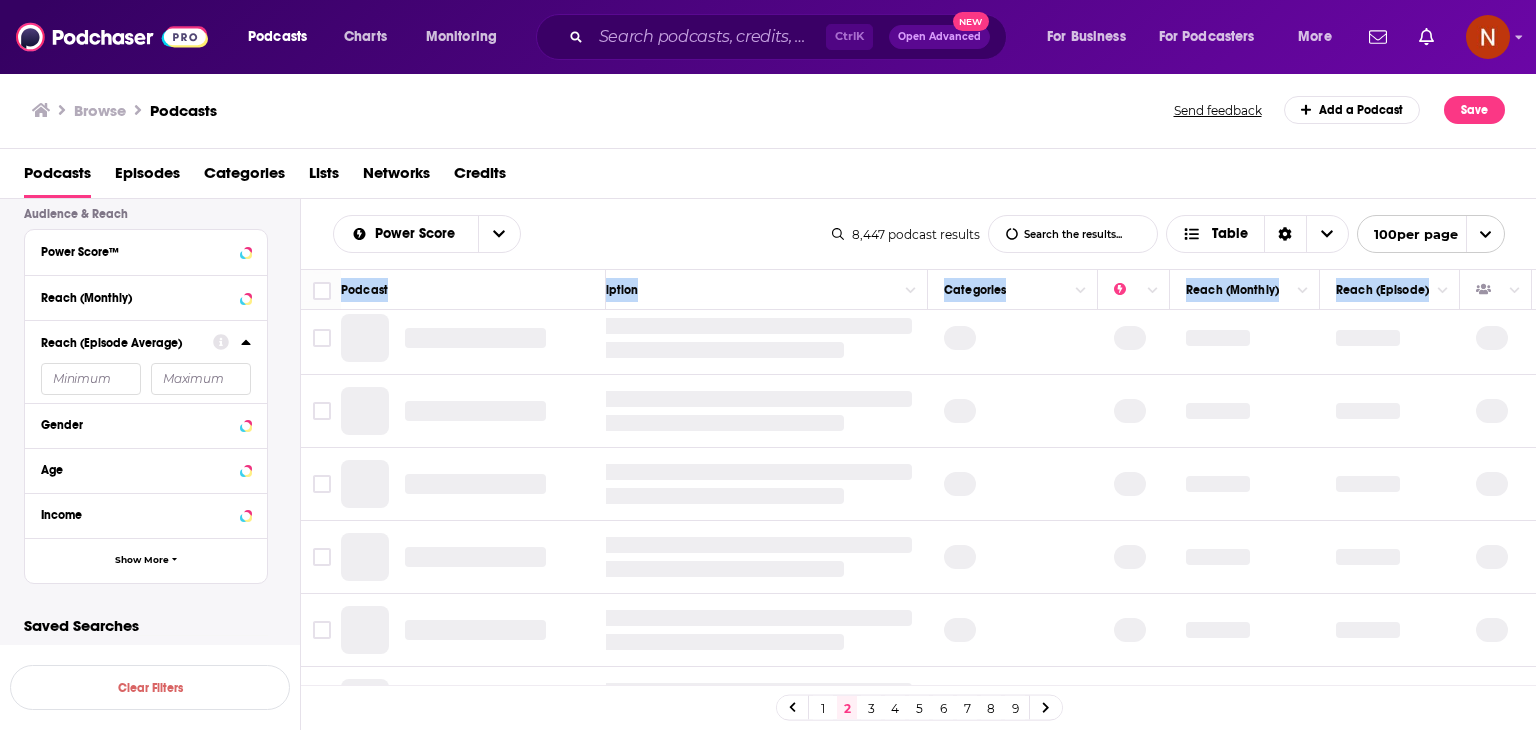 scroll, scrollTop: 0, scrollLeft: 48, axis: horizontal 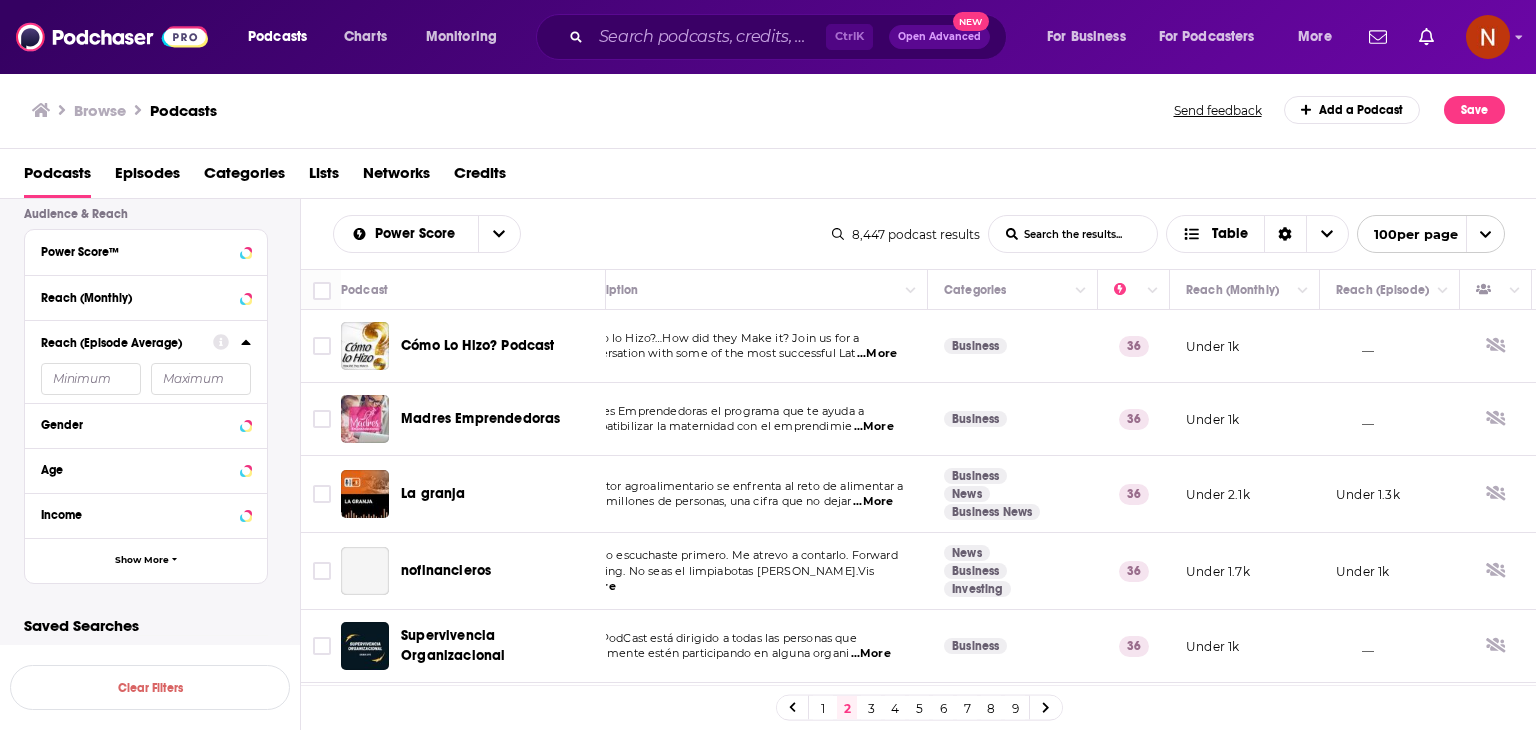 click on "Podcast Details Category ent Entrepreneur 117k Entertainment 1k Mental Health 125k Venture Capitalism 10 Kentucky 3 Event Planning 9 Parenting 30k Adventure 82 More Categories Active Status Language spani Spanish 1m Has Guests Brand Safety & Suitability Political Skew Beta Network Date of First Episode Date of Last Episode Episode Length Release Schedule Episode Count Hosting Provider Spreaker 8k Acast 766 Simplecast 131 Rating Explicit Show Less Audience & Reach Power Score™ Reach (Monthly) Reach (Episode Average) Gender Age Income Show More" at bounding box center (162, -223) 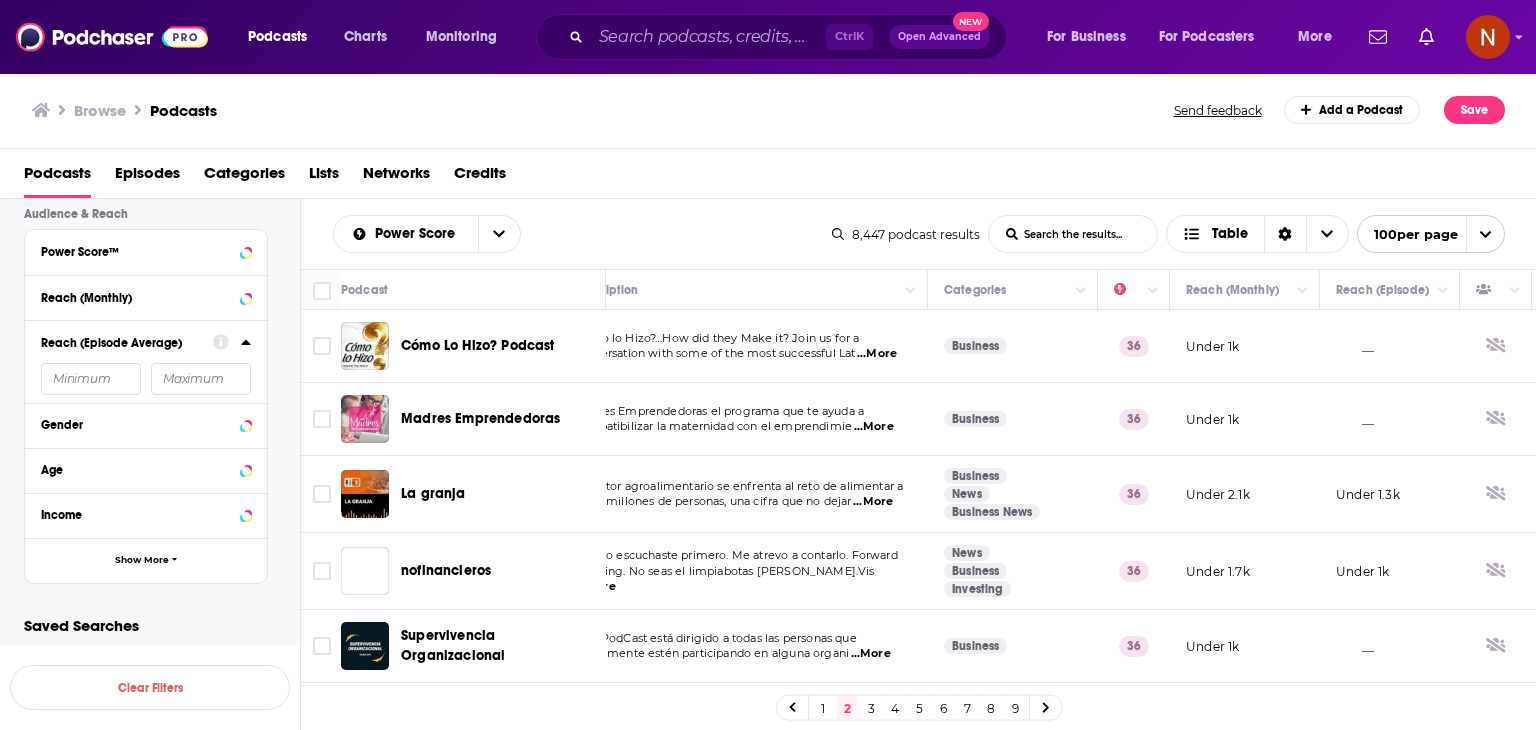 drag, startPoint x: 299, startPoint y: 277, endPoint x: 794, endPoint y: 478, distance: 534.25275 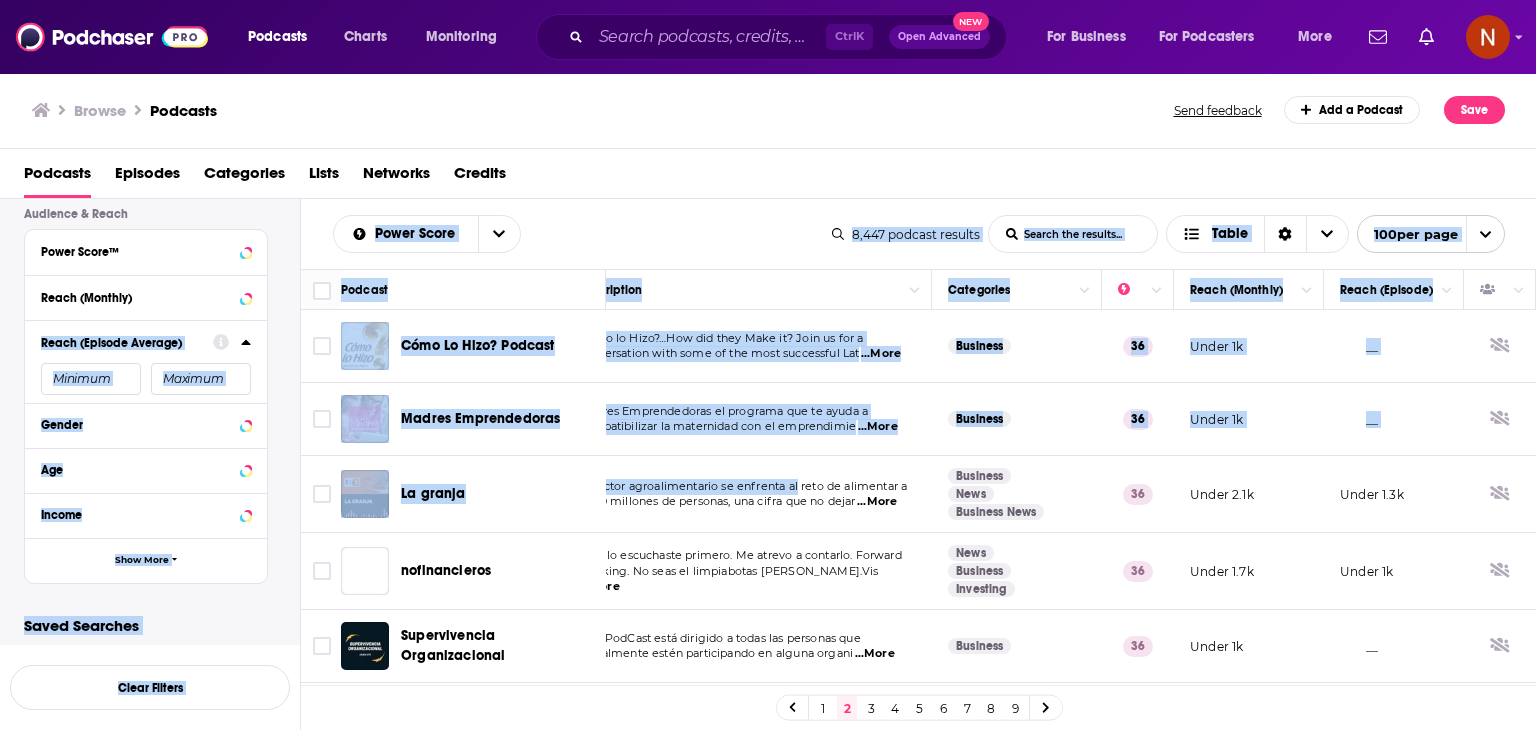 click on "Power Score List Search Input Search the results... Table" at bounding box center (582, 234) 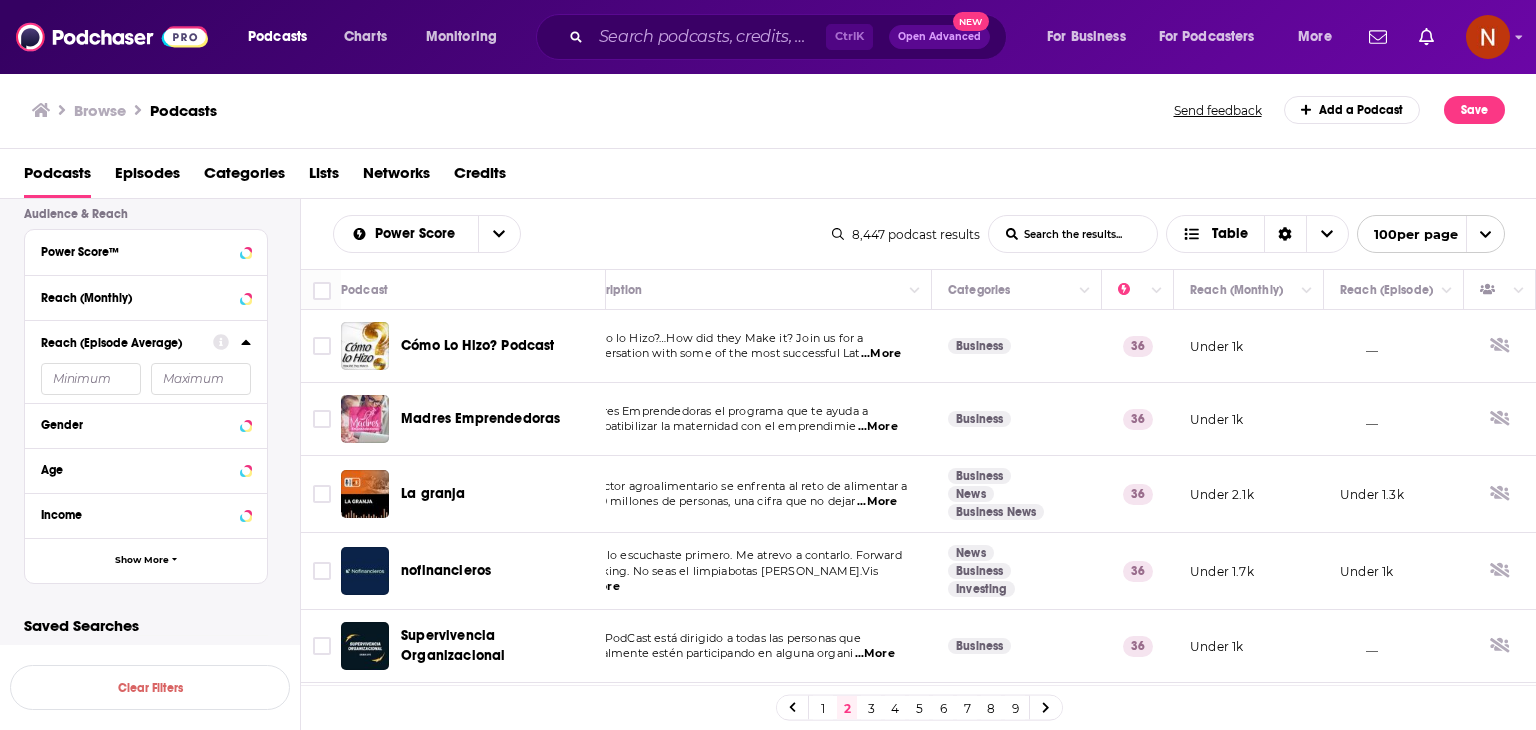drag, startPoint x: 304, startPoint y: 272, endPoint x: 780, endPoint y: 457, distance: 510.6868 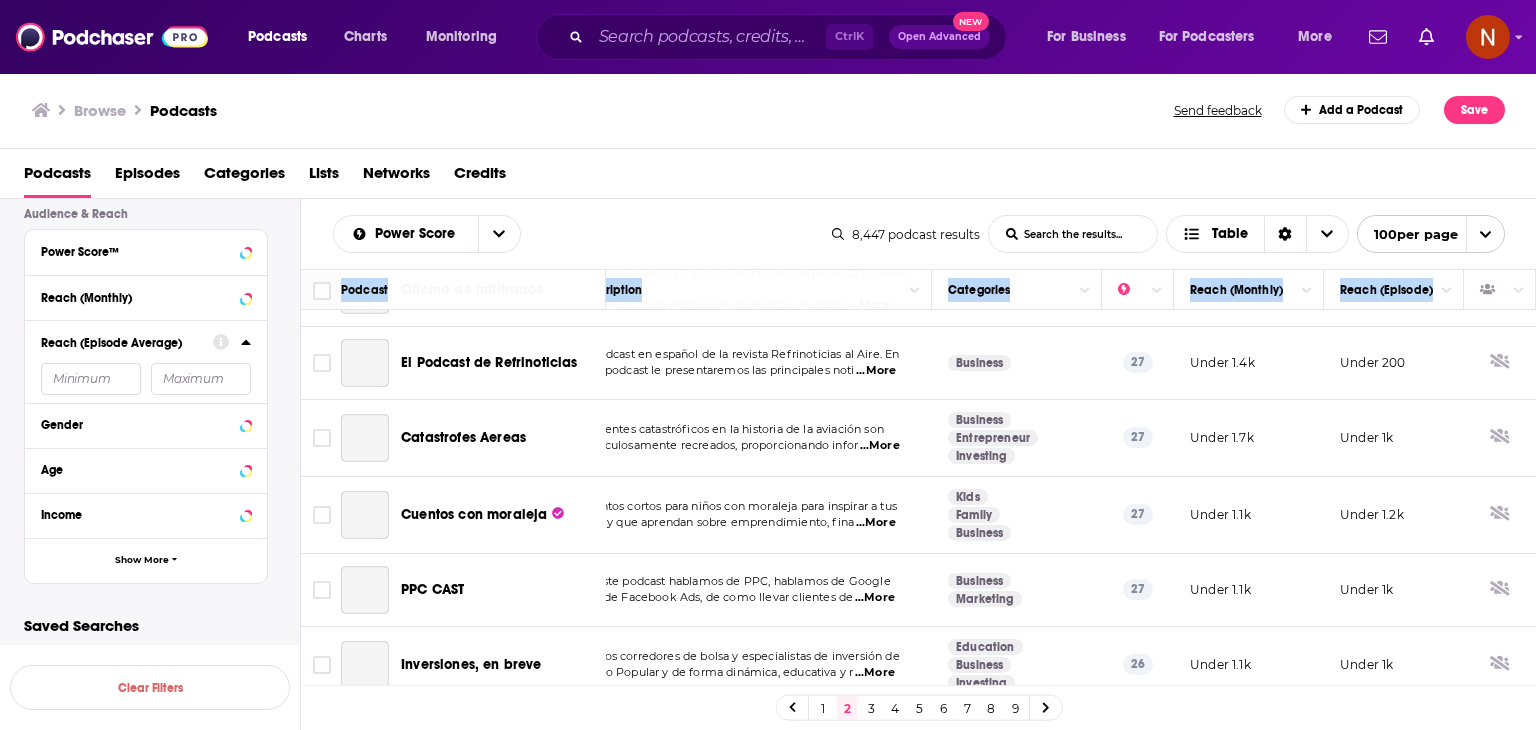 scroll, scrollTop: 7092, scrollLeft: 44, axis: both 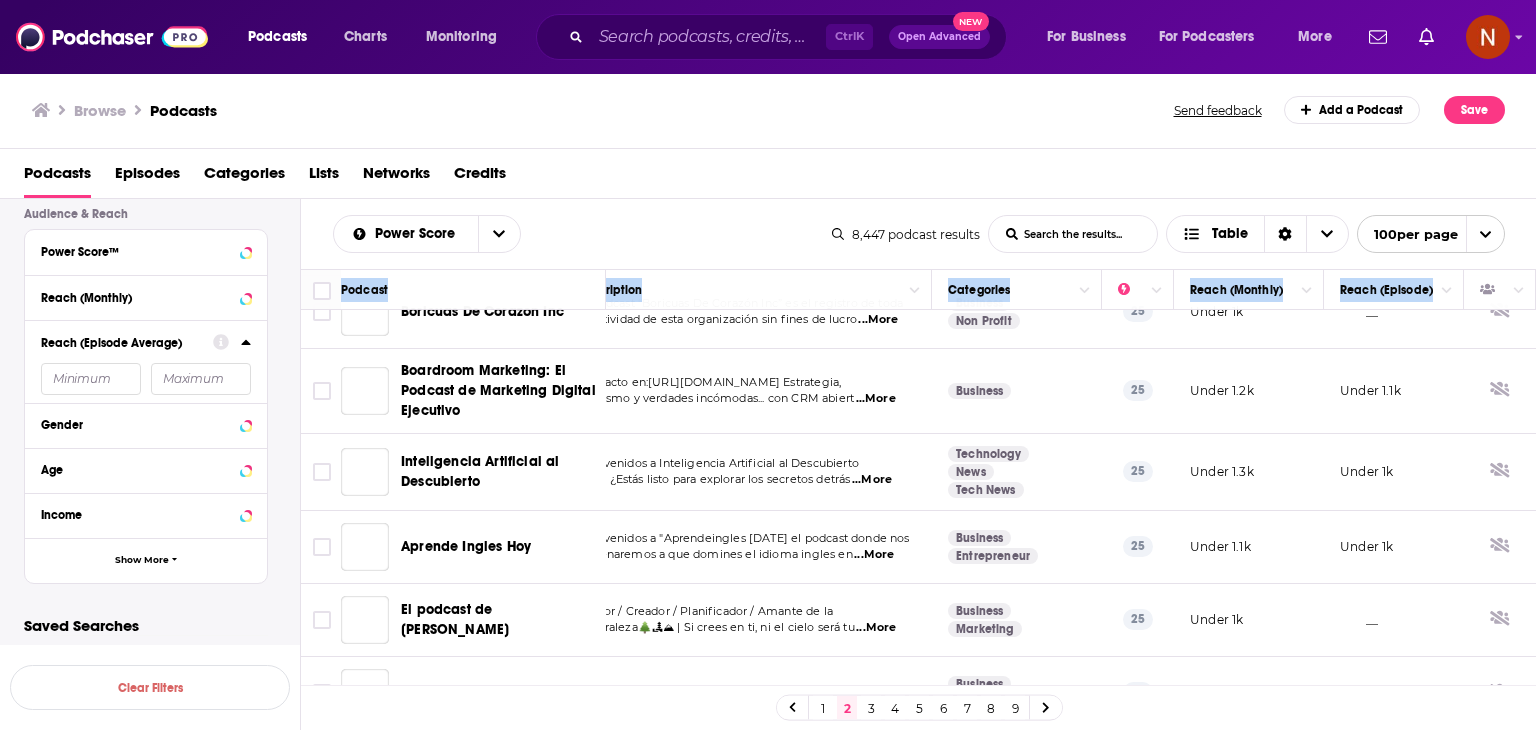 click on "__" at bounding box center (1394, 693) 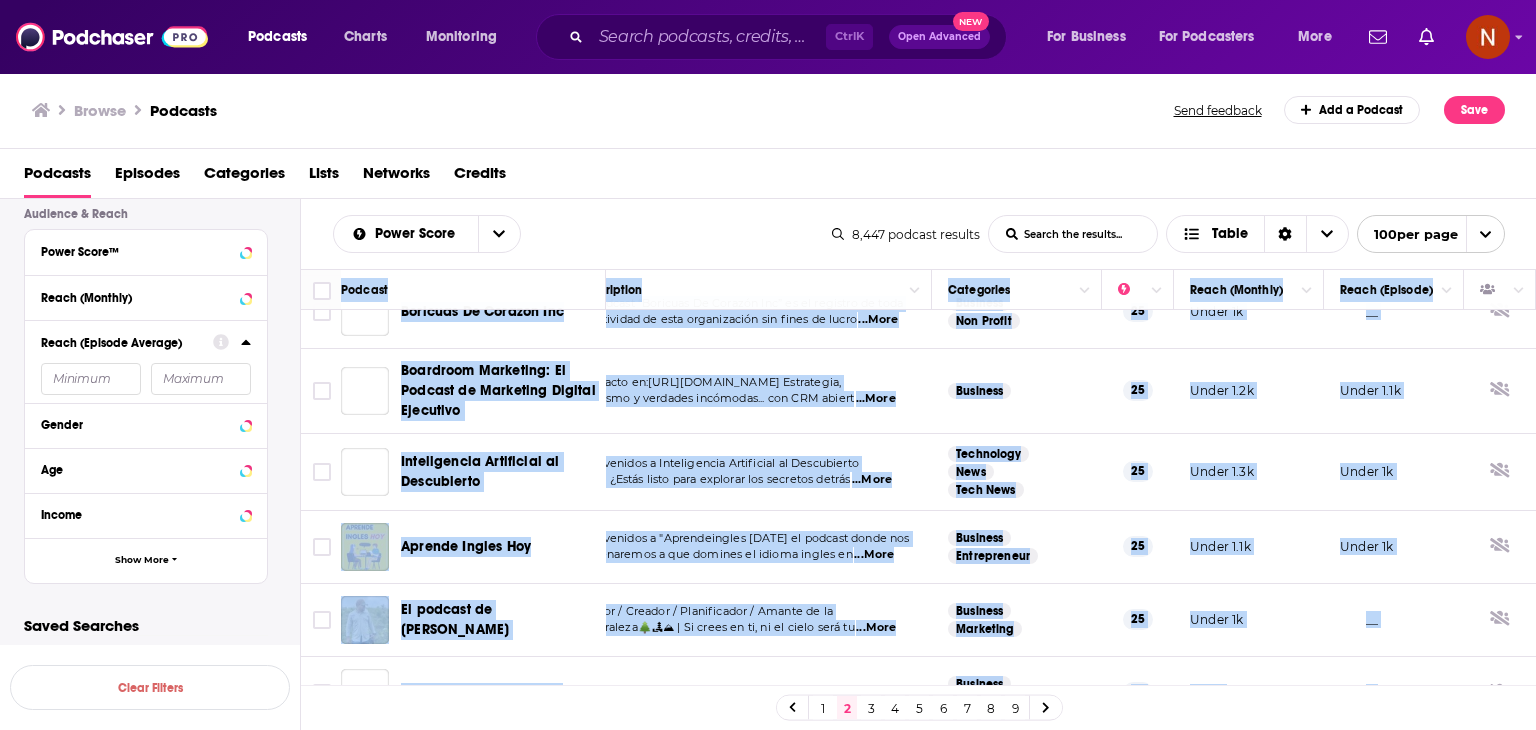 copy on "Podcast Description Categories Reach (Monthly) Reach (Episode) Cómo Lo Hizo? Podcast Cómo lo Hizo?…How did they Make it? Join us for a conversation with some of the most successful Lat  ...More Business 36 Under 1k __ Madres Emprendedoras Madres Emprendedoras el programa que te ayuda a compatibilizar la maternidad con el emprendimie  ...More Business 36 Under 1k __ La granja El sector agroalimentario se enfrenta al reto de alimentar a 7.000 millones de personas, una cifra que no dejar  ...More Business News Business News 36 Under 2.1k Under 1.3k nofinancieros Aquí lo escuchaste primero. Me atrevo a contarlo. Forward Thinking. No seas el limpiabotas de Rockefeller.Vis  ...More News Business Investing 36 Under 1.7k Under 1k Supervivencia Organizacional Este PodCast está dirigido a todas las personas que actualmente estén participando en alguna organi  ...More Business 36 Under 1k __ MarketEasy Un lugar donde hablaremos de Marketing y Ventas de una forma fresca y directa, para que sea entendible y a  ...More ..." 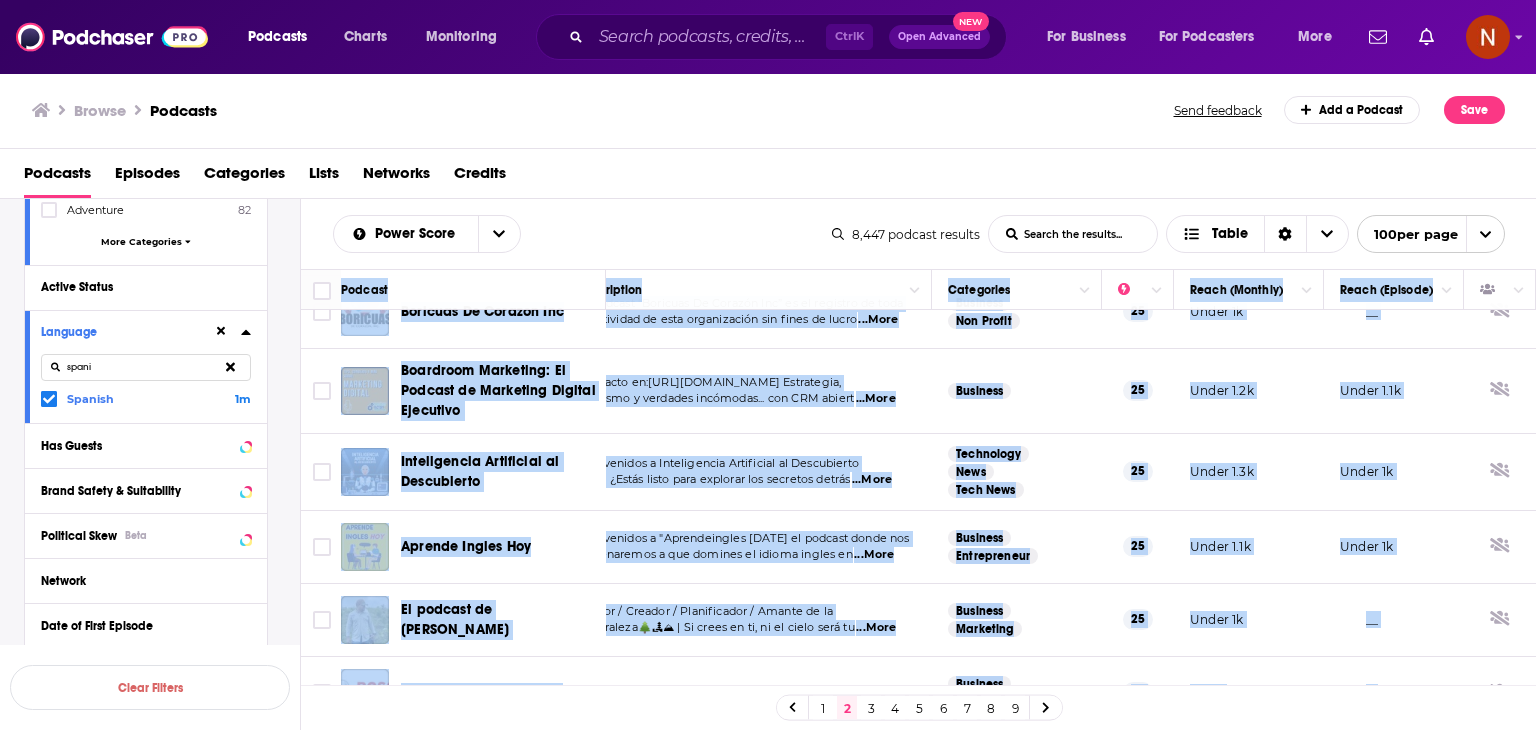 scroll, scrollTop: 0, scrollLeft: 0, axis: both 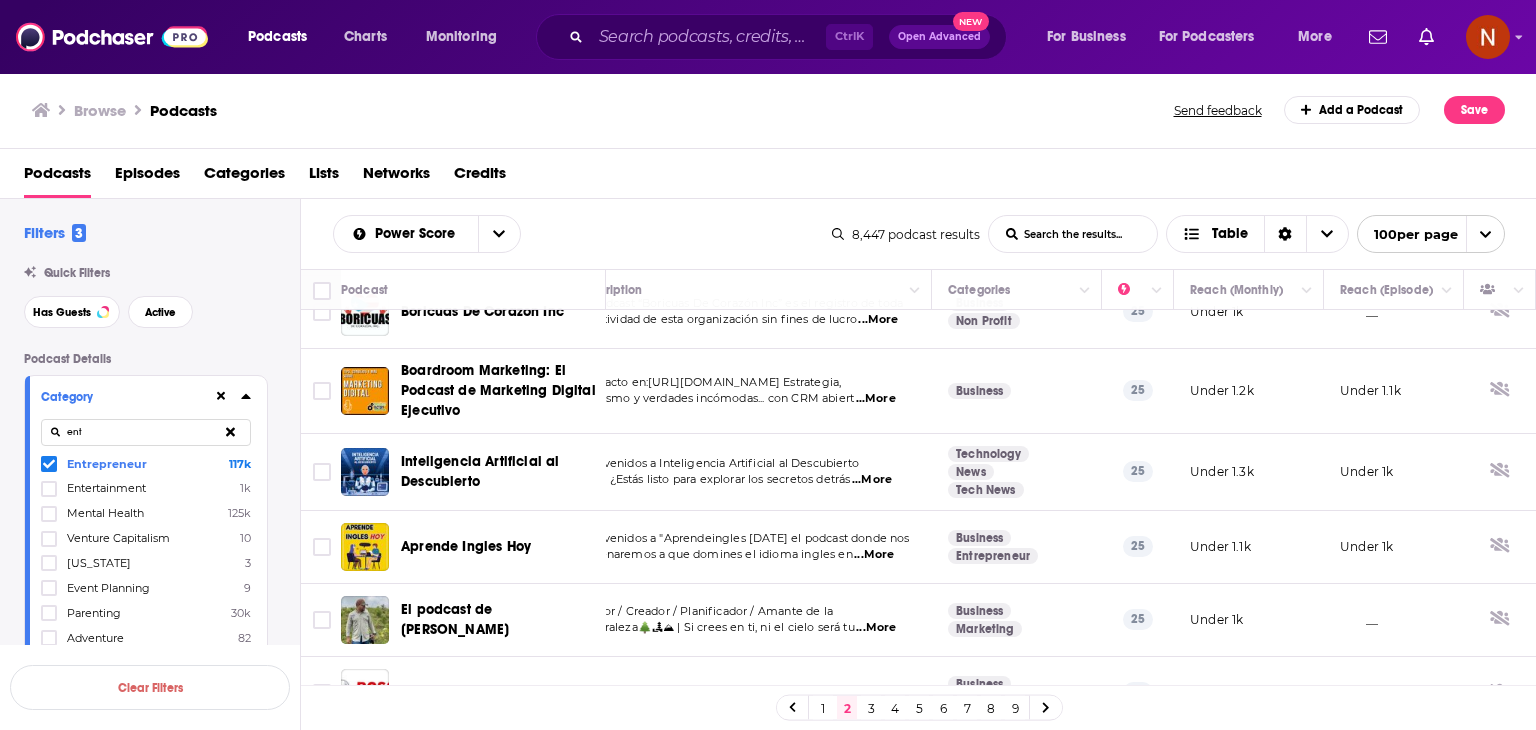 click 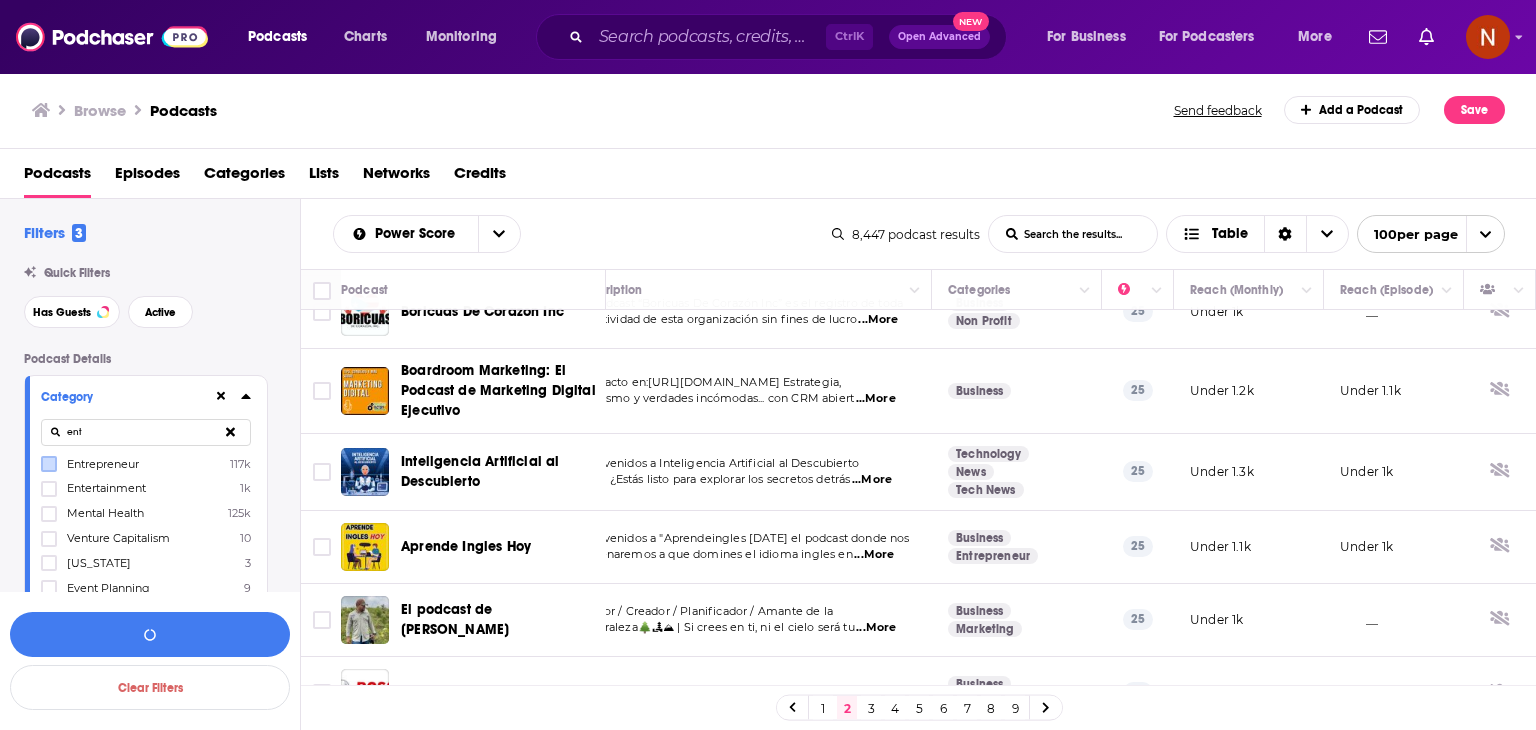 click 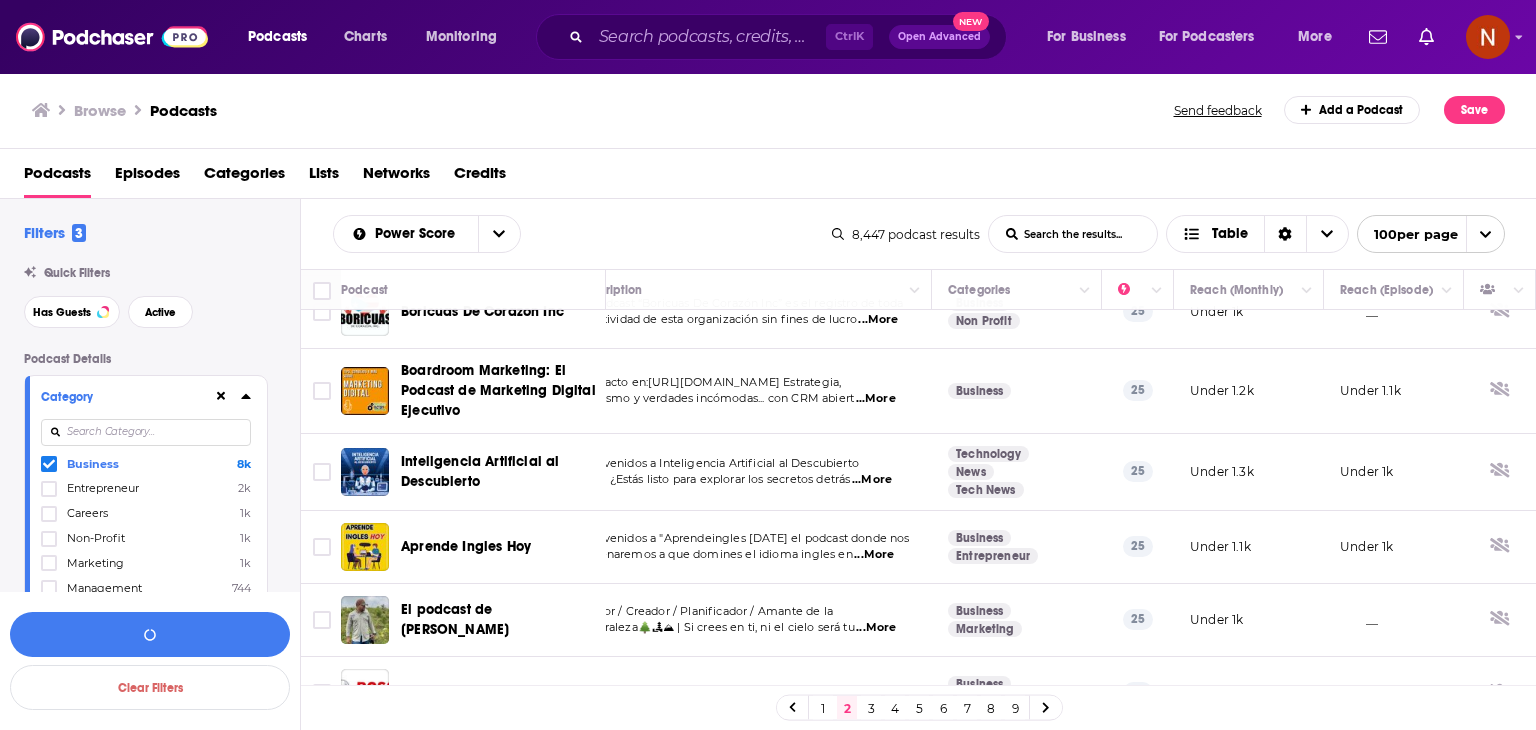 click 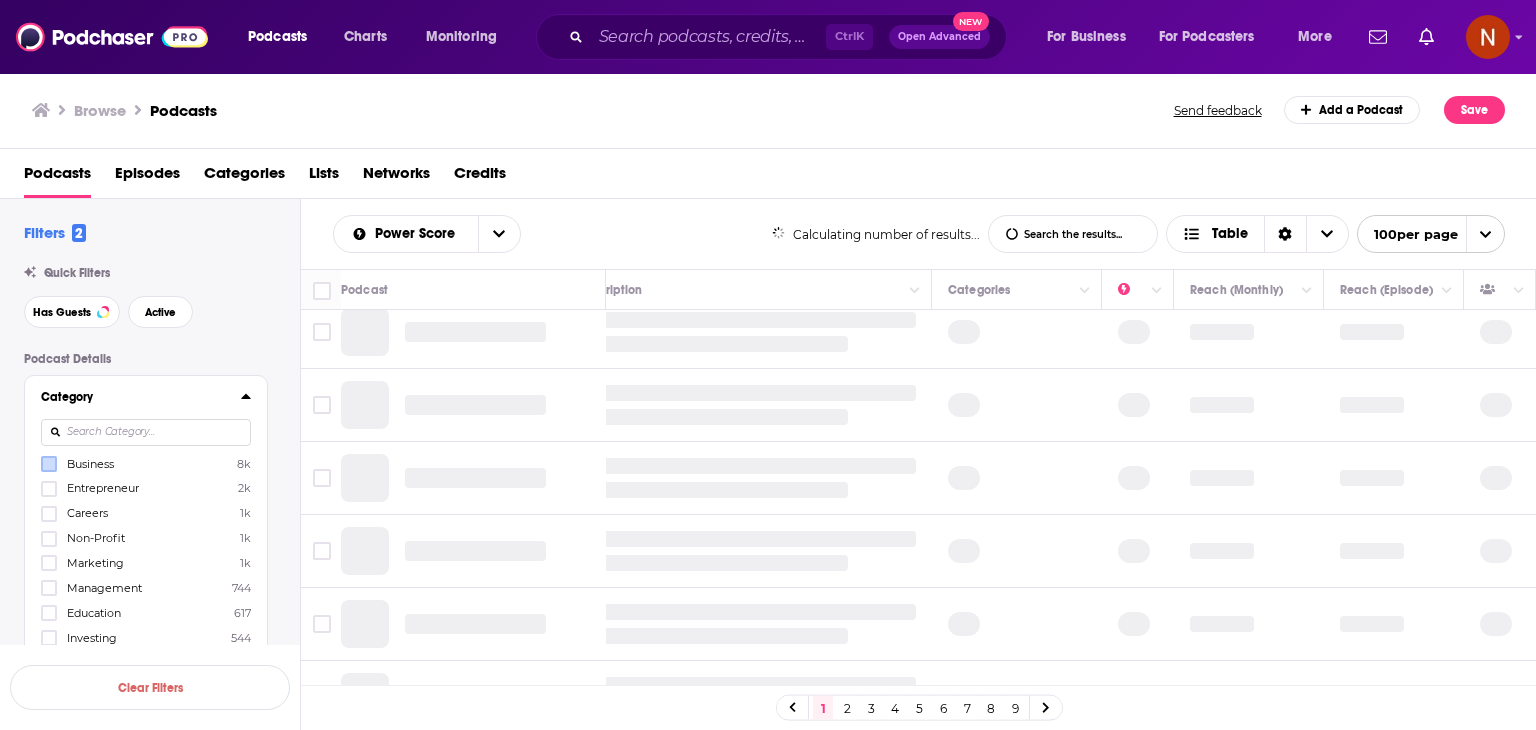 scroll, scrollTop: 0, scrollLeft: 44, axis: horizontal 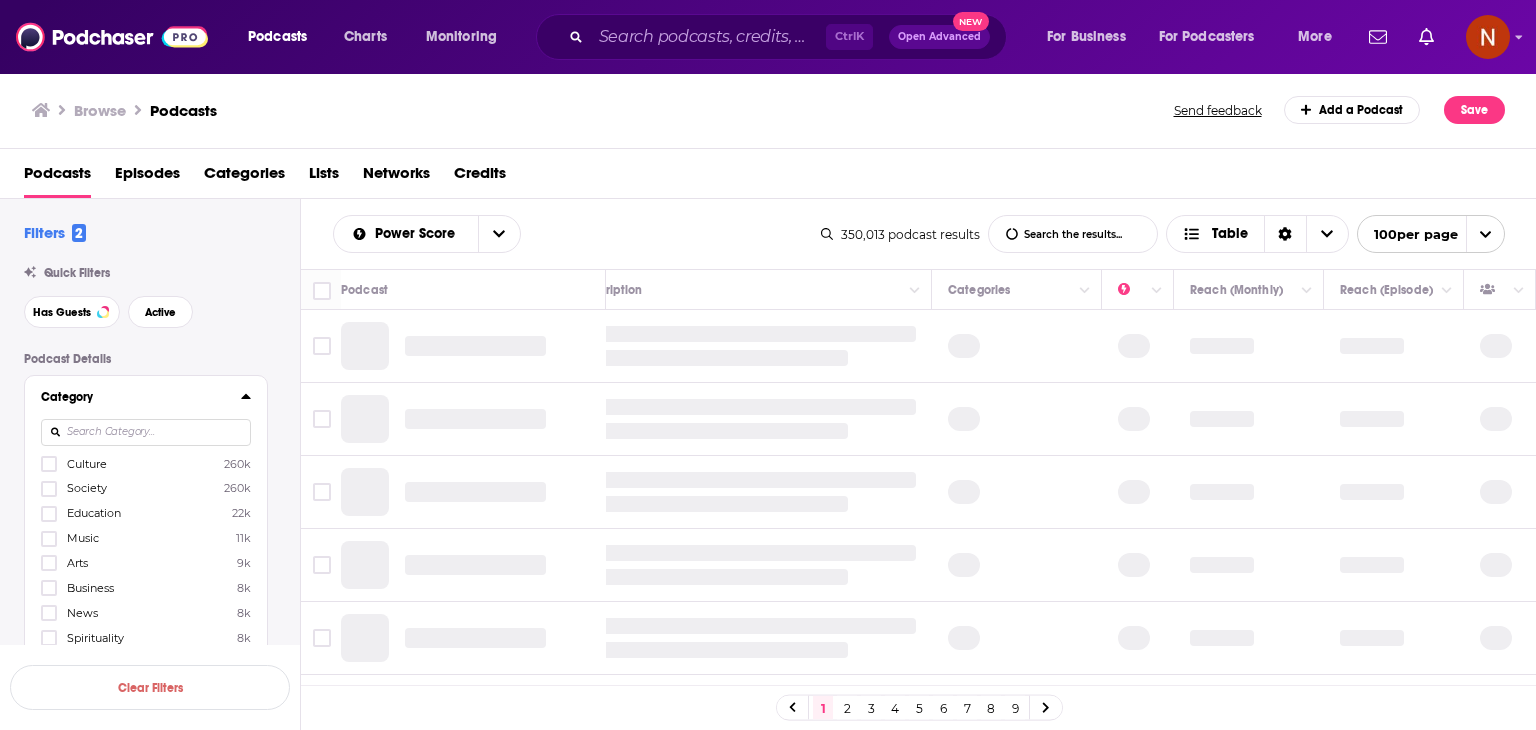 click at bounding box center (146, 432) 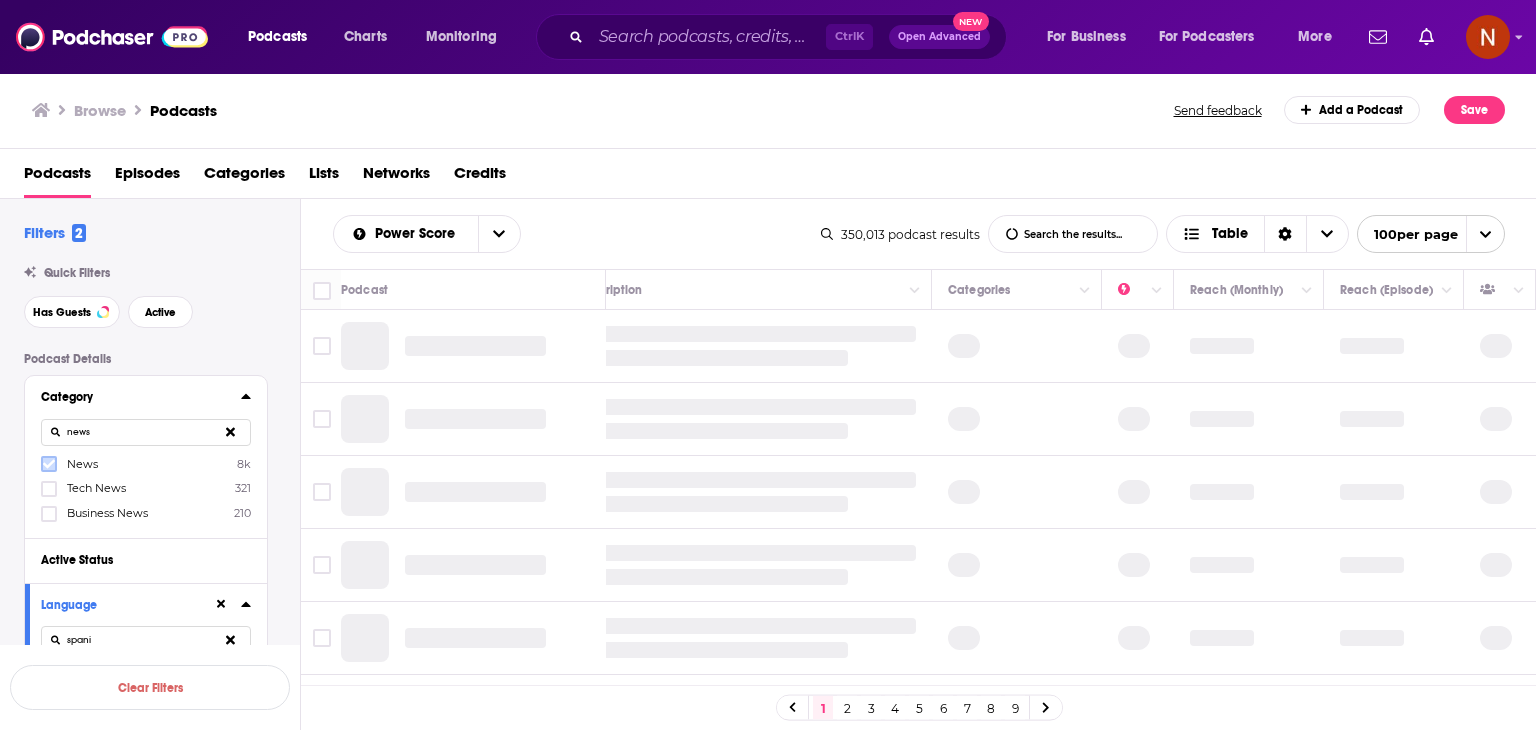 type on "news" 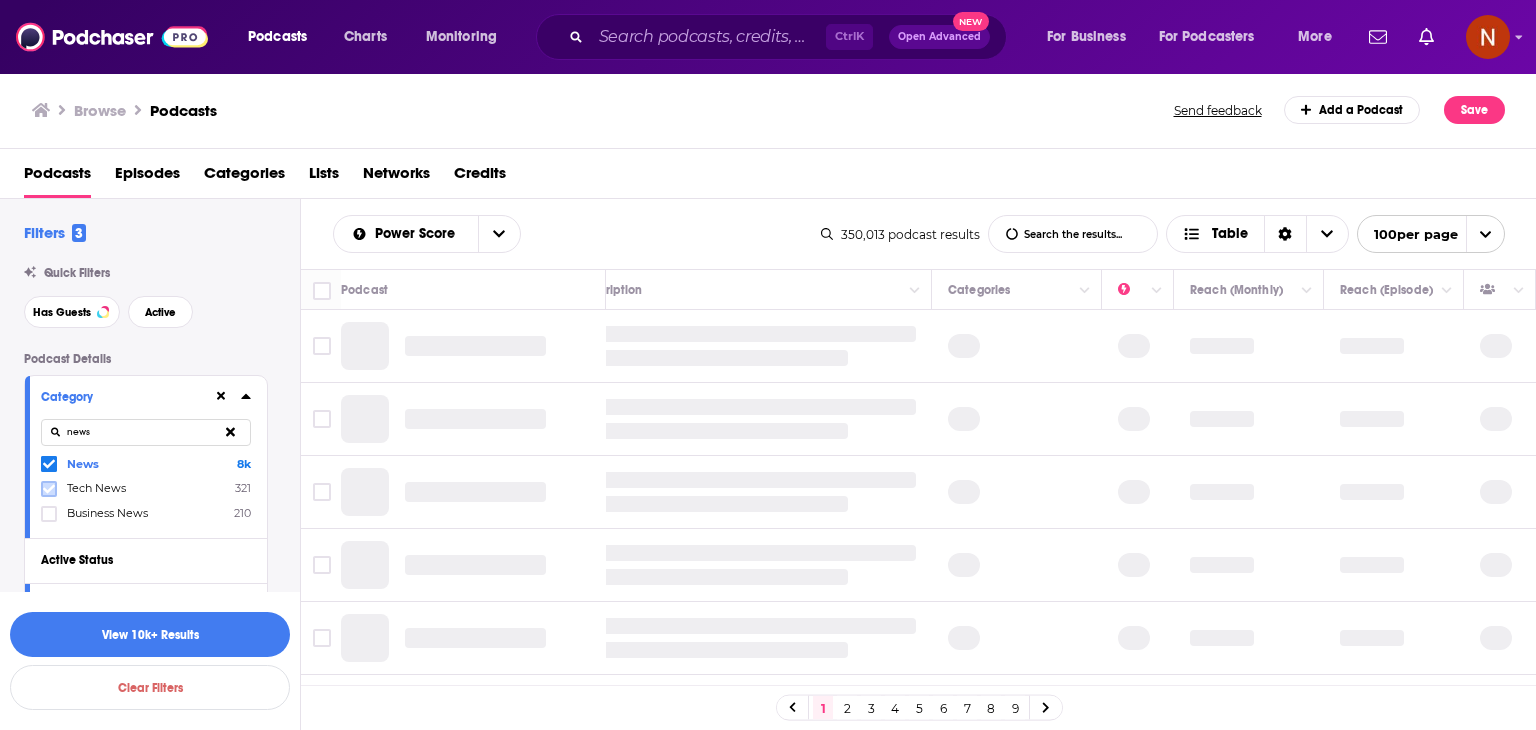 click 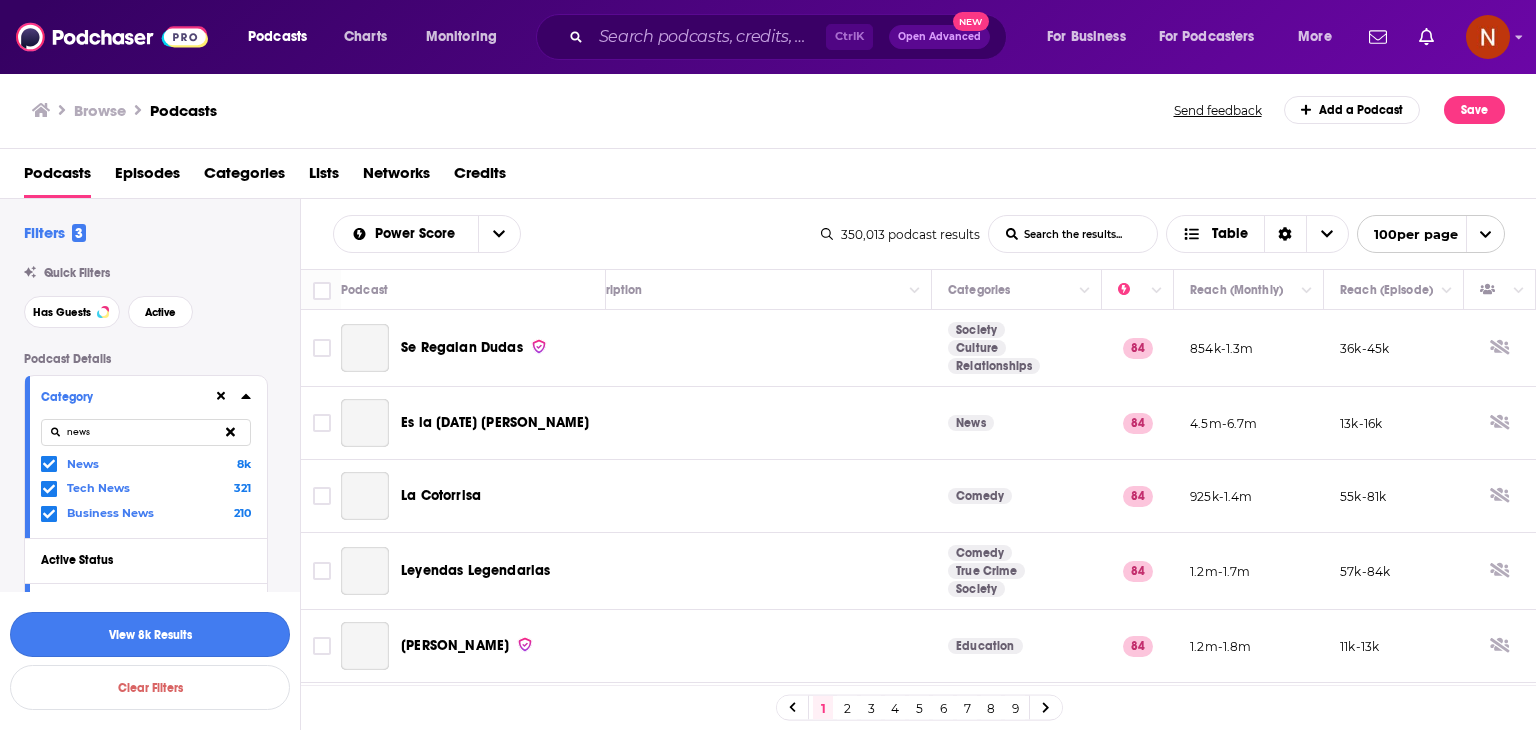 click on "View 8k Results" at bounding box center (150, 634) 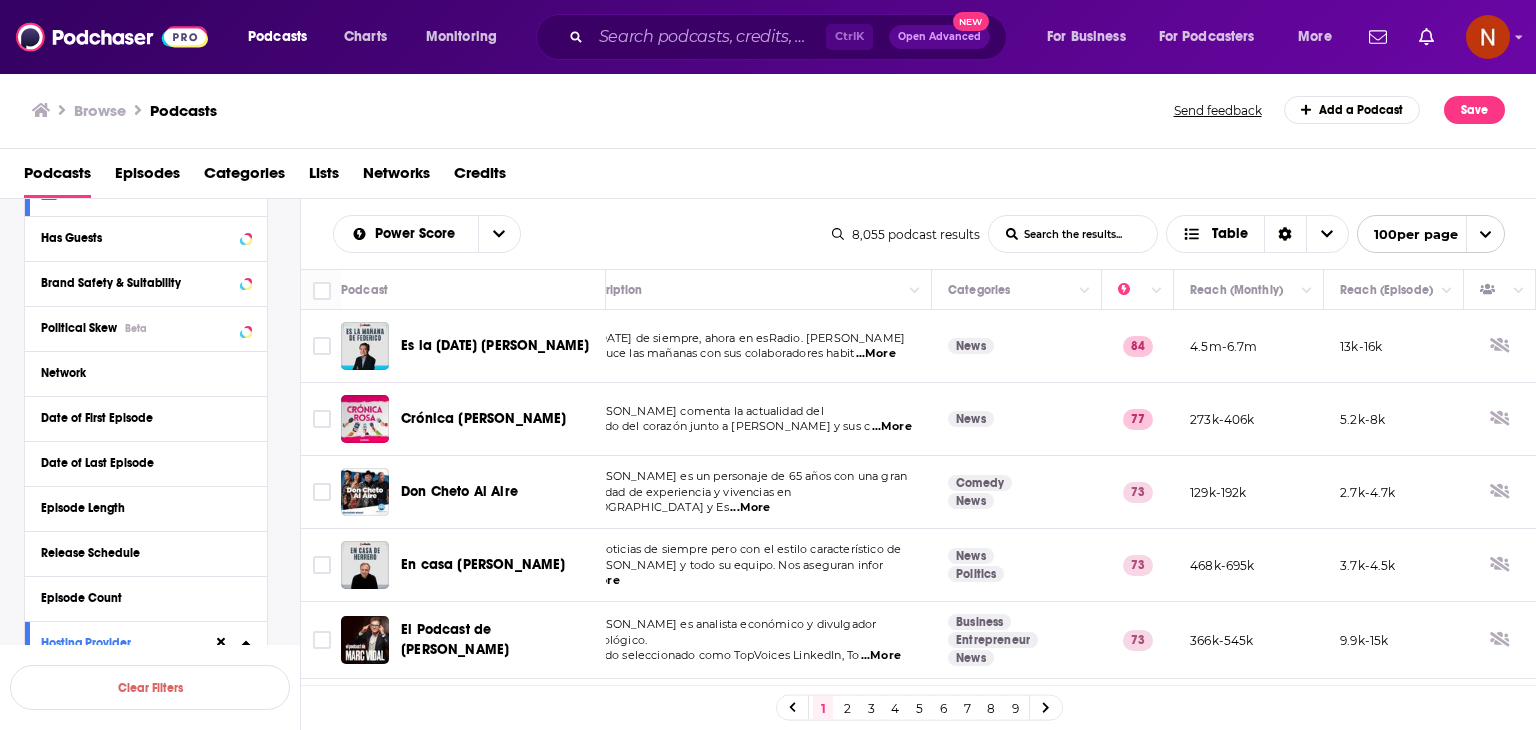 scroll, scrollTop: 460, scrollLeft: 0, axis: vertical 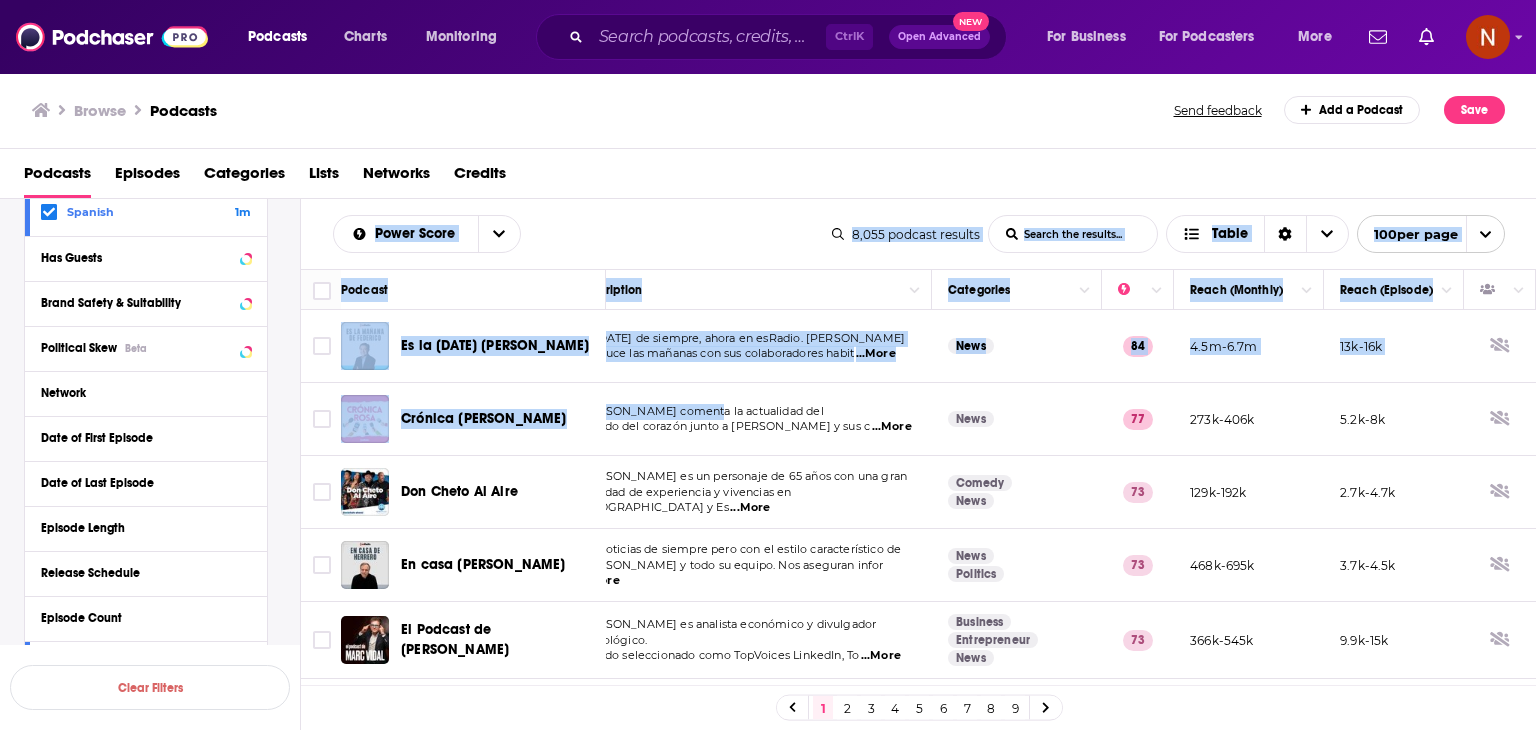 drag, startPoint x: 305, startPoint y: 236, endPoint x: 696, endPoint y: 412, distance: 428.7855 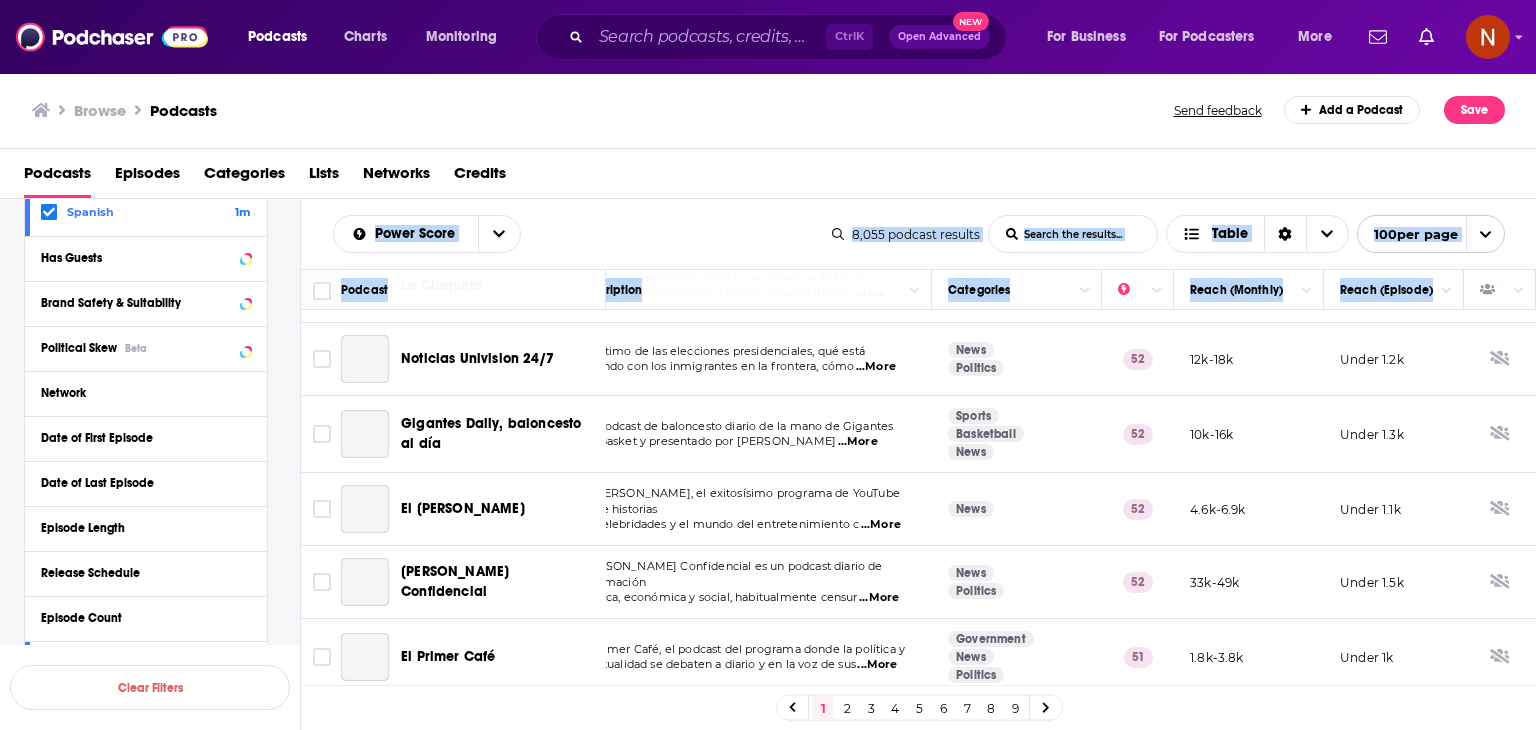 scroll, scrollTop: 7076, scrollLeft: 44, axis: both 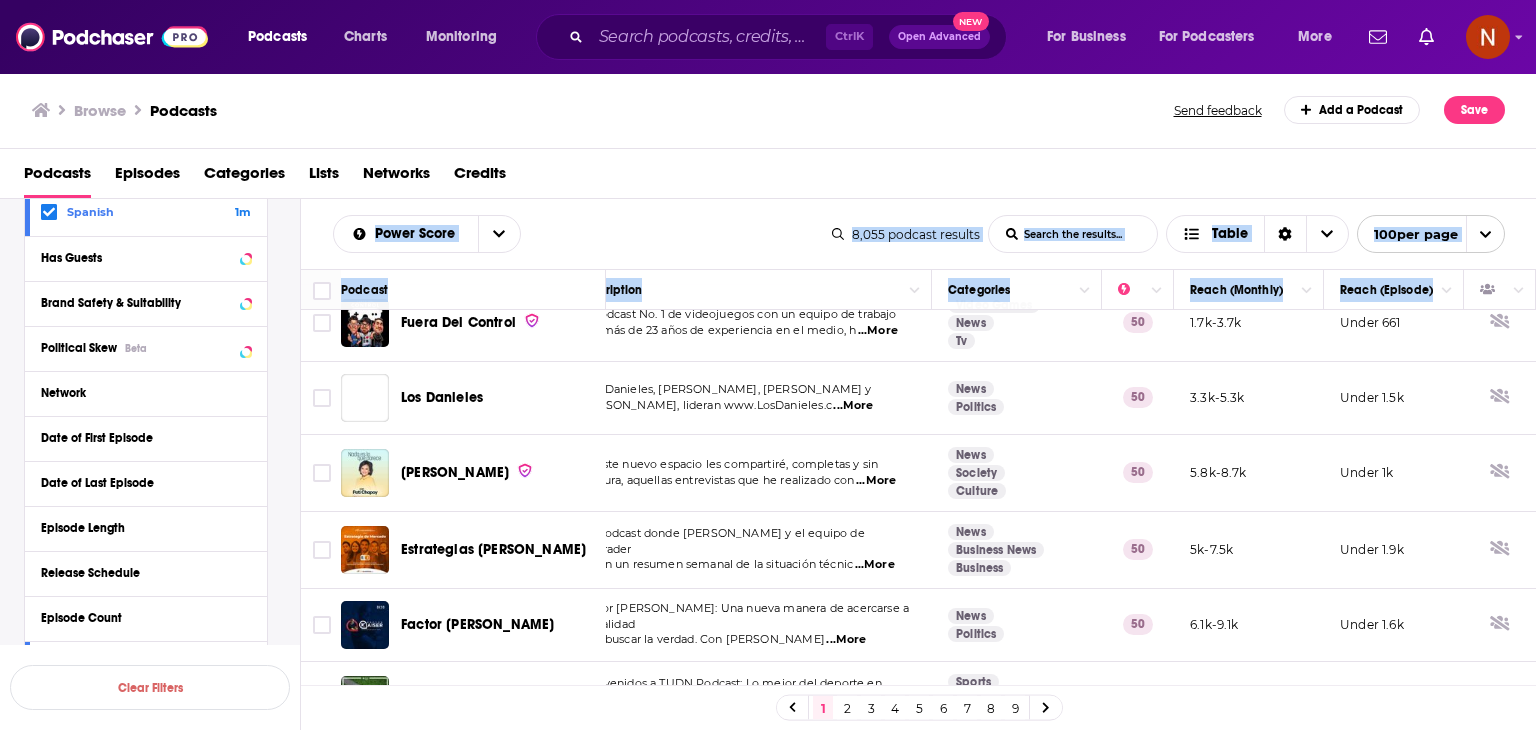 click on "Under 200" at bounding box center (1394, 775) 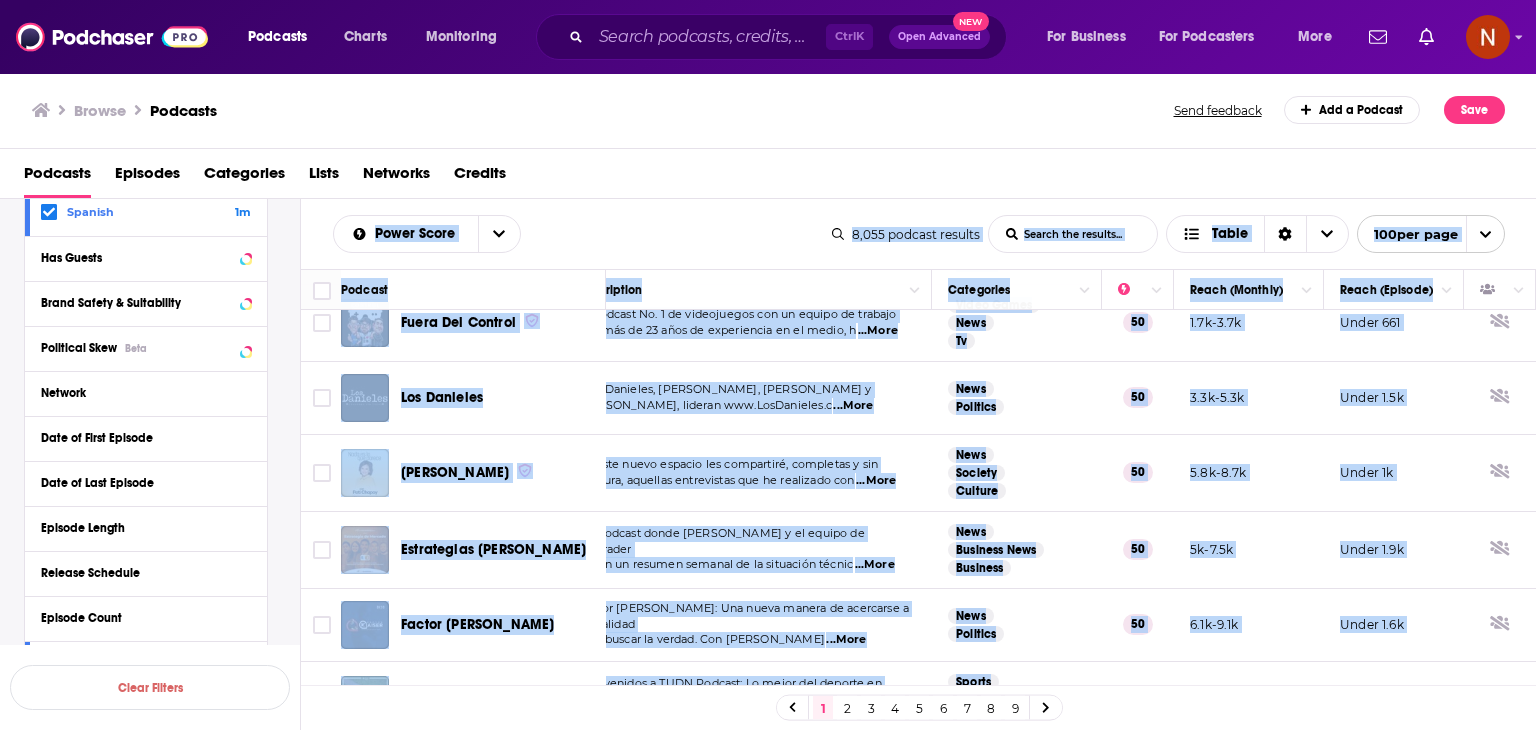 copy on "Power Score List Search Input Search the results... Table 8,055   podcast   results List Search Input Search the results... Table 100  per page Podcast Description Categories Reach (Monthly) Reach (Episode) Es la Mañana de Federico La mañana de siempre, ahora en esRadio. Federico conduce las mañanas con sus colaboradores habit  ...More News 84 4.5m-6.7m 13k-16k Crónica Rosa Federico Jiménez Losantos comenta la actualidad del mundo del corazón junto a Isabel González y sus c  ...More News 77 273k-406k 5.2k-8k Don Cheto Al Aire Don Cheto es un personaje de 65 años con una gran cantidad de experiencia y vivencias en México y Es  ...More Comedy News 73 129k-192k 2.7k-4.7k En casa de Herrero Las noticias de siempre pero con el estilo característico de Luis Herrero y todo su equipo. Nos aseguran infor  ...More News Politics 73 468k-695k 3.7k-4.5k El Podcast de Marc Vidal Marc Vidal es analista económico y divulgador tecnológico. Ha sido seleccionado como TopVoices LinkedIn, To  ...More Business Entrepreneur News..." 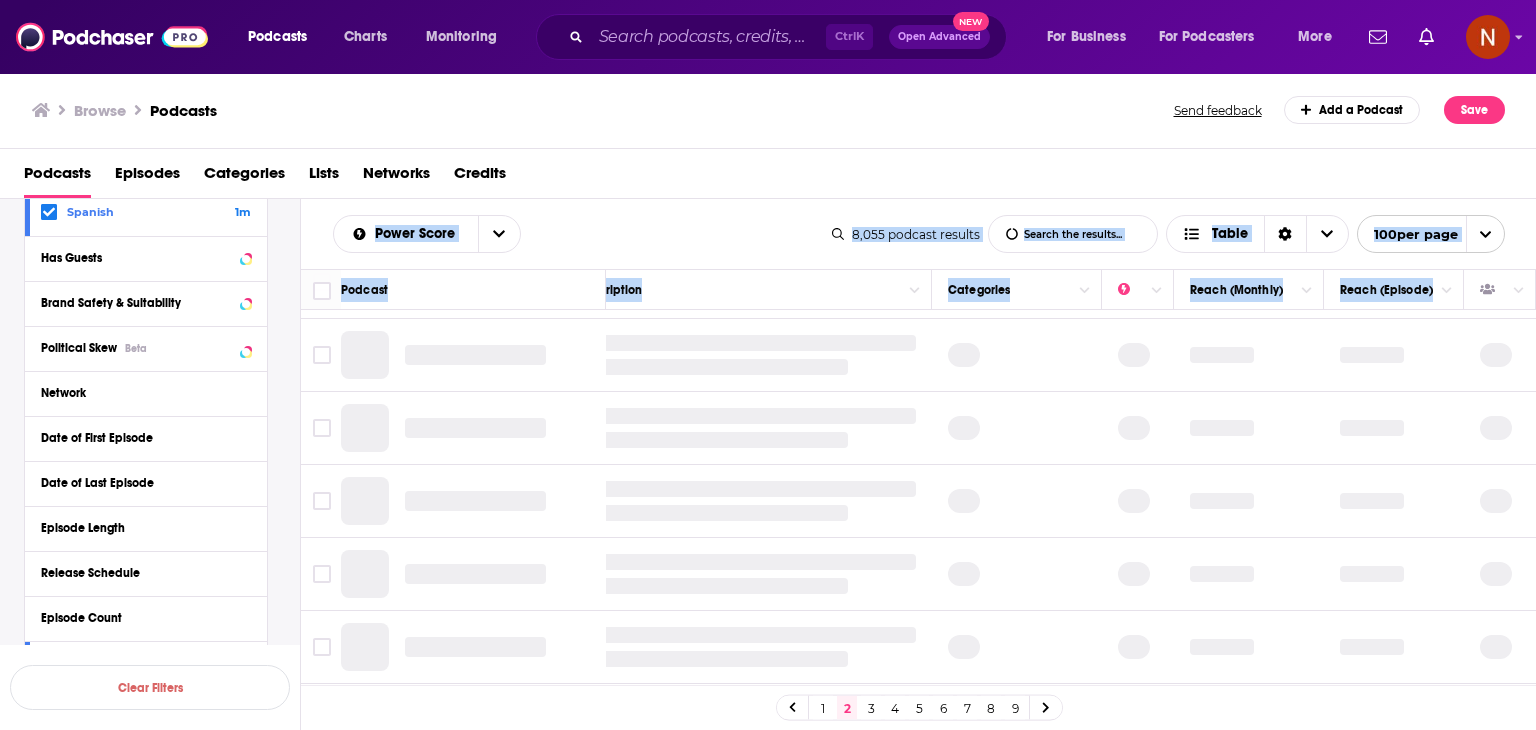scroll, scrollTop: 0, scrollLeft: 44, axis: horizontal 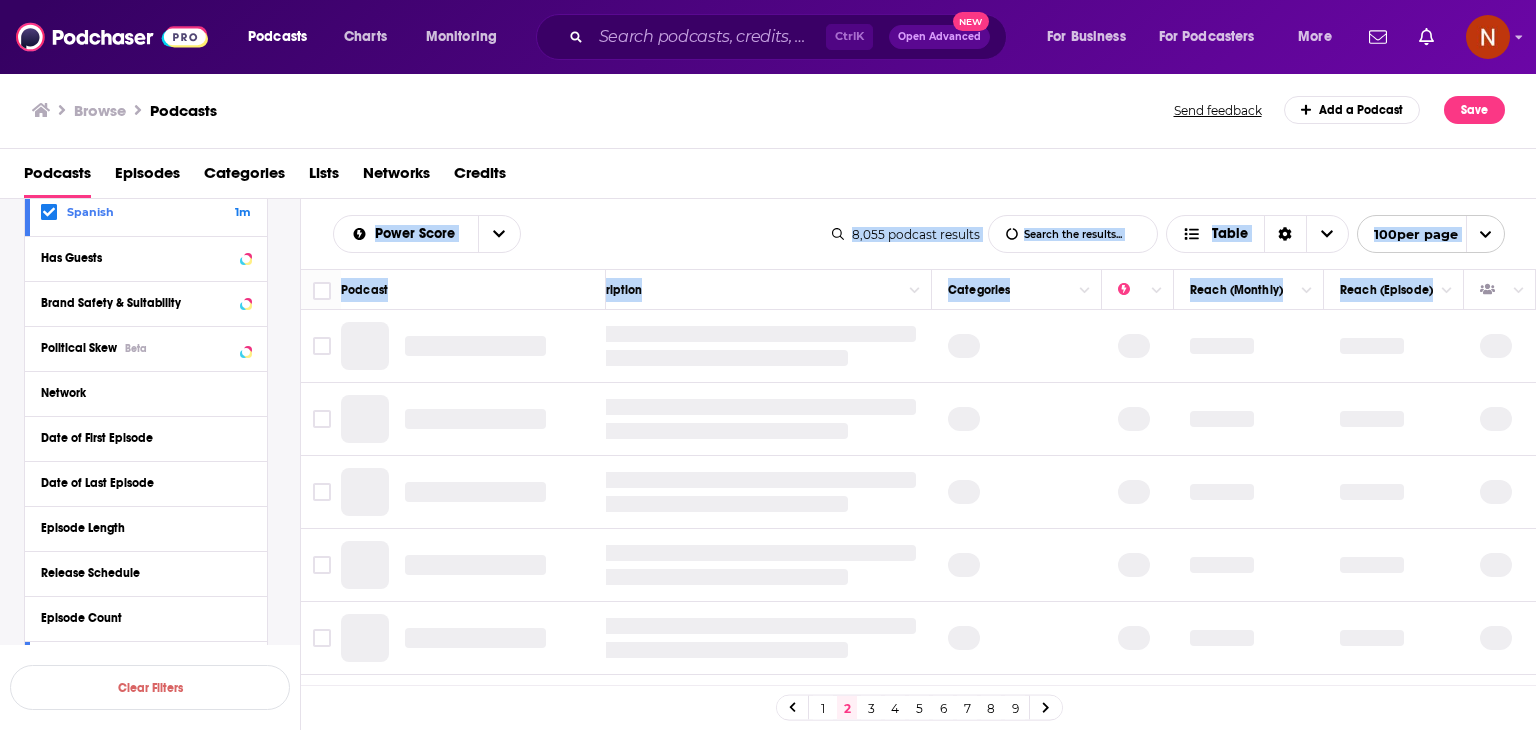 click on "Power Score List Search Input Search the results... Table" at bounding box center [582, 234] 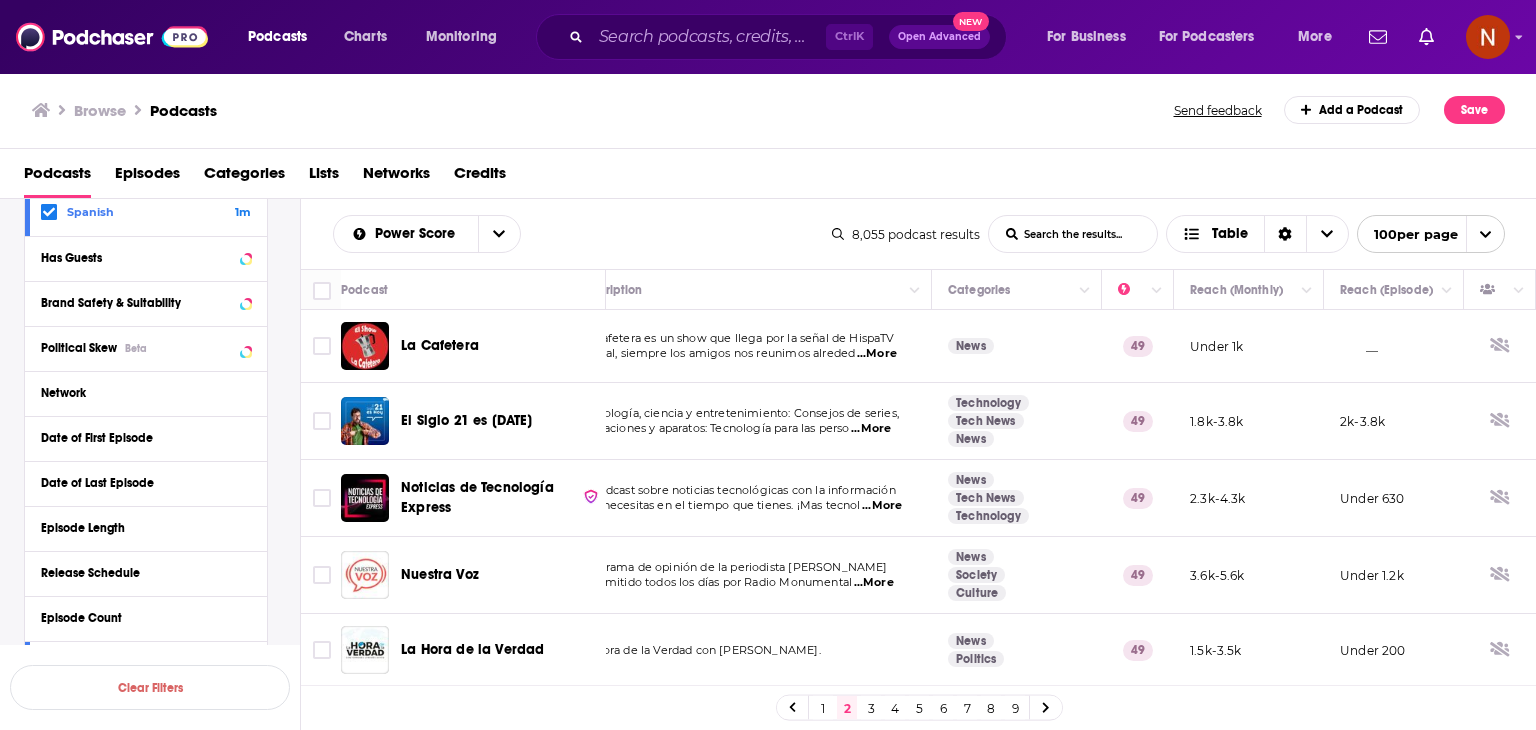 drag, startPoint x: 304, startPoint y: 221, endPoint x: 806, endPoint y: 455, distance: 553.8592 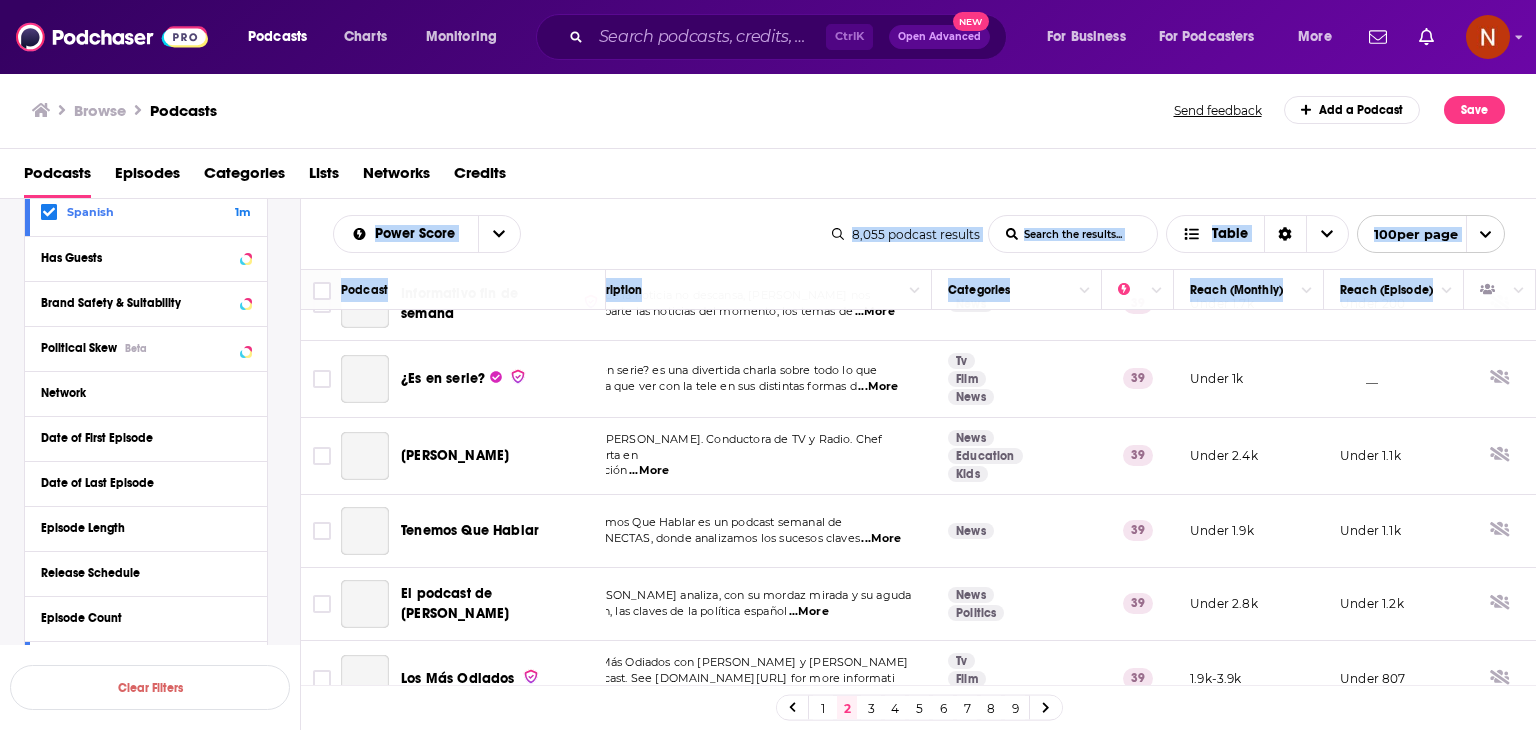 scroll, scrollTop: 7160, scrollLeft: 44, axis: both 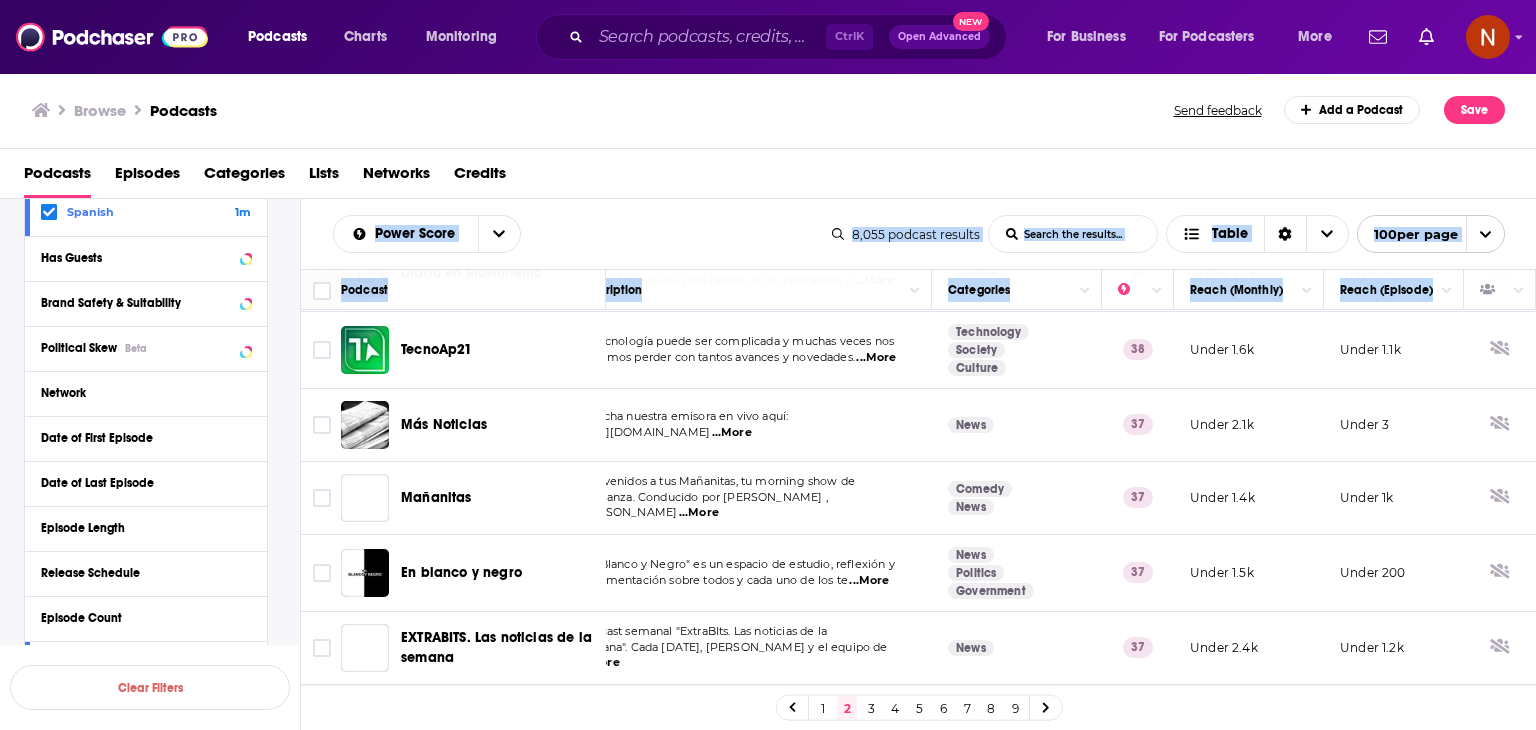 click on "Under 200" at bounding box center (1394, 721) 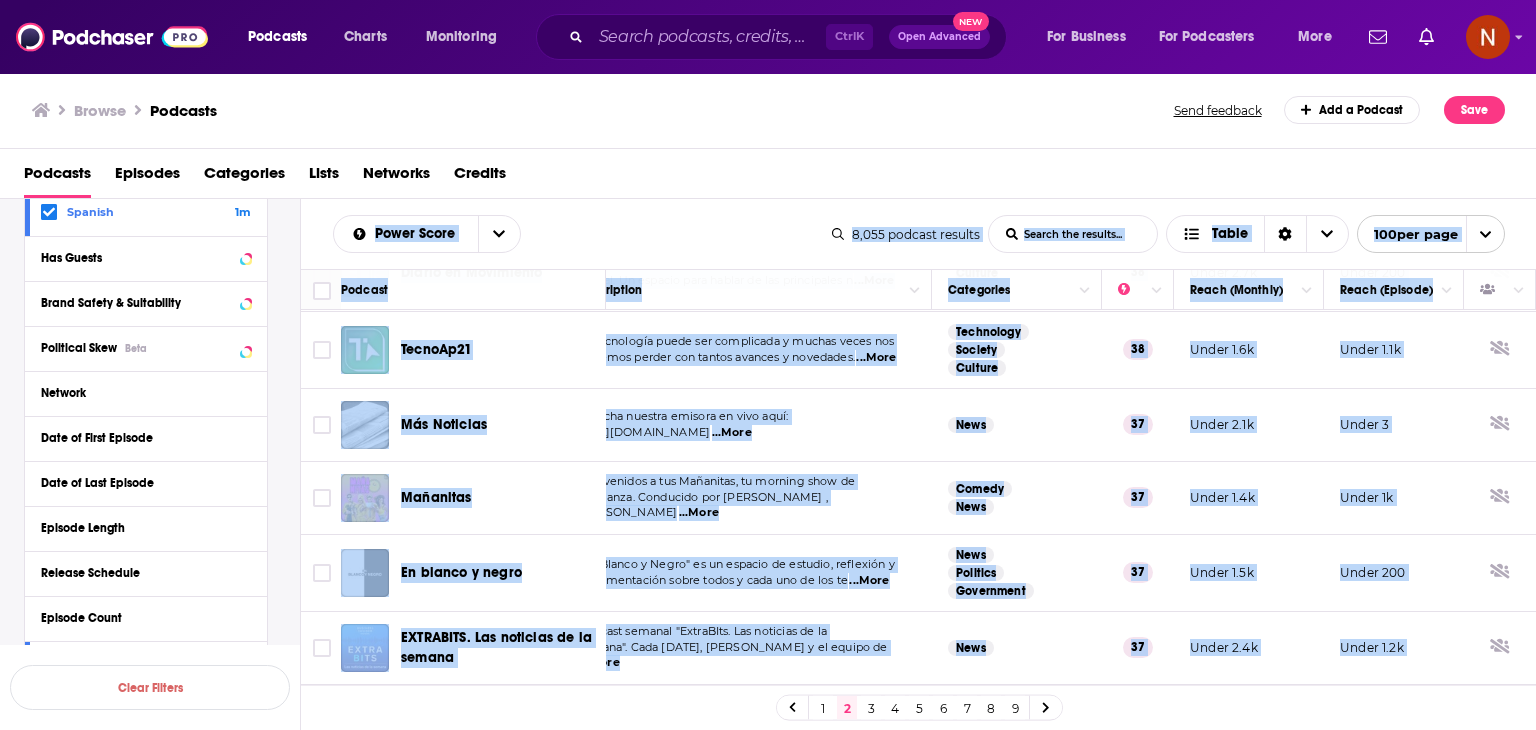 copy on "Power Score List Search Input Search the results... Table 8,055   podcast   results List Search Input Search the results... Table 100  per page Podcast Description Categories Reach (Monthly) Reach (Episode) La Cafetera La Cafetera es un show que llega por la señal de HispaTV Digital, siempre los amigos nos reunimos alreded  ...More News 49 Under 1k __ El Siglo 21 es Hoy Tecnología, ciencia y entretenimiento: Consejos de series, aplicaciones y aparatos: Tecnología para las perso  ...More Technology Tech News News 49 1.8k-3.8k 2k-3.8k Noticias de Tecnología Express El podcast sobre noticias tecnológicas con la información que necesitas en el tiempo que tienes. ¡Mas tecnol  ...More News Tech News Technology 49 2.3k-4.3k Under 630 Nuestra Voz Programa de opinión de la periodista Amelia Rueda transmitido todos los días por Radio Monumental   ...More News Society Culture 49 3.6k-5.6k Under 1.2k La Hora de la Verdad La Hora de la Verdad con Fernando Londoño Hoyos. News Politics 49 1.5k-3.5k Under 200 Noticias Par..." 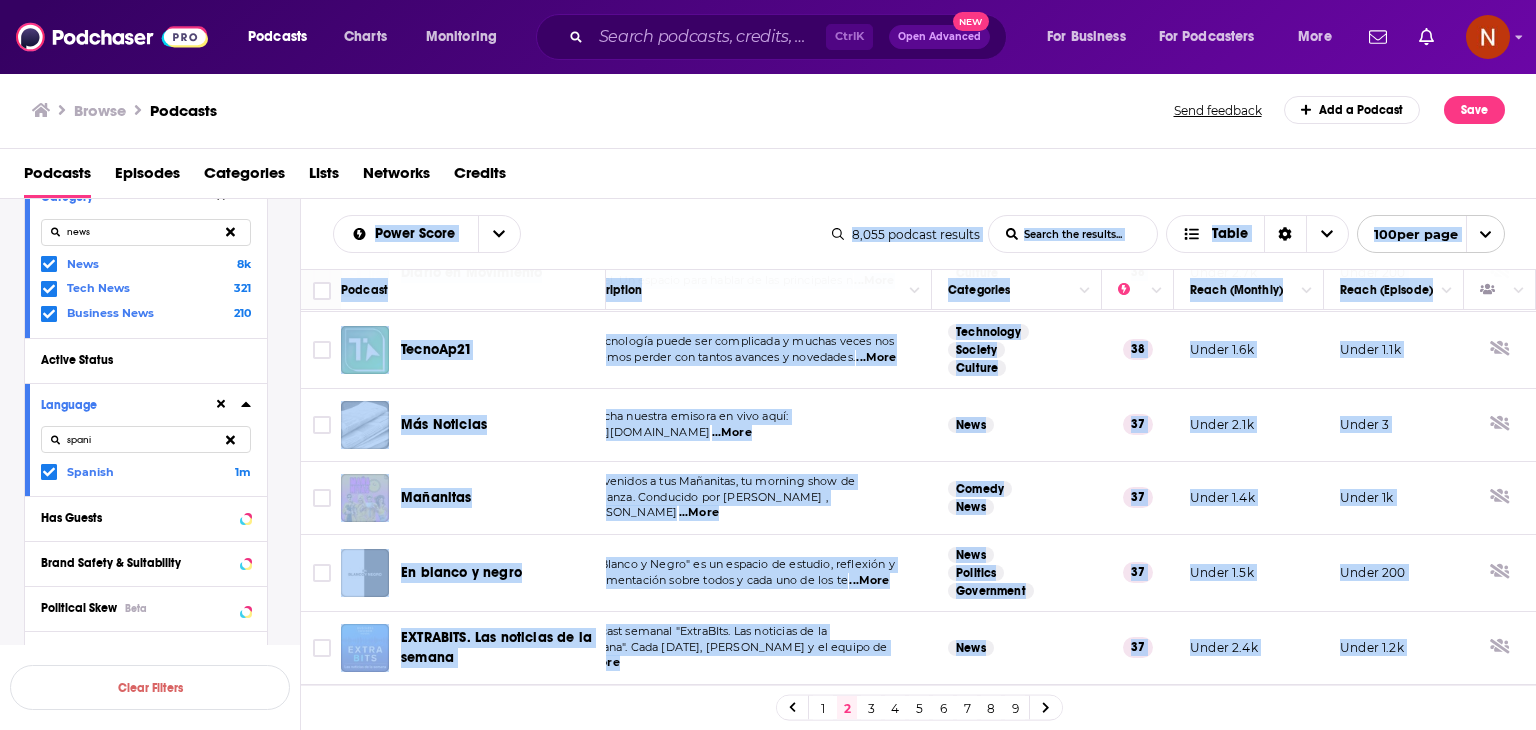 scroll, scrollTop: 240, scrollLeft: 0, axis: vertical 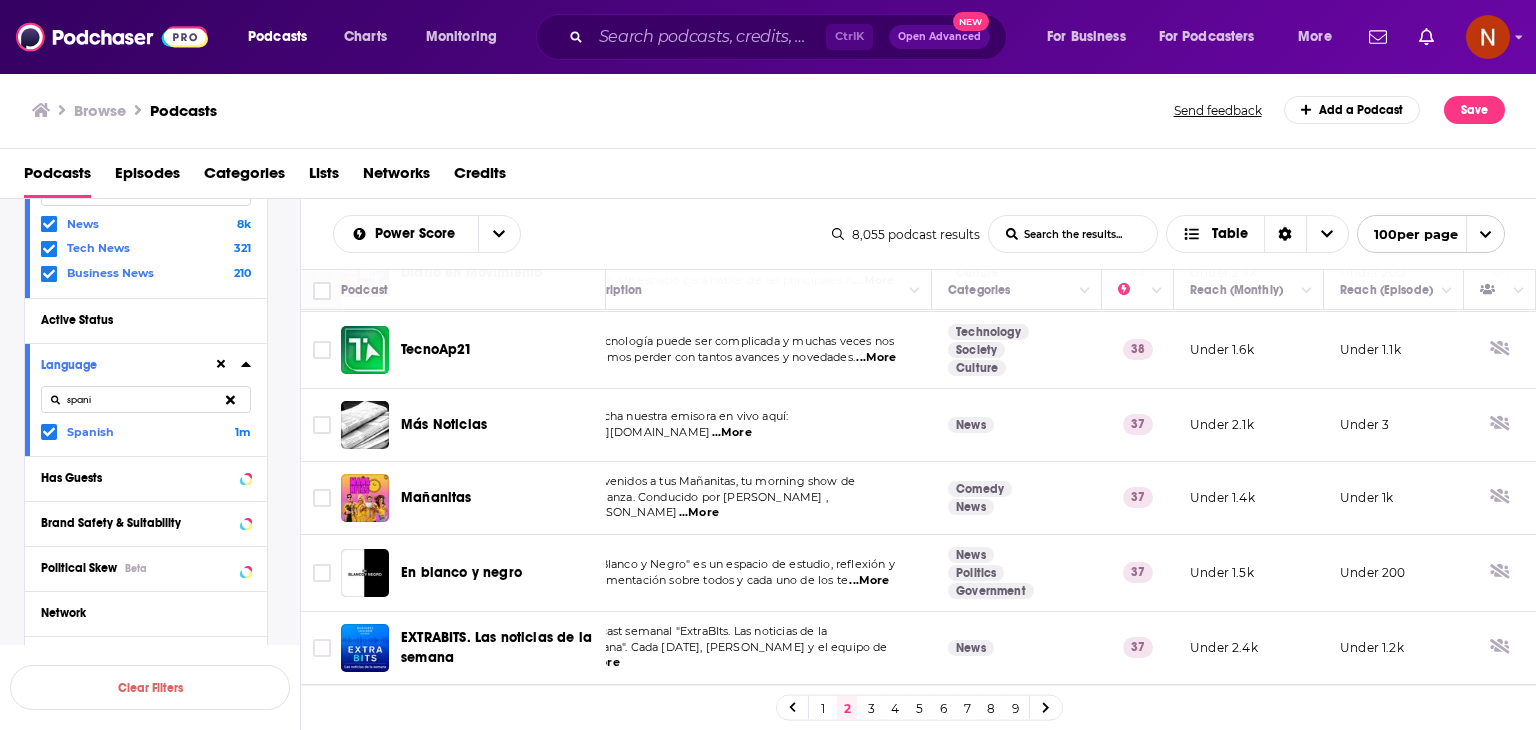 click 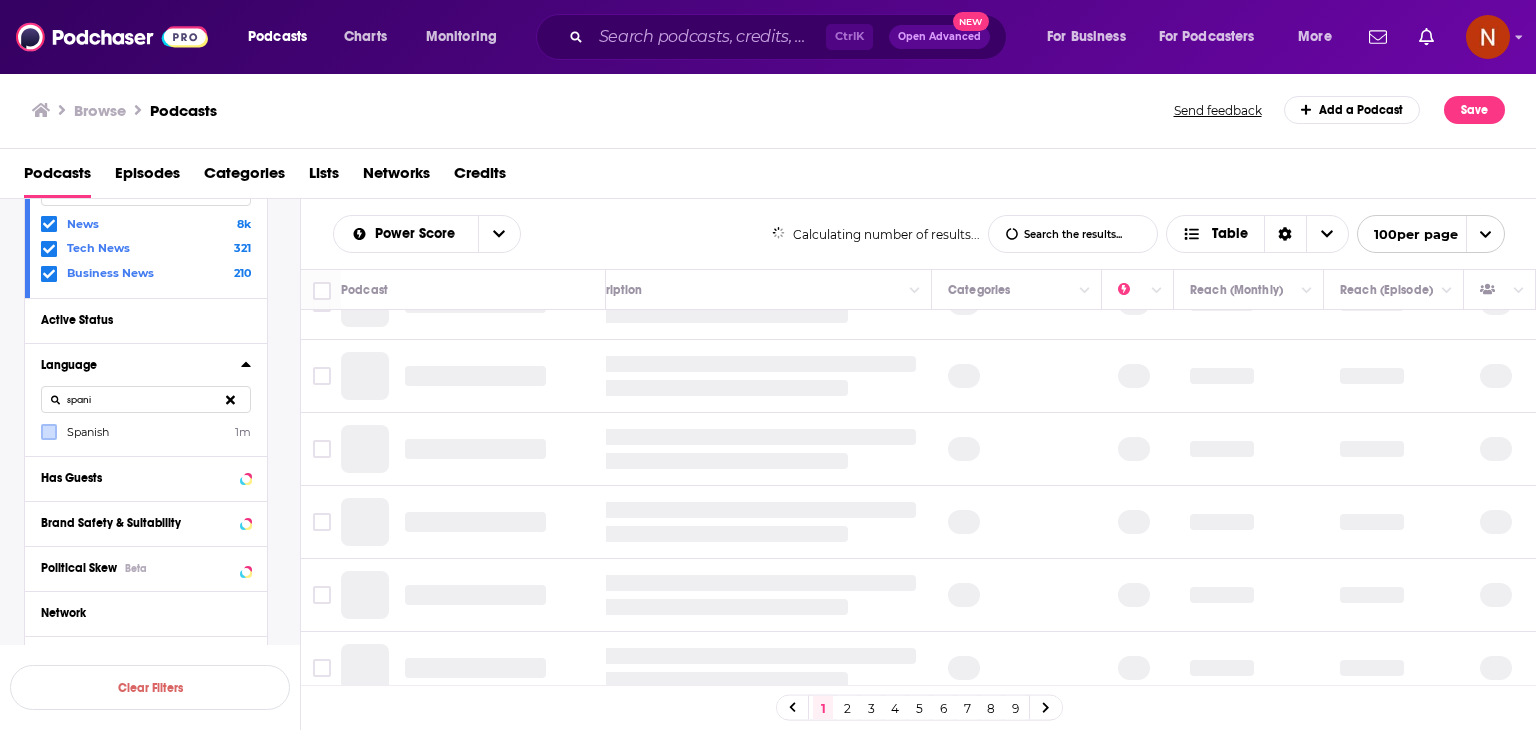 scroll, scrollTop: 728, scrollLeft: 44, axis: both 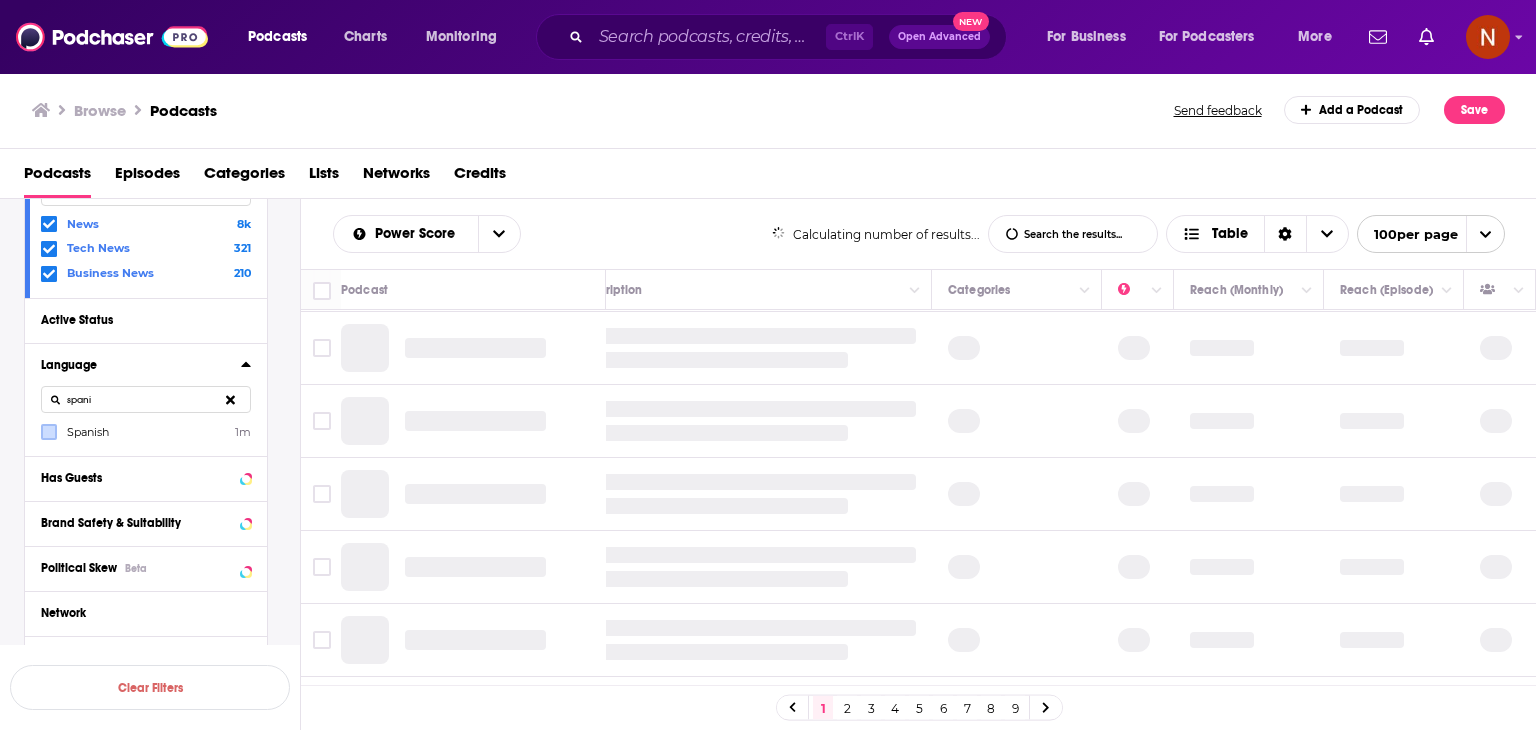 click on "spani" at bounding box center (146, 399) 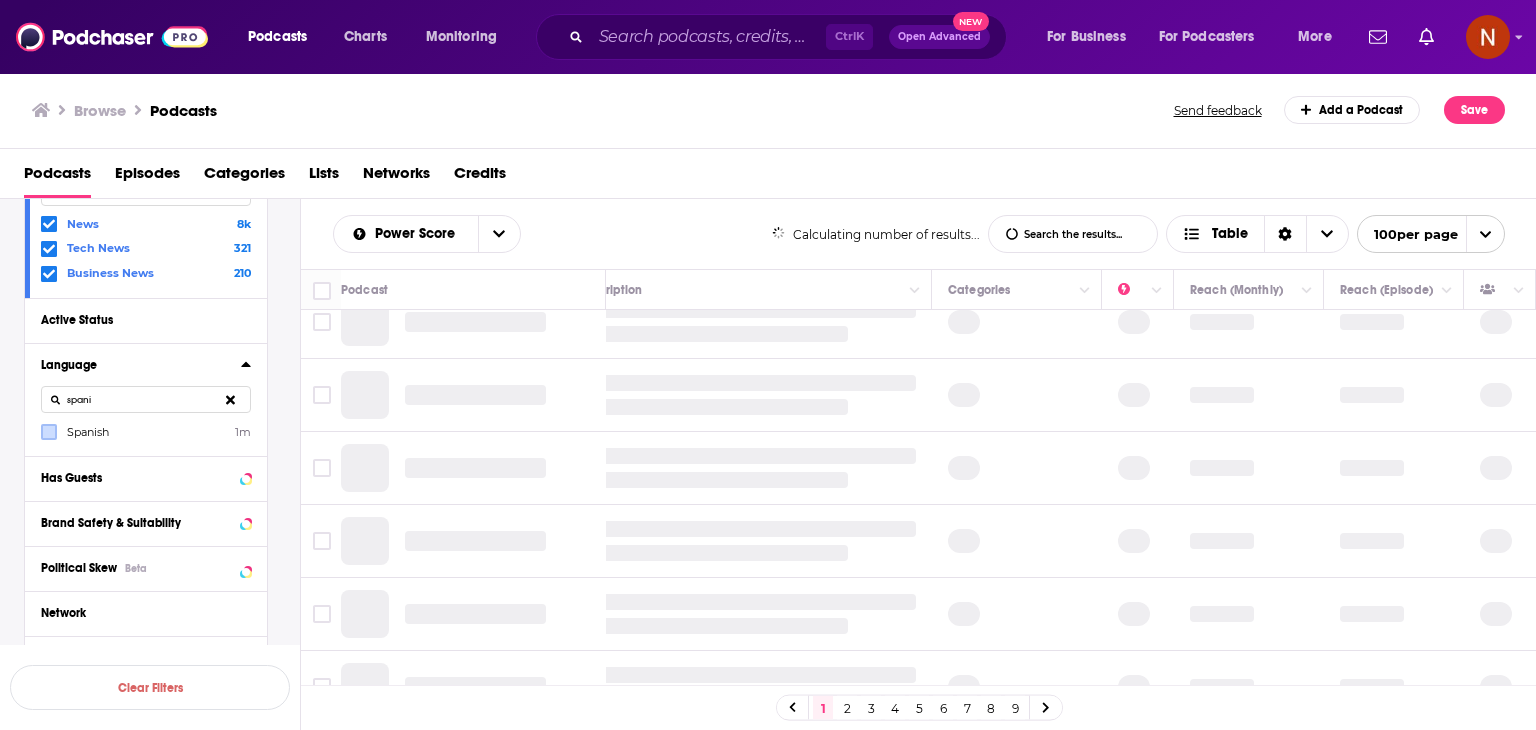click on "spani" at bounding box center [146, 399] 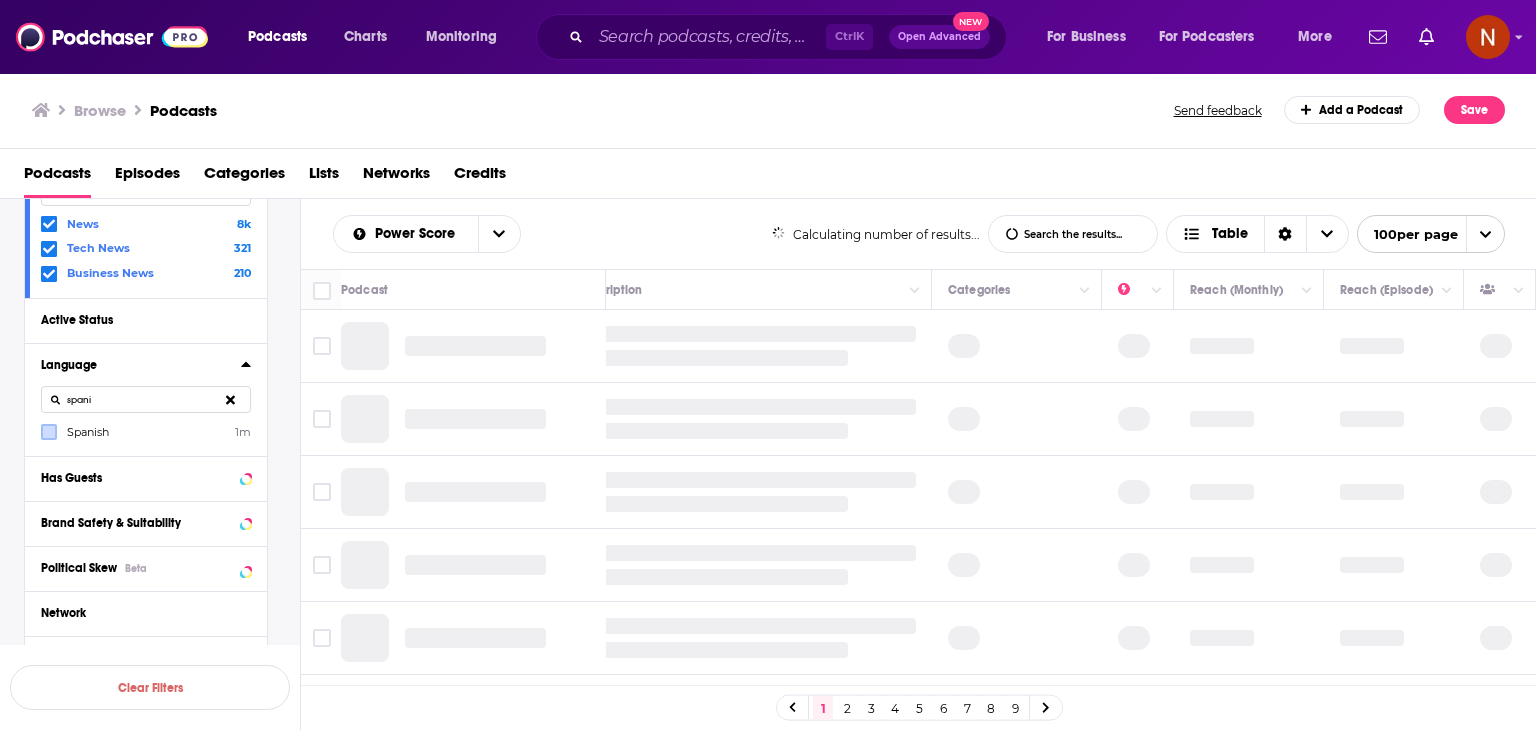 click on "spani" at bounding box center (146, 399) 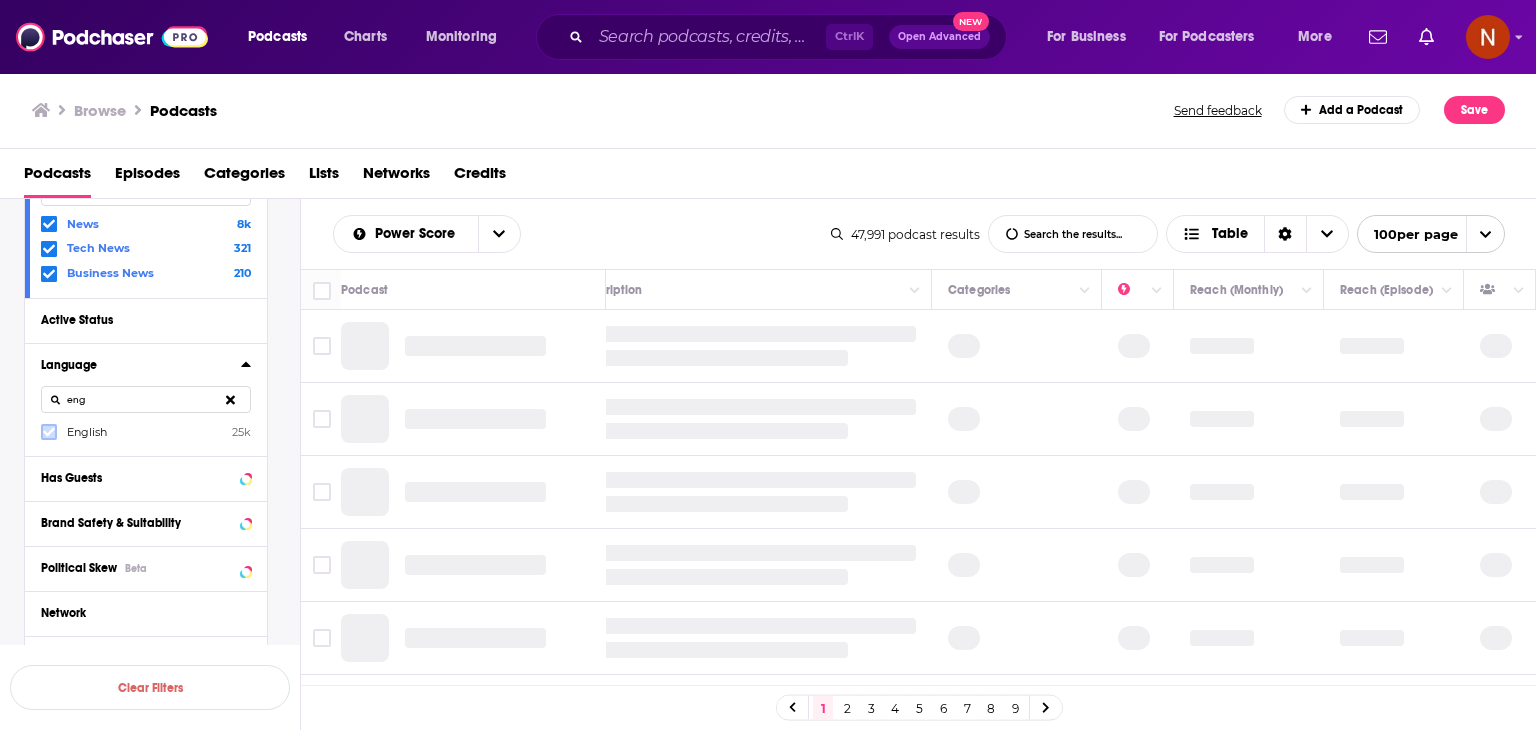 type on "eng" 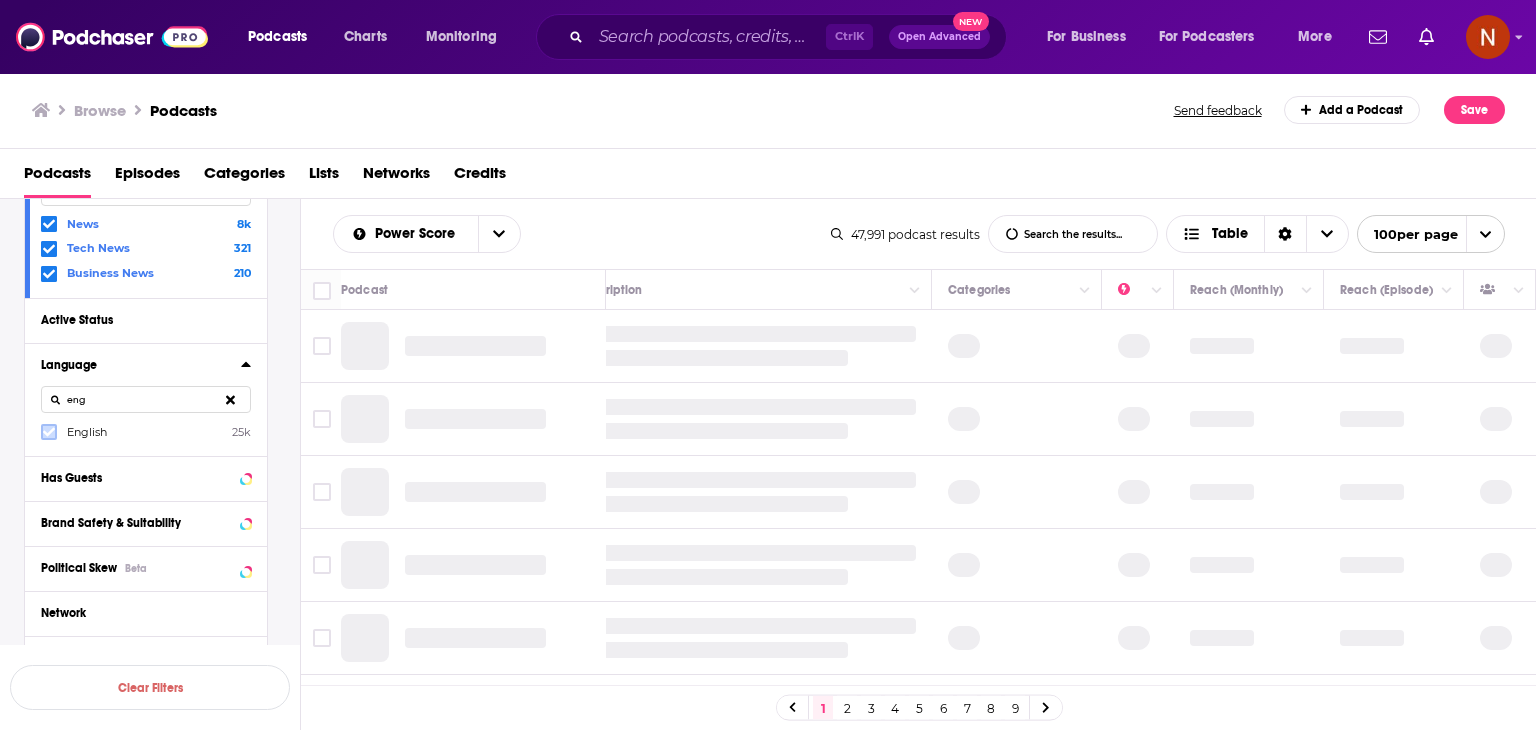 click 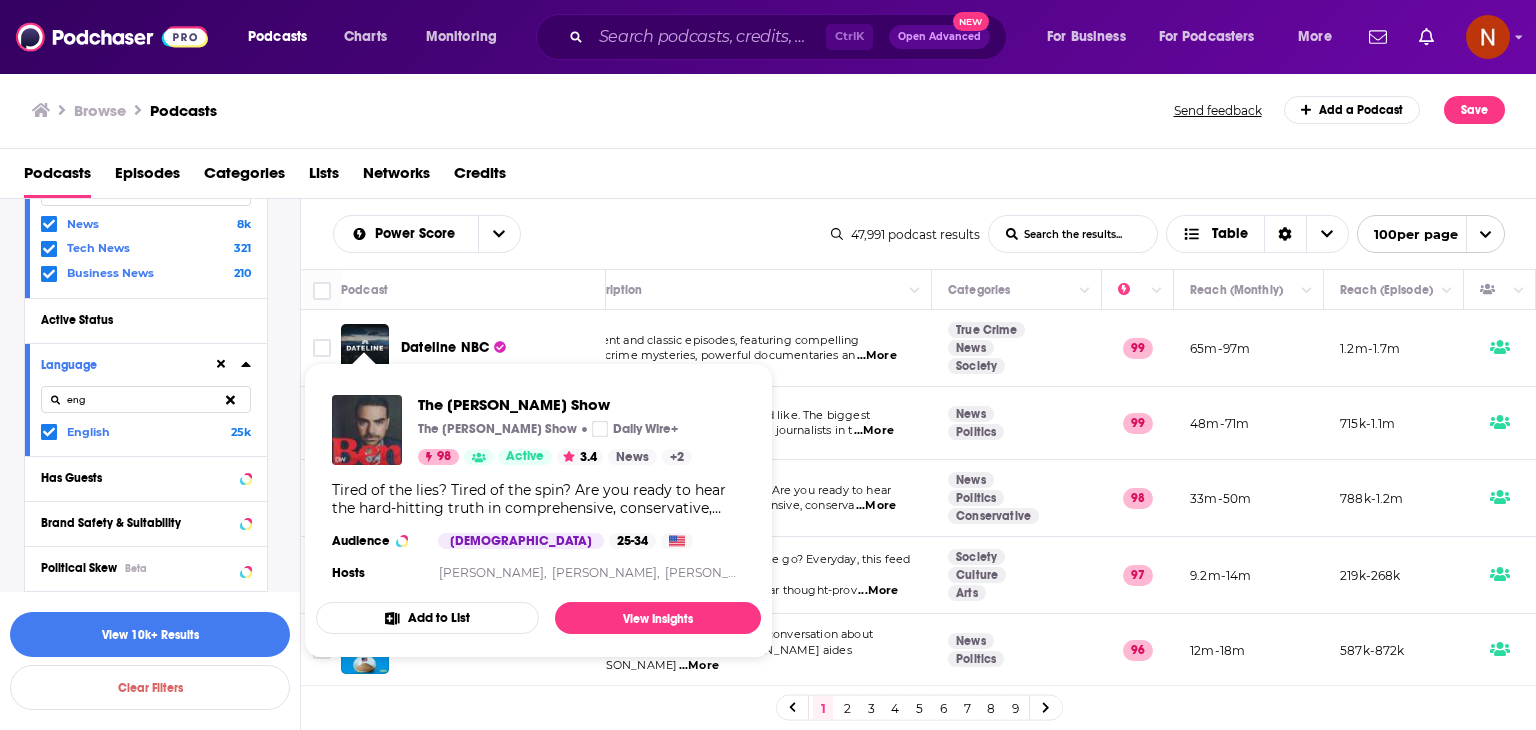 click on "Power Score List Search Input Search the results... Table" at bounding box center (582, 234) 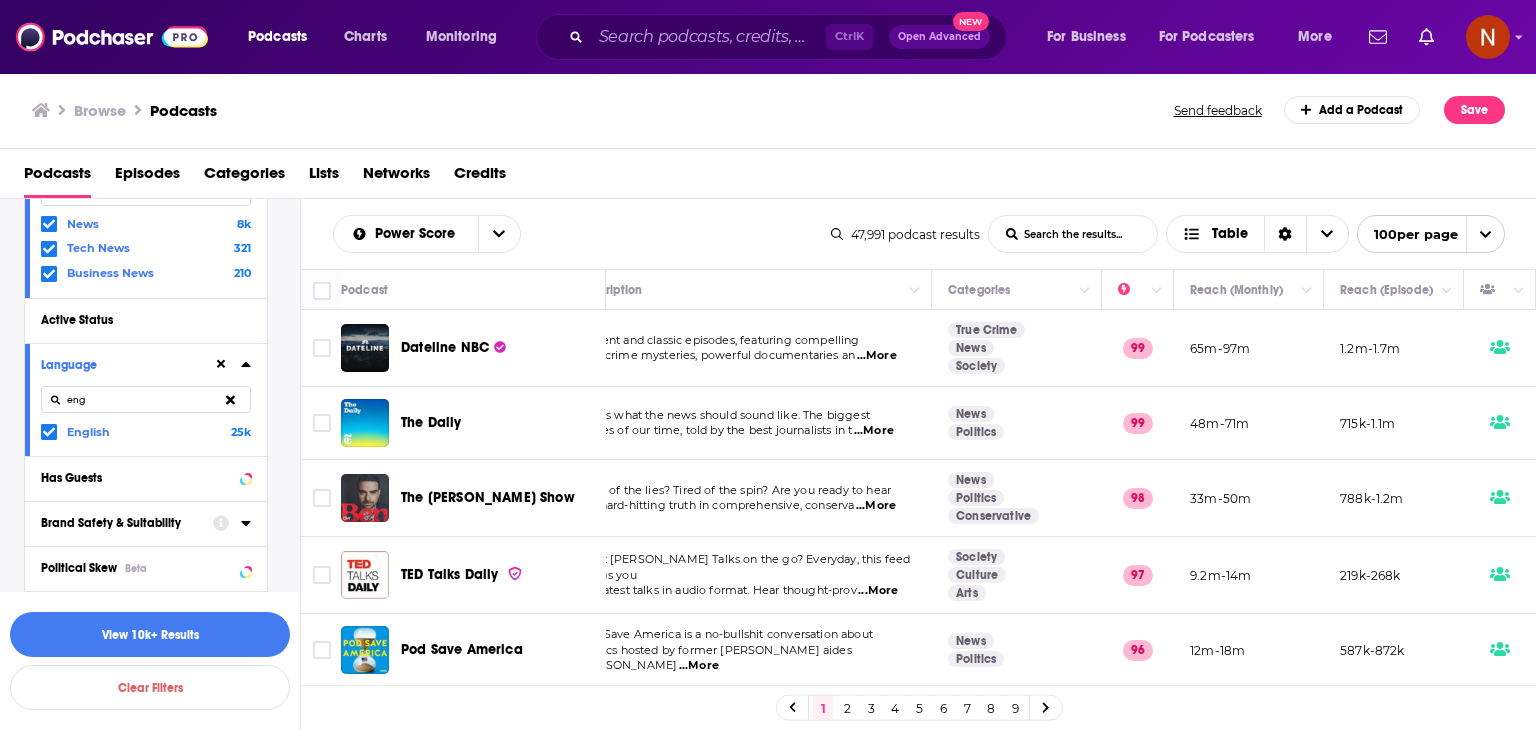scroll, scrollTop: 0, scrollLeft: 0, axis: both 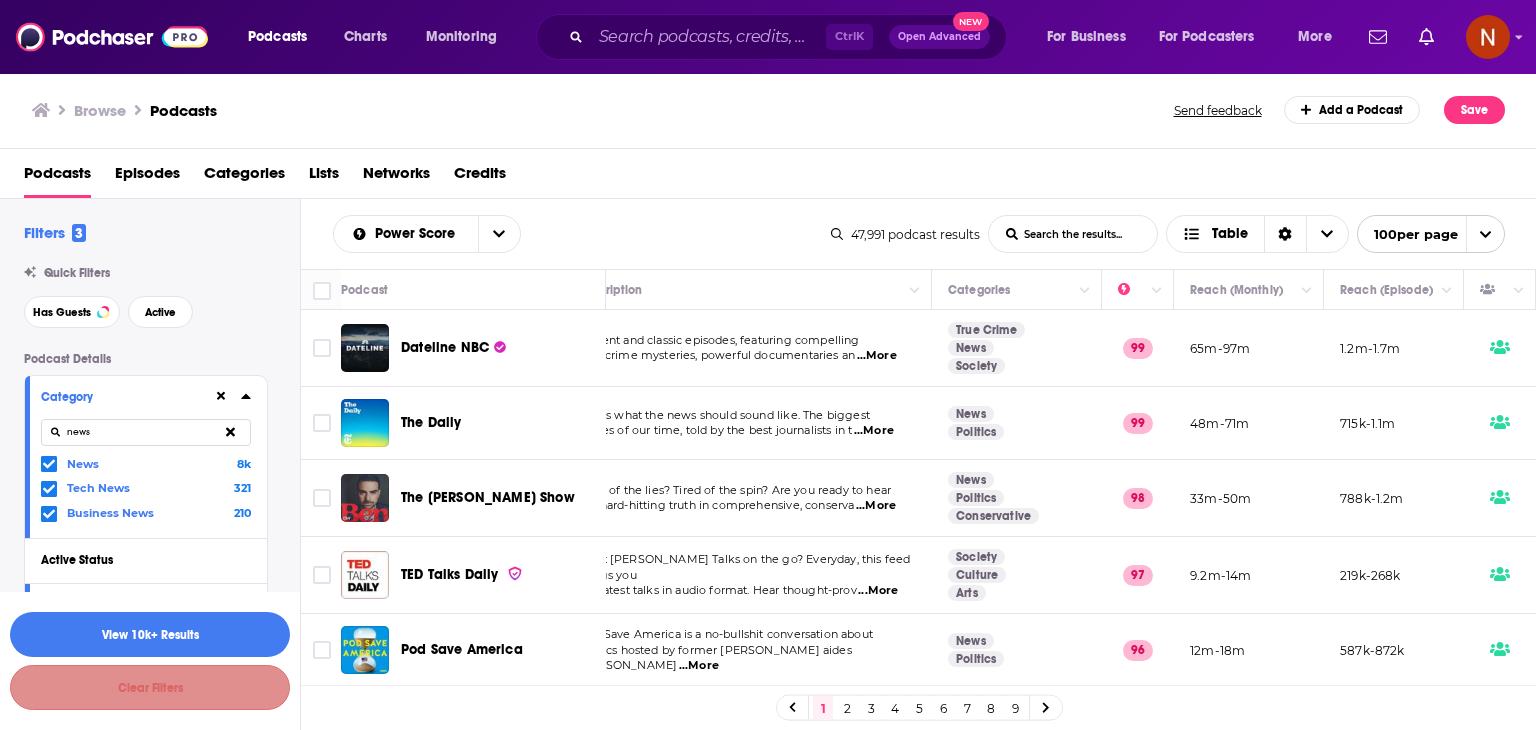 click on "Clear Filters" at bounding box center [150, 687] 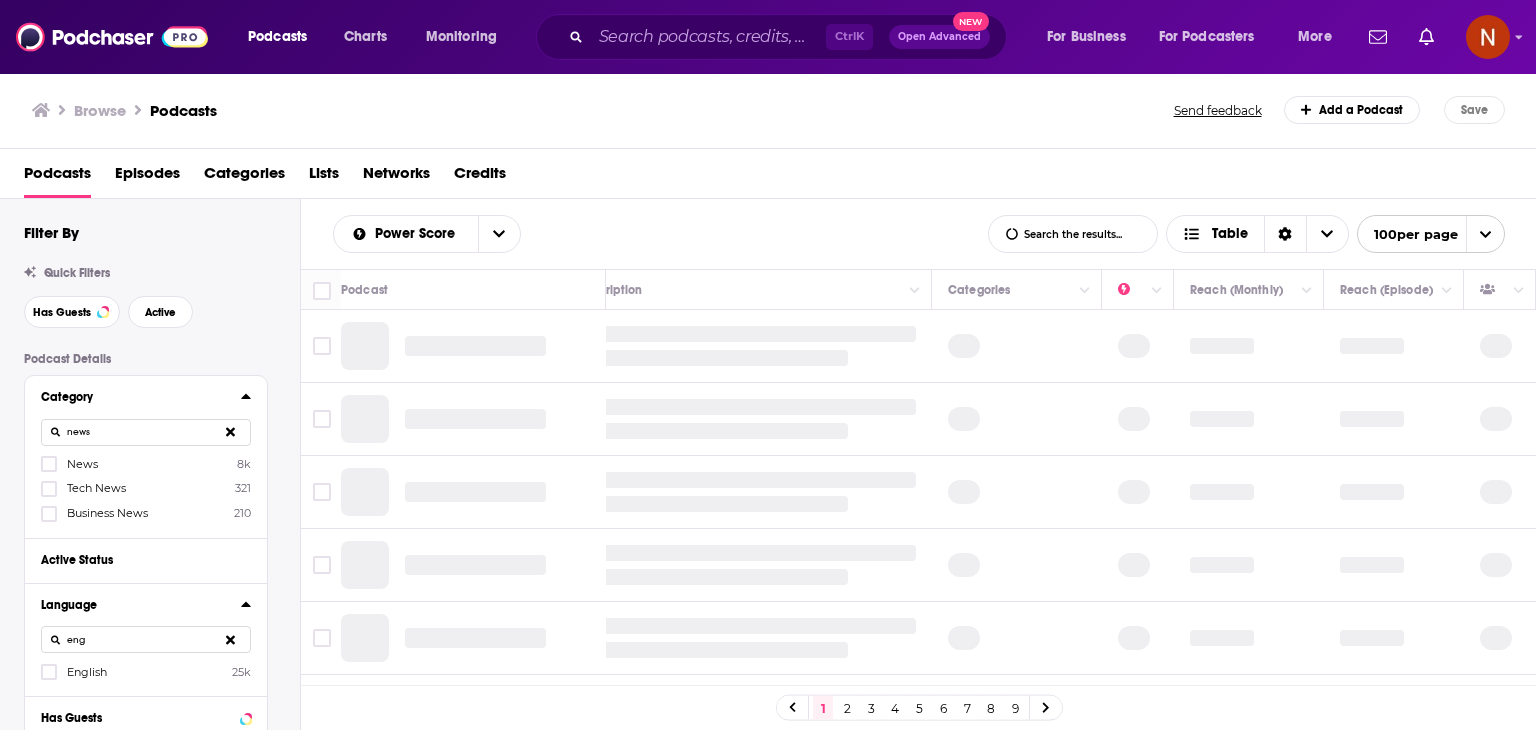 click 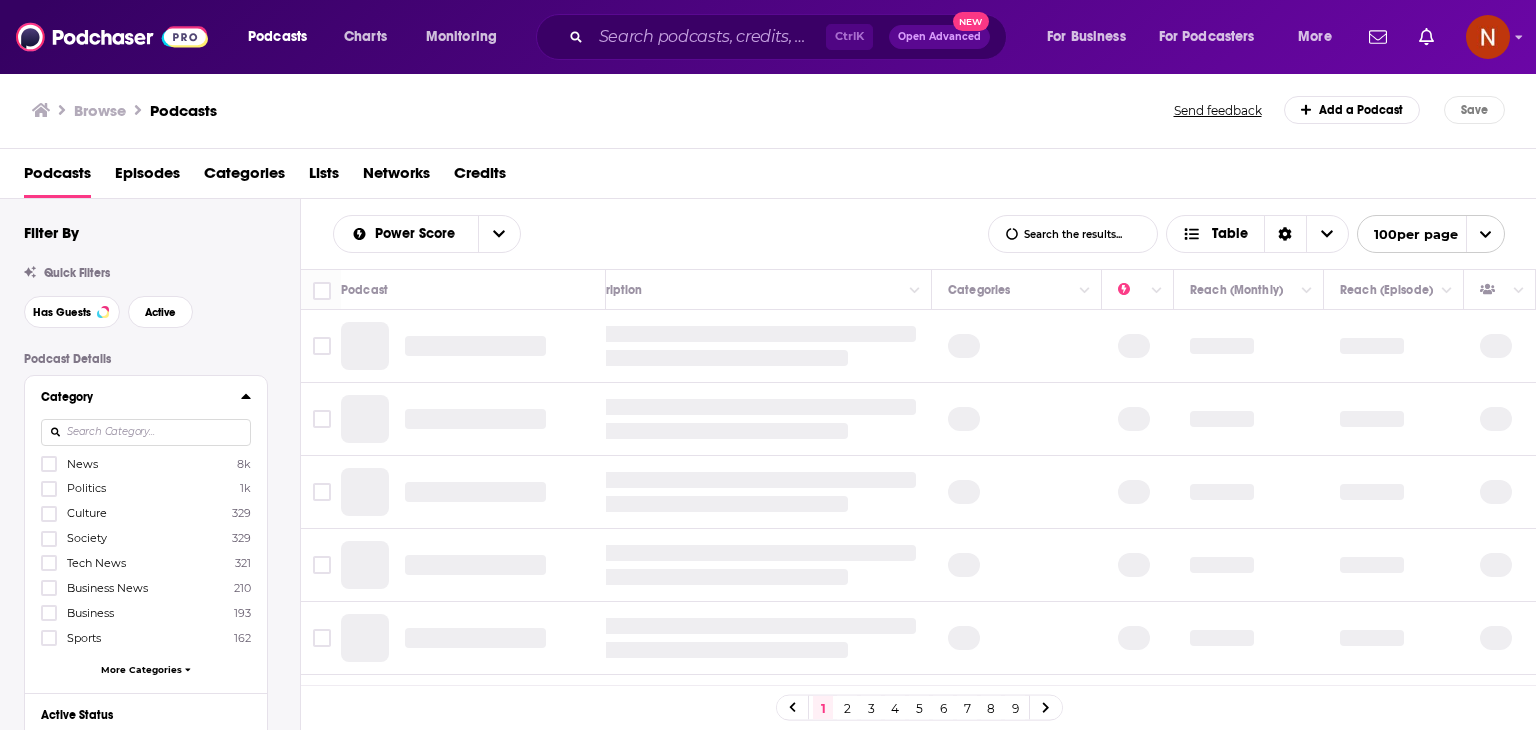 click at bounding box center (146, 432) 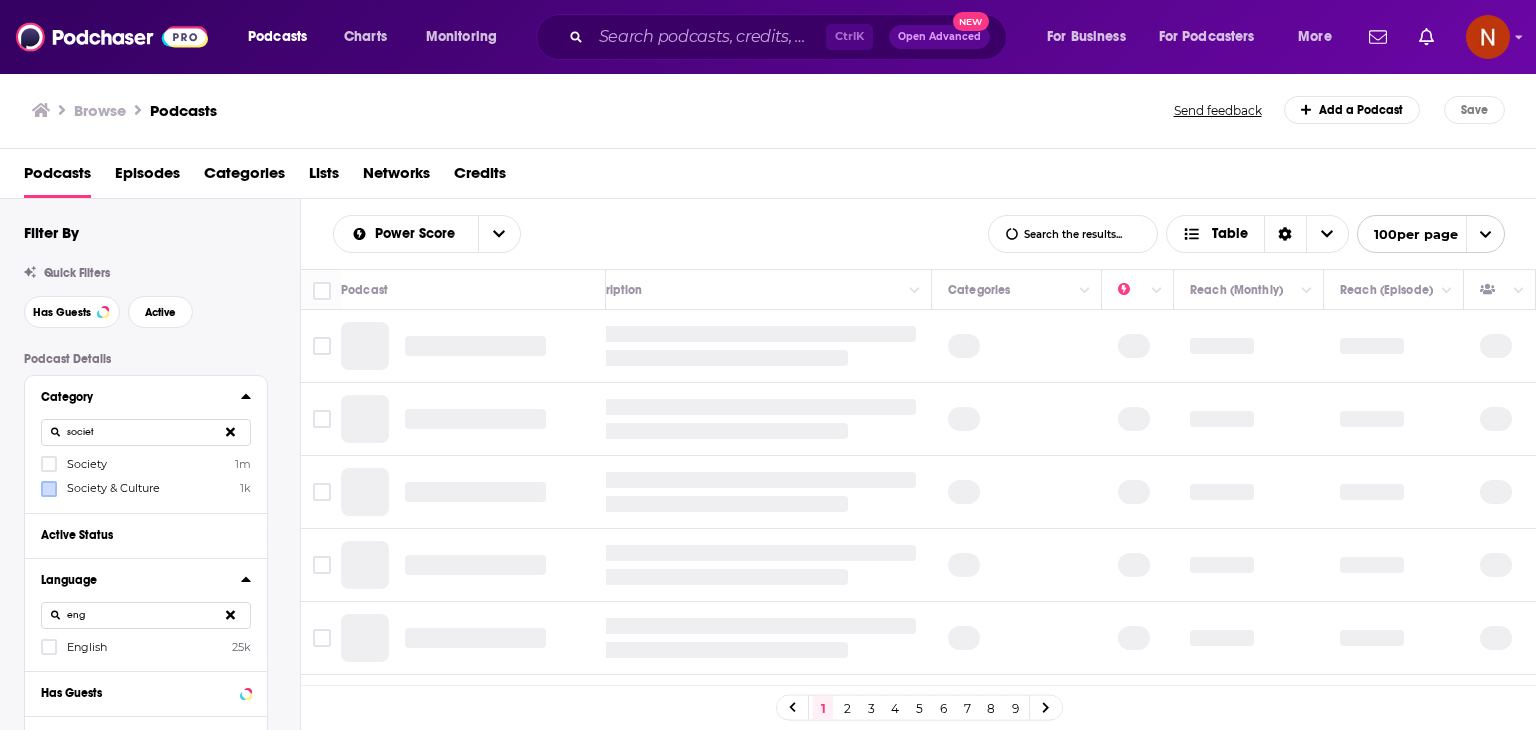 type on "societ" 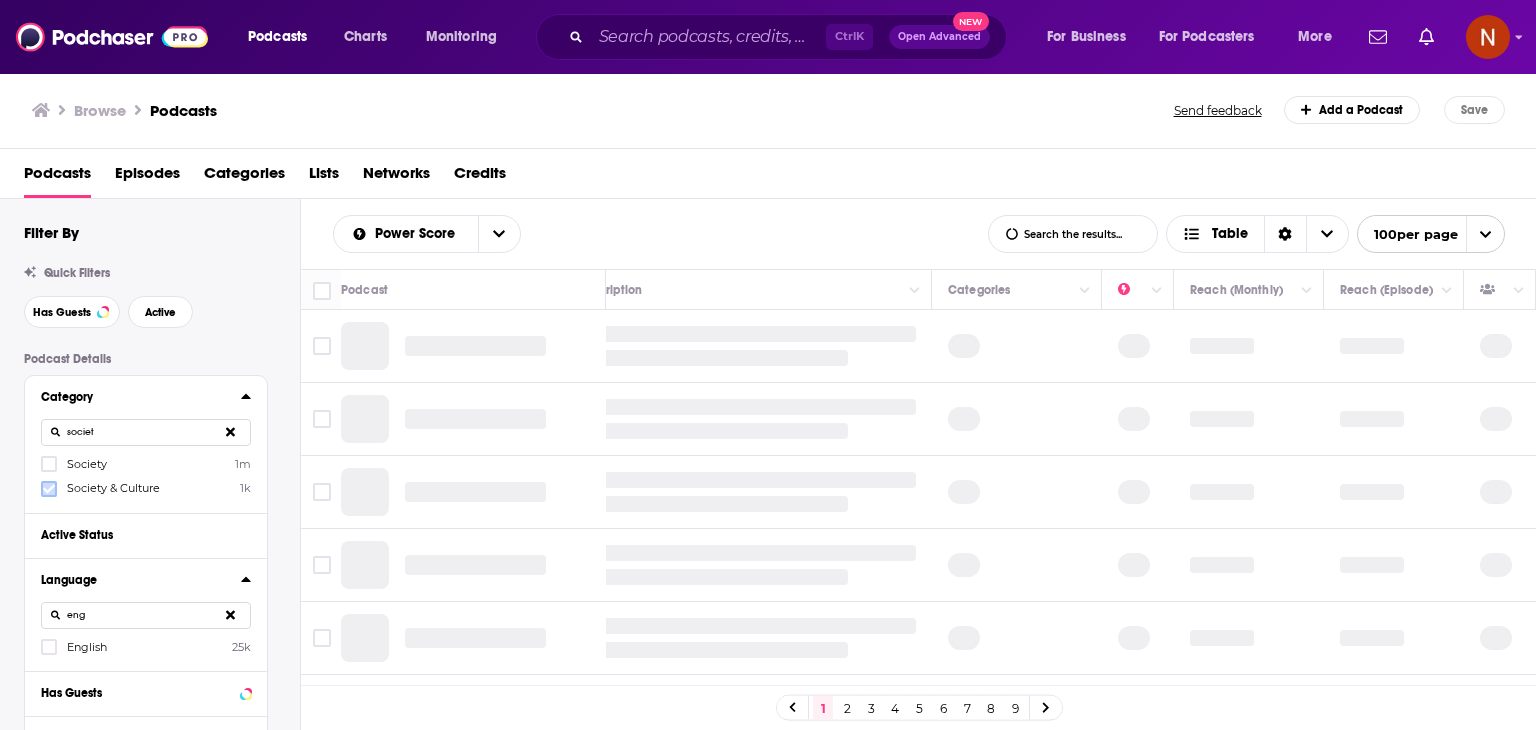 click 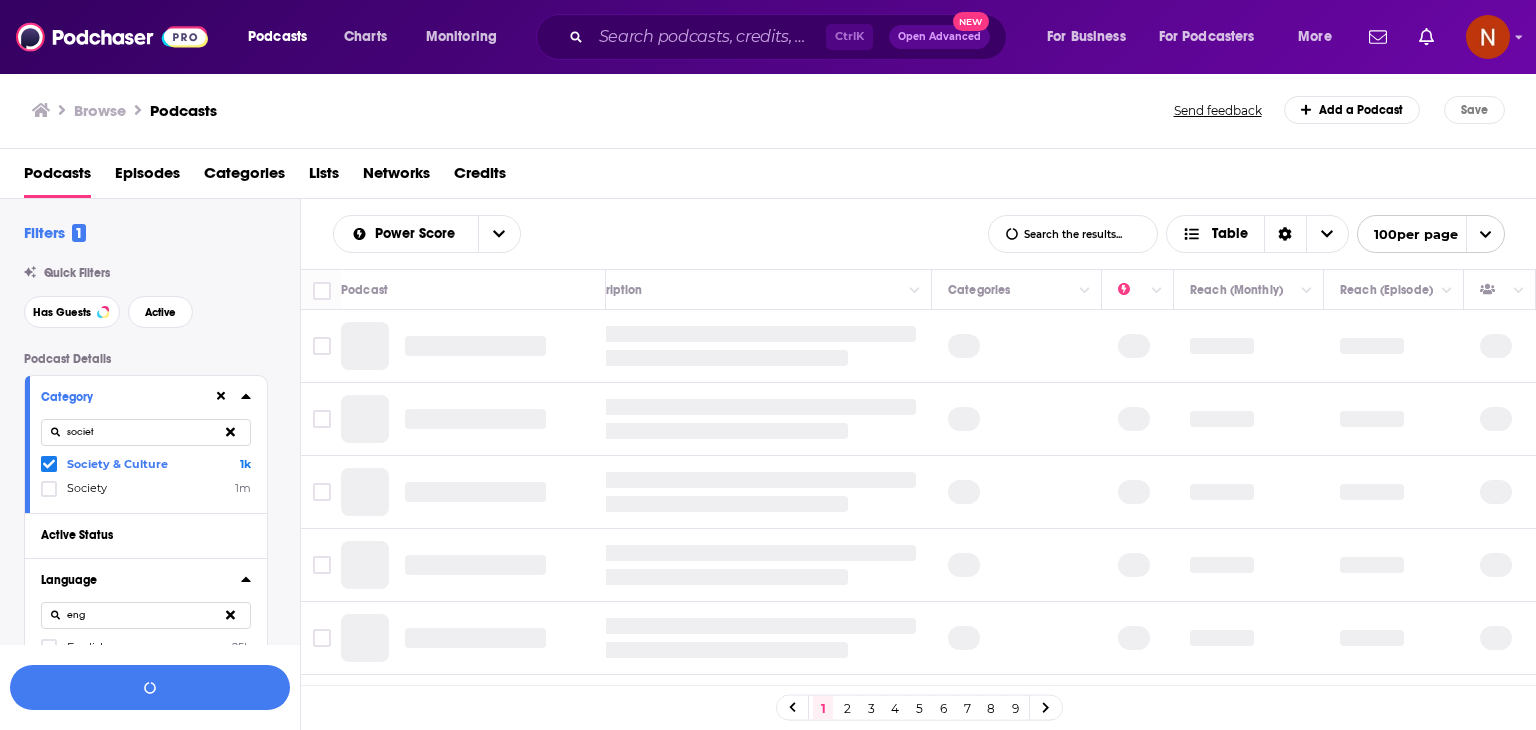click 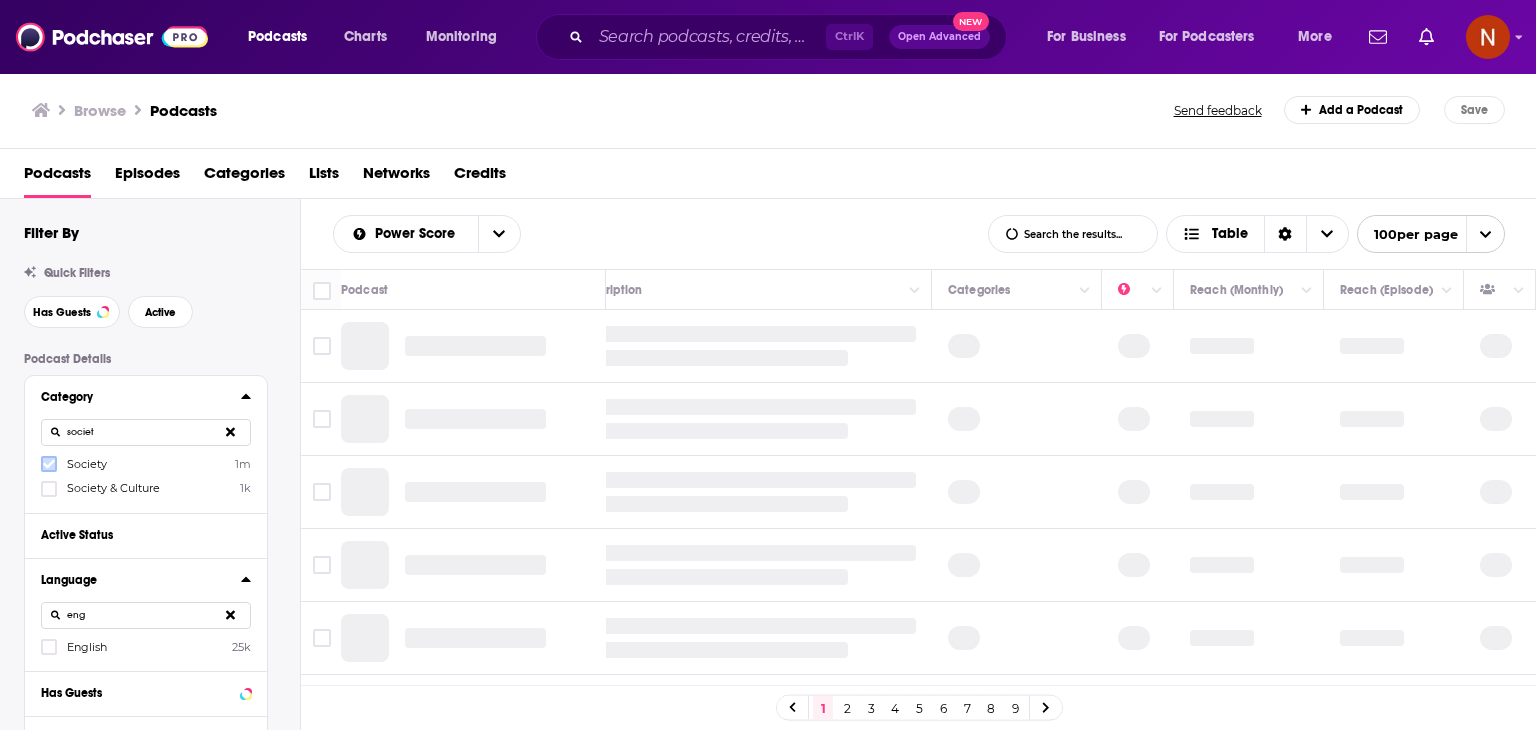 click 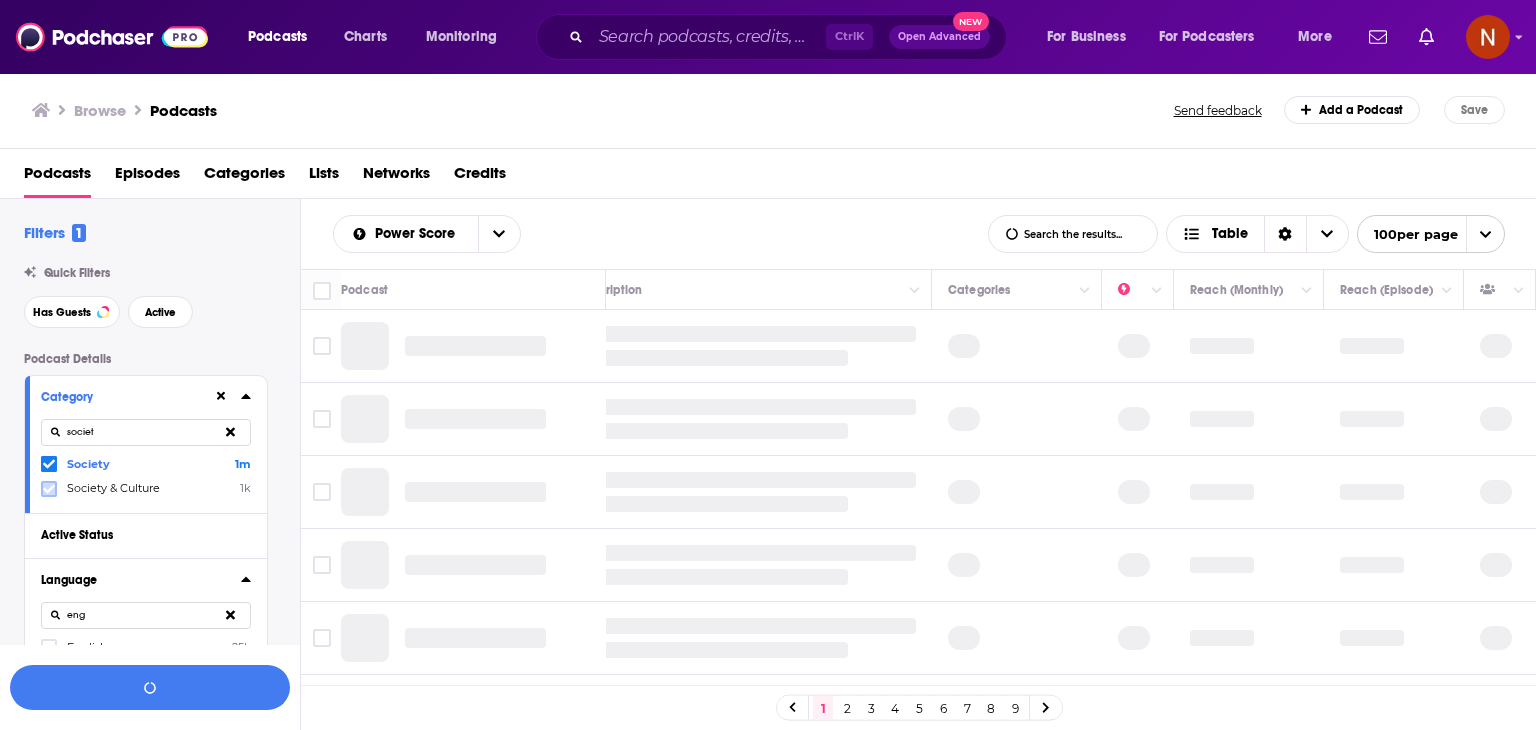 click 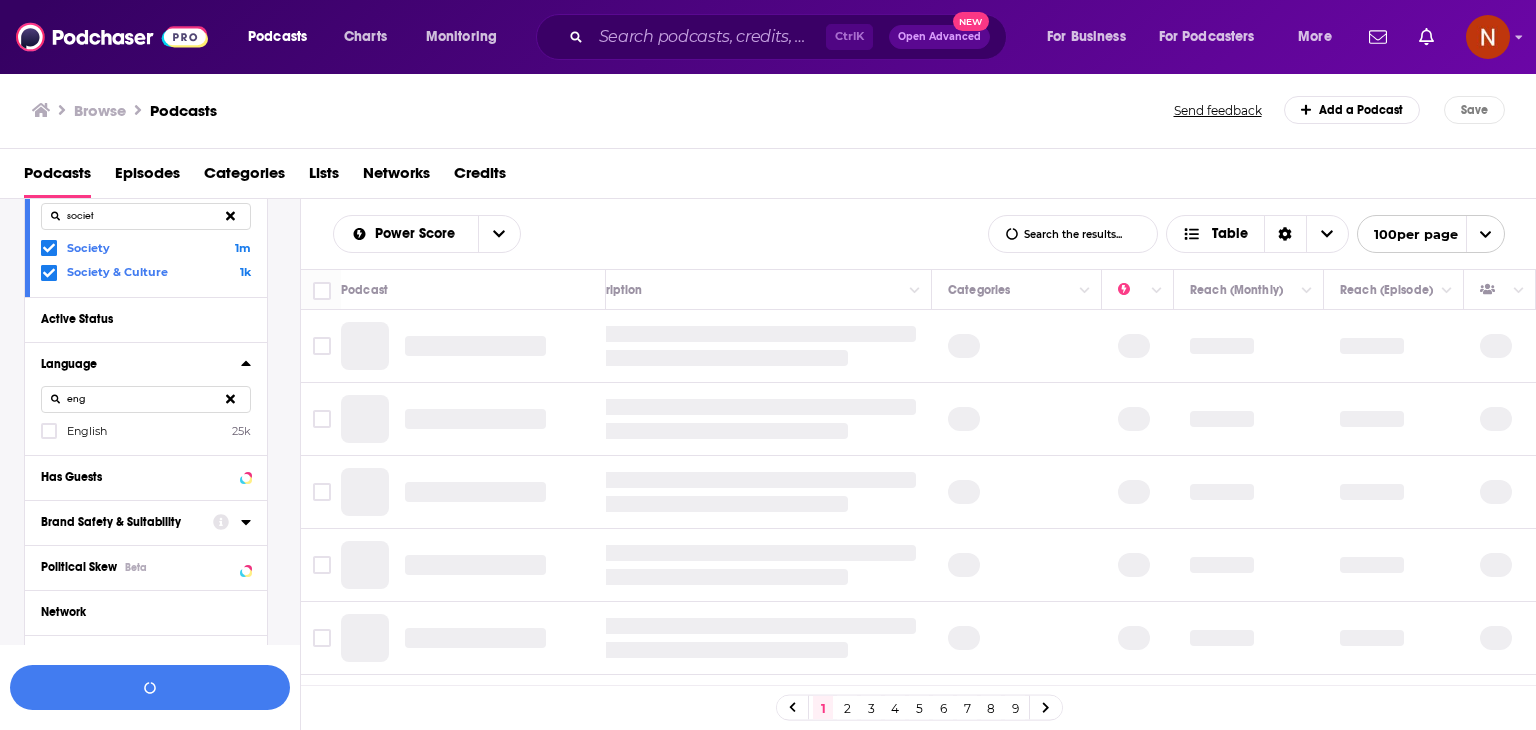 scroll, scrollTop: 216, scrollLeft: 0, axis: vertical 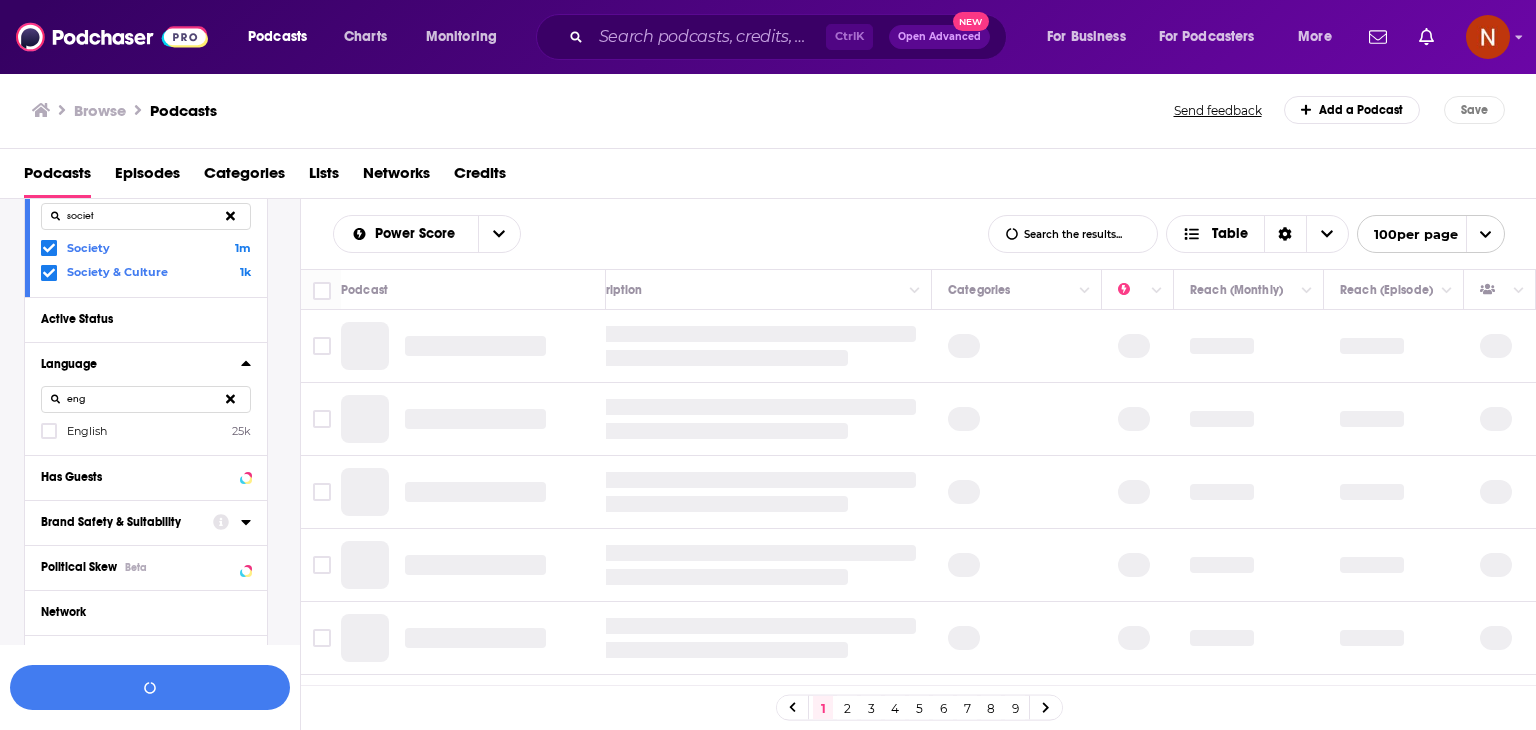 click on "eng" at bounding box center [146, 399] 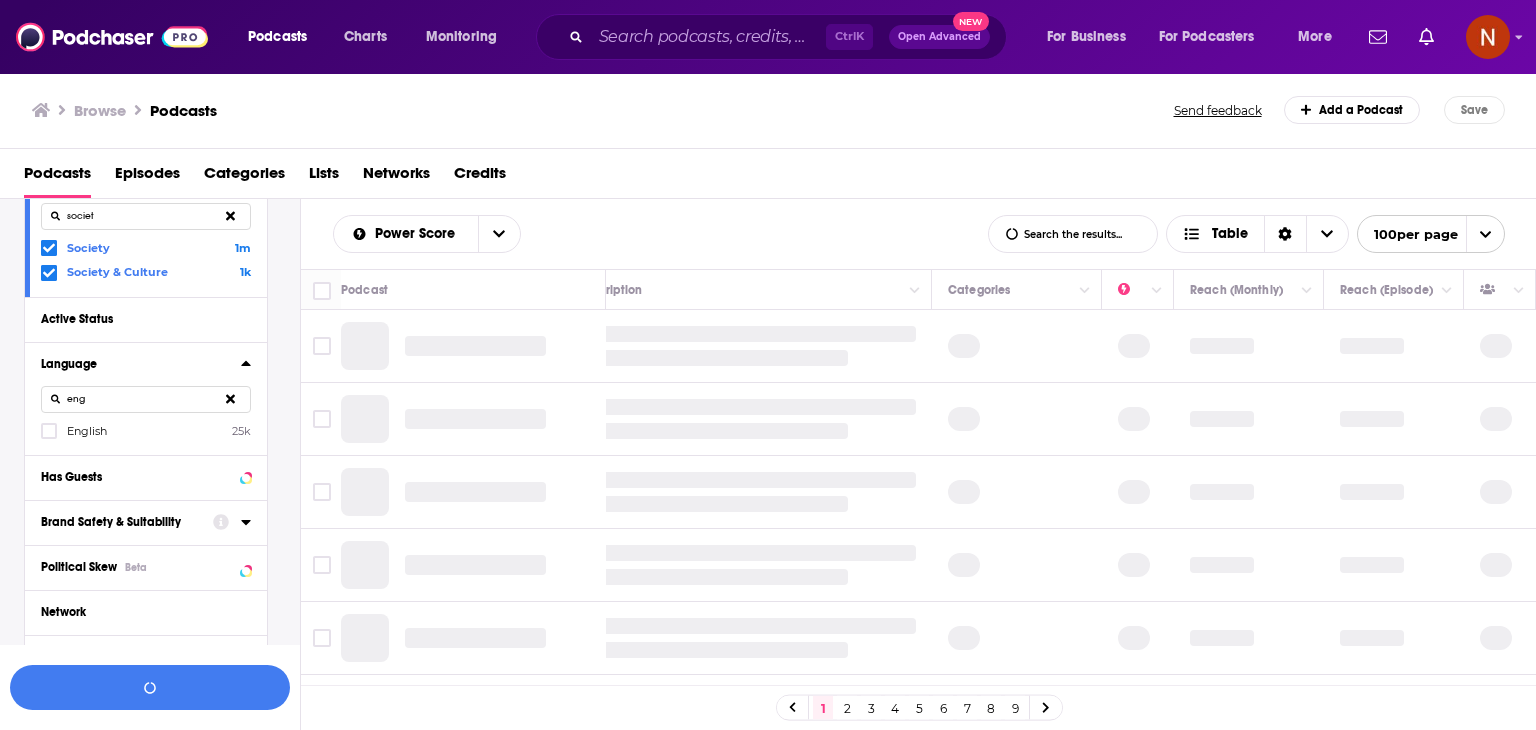 click on "eng" at bounding box center (146, 399) 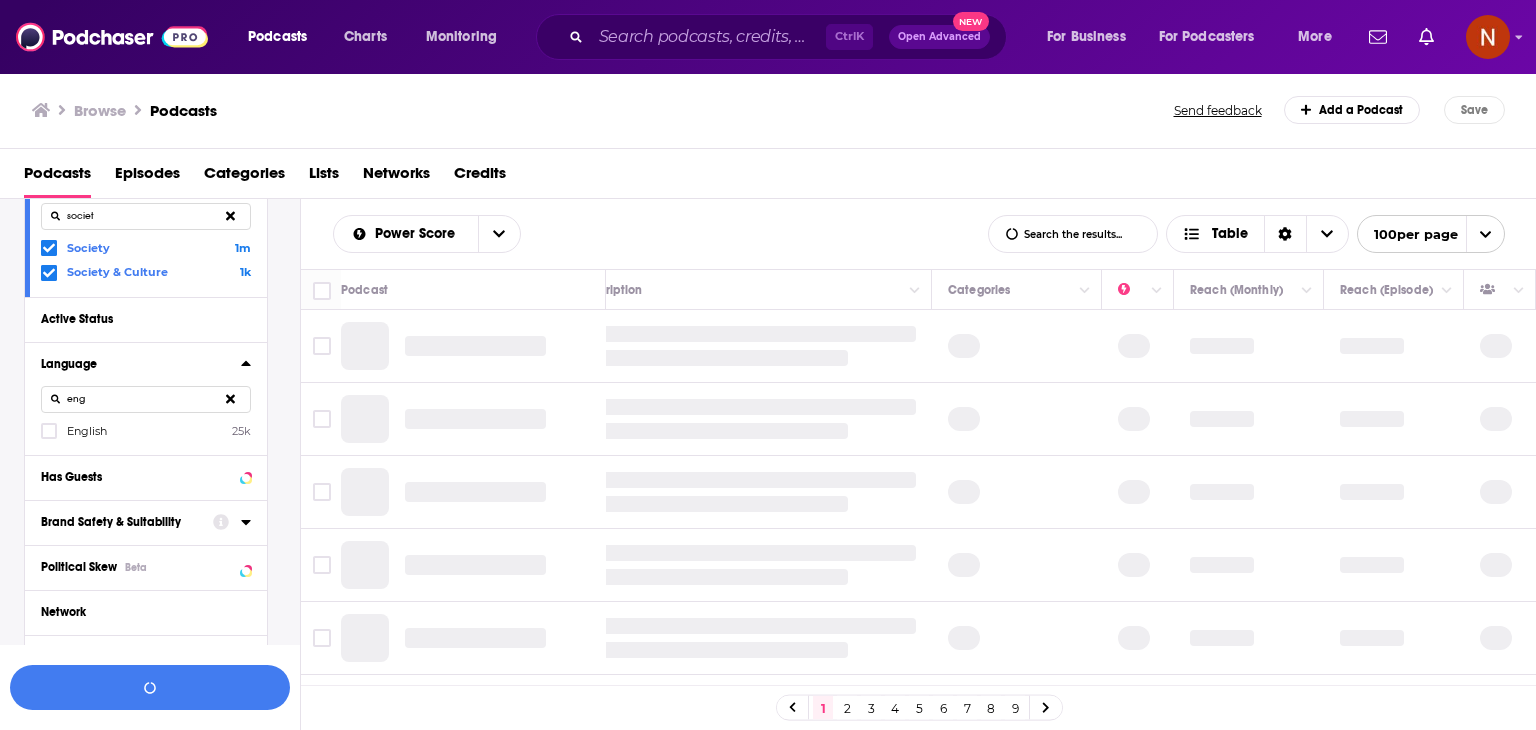 click on "eng" at bounding box center [146, 399] 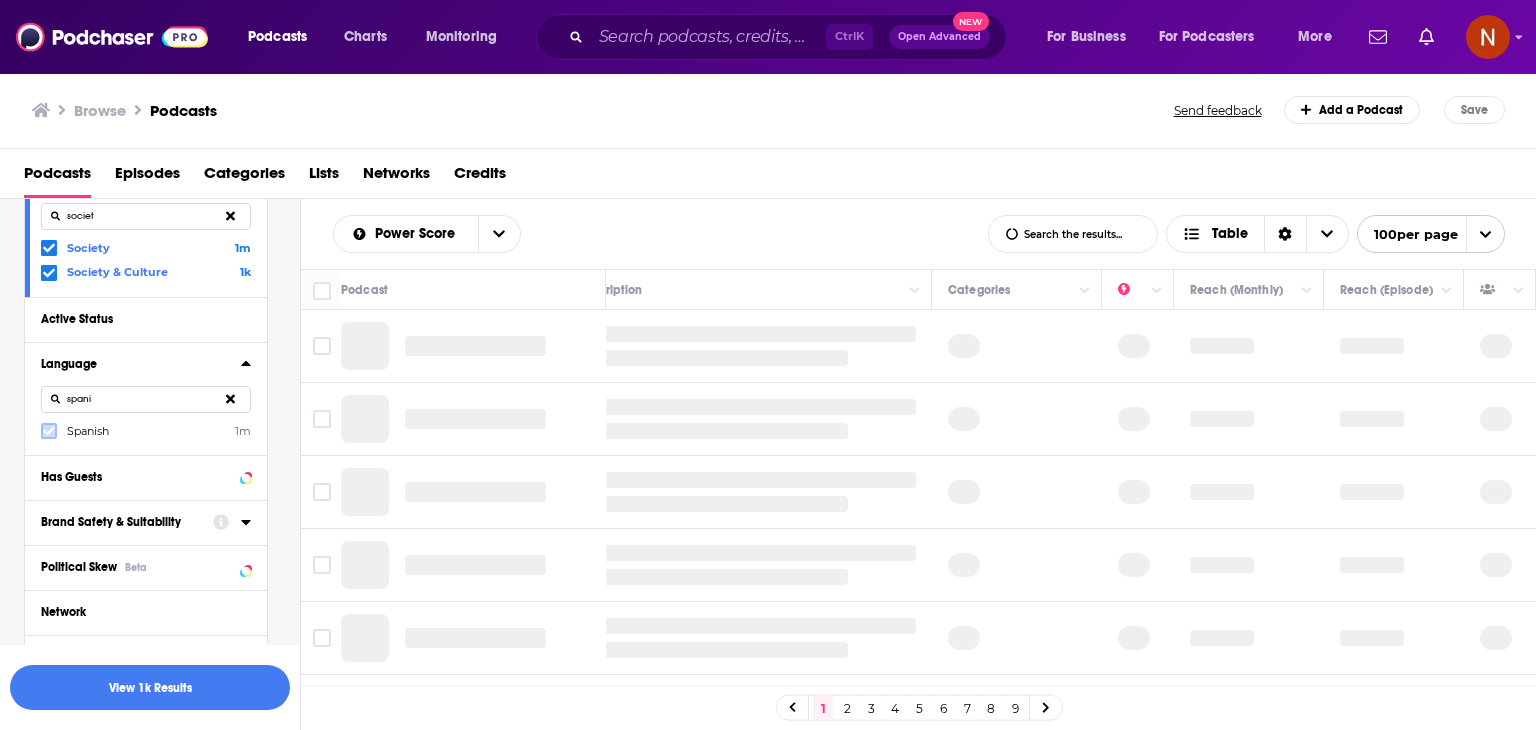 click 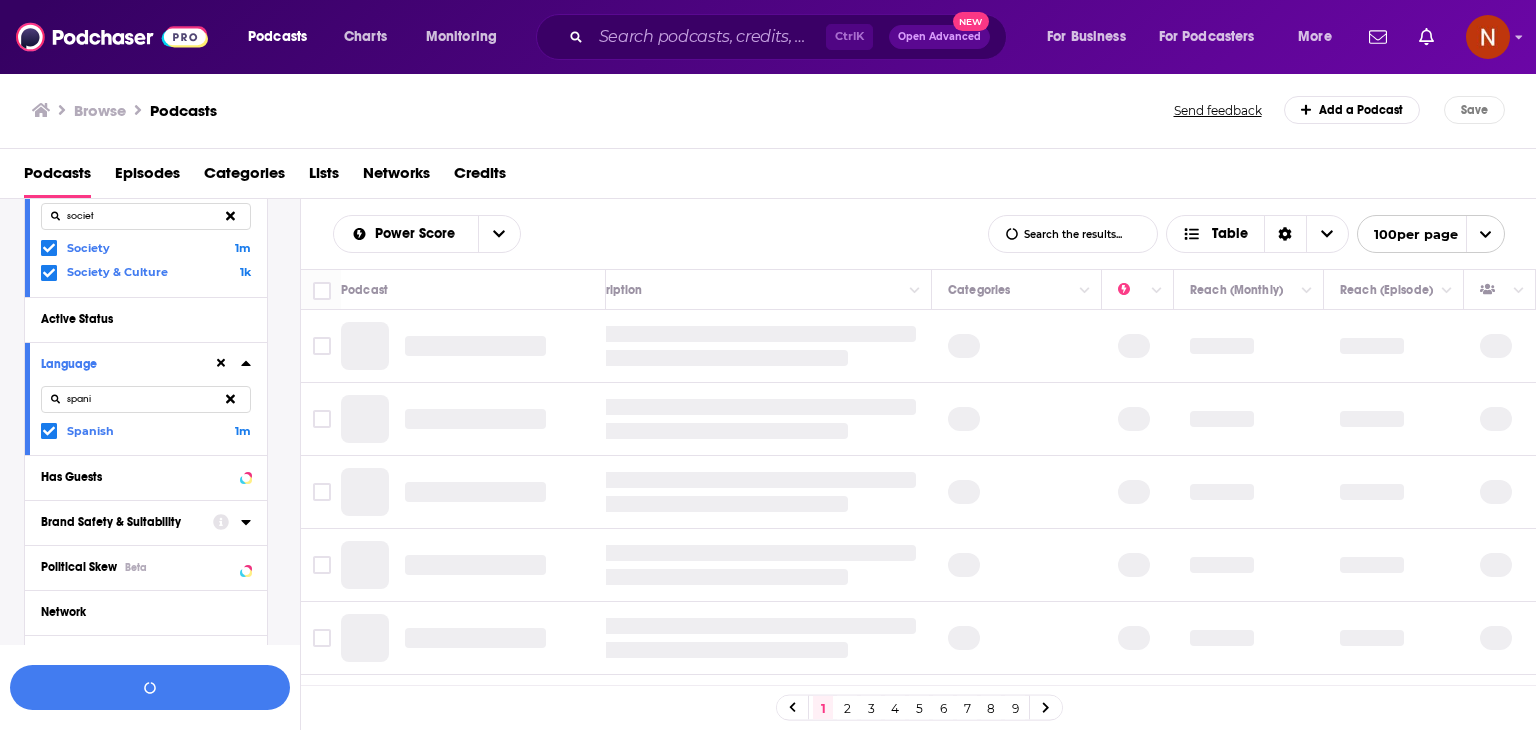 scroll, scrollTop: 312, scrollLeft: 0, axis: vertical 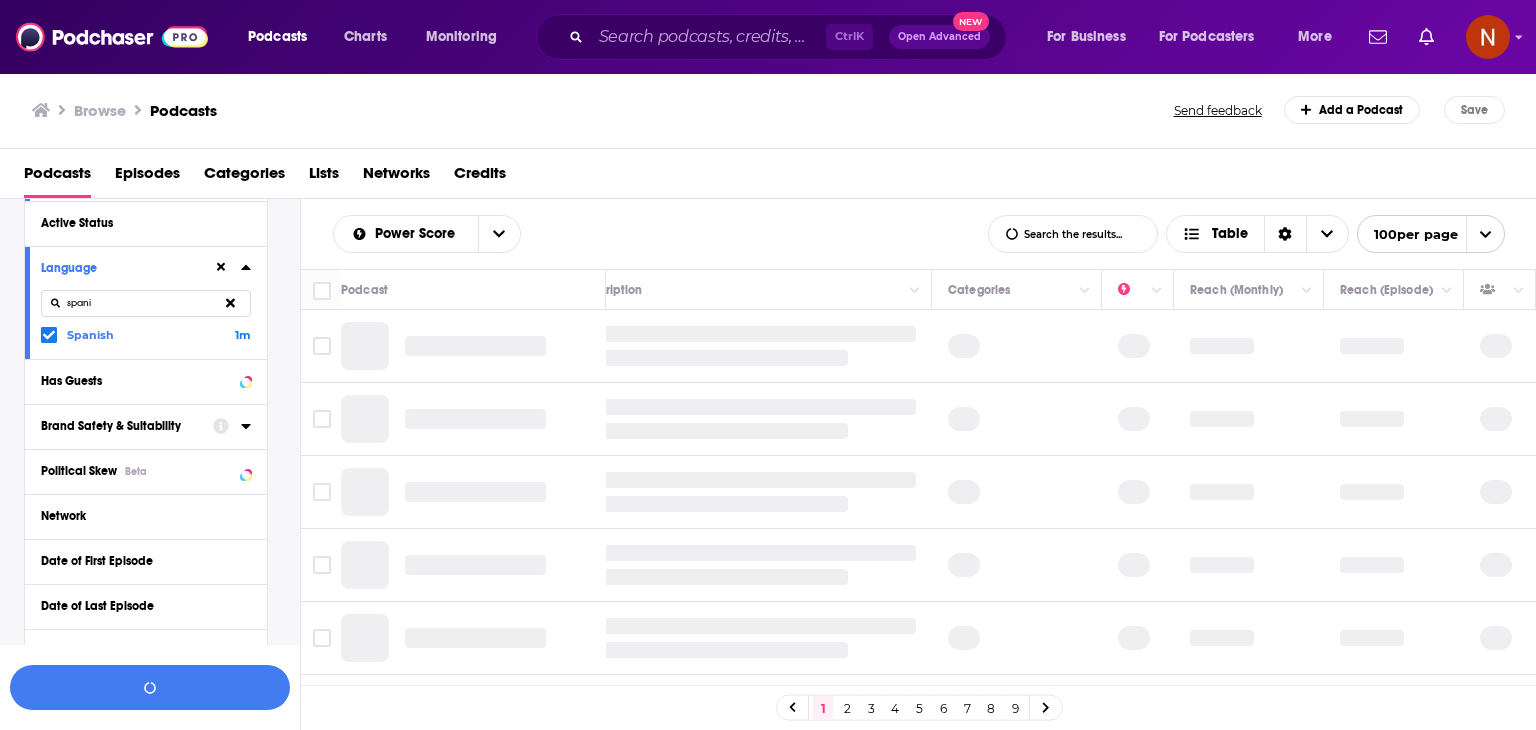 click on "spani" at bounding box center (146, 303) 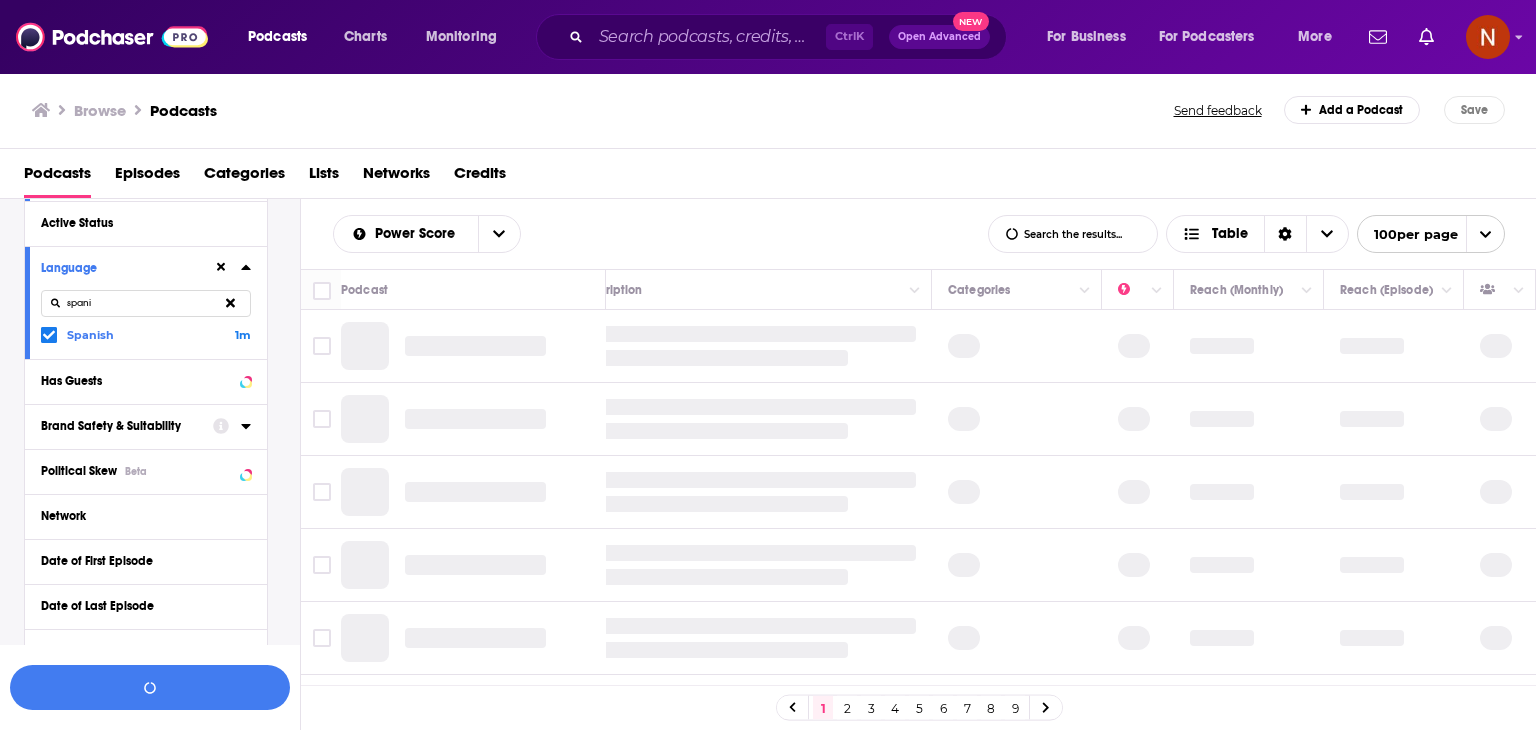 click on "spani" at bounding box center [146, 303] 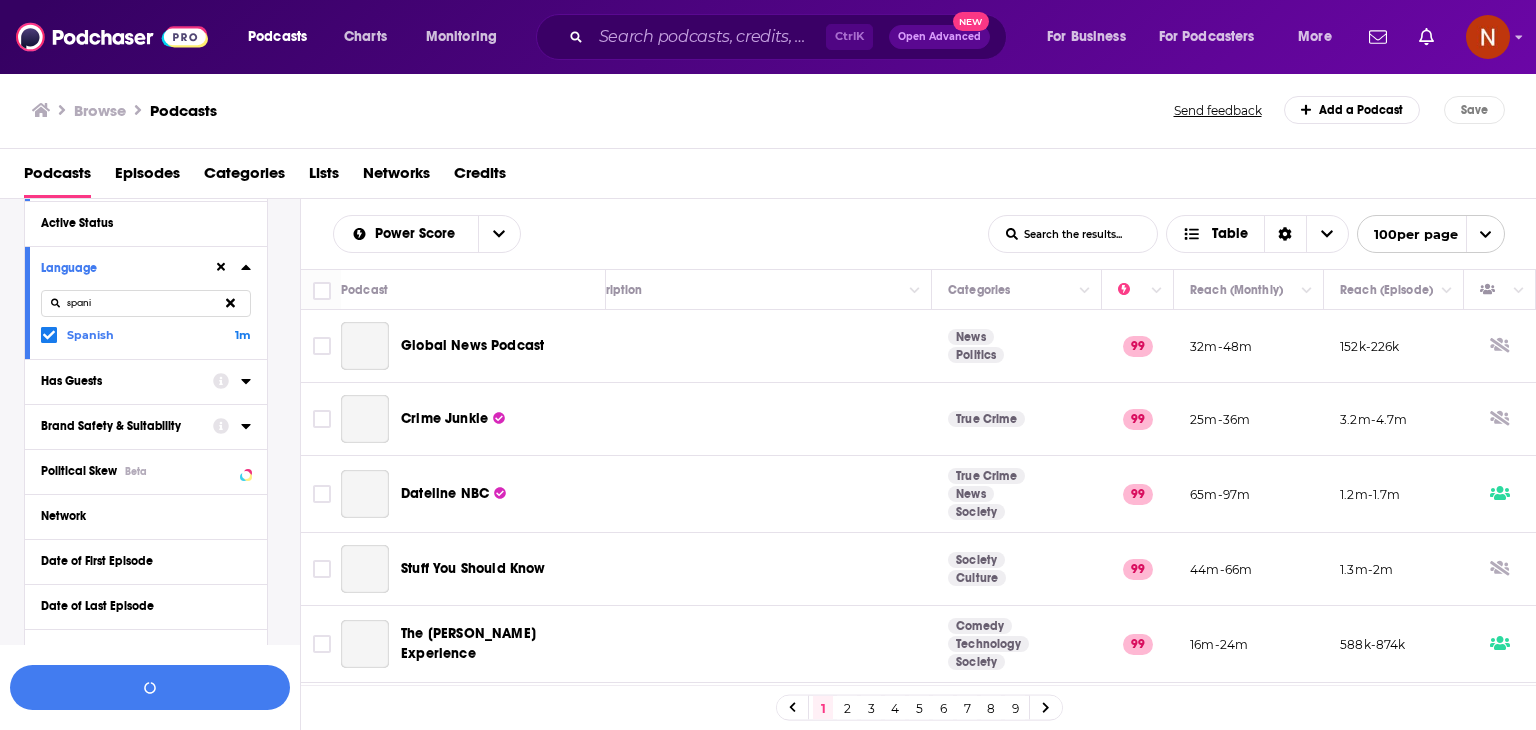 click on "spani" at bounding box center (146, 303) 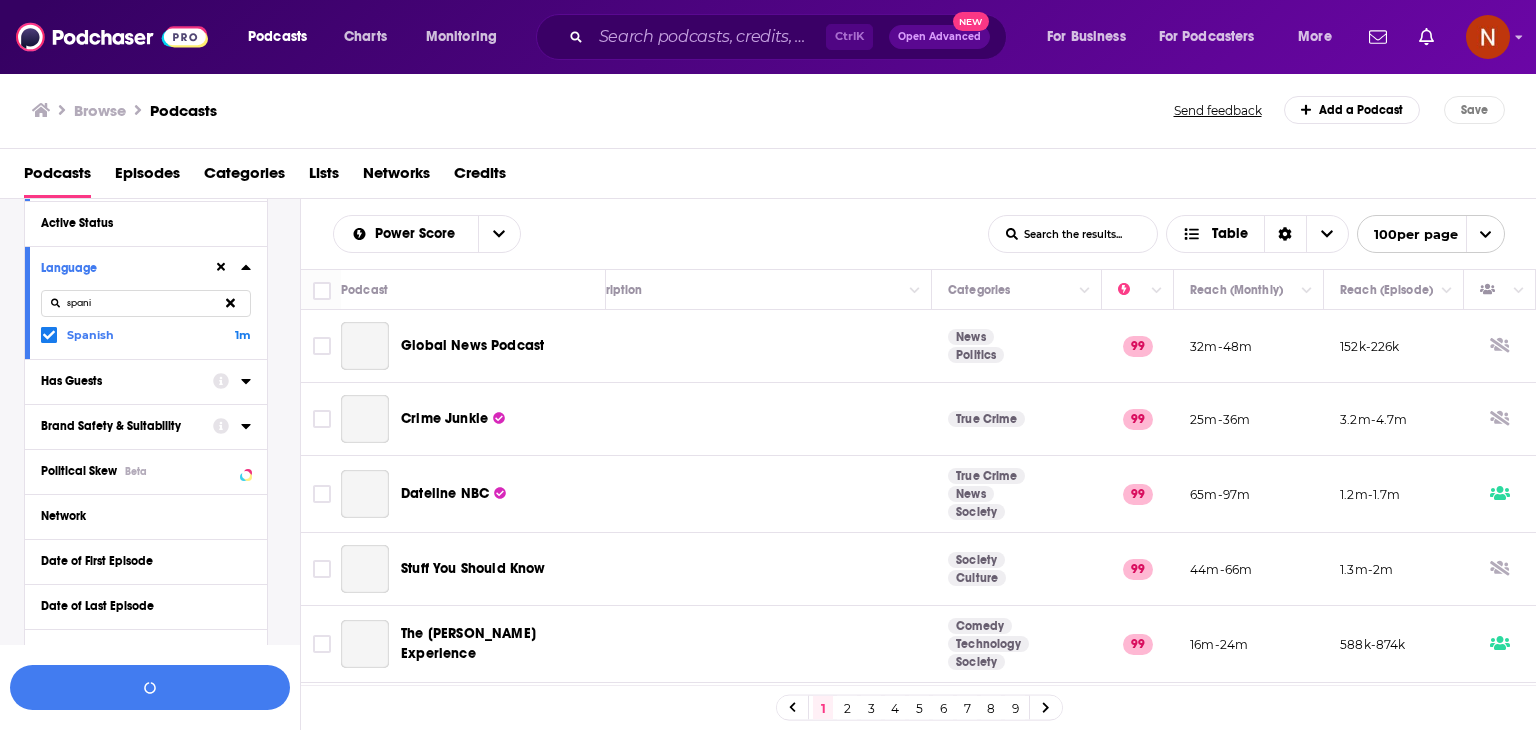 click on "spani" at bounding box center (146, 303) 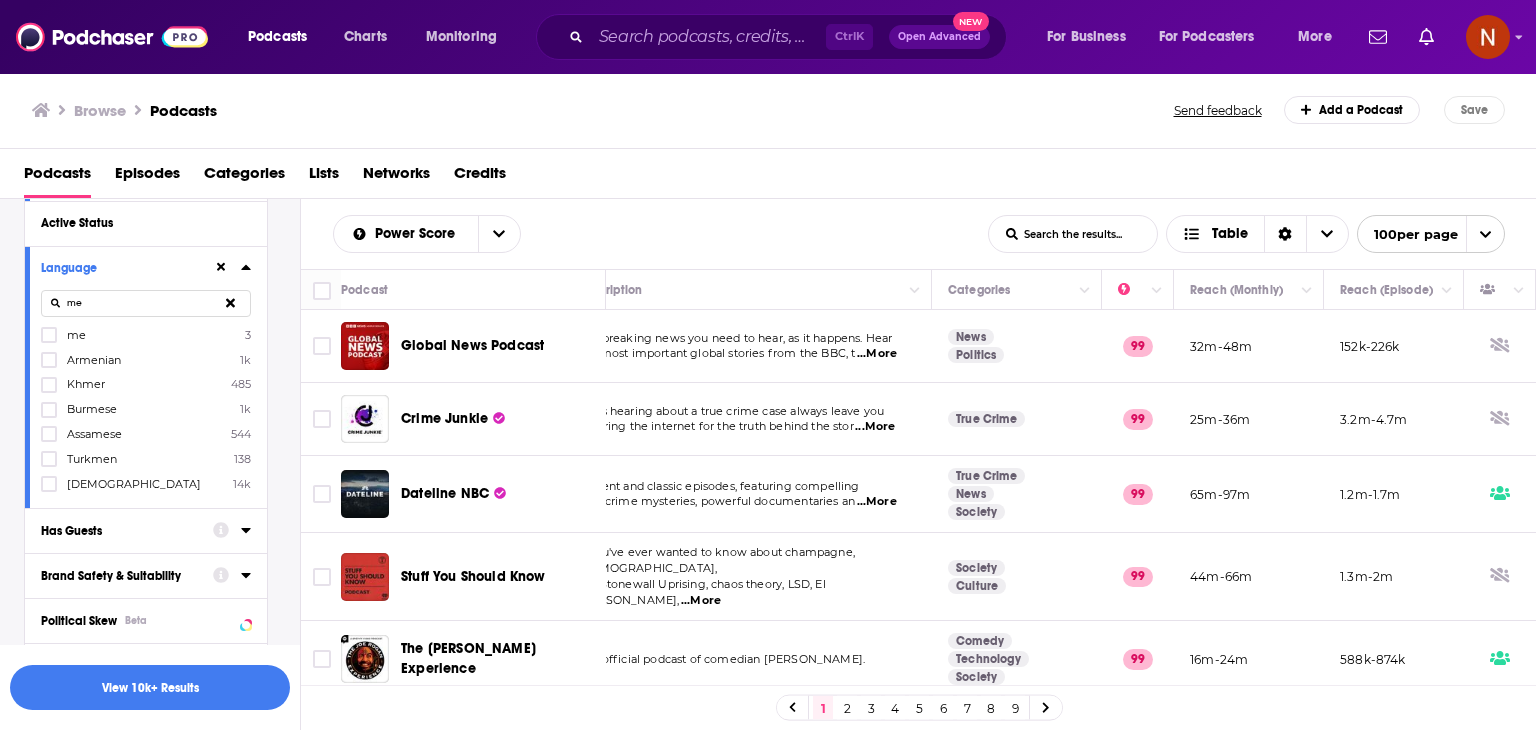 type on "m" 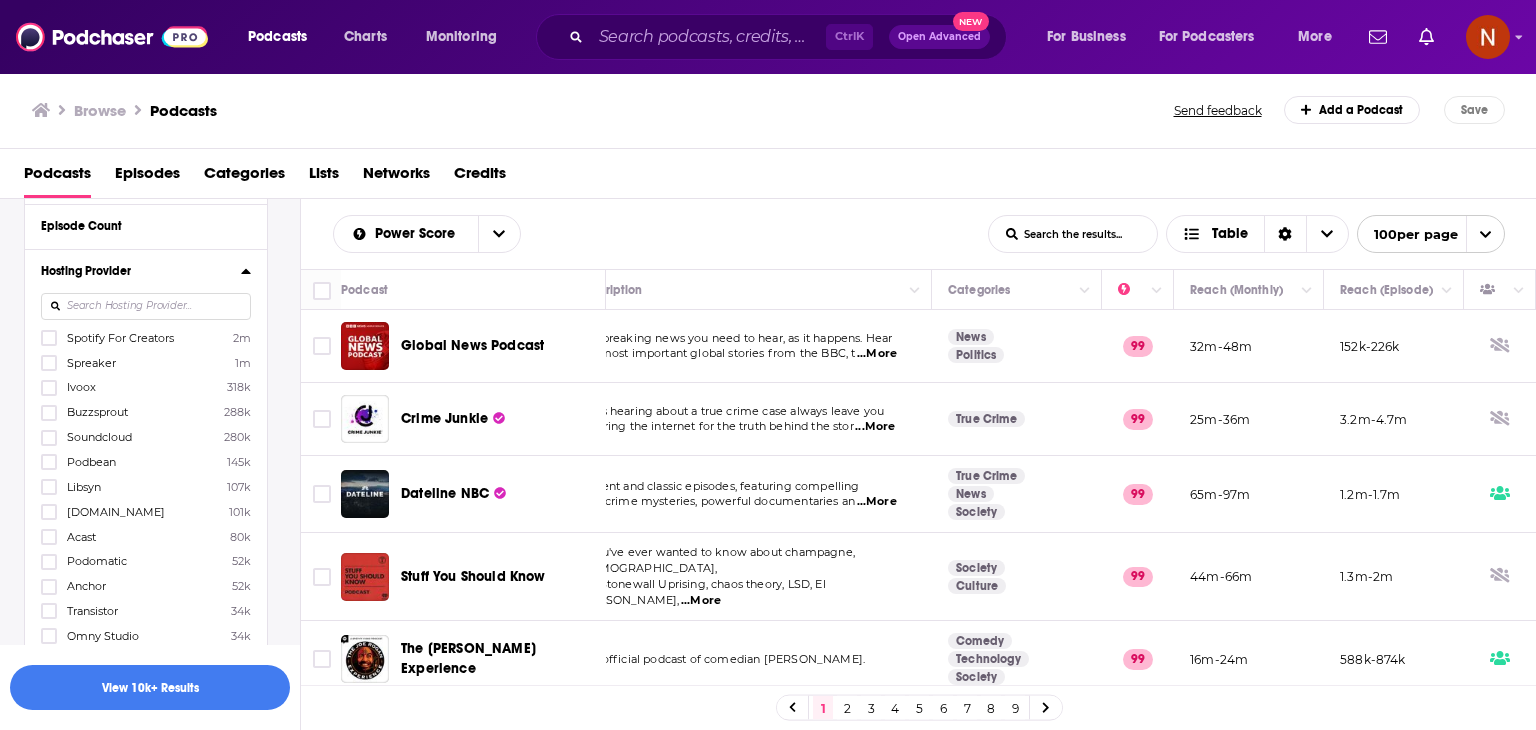 scroll, scrollTop: 1034, scrollLeft: 0, axis: vertical 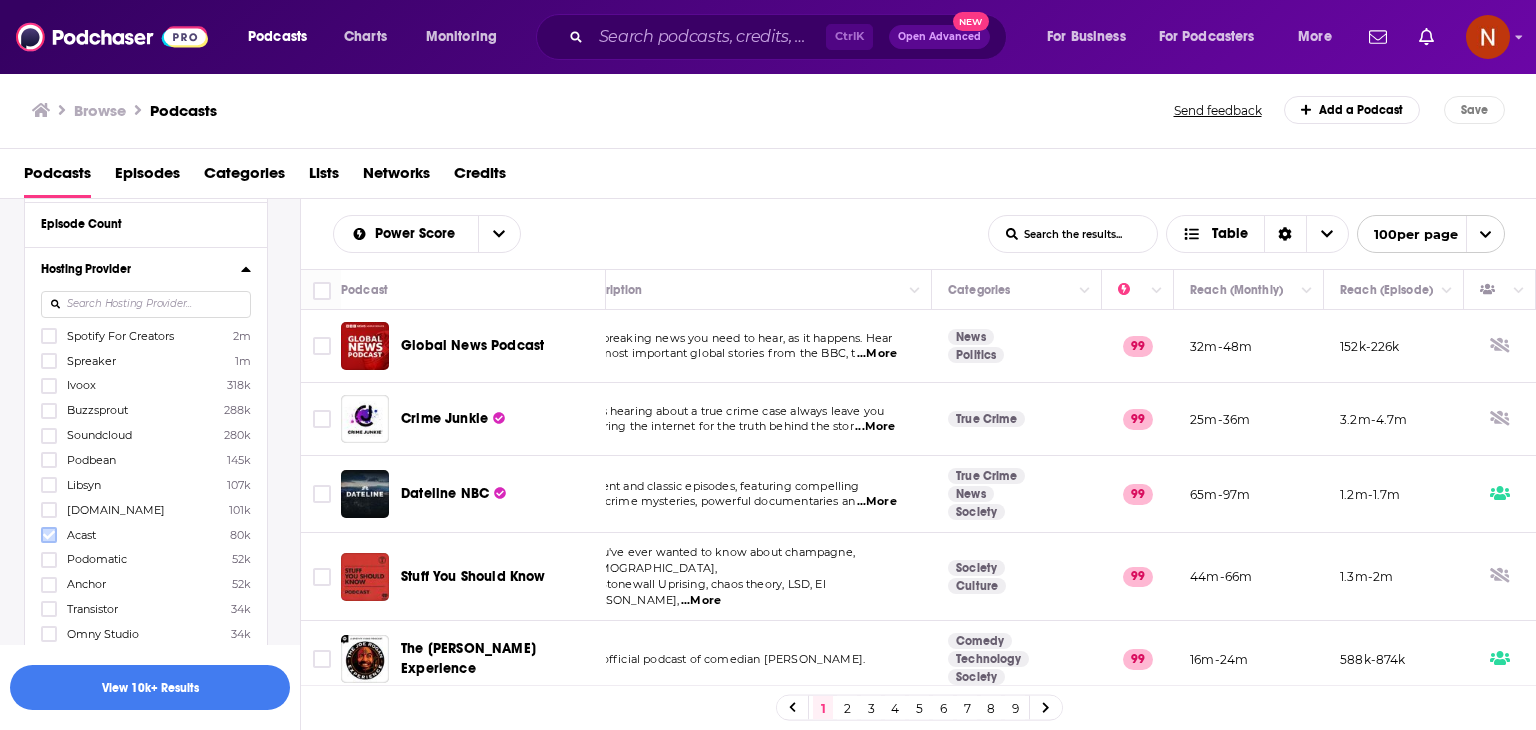 type 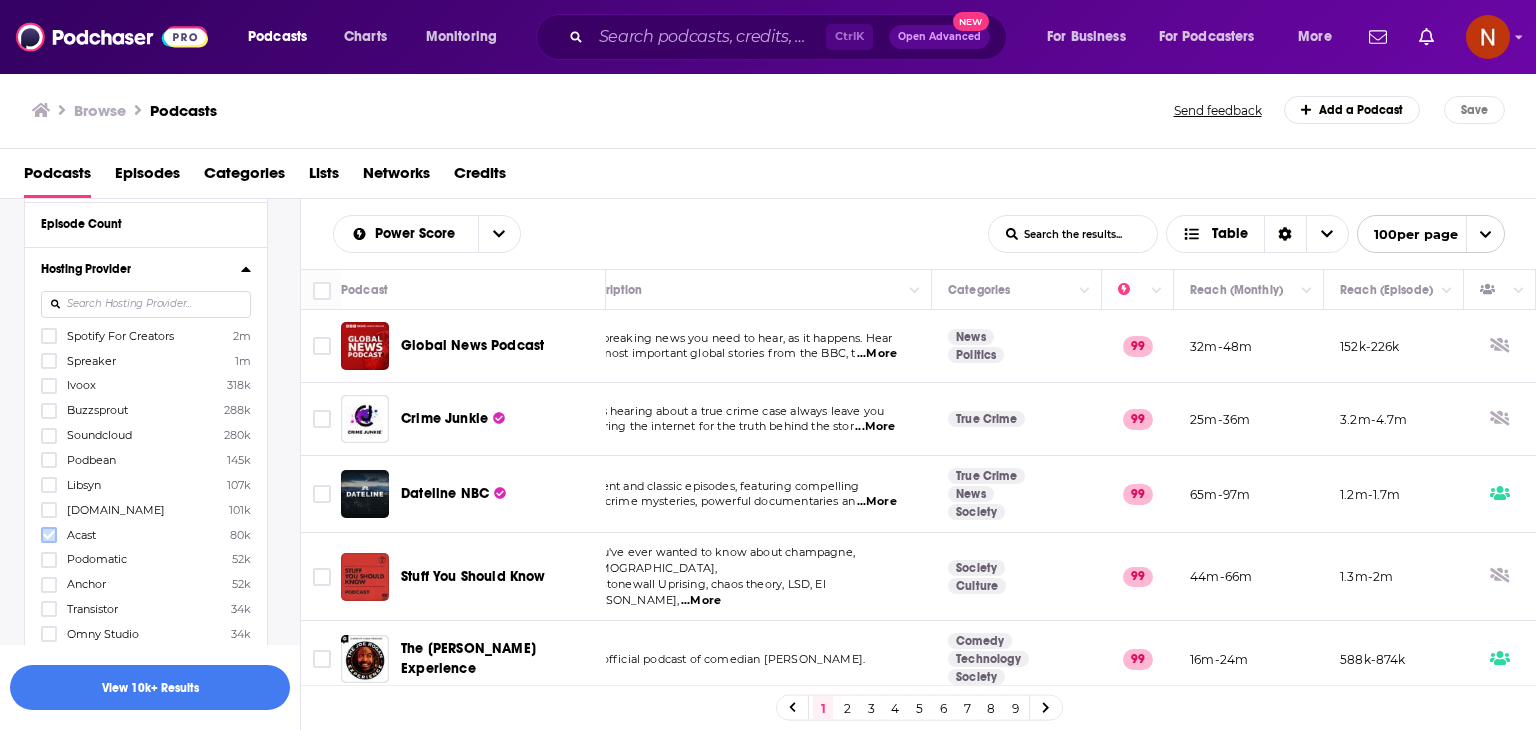 click 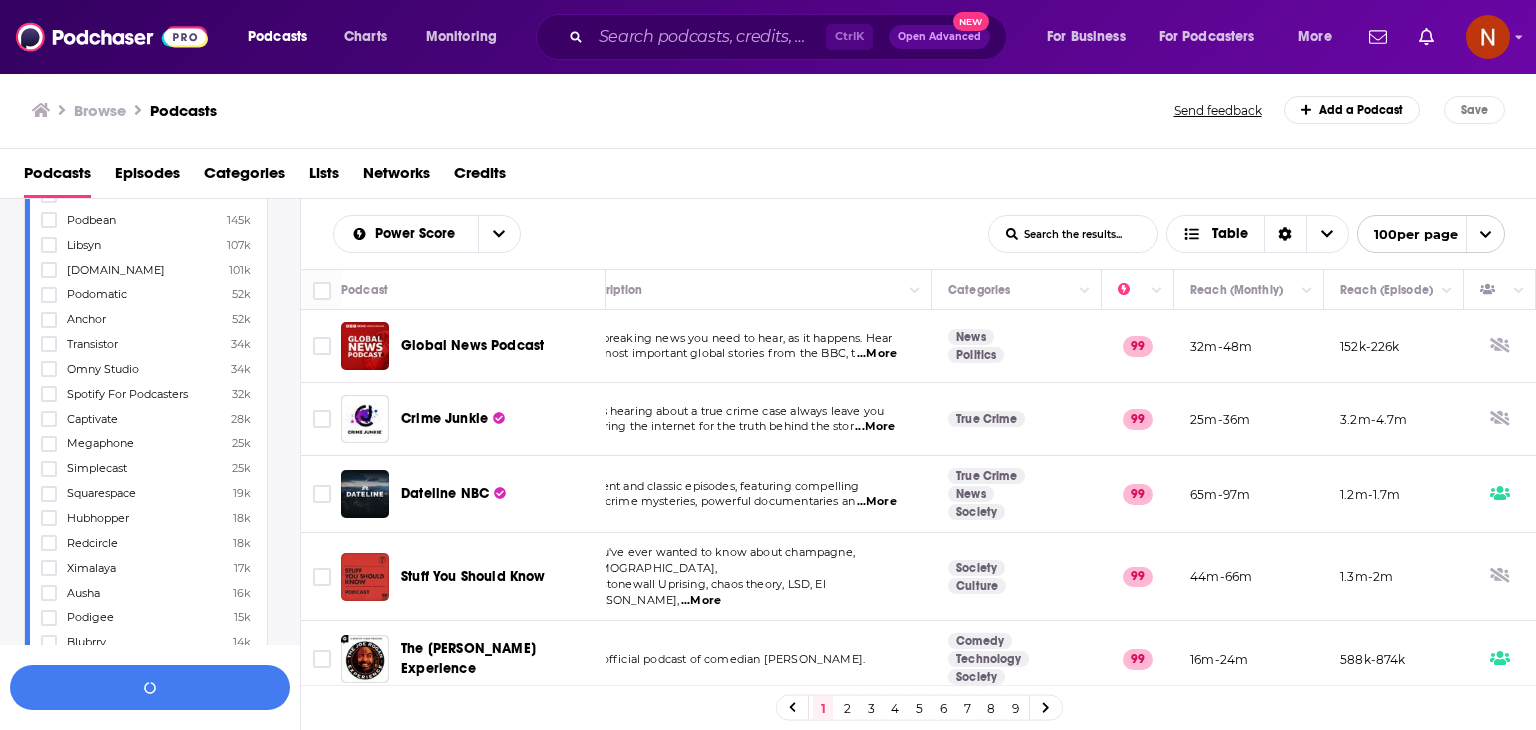 scroll, scrollTop: 1302, scrollLeft: 0, axis: vertical 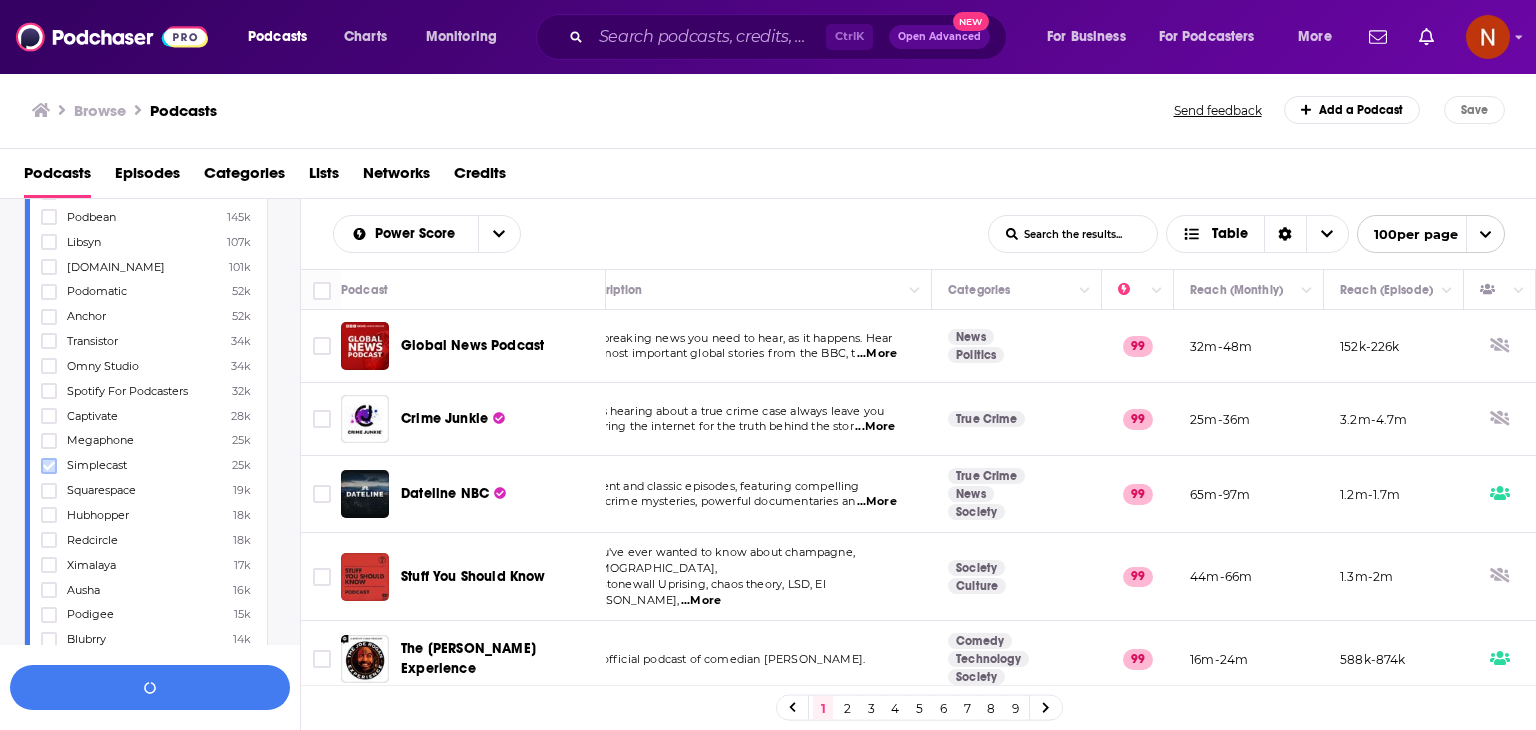 click 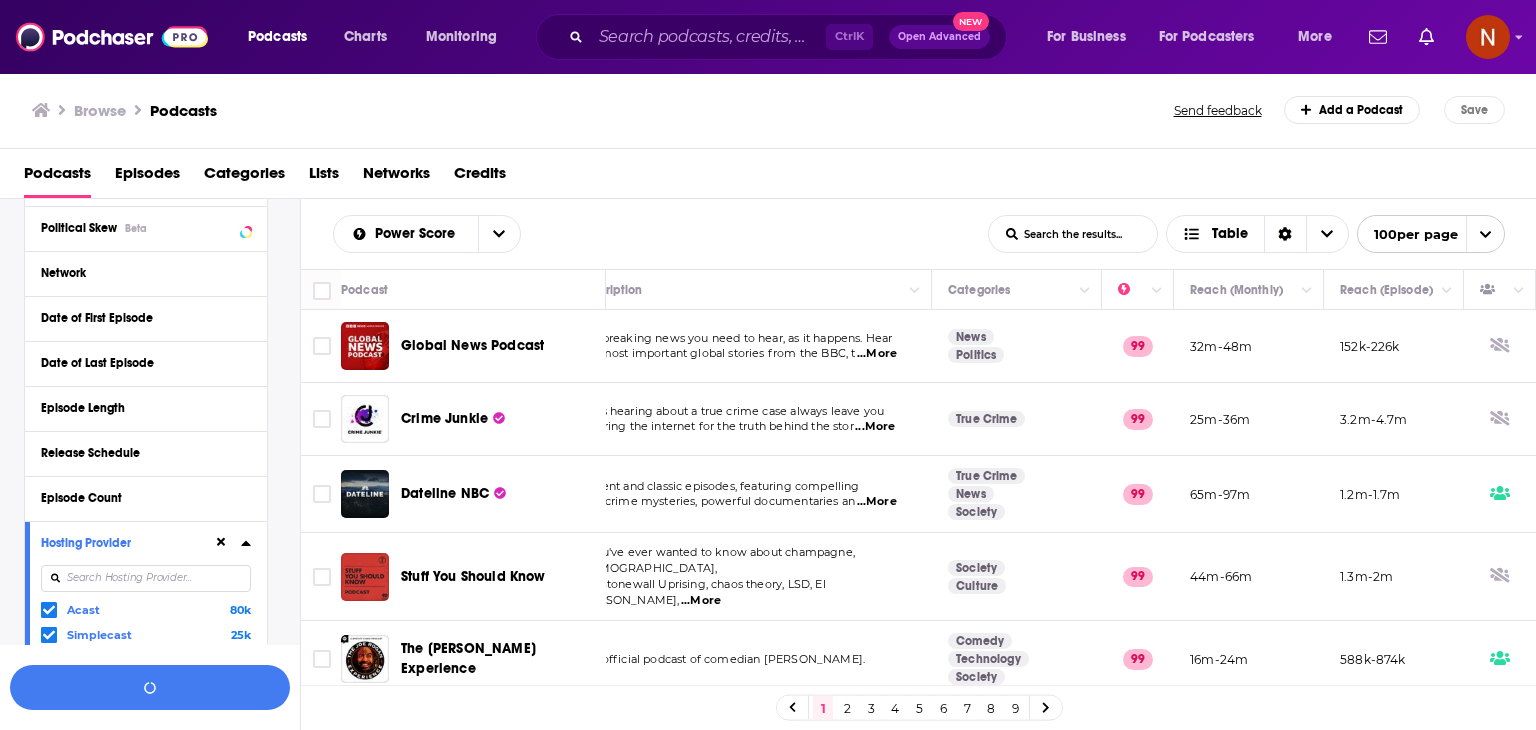 scroll, scrollTop: 754, scrollLeft: 0, axis: vertical 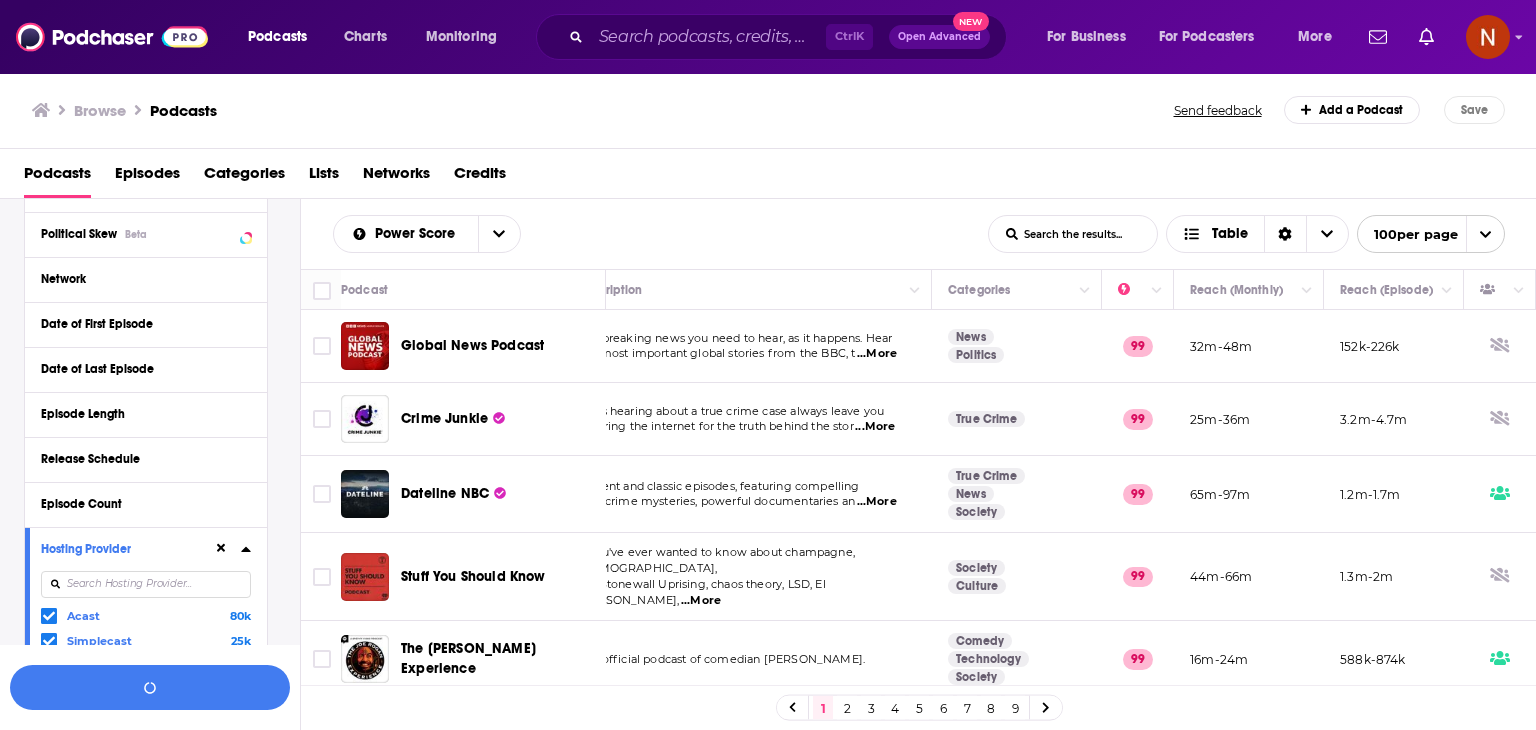 click 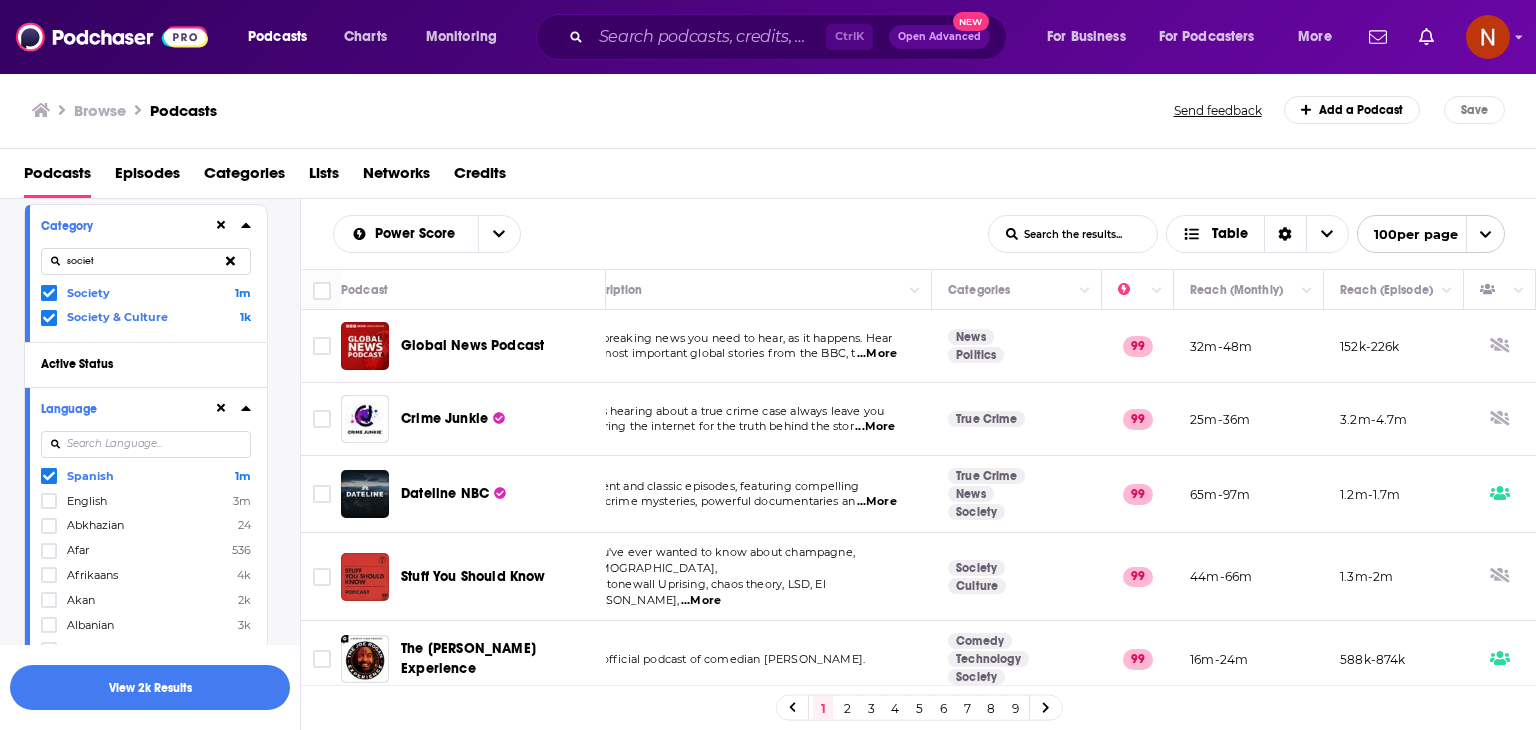scroll, scrollTop: 184, scrollLeft: 0, axis: vertical 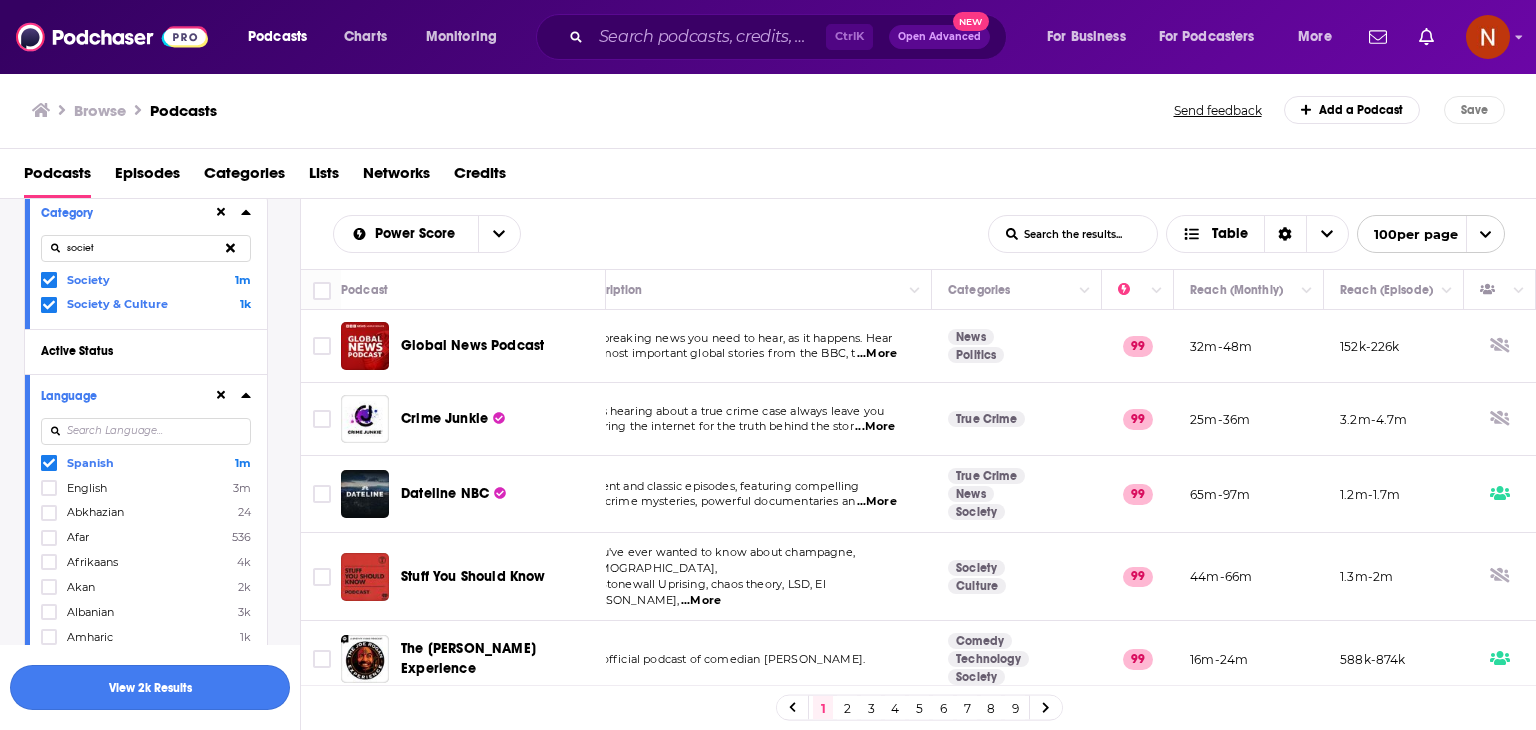 click on "View 2k Results" at bounding box center [150, 687] 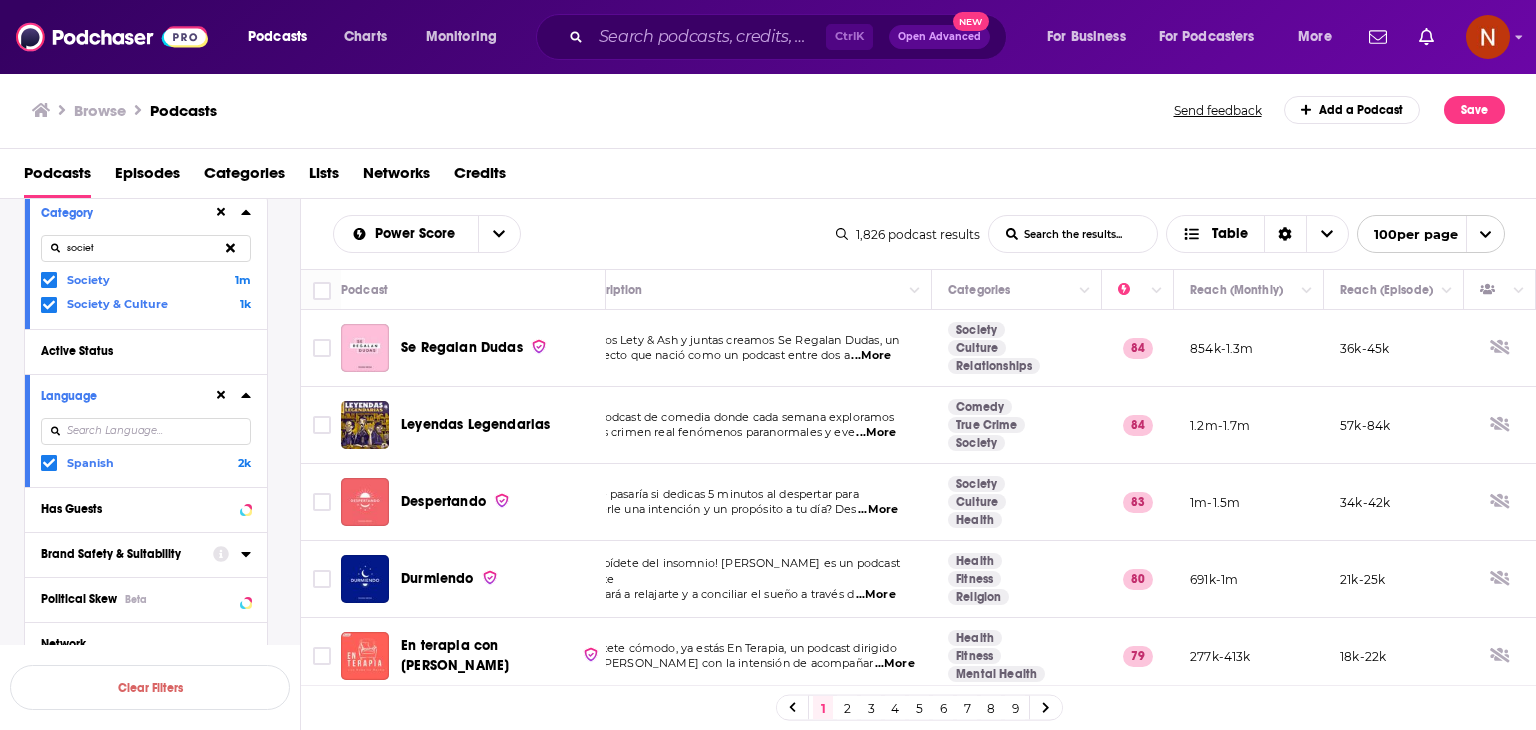 click on "proyecto que nació como un podcast entre dos a" at bounding box center [714, 355] 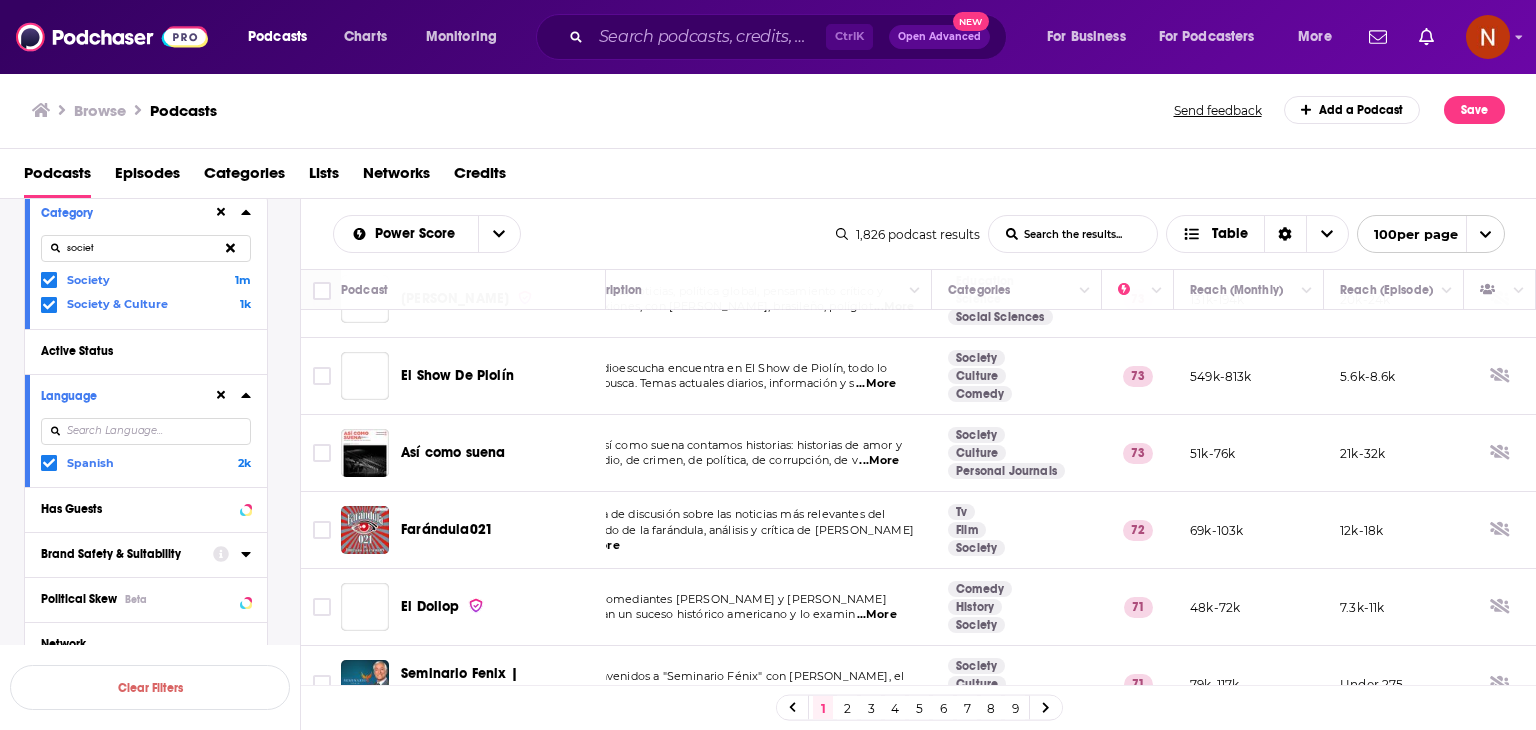 scroll, scrollTop: 0, scrollLeft: 44, axis: horizontal 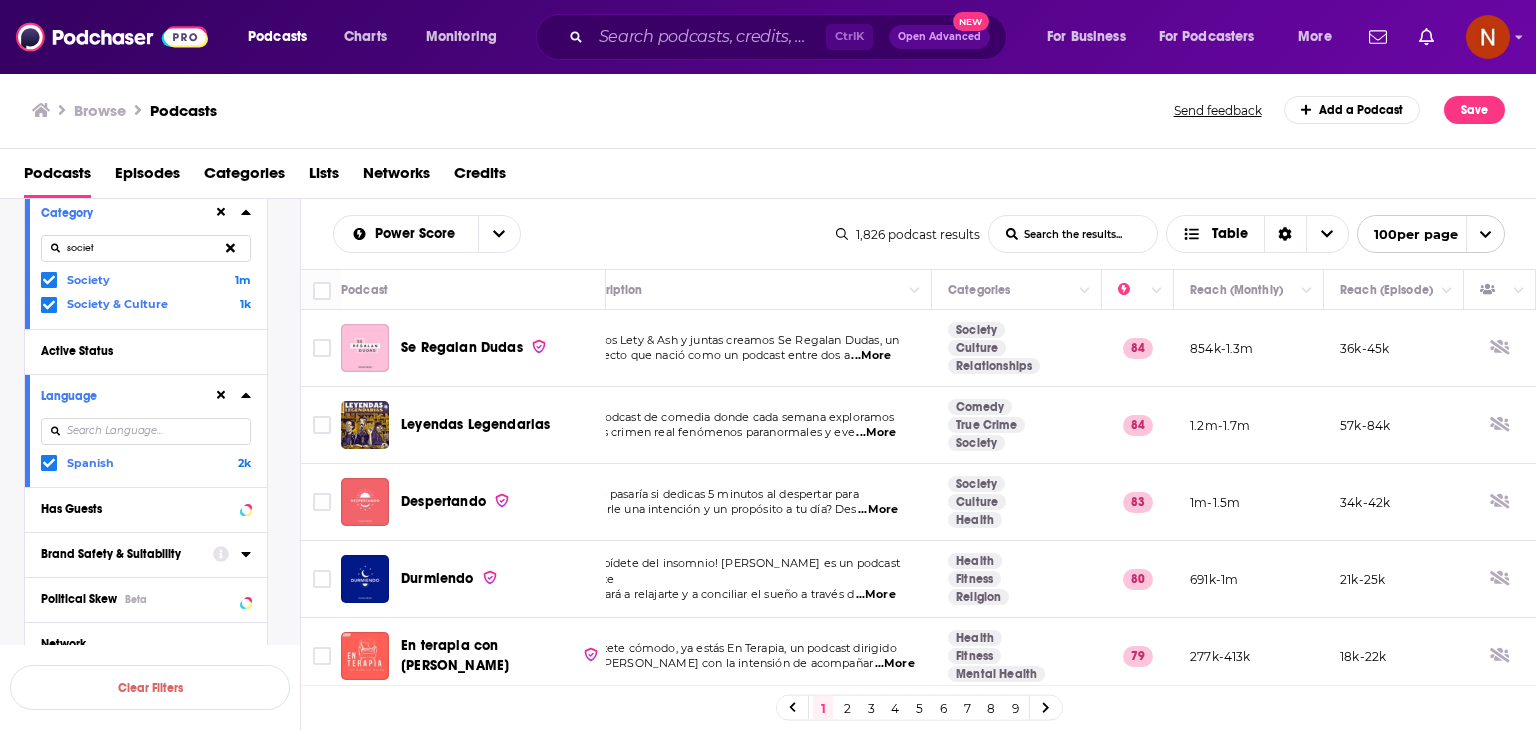 drag, startPoint x: 302, startPoint y: 257, endPoint x: 664, endPoint y: 421, distance: 397.41666 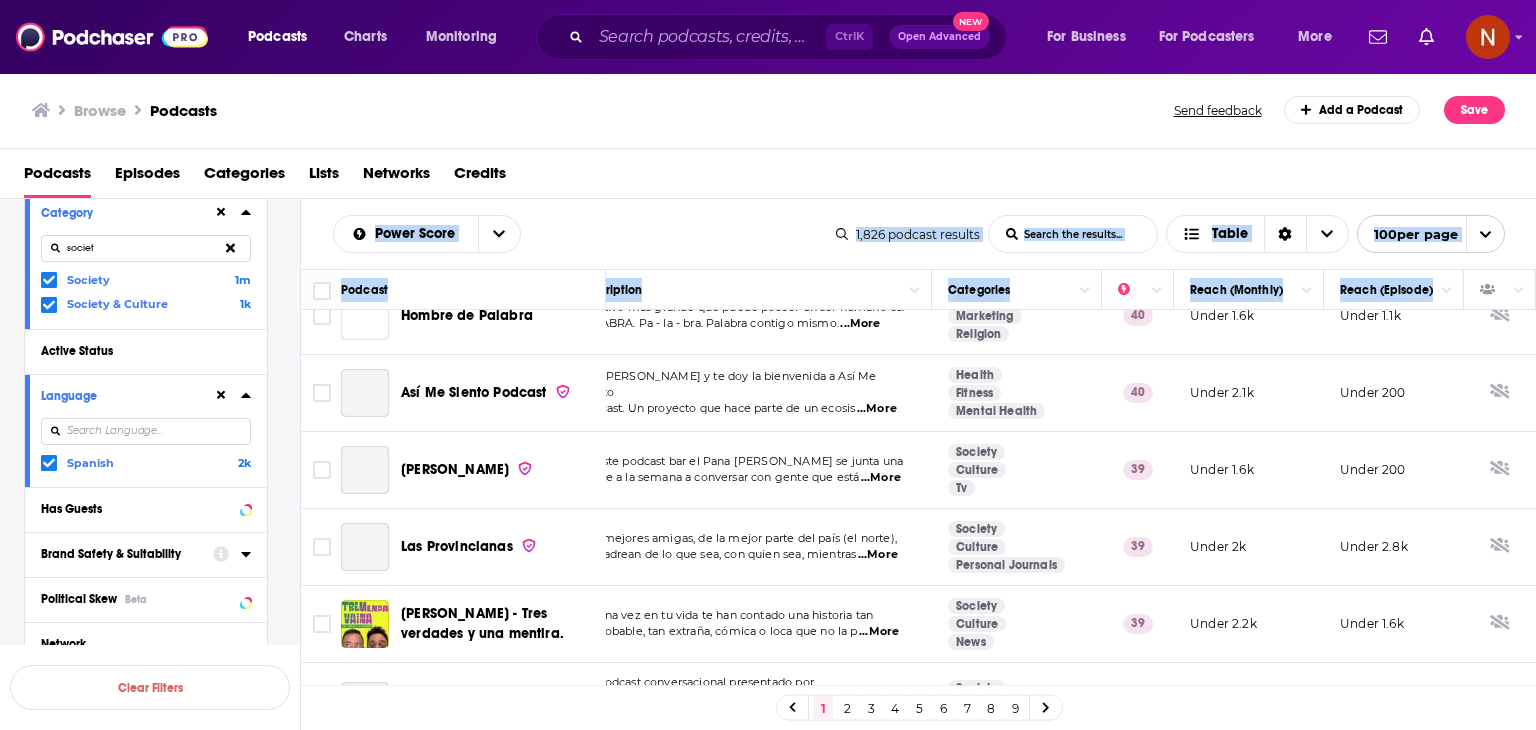 scroll, scrollTop: 7300, scrollLeft: 44, axis: both 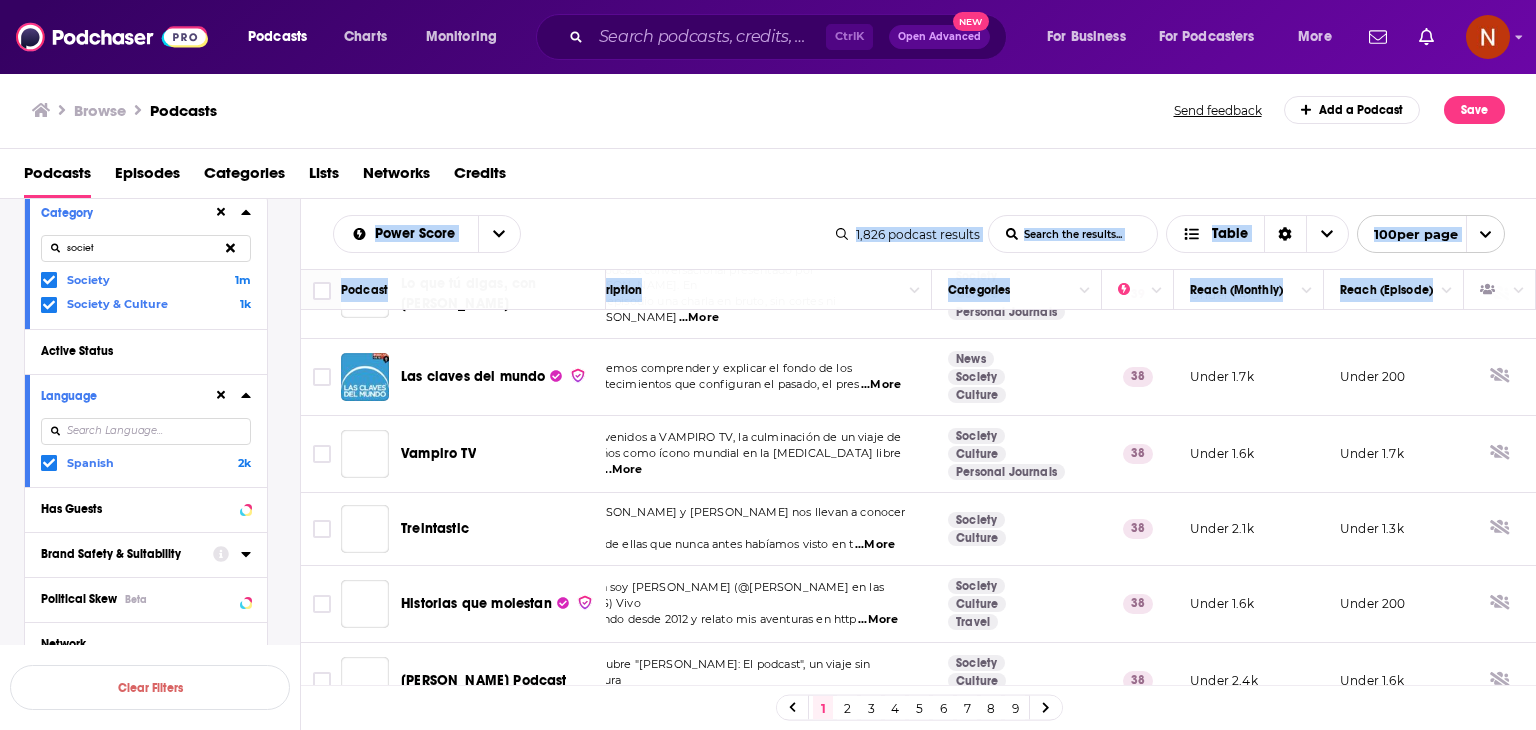 click on "Under 1.1k" at bounding box center (1394, 758) 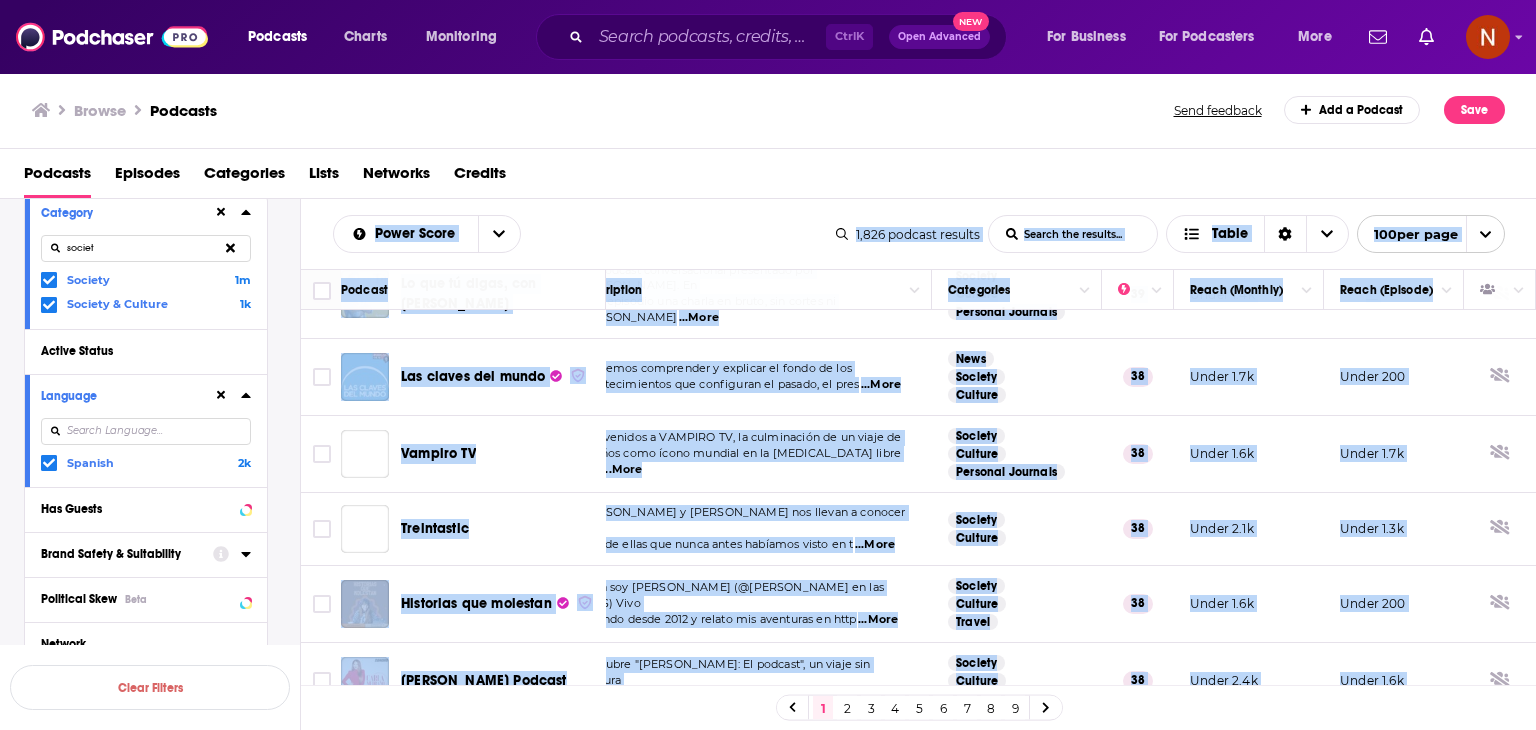 copy on "Power Score List Search Input Search the results... Table 1,826   podcast   results List Search Input Search the results... Table 100  per page Podcast Description Categories Reach (Monthly) Reach (Episode) Se Regalan Dudas Somos Lety & Ash y juntas creamos Se Regalan Dudas, un proyecto que nació como un podcast entre dos a  ...More Society Culture Relationships 84 854k-1.3m 36k-45k Leyendas Legendarias Un podcast de comedia donde cada semana exploramos casos crimen real fenómenos paranormales y eve  ...More Comedy True Crime Society 84 1.2m-1.7m 57k-84k Despertando ¿Qué pasaría si dedicas 5 minutos al despertar para ponerle una intención y un propósito a tu día? Des  ...More Society Culture Health 83 1m-1.5m 34k-42k Durmiendo ¡Despídete del insomnio! Durmiendo es un podcast que te ayudará a relajarte y a conciliar el sueño a través d  ...More Health Fitness Religion 80 691k-1m 21k-25k En terapia con Roberto Rocha Siéntete cómodo, ya estás En Terapia, un podcast dirigido por Roberto Rocha con la intensión ..." 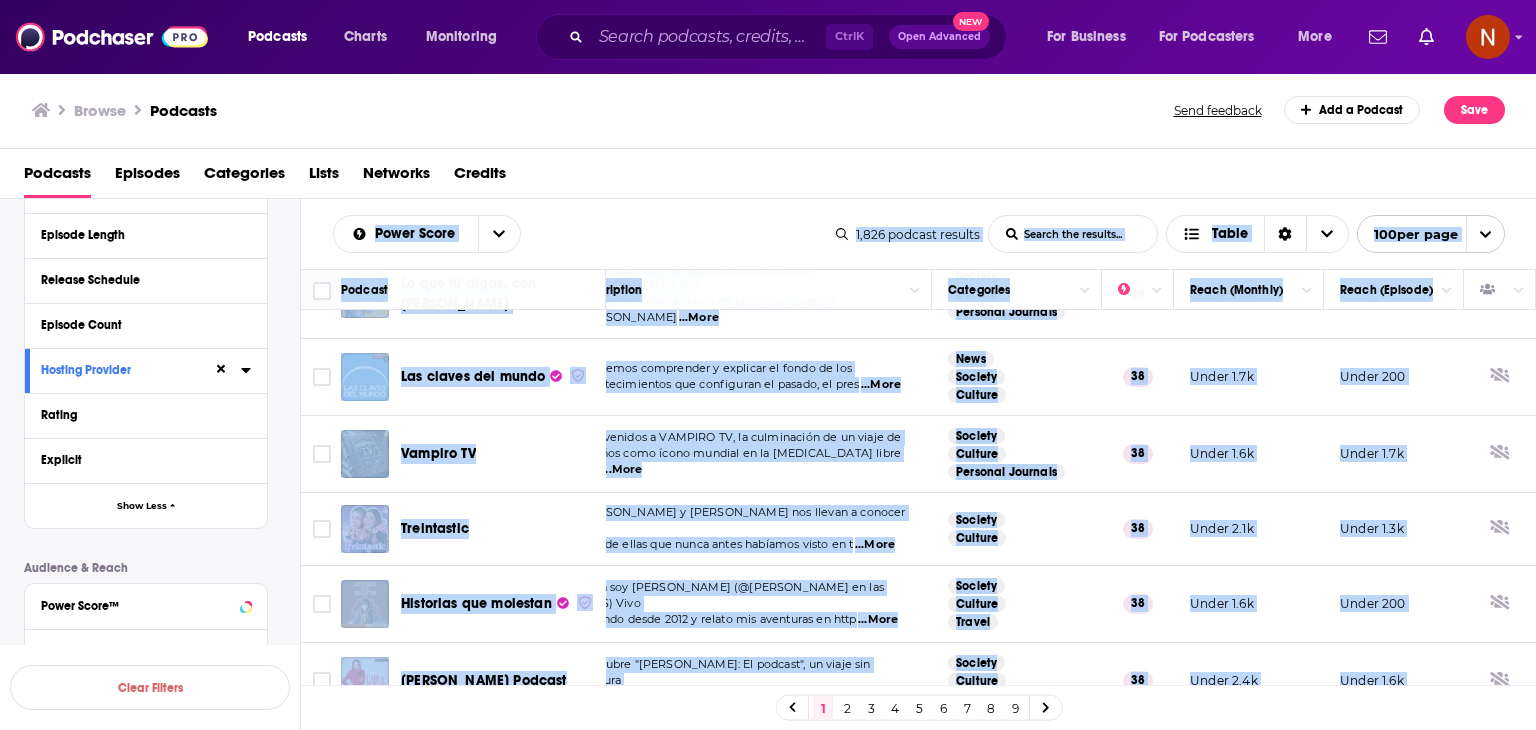 scroll, scrollTop: 736, scrollLeft: 0, axis: vertical 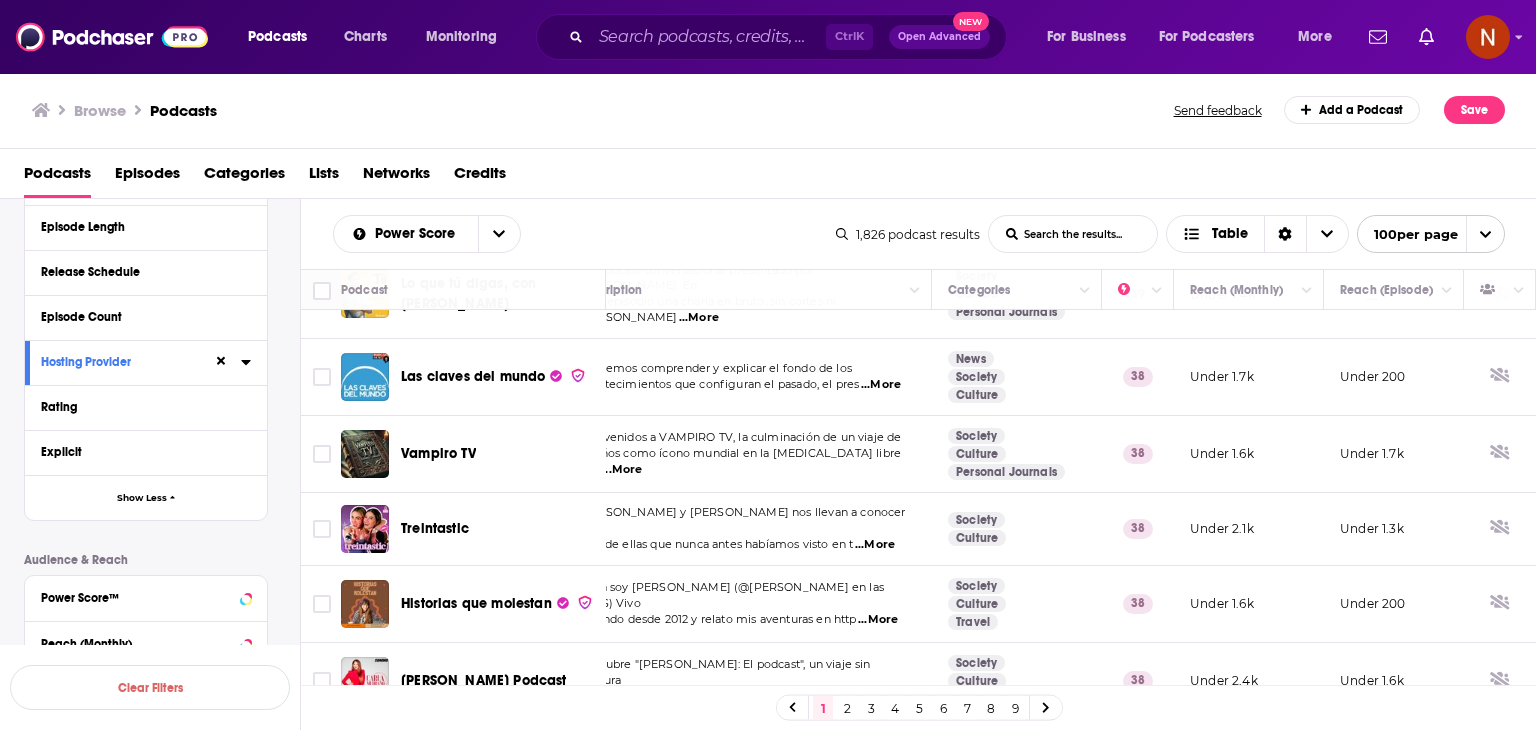 click 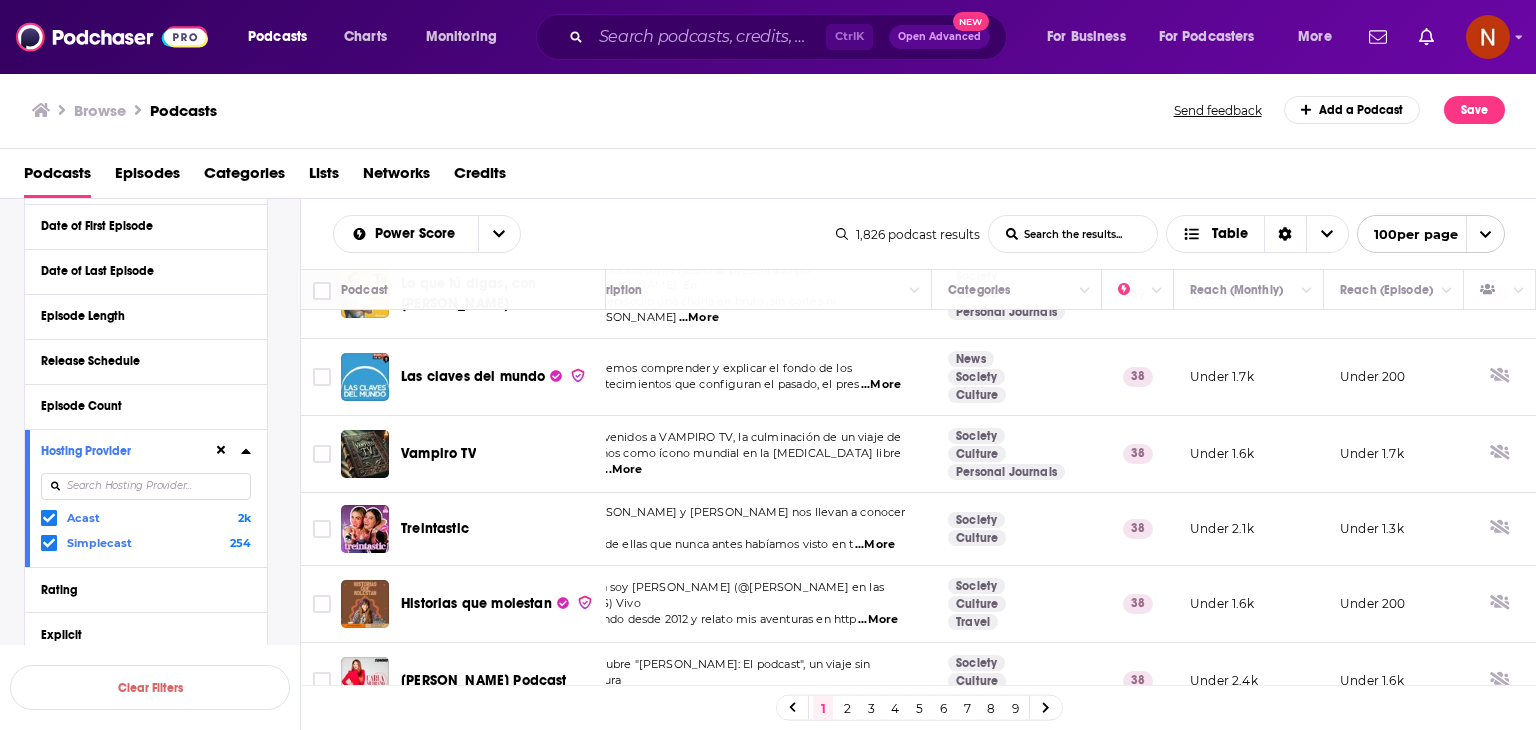 click on "Category societ Society 1m Society & Culture 1k Active Status Language Spanish 2k Has Guests Brand Safety & Suitability Political Skew Beta Network Date of First Episode Date of Last Episode Episode Length Release Schedule Episode Count Hosting Provider Acast 2k Simplecast 254 Rating Explicit Show Less" at bounding box center (146, 215) 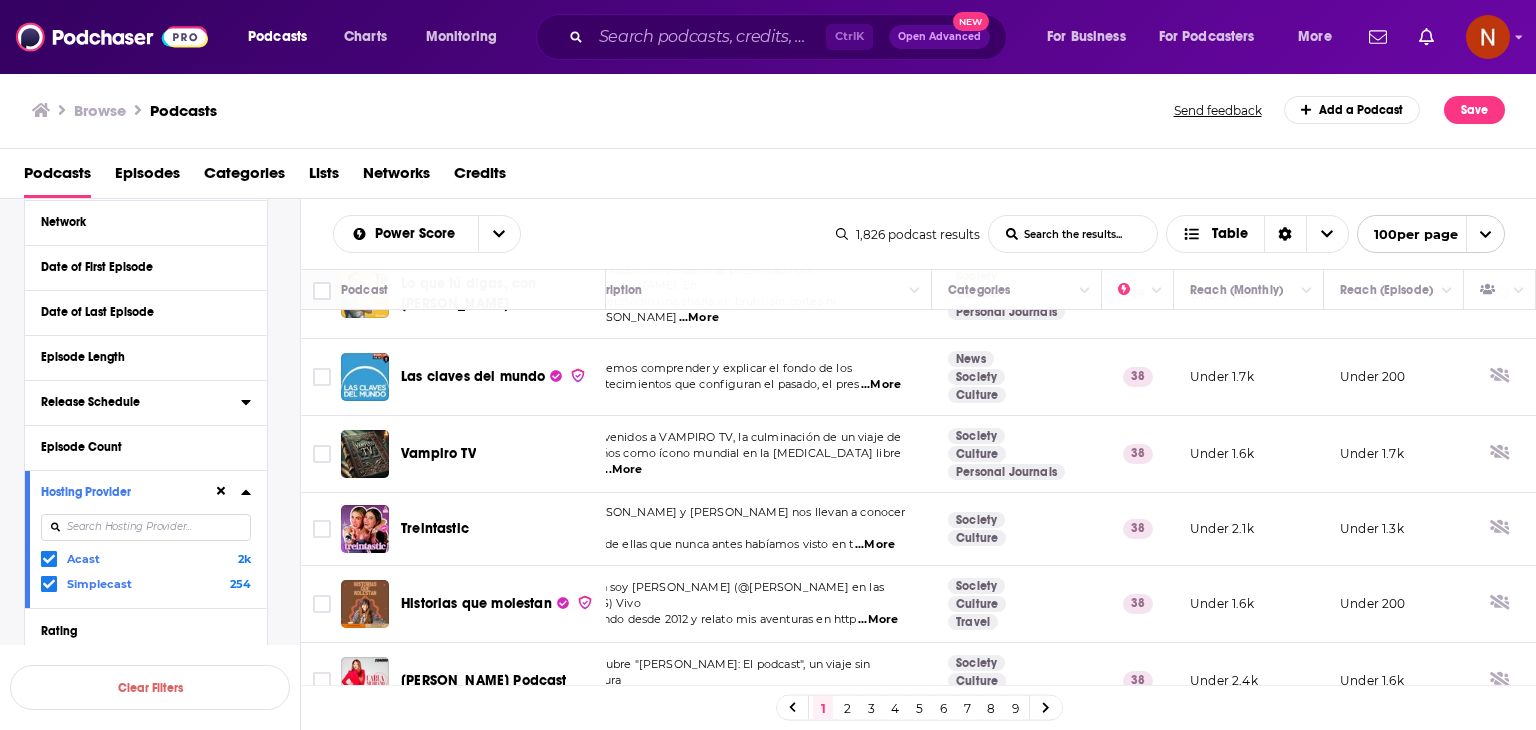click on "Release Schedule" at bounding box center (134, 402) 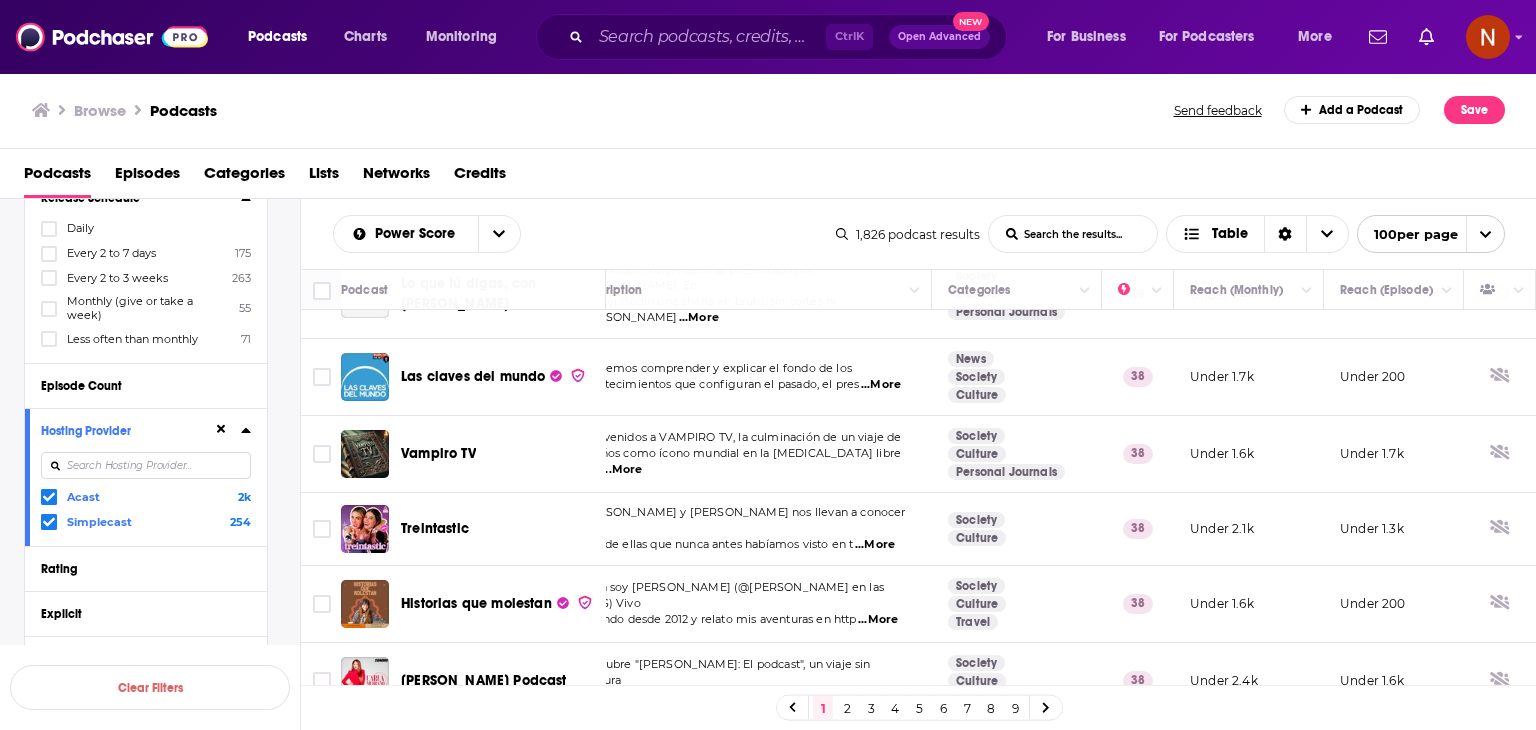 scroll, scrollTop: 812, scrollLeft: 0, axis: vertical 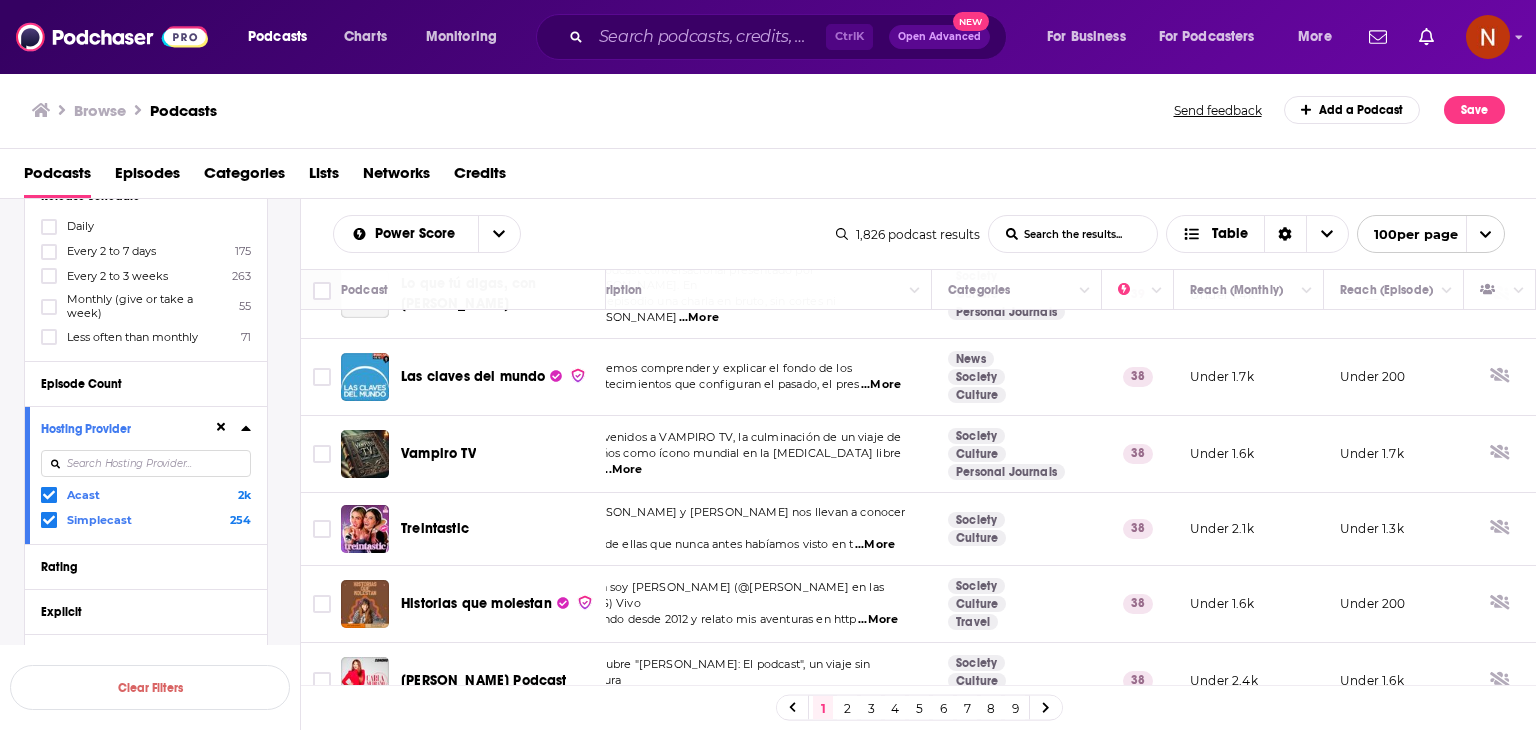 click at bounding box center [146, 463] 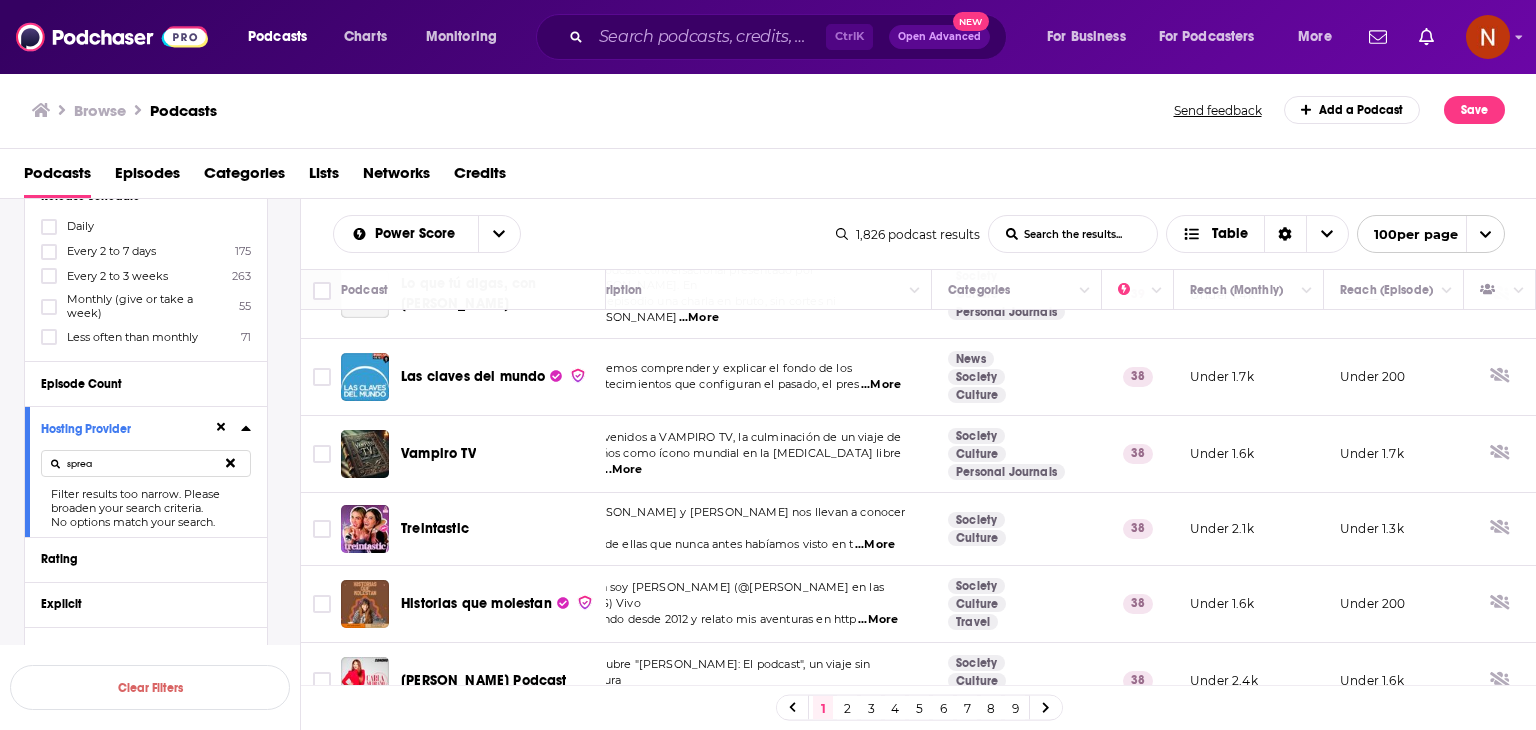 type on "spreak" 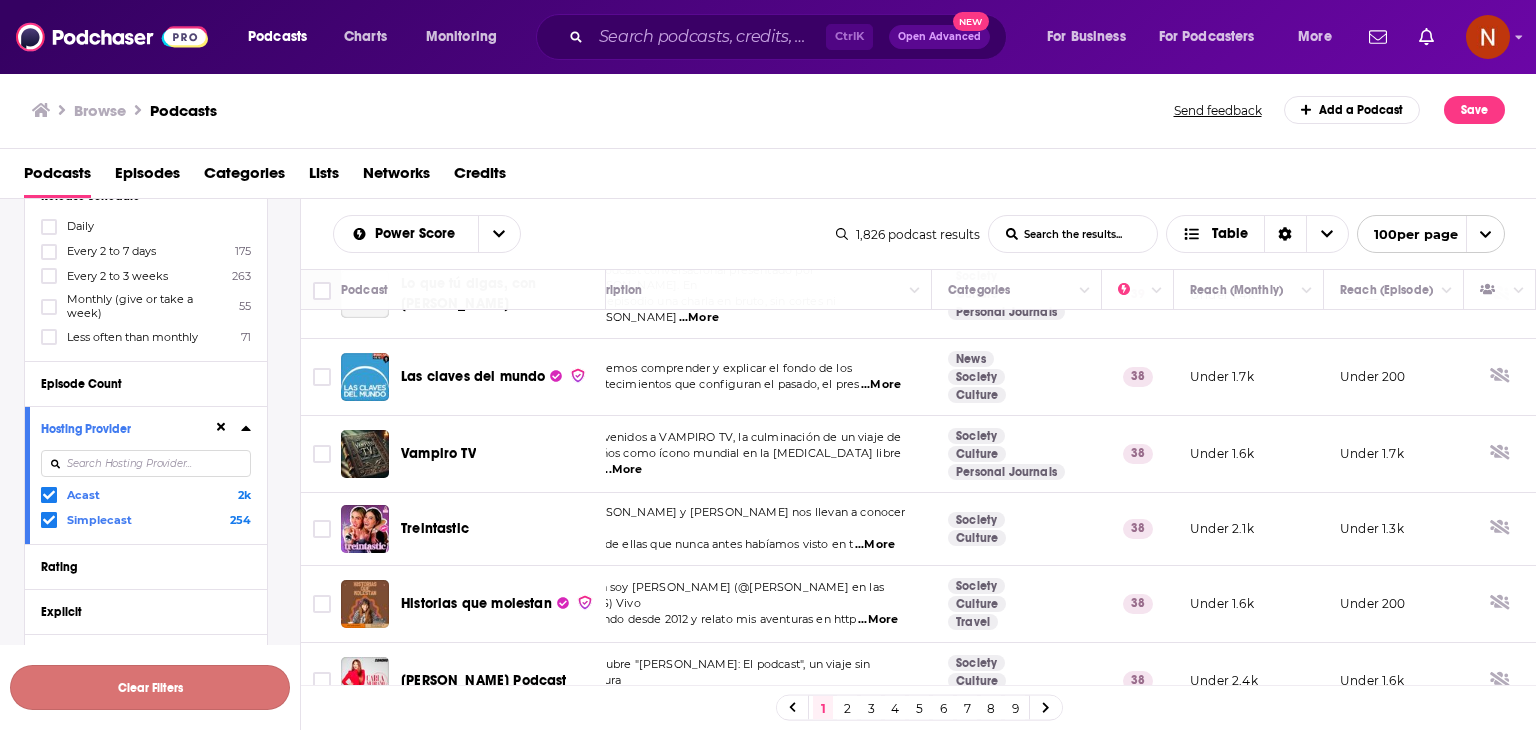 click on "Clear Filters" at bounding box center [150, 687] 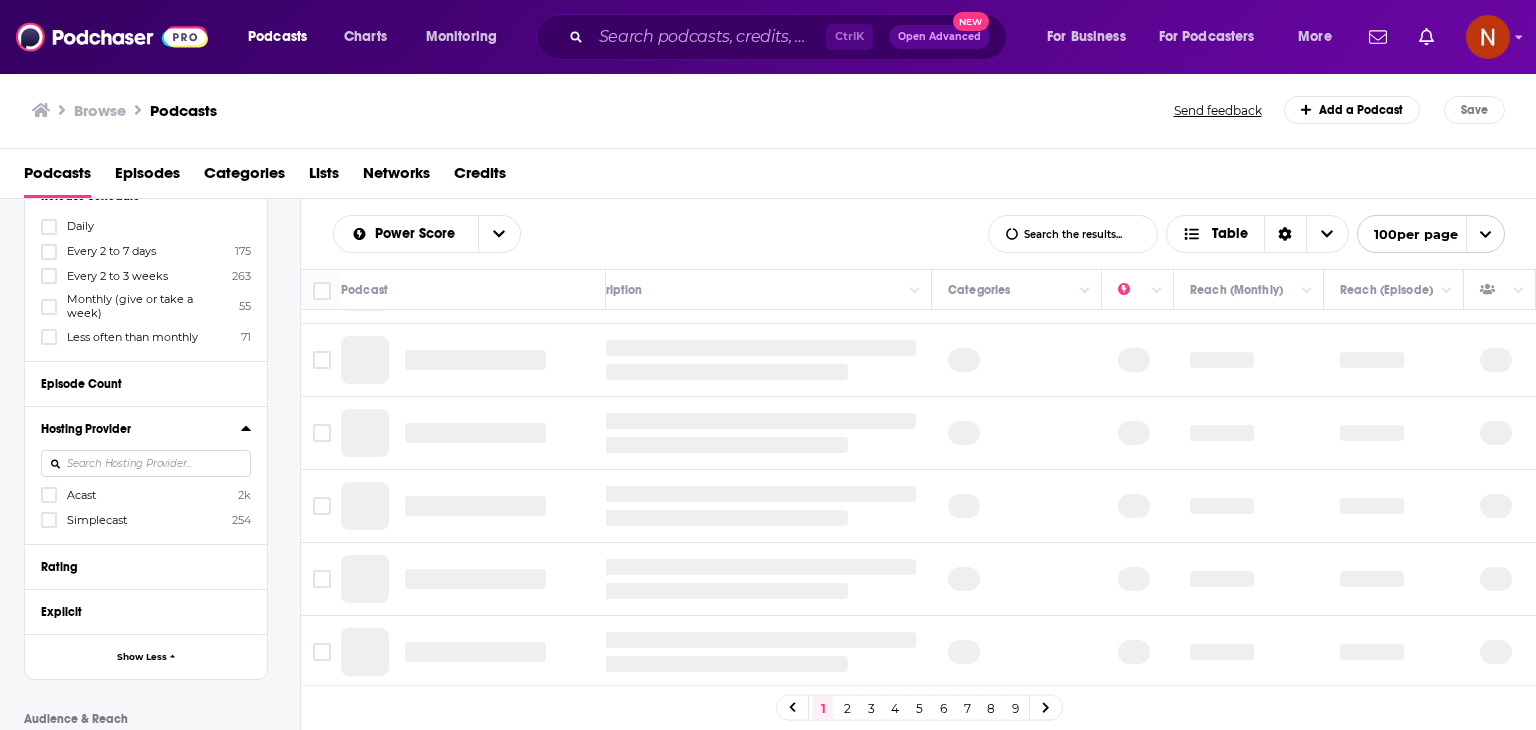 scroll, scrollTop: 1456, scrollLeft: 44, axis: both 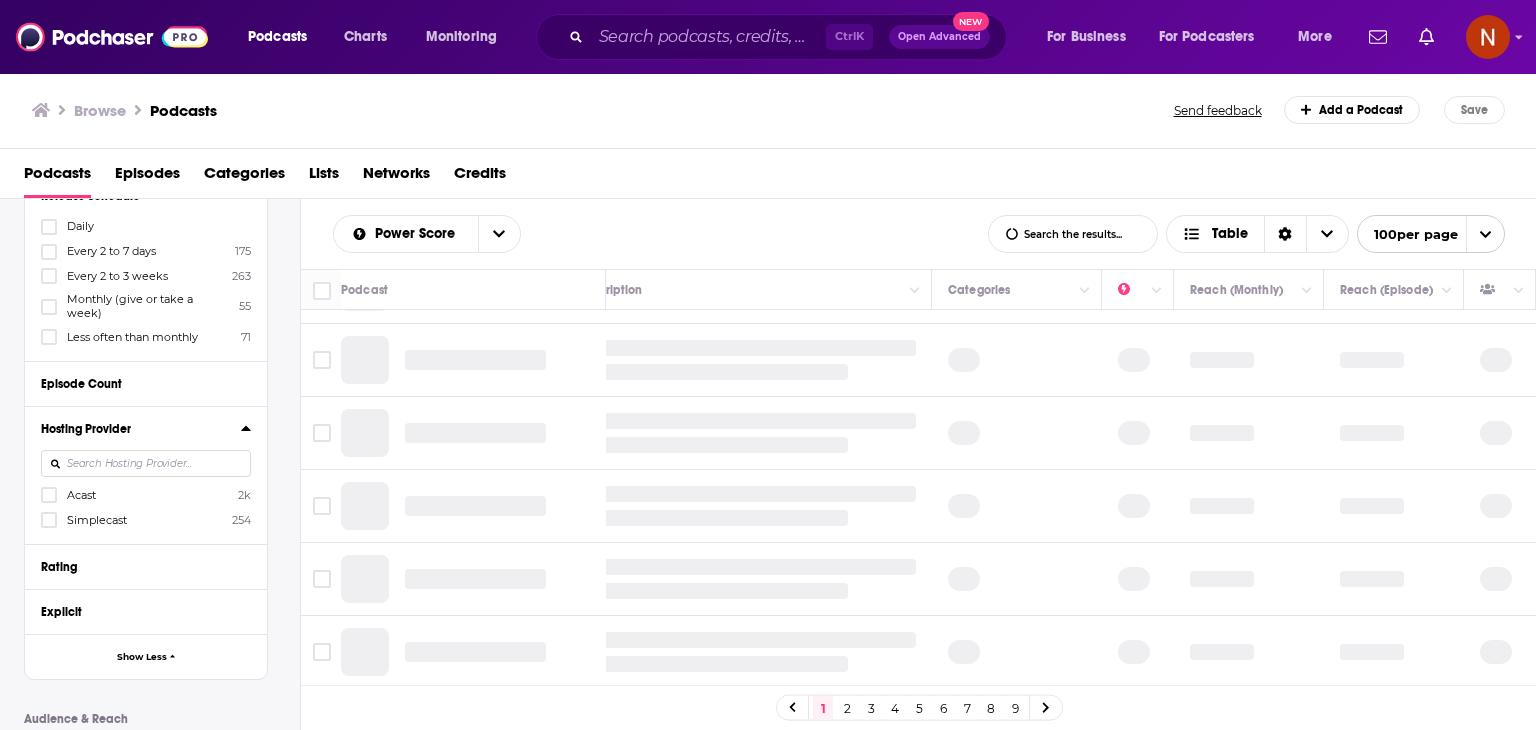 click at bounding box center [146, 463] 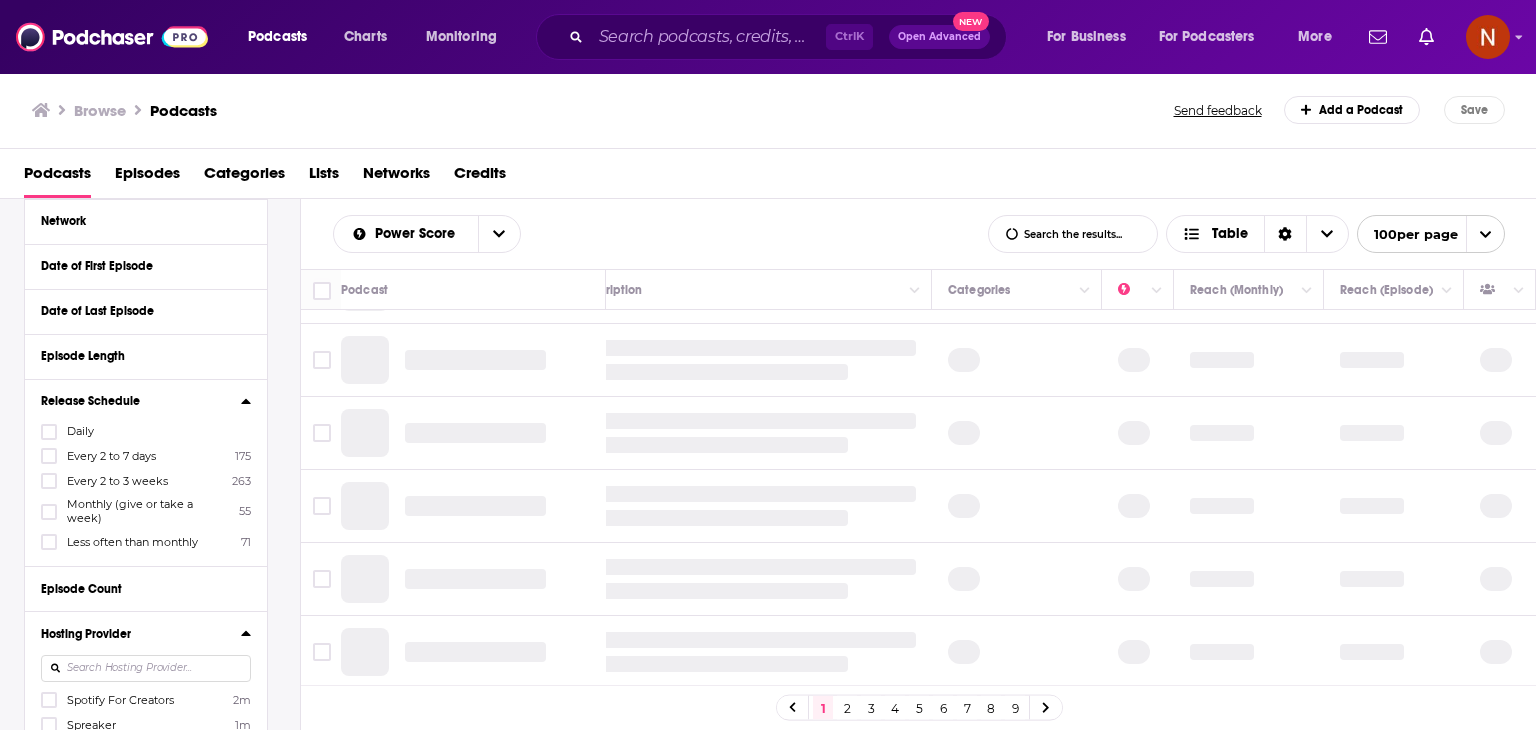scroll, scrollTop: 1016, scrollLeft: 0, axis: vertical 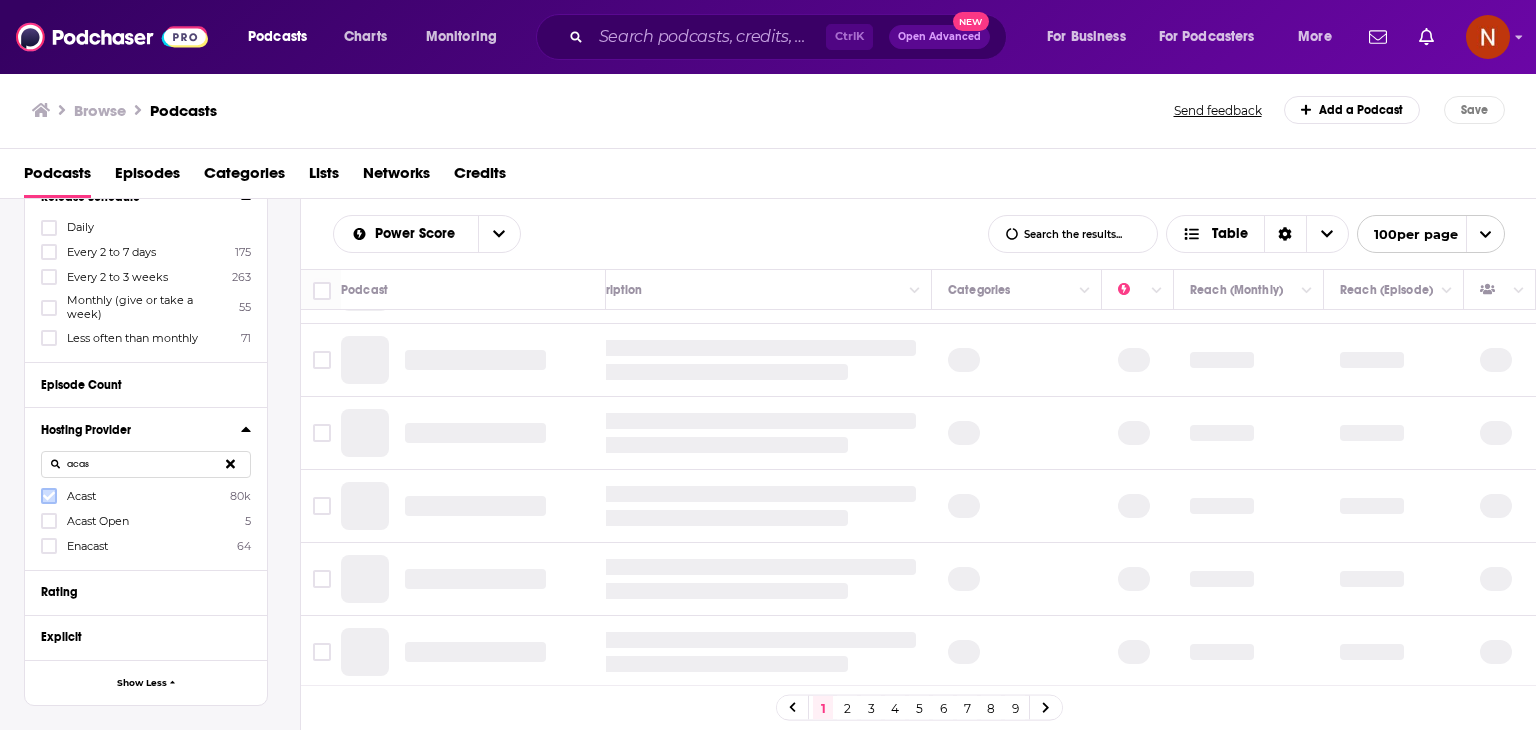 click 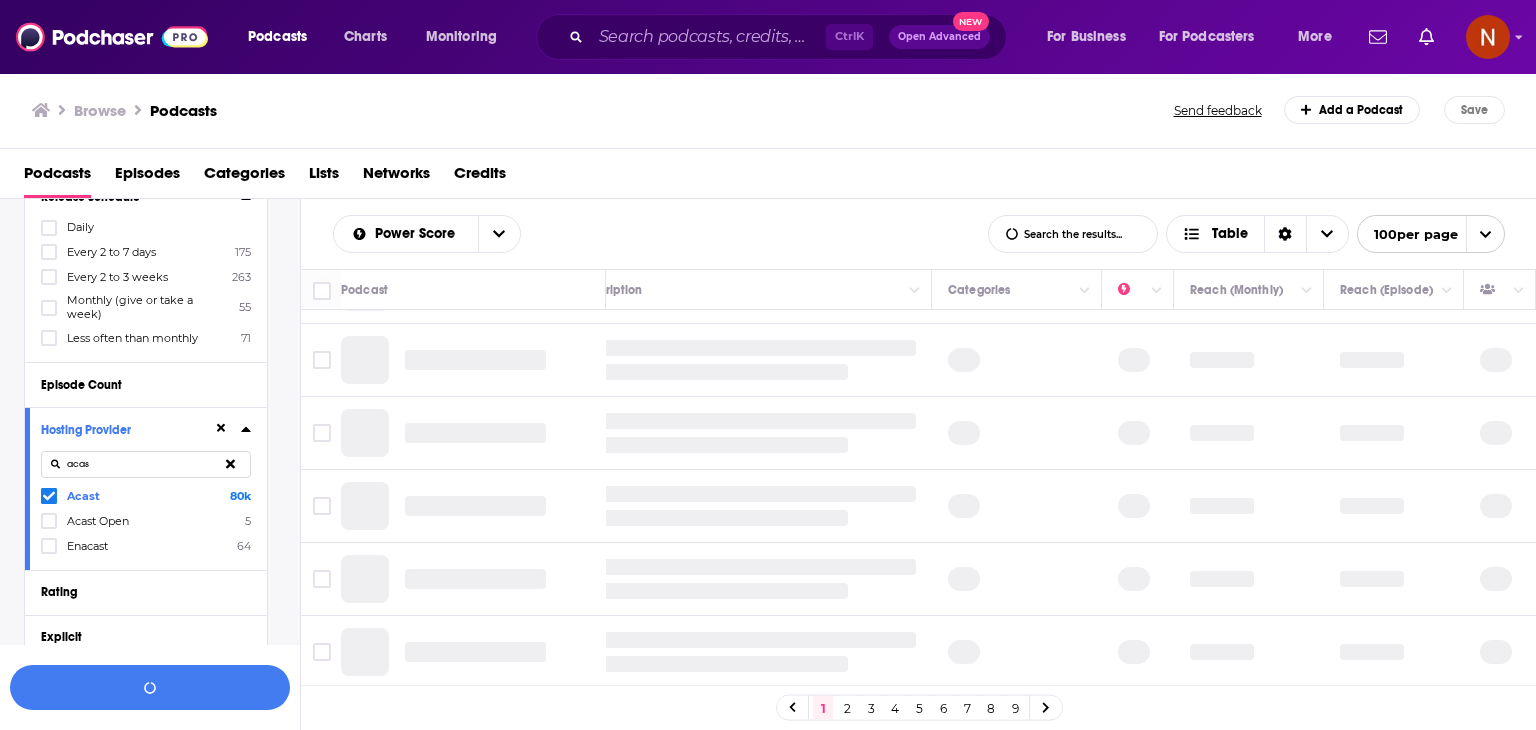 click on "acas" at bounding box center [146, 464] 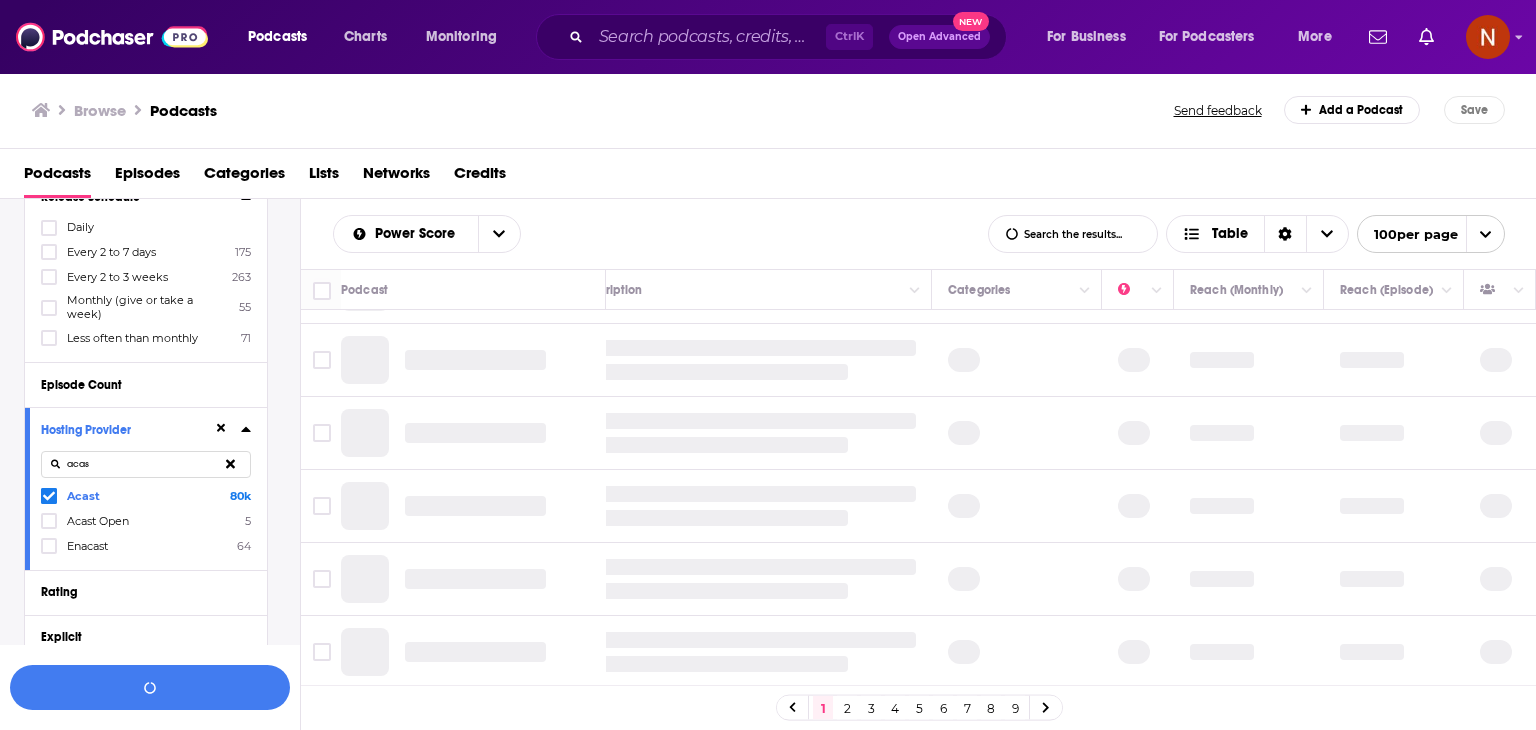 click on "acas" at bounding box center [146, 464] 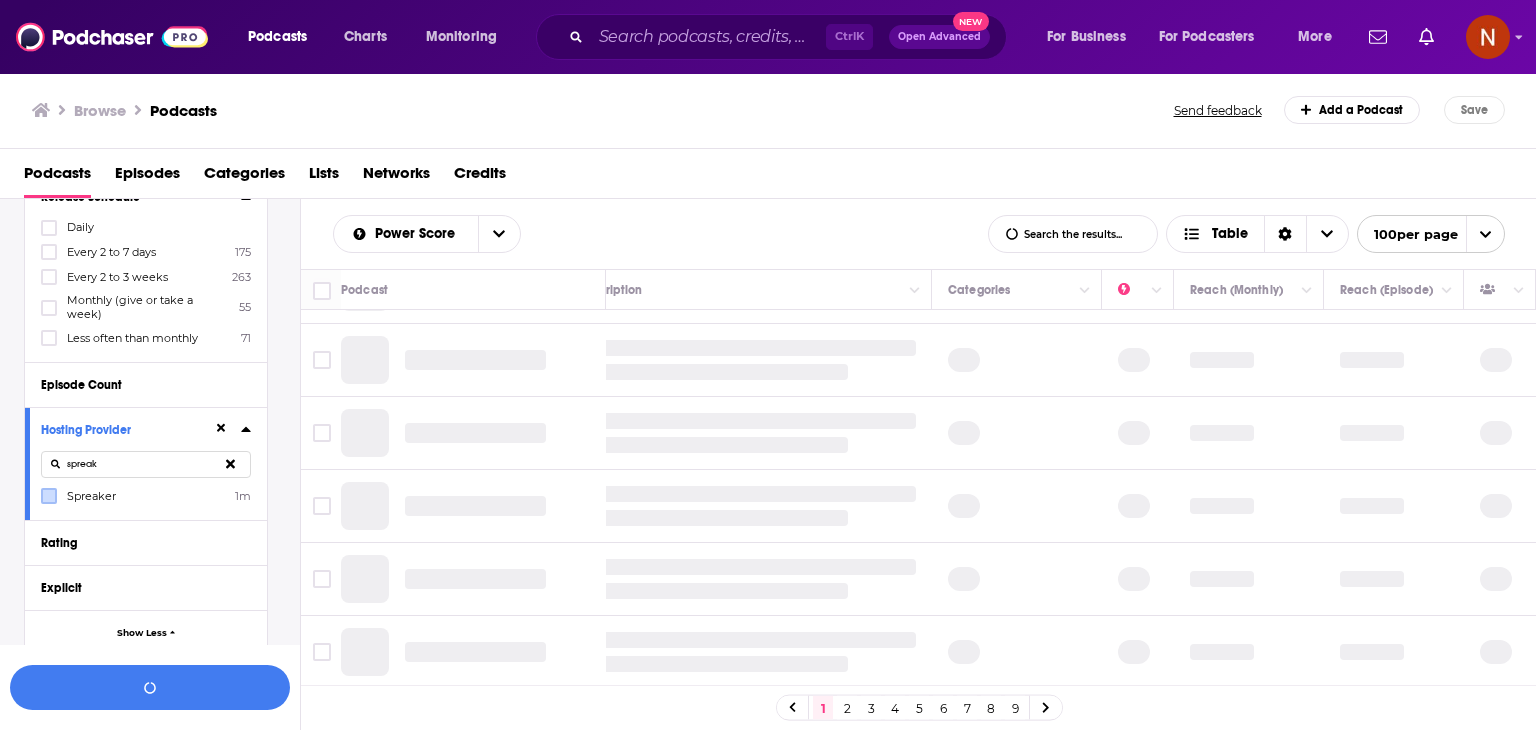 type on "spreak" 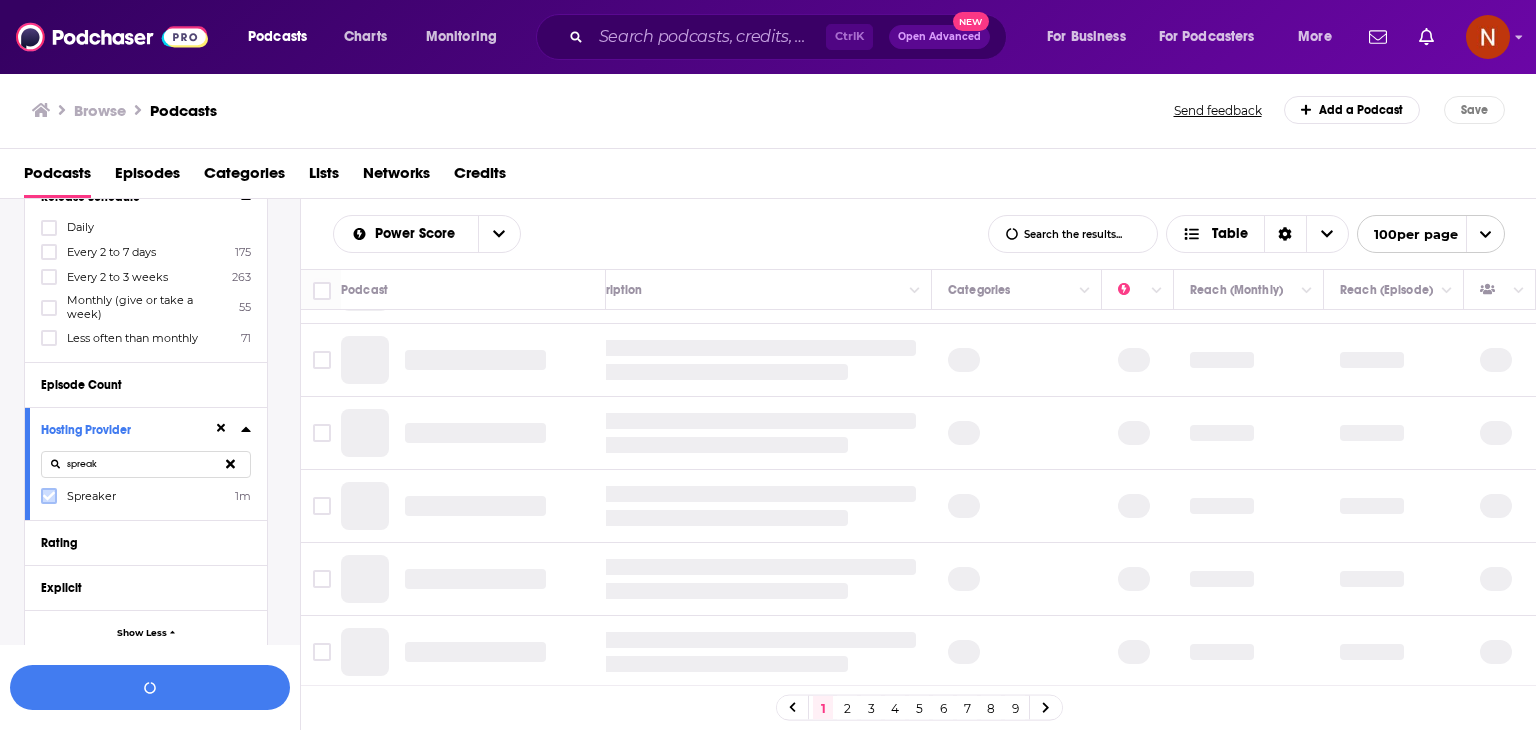 click 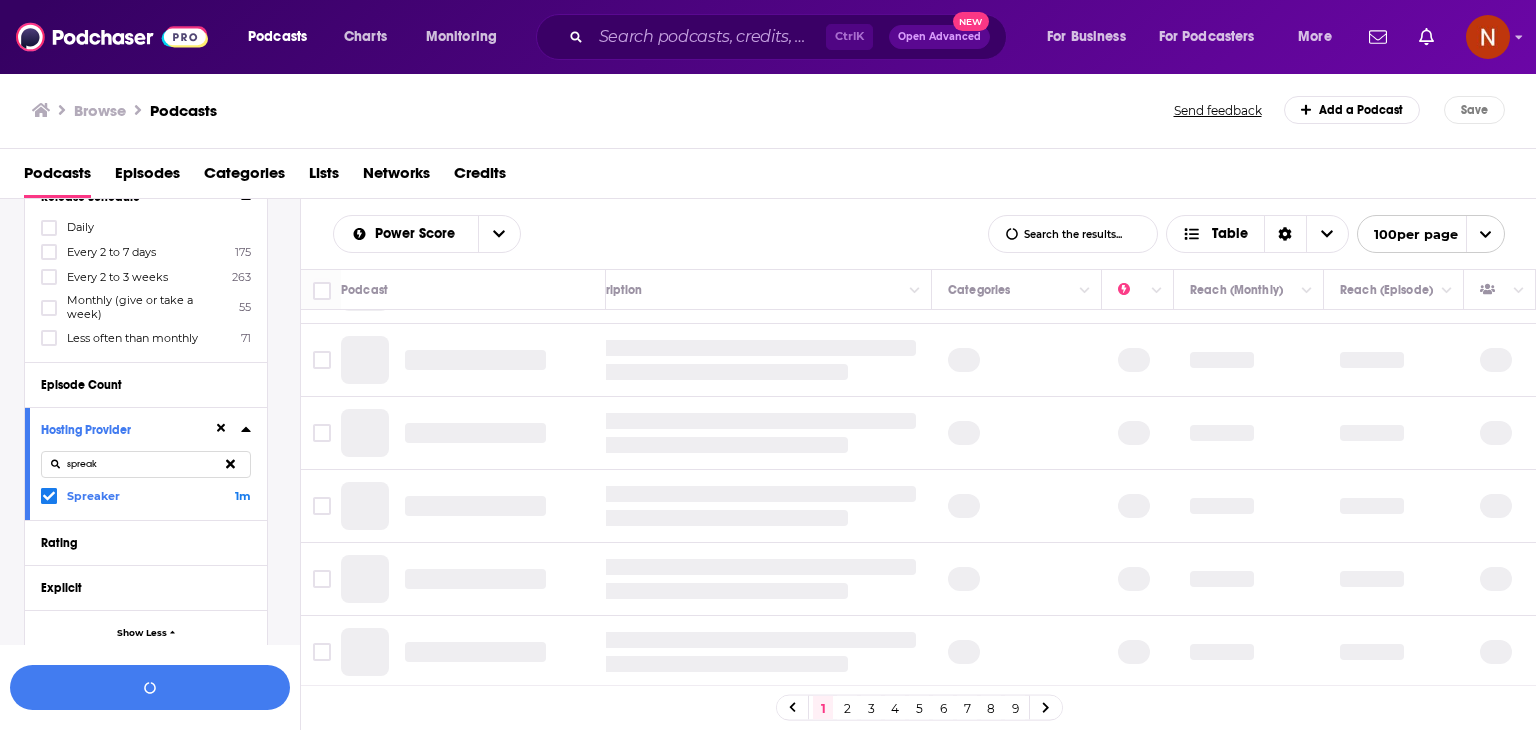 click on "spreak" at bounding box center [146, 464] 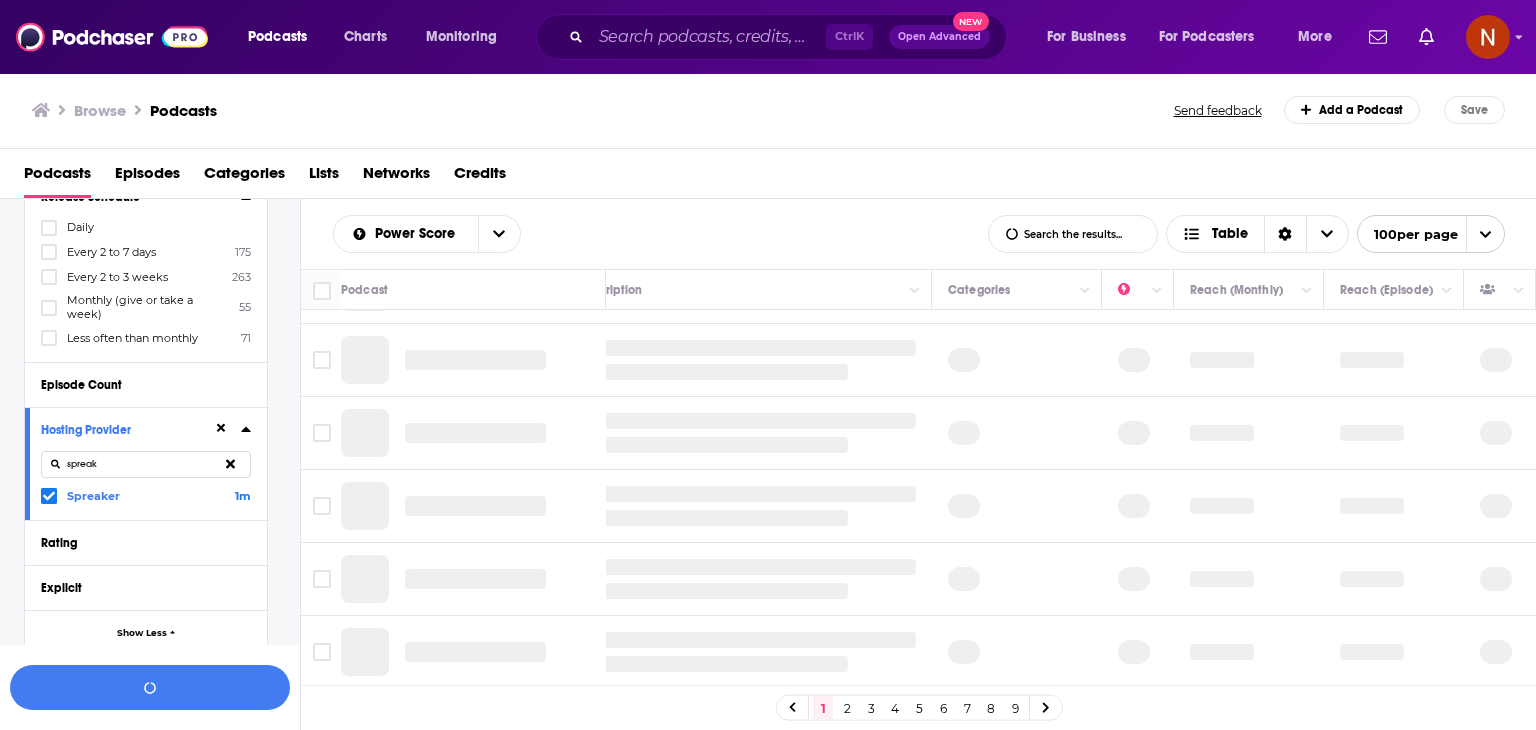 click on "spreak" at bounding box center (146, 464) 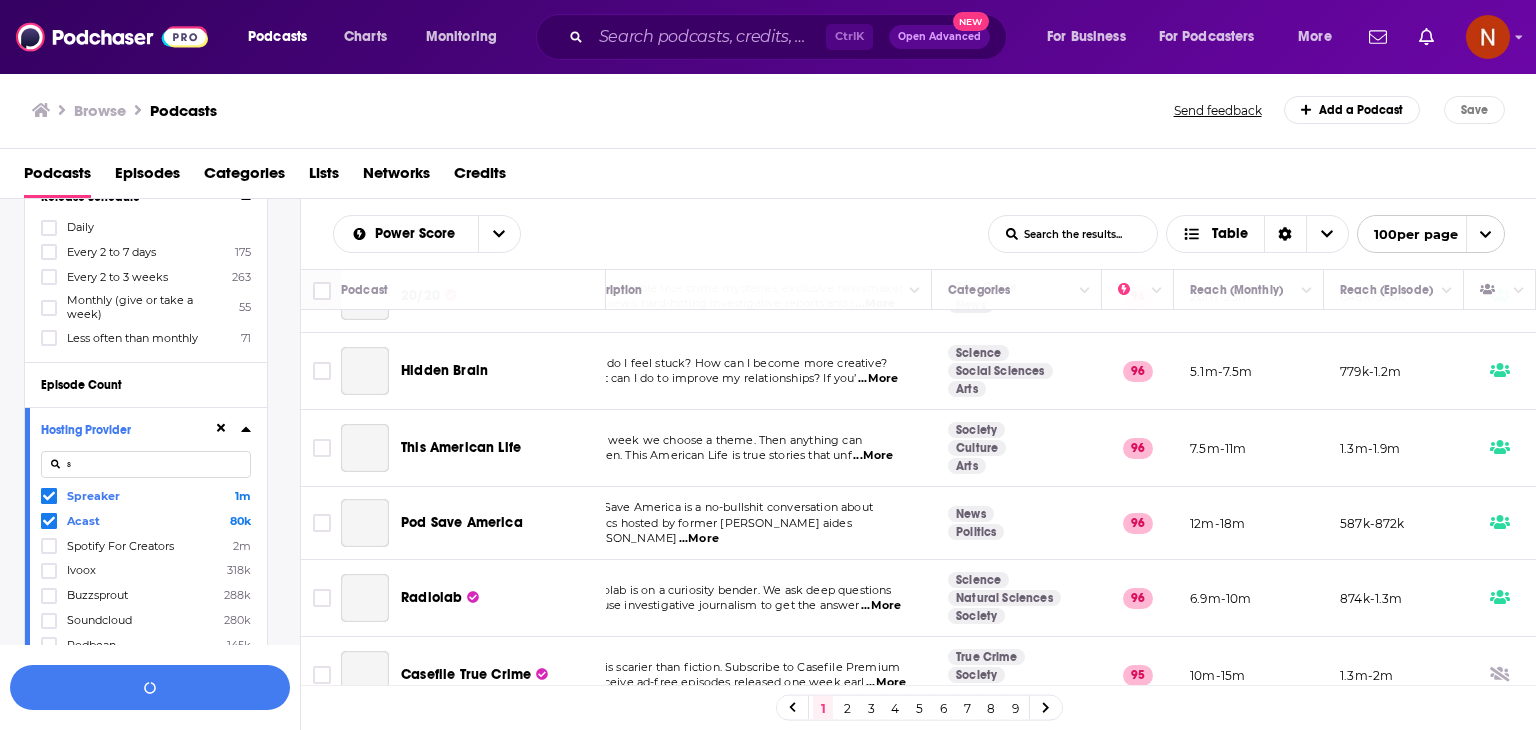 scroll, scrollTop: 7220, scrollLeft: 44, axis: both 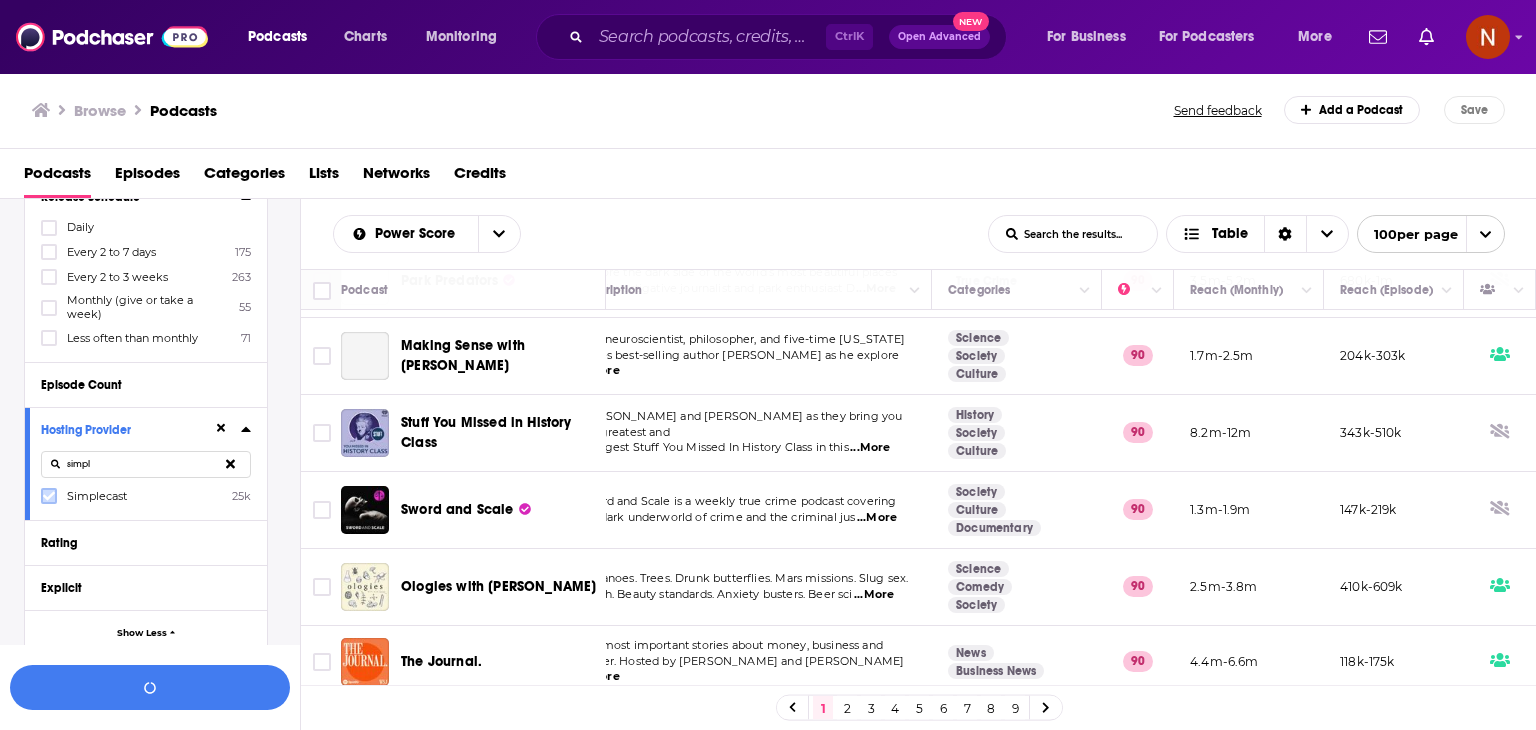 type on "simpl" 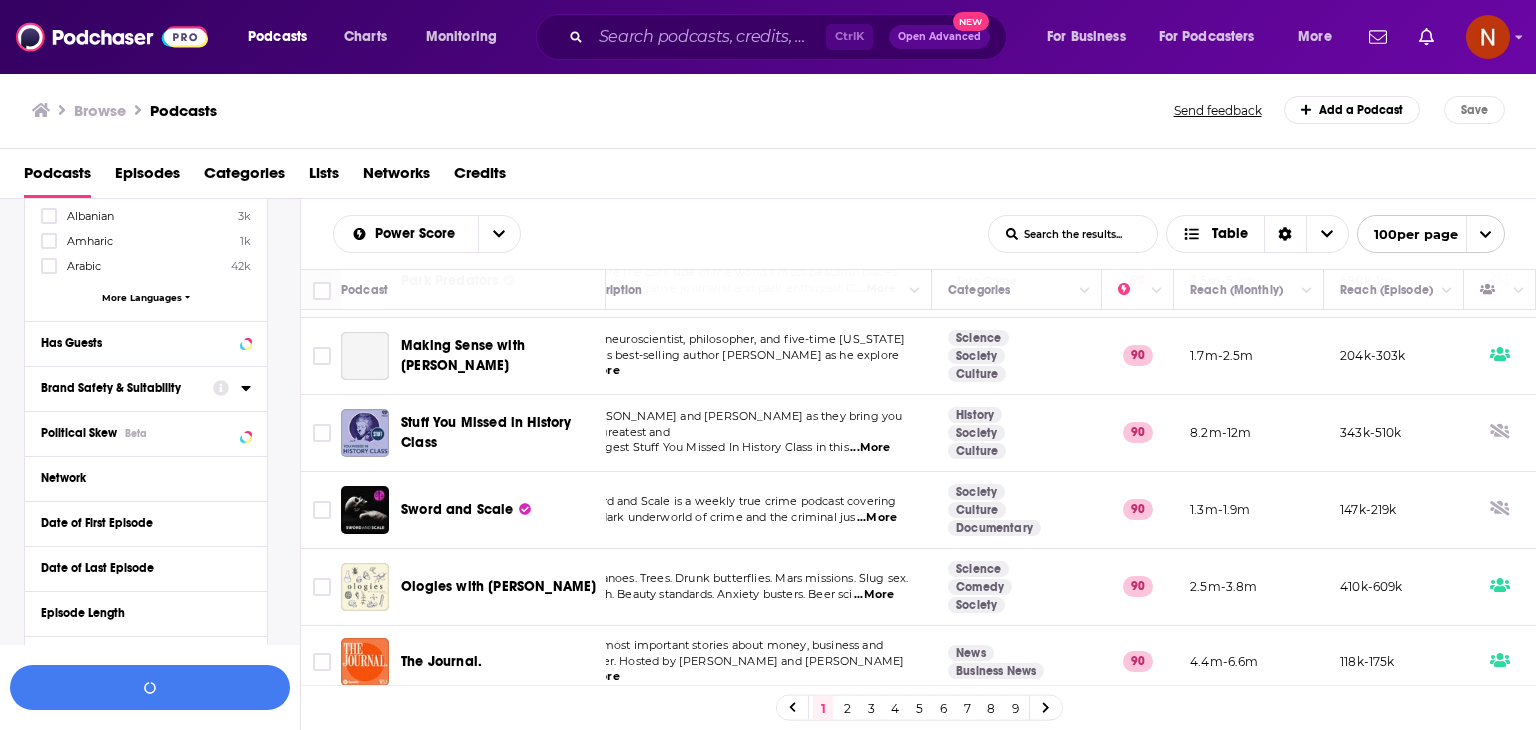 scroll, scrollTop: 340, scrollLeft: 0, axis: vertical 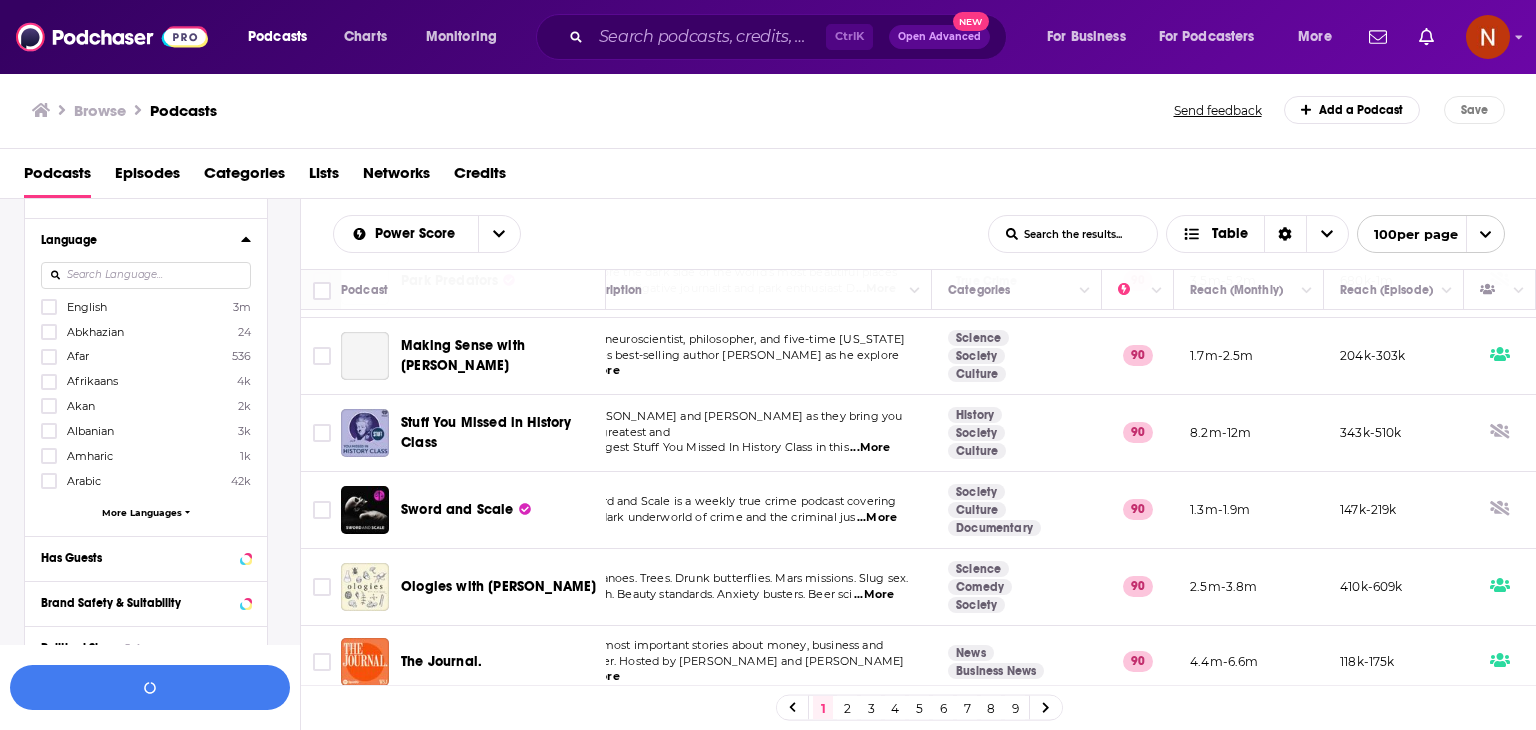 click at bounding box center (146, 275) 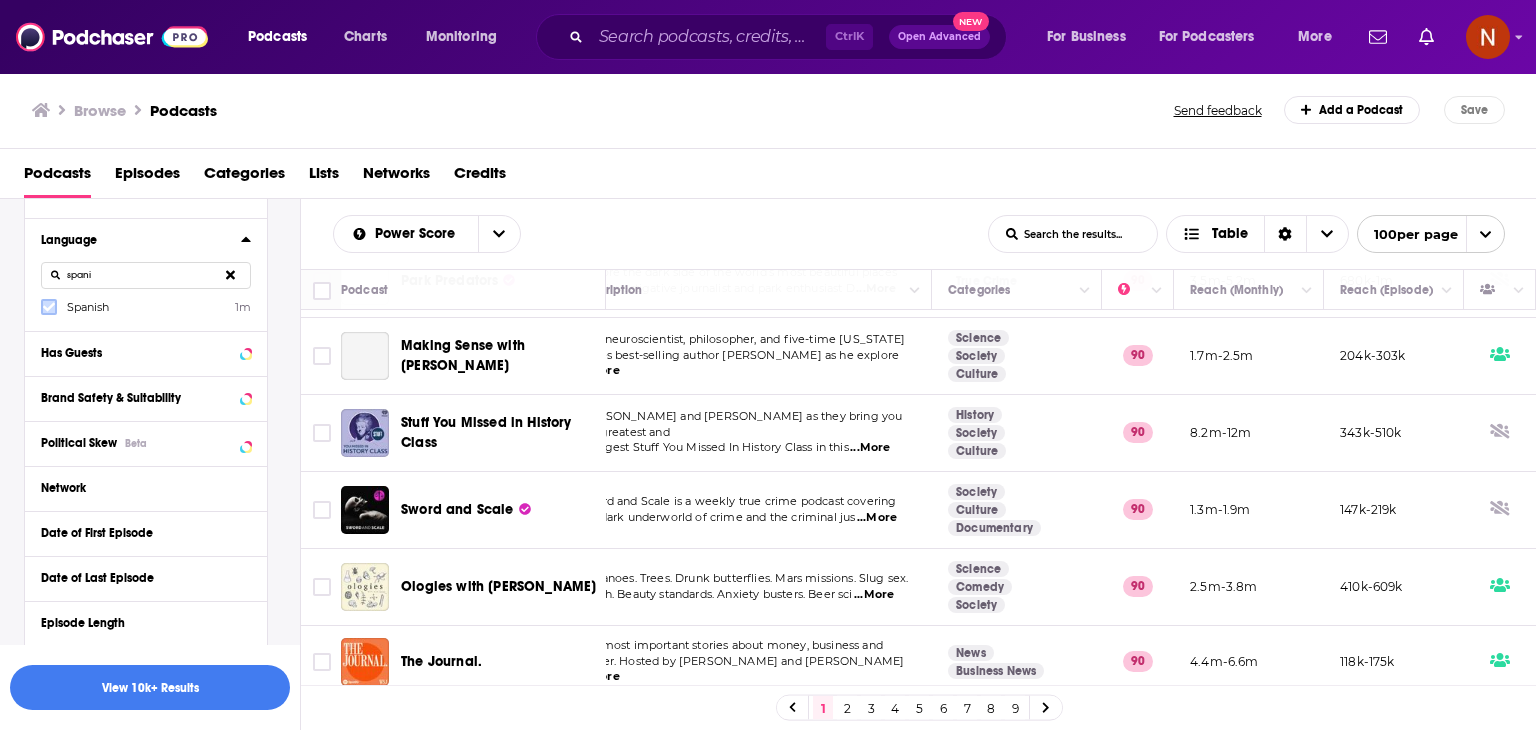 type on "spani" 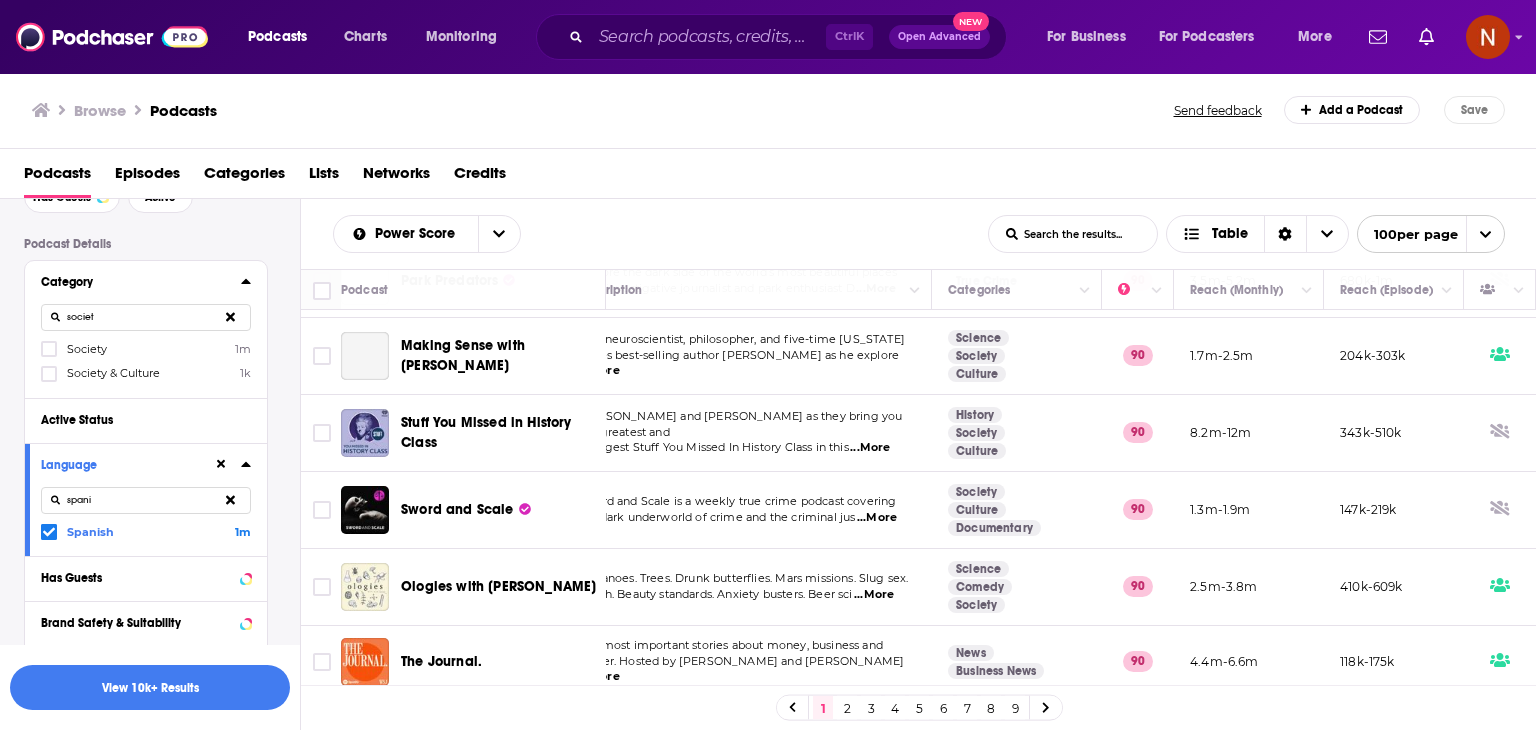 scroll, scrollTop: 0, scrollLeft: 0, axis: both 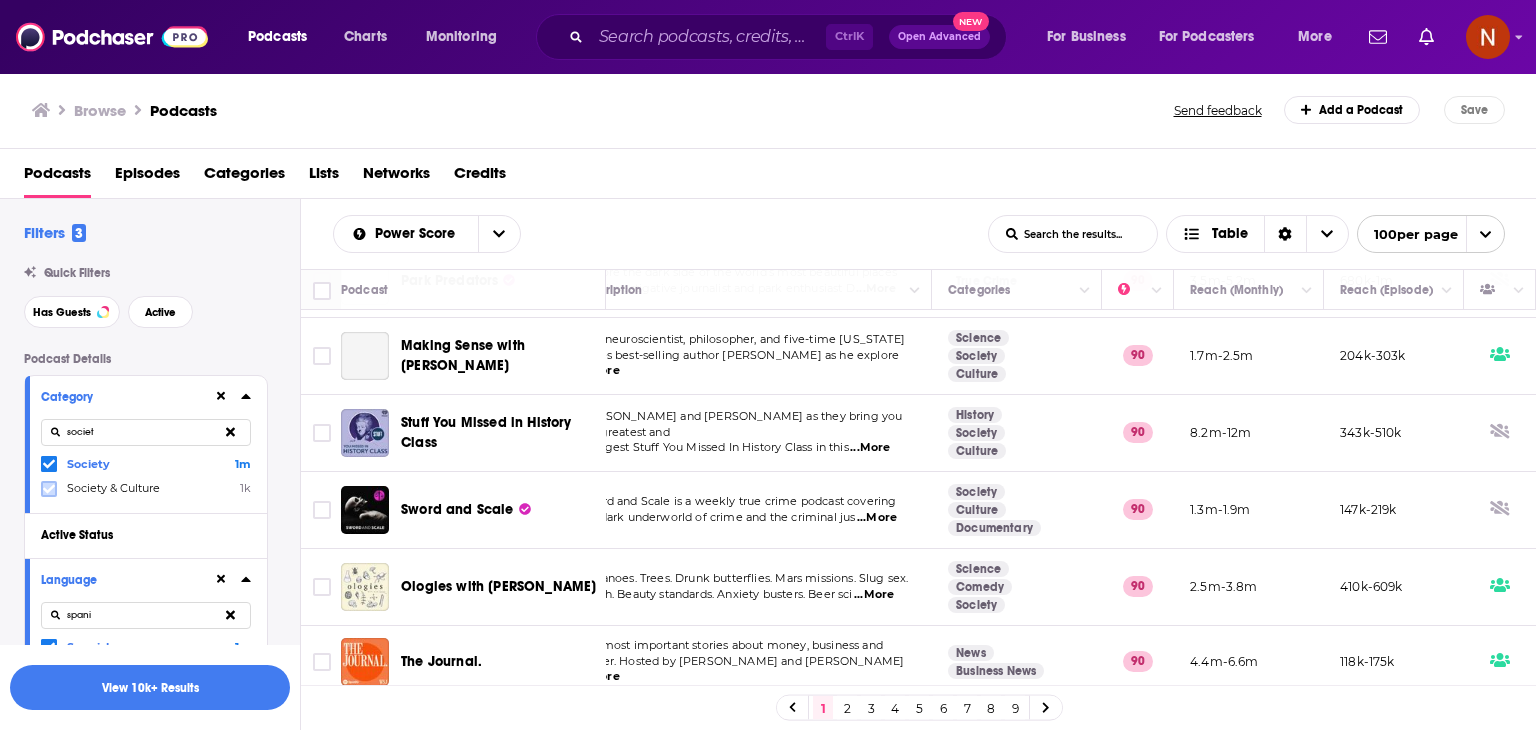 click 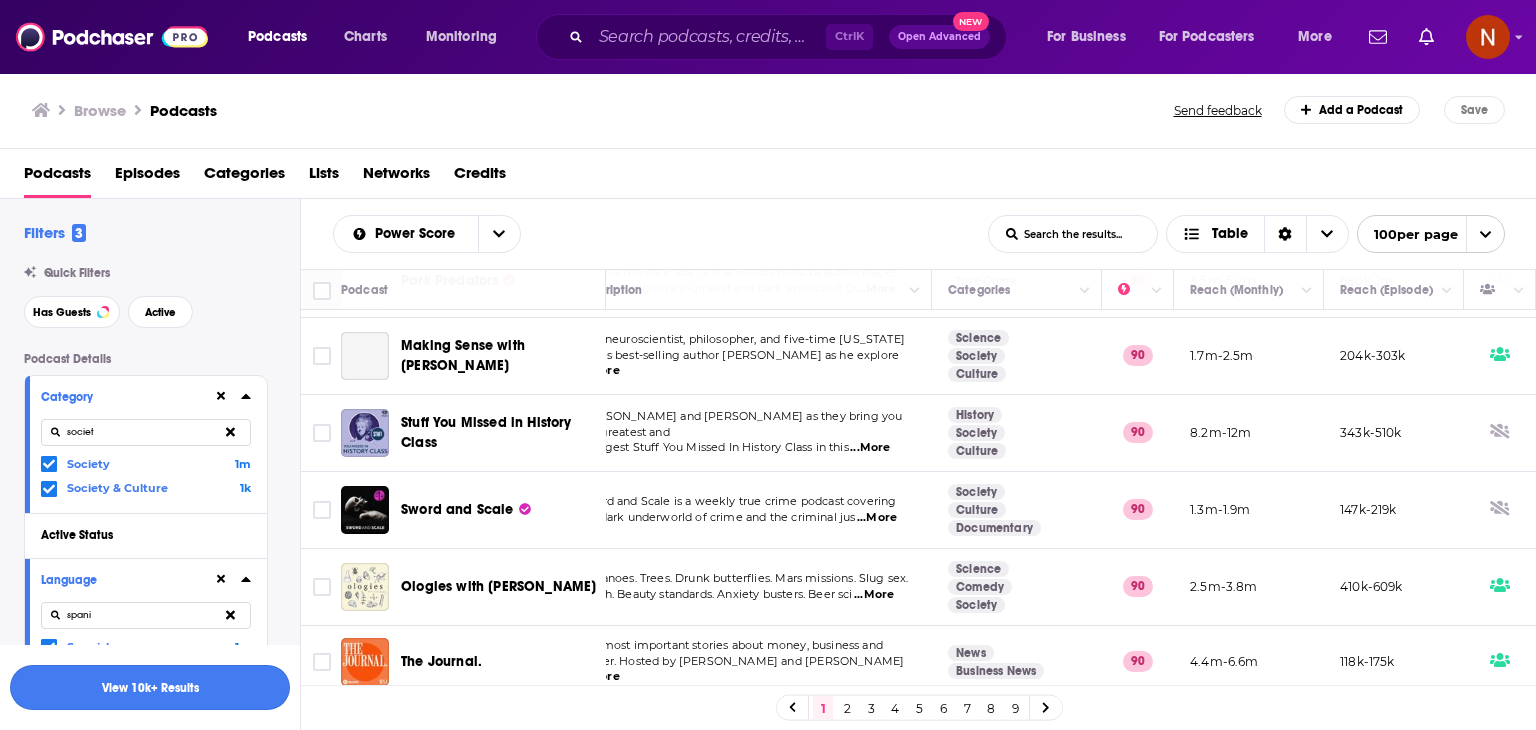 click on "View 10k+ Results" at bounding box center [150, 687] 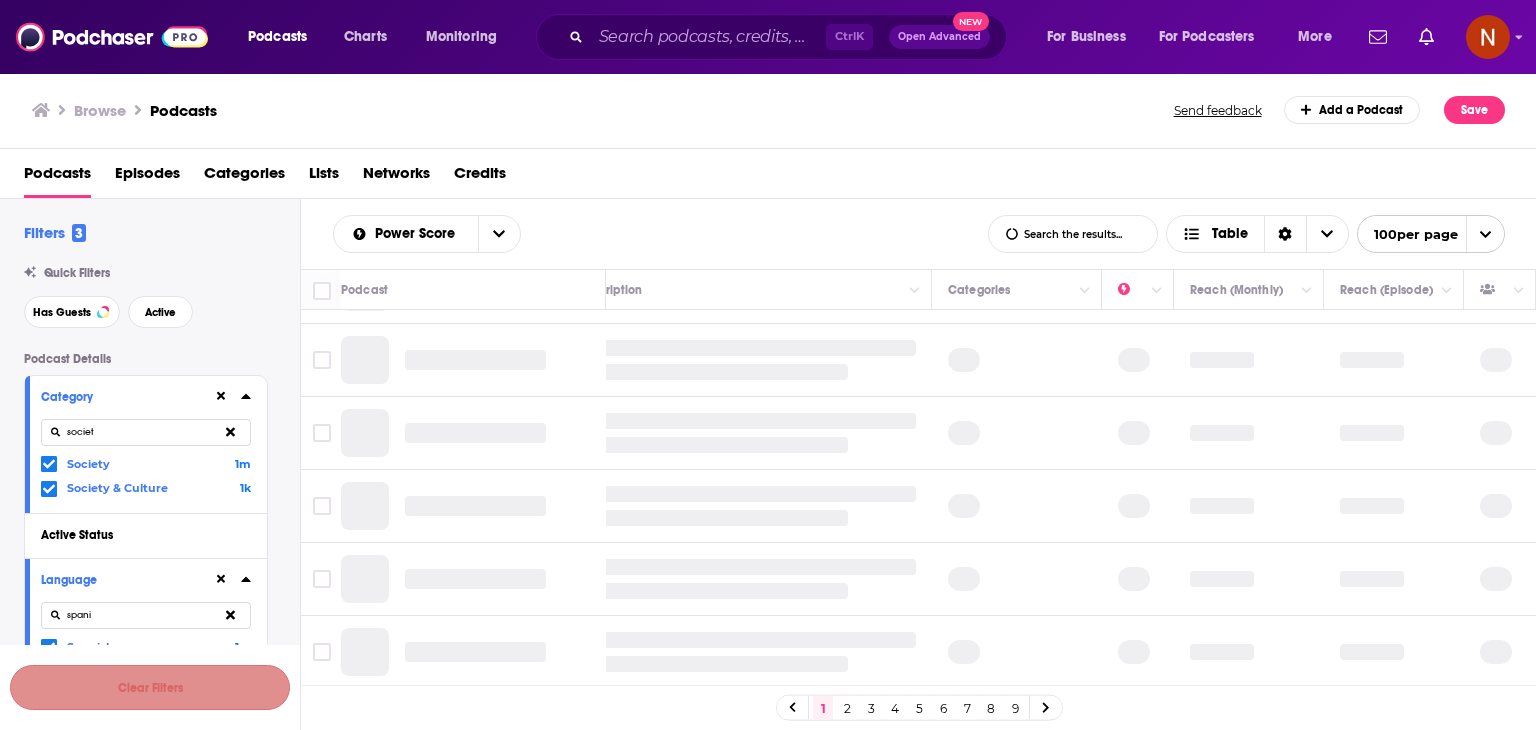 click on "Clear Filters" at bounding box center (150, 687) 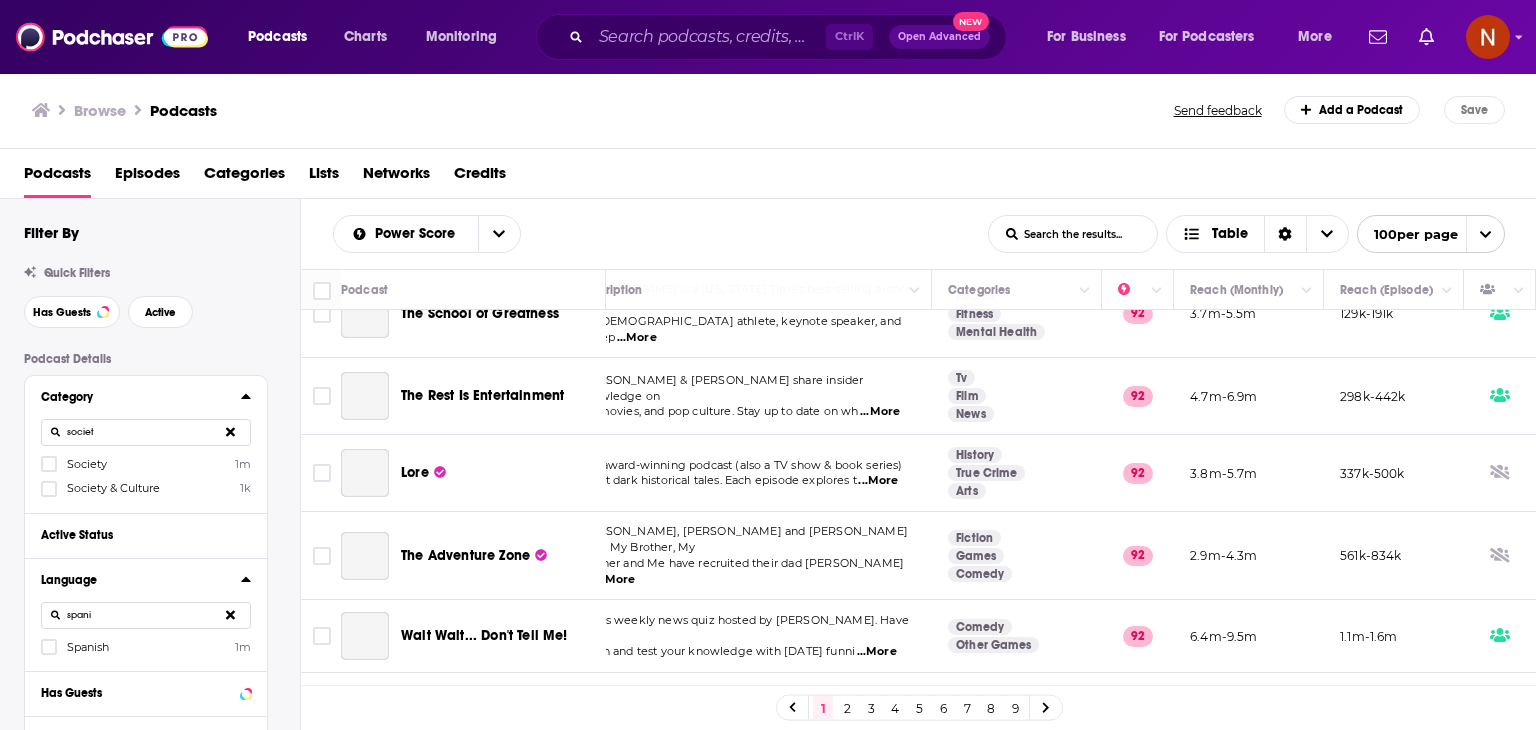 scroll, scrollTop: 4859, scrollLeft: 44, axis: both 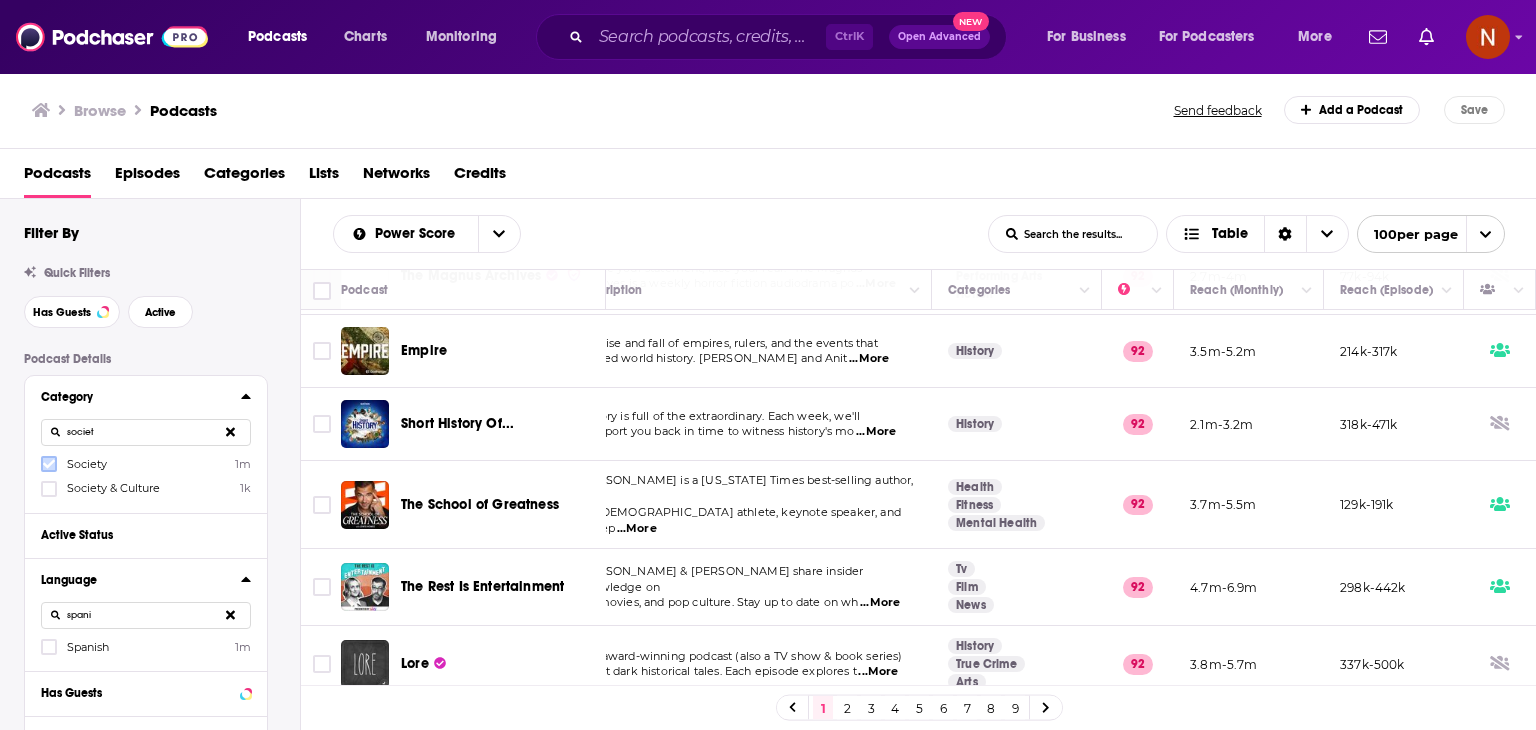 click 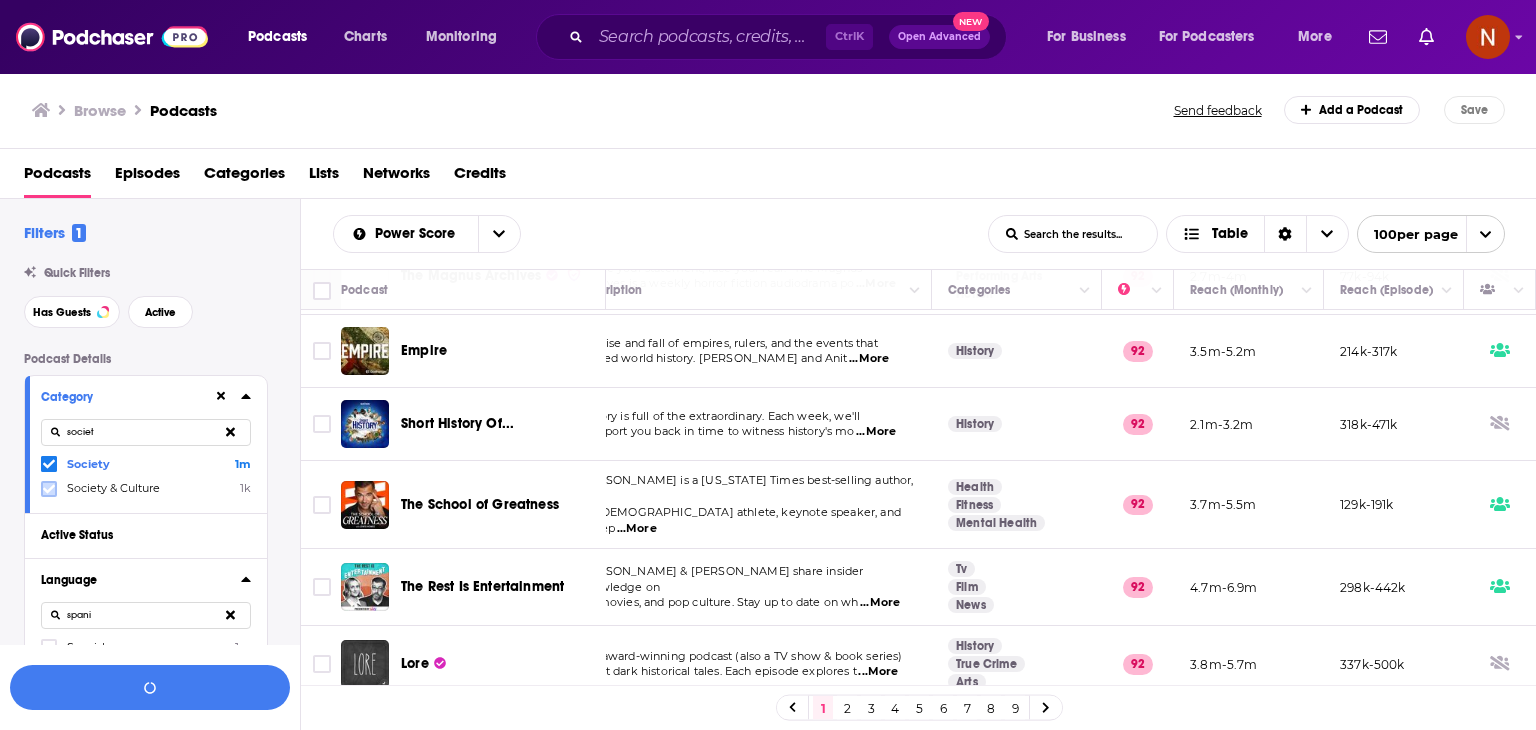 click 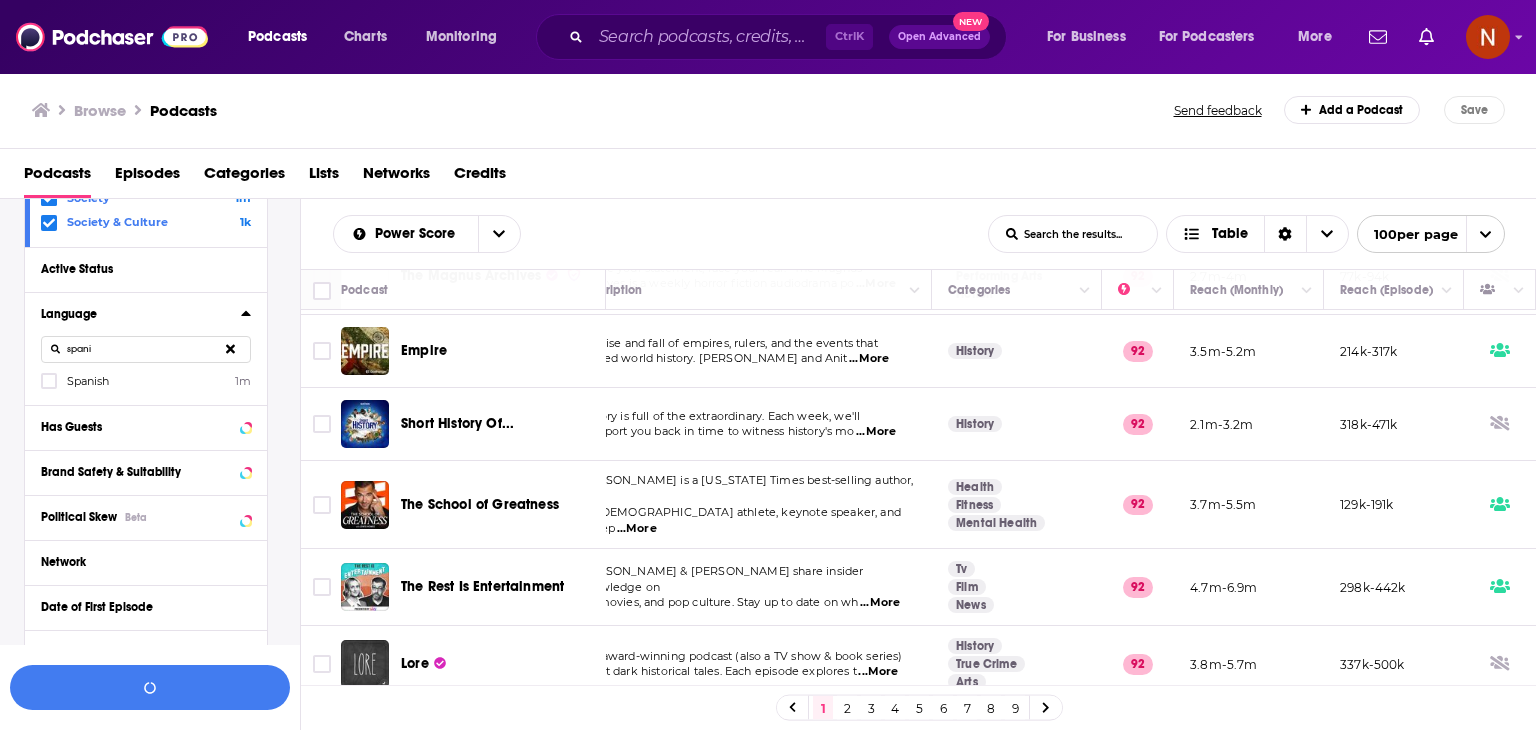 scroll, scrollTop: 268, scrollLeft: 0, axis: vertical 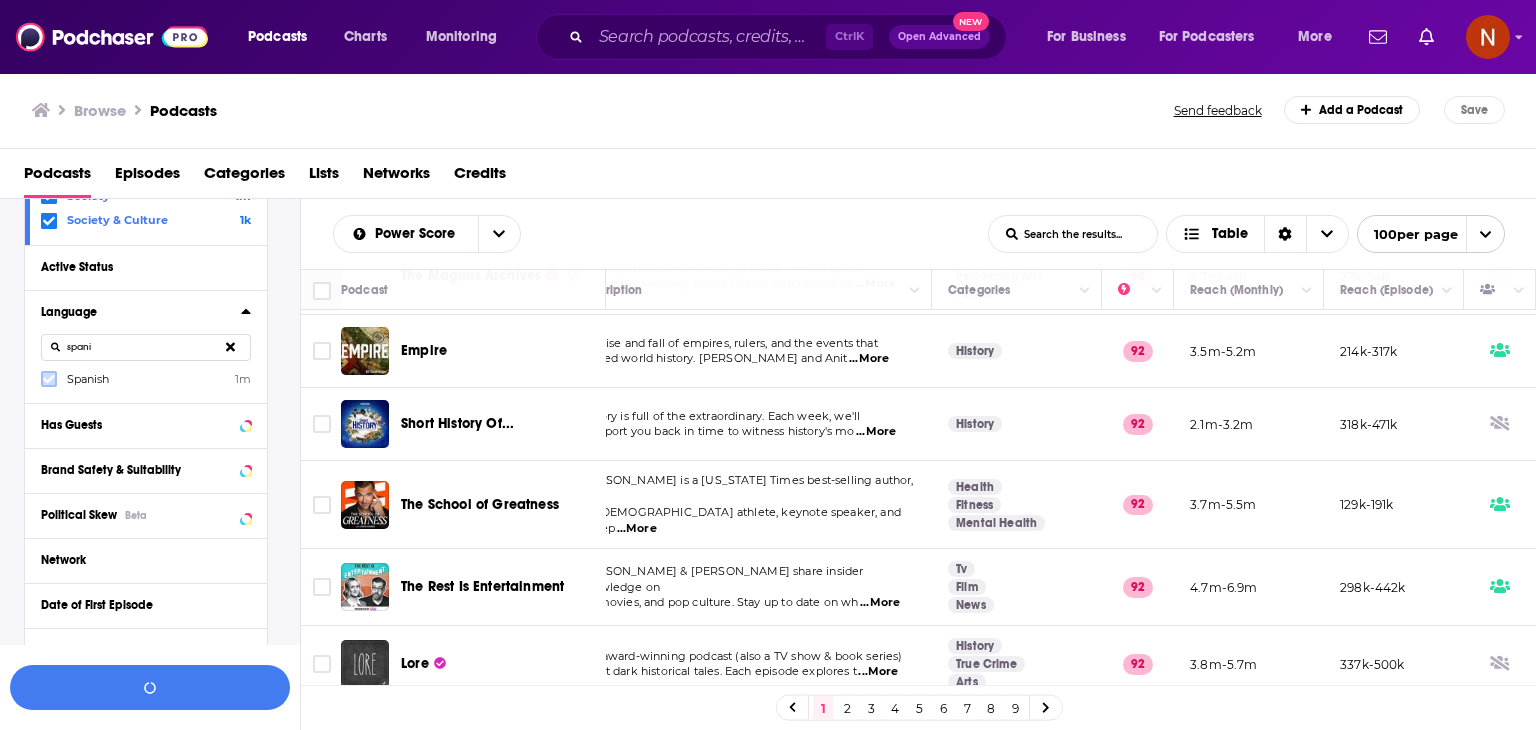 click 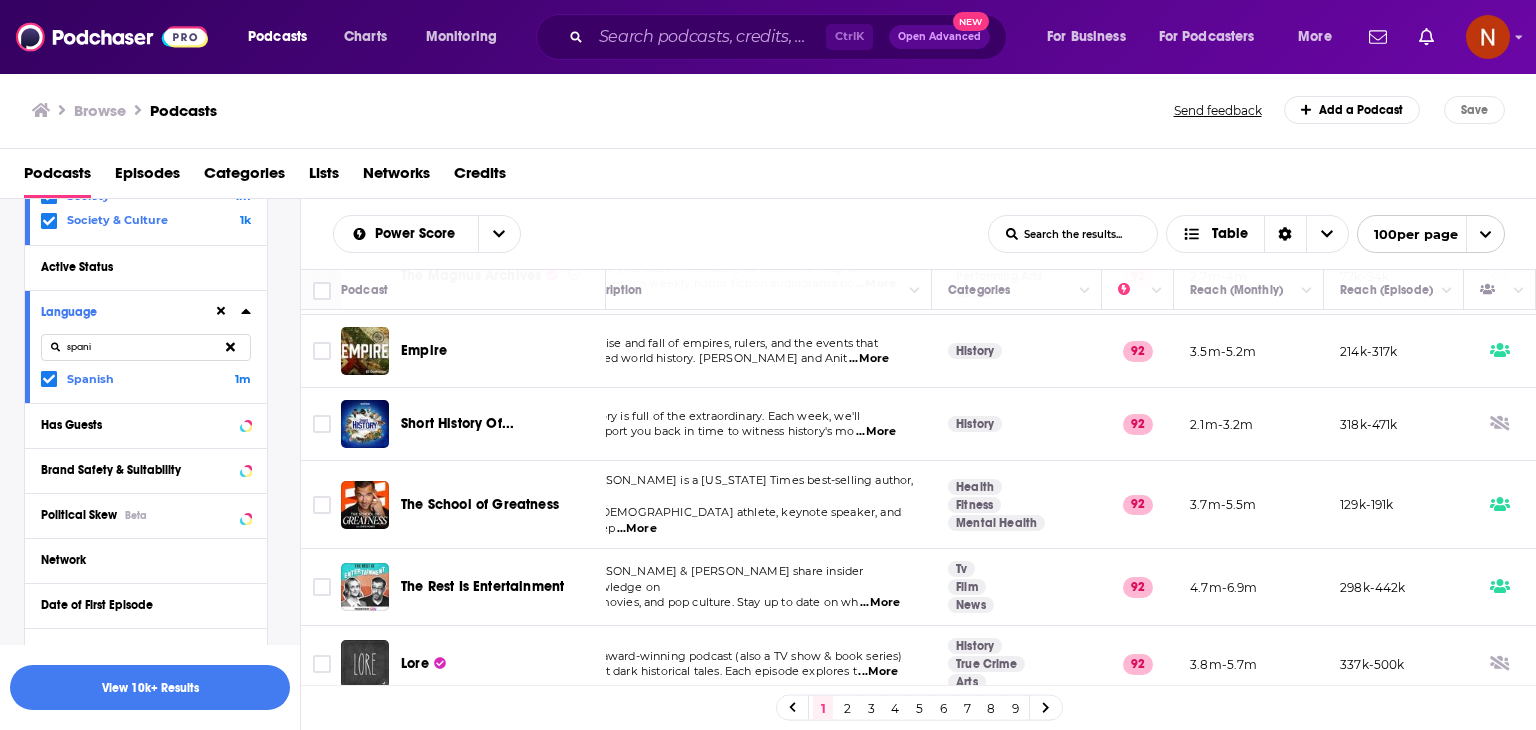 scroll, scrollTop: 876, scrollLeft: 0, axis: vertical 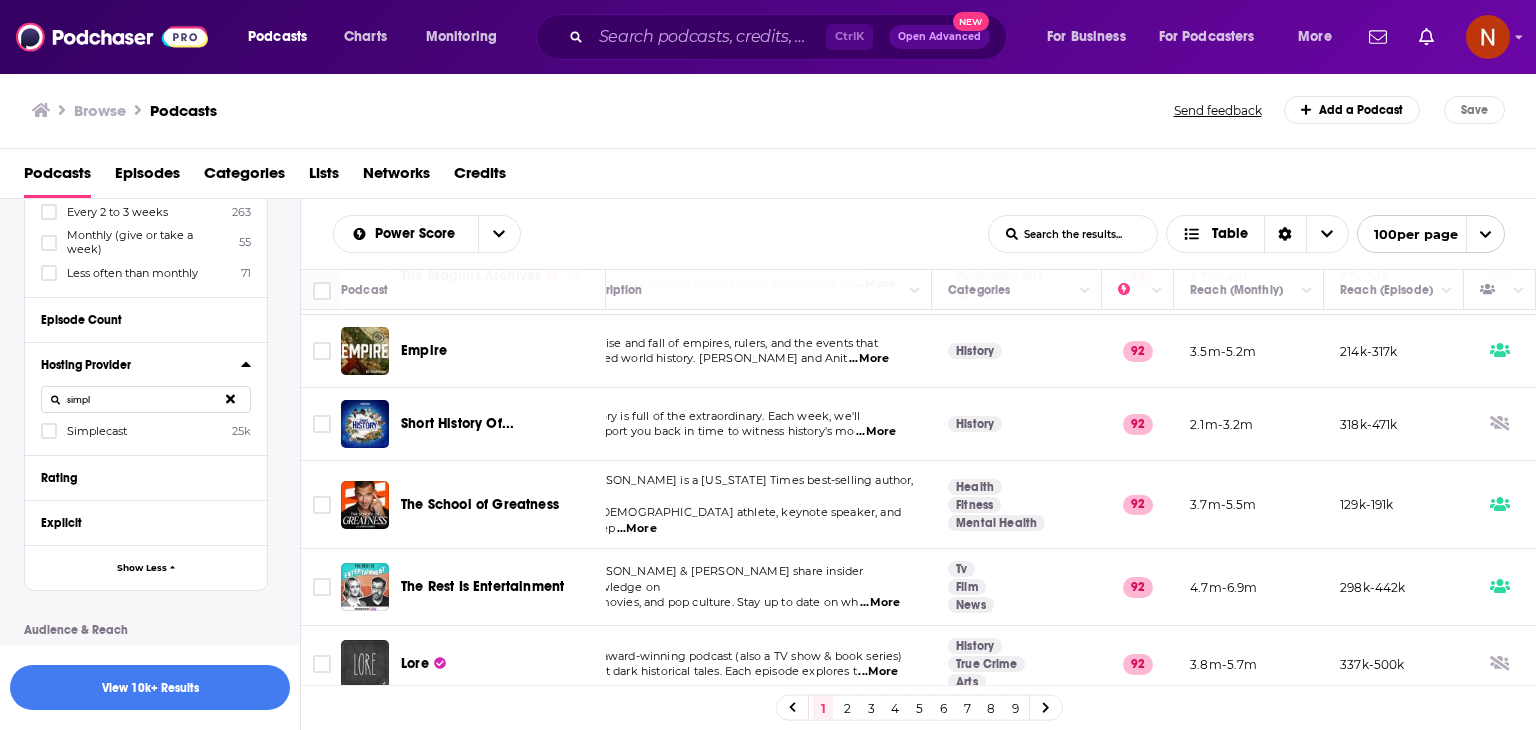 click 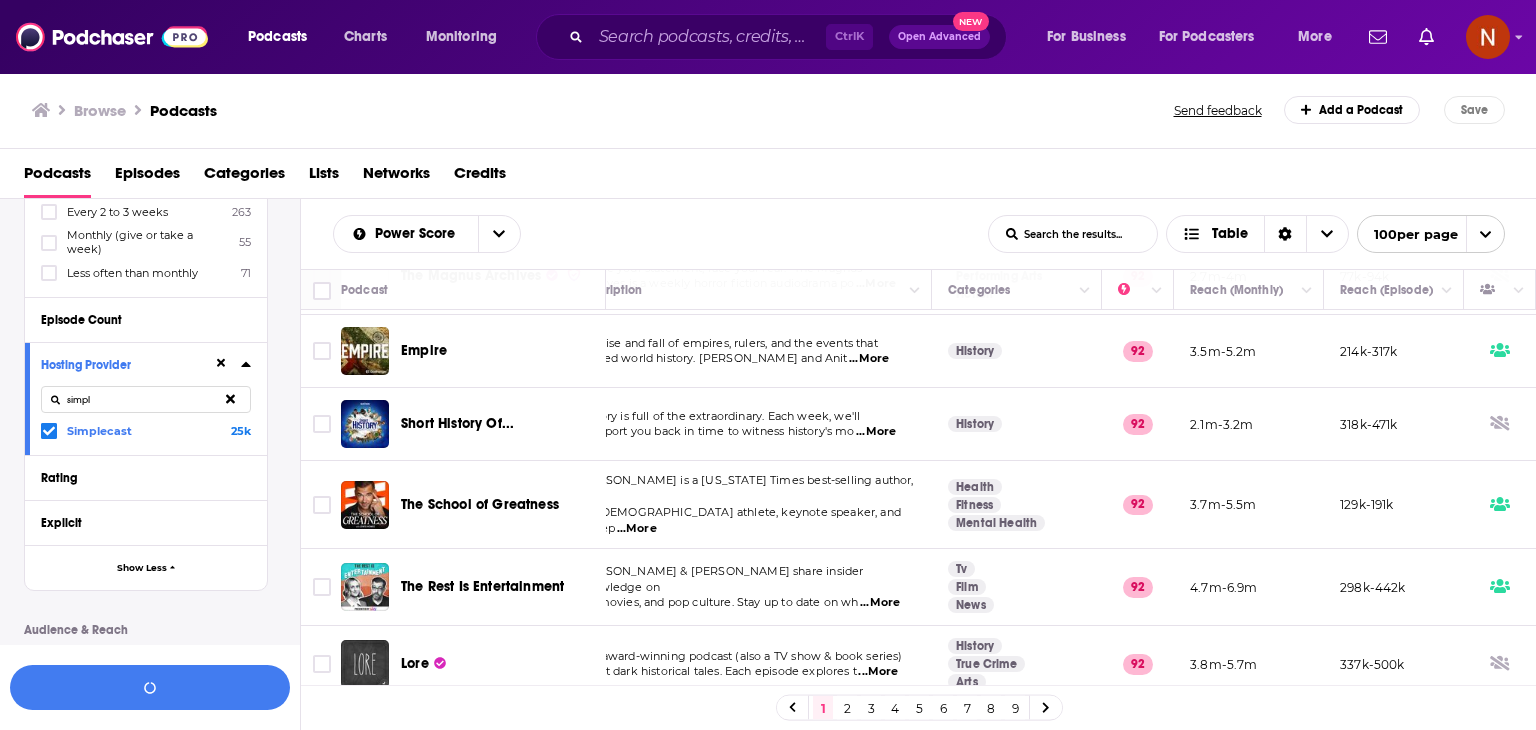 click on "simpl" at bounding box center (146, 399) 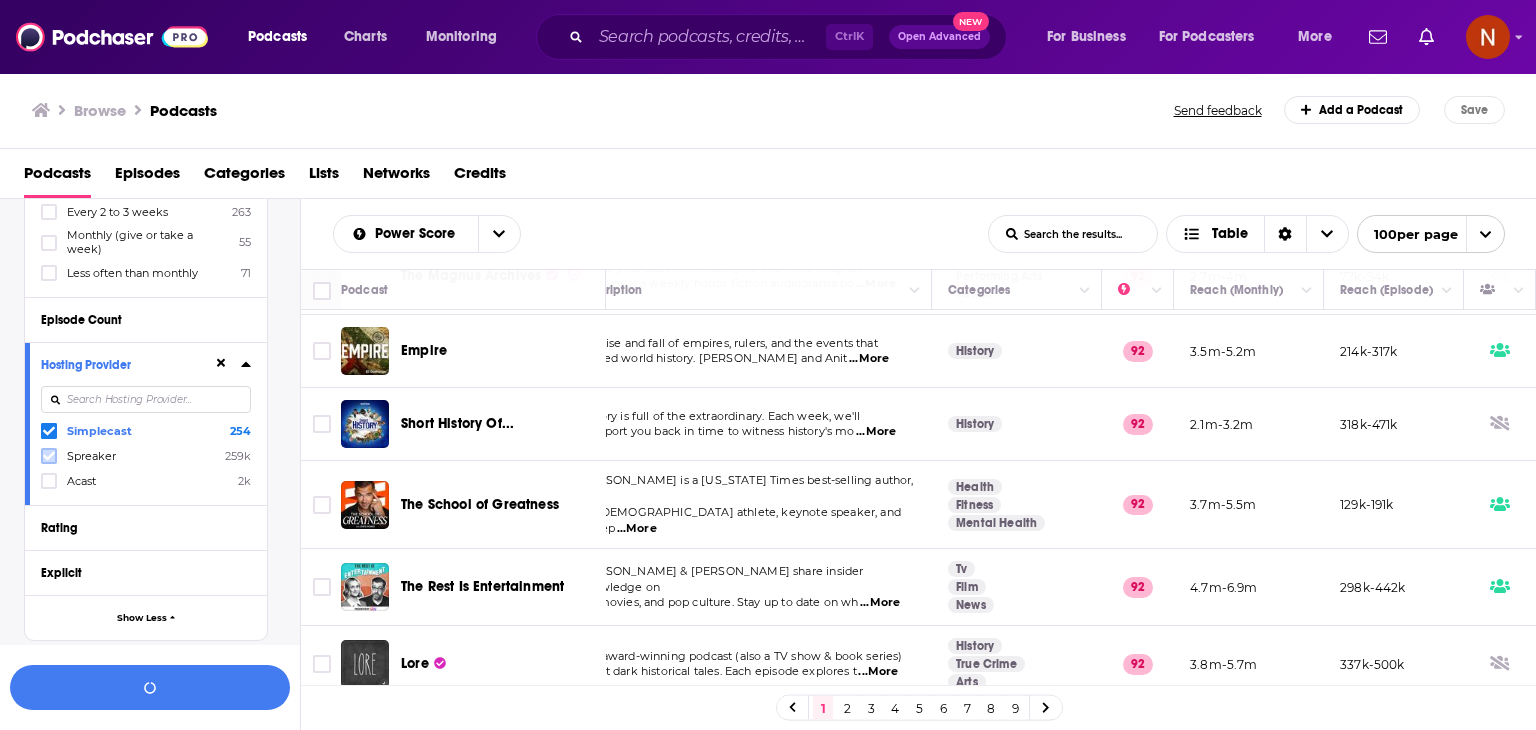 type 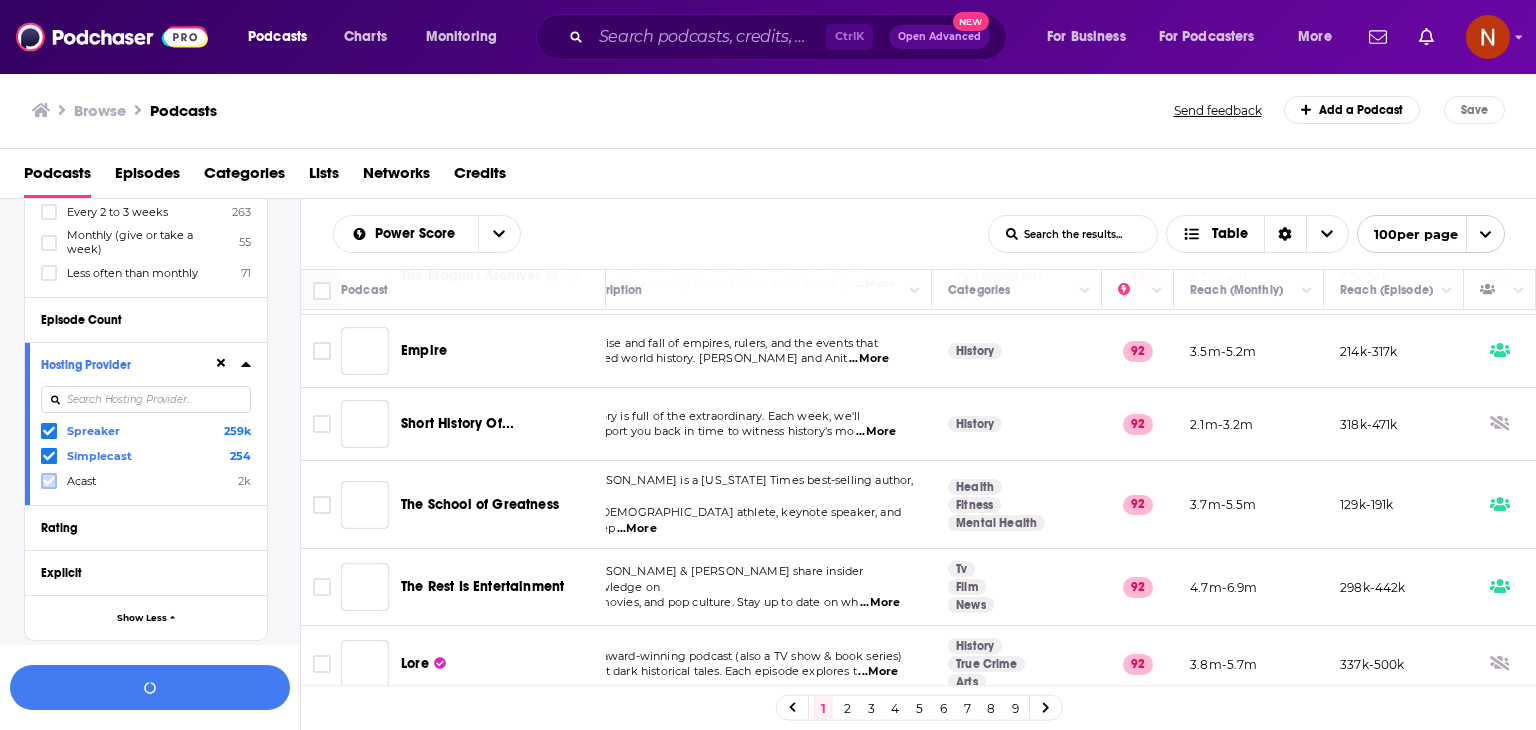 click 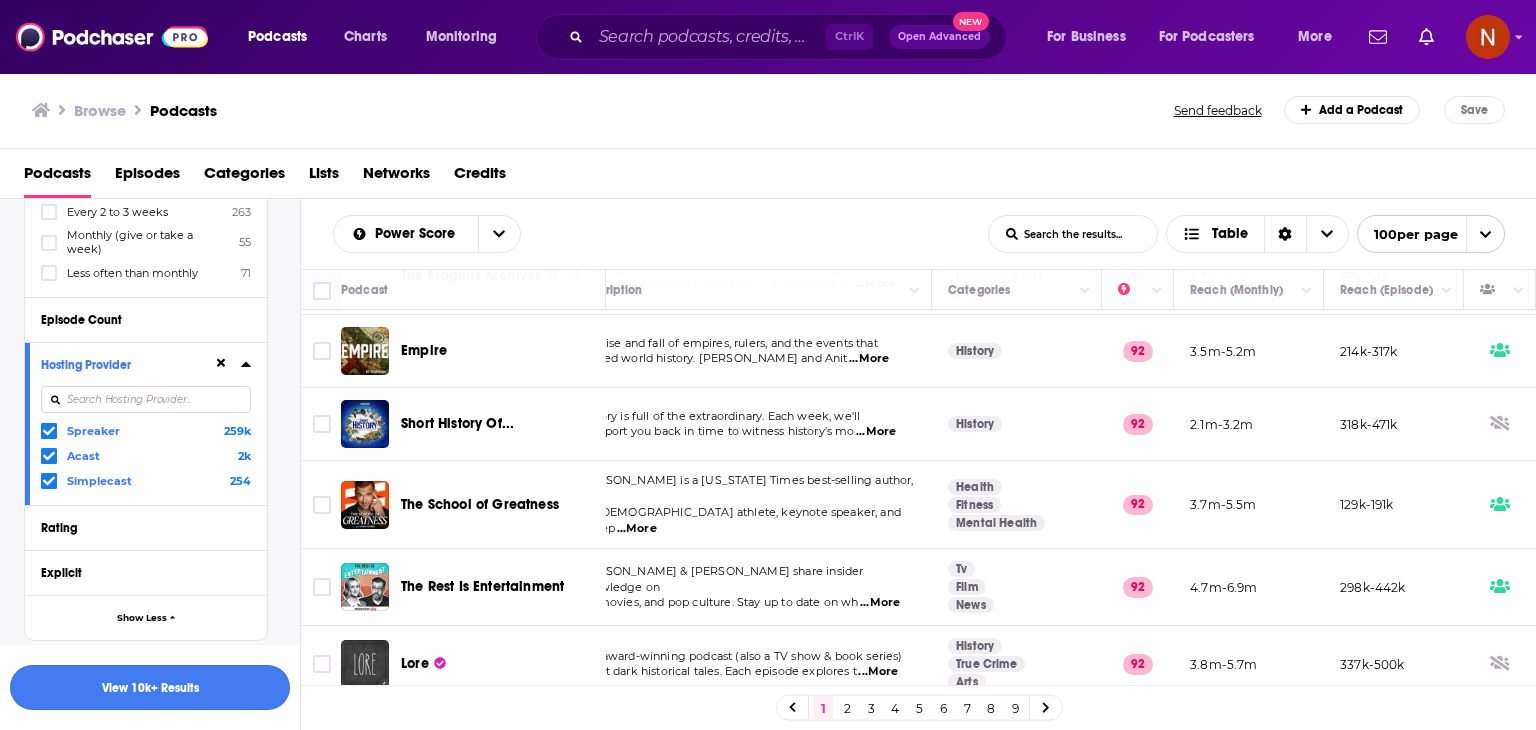 click on "View 10k+ Results" at bounding box center [150, 687] 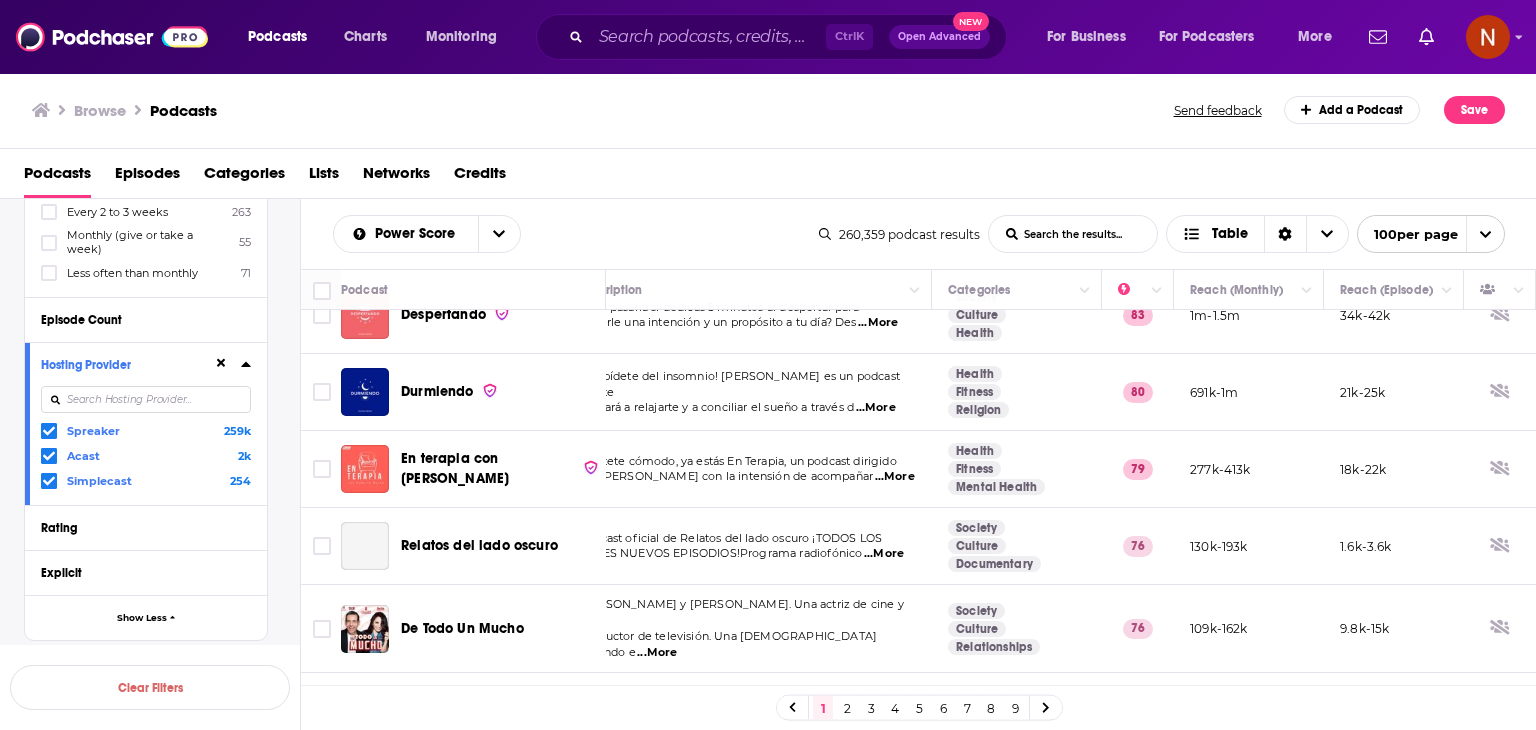 scroll, scrollTop: 0, scrollLeft: 44, axis: horizontal 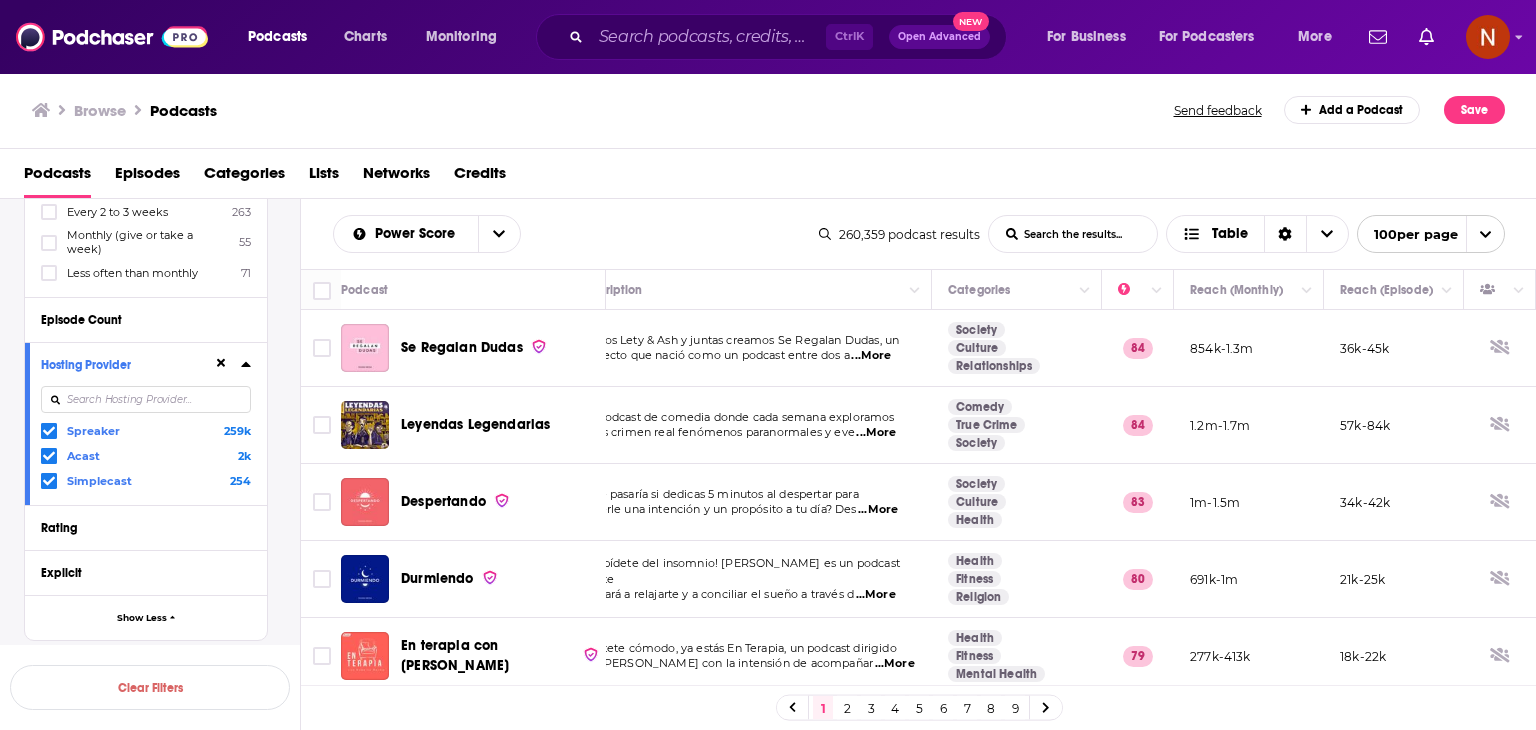 click on "Power Score List Search Input Search the results... Table 260,359   podcast   results List Search Input Search the results... Table 100  per page" at bounding box center (919, 234) 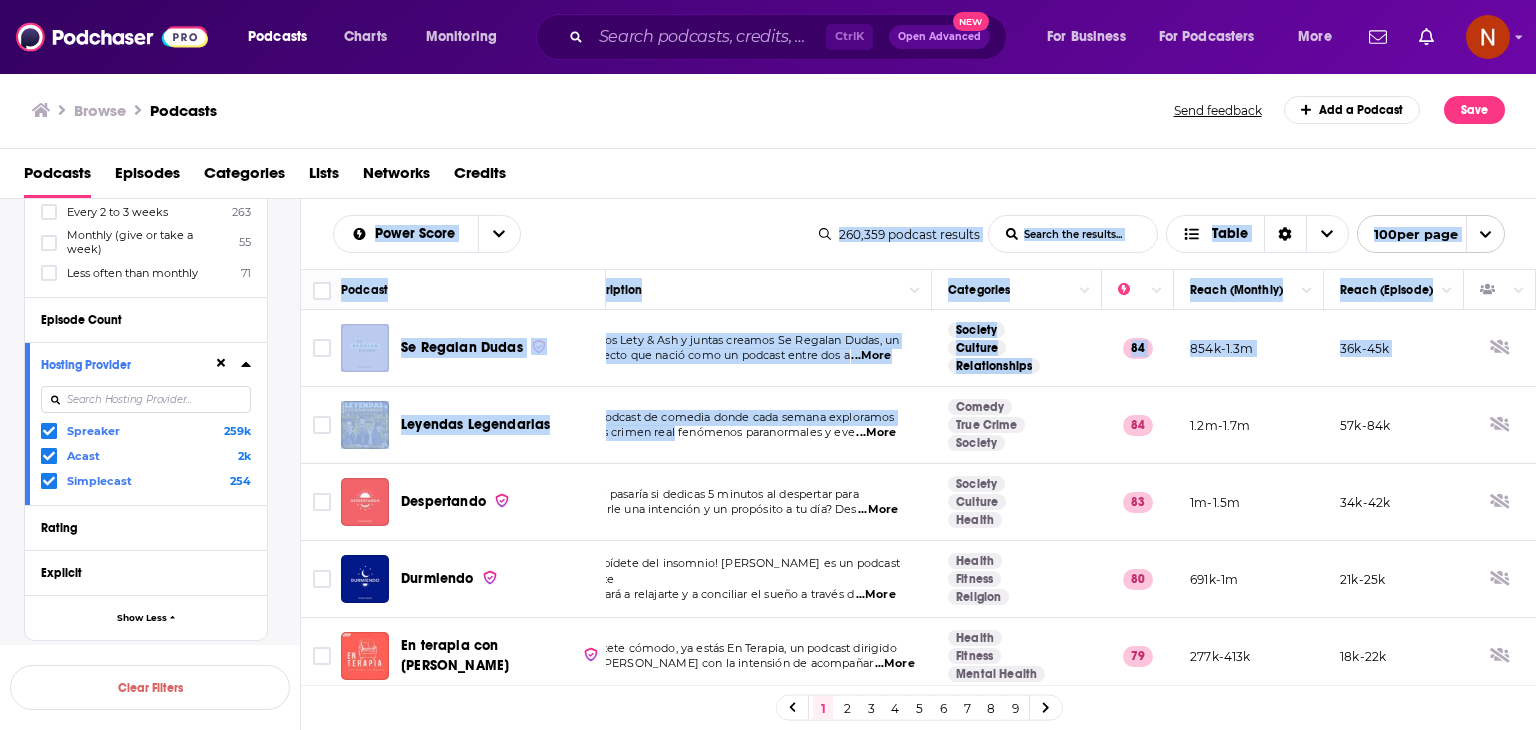 drag, startPoint x: 325, startPoint y: 237, endPoint x: 694, endPoint y: 468, distance: 435.34125 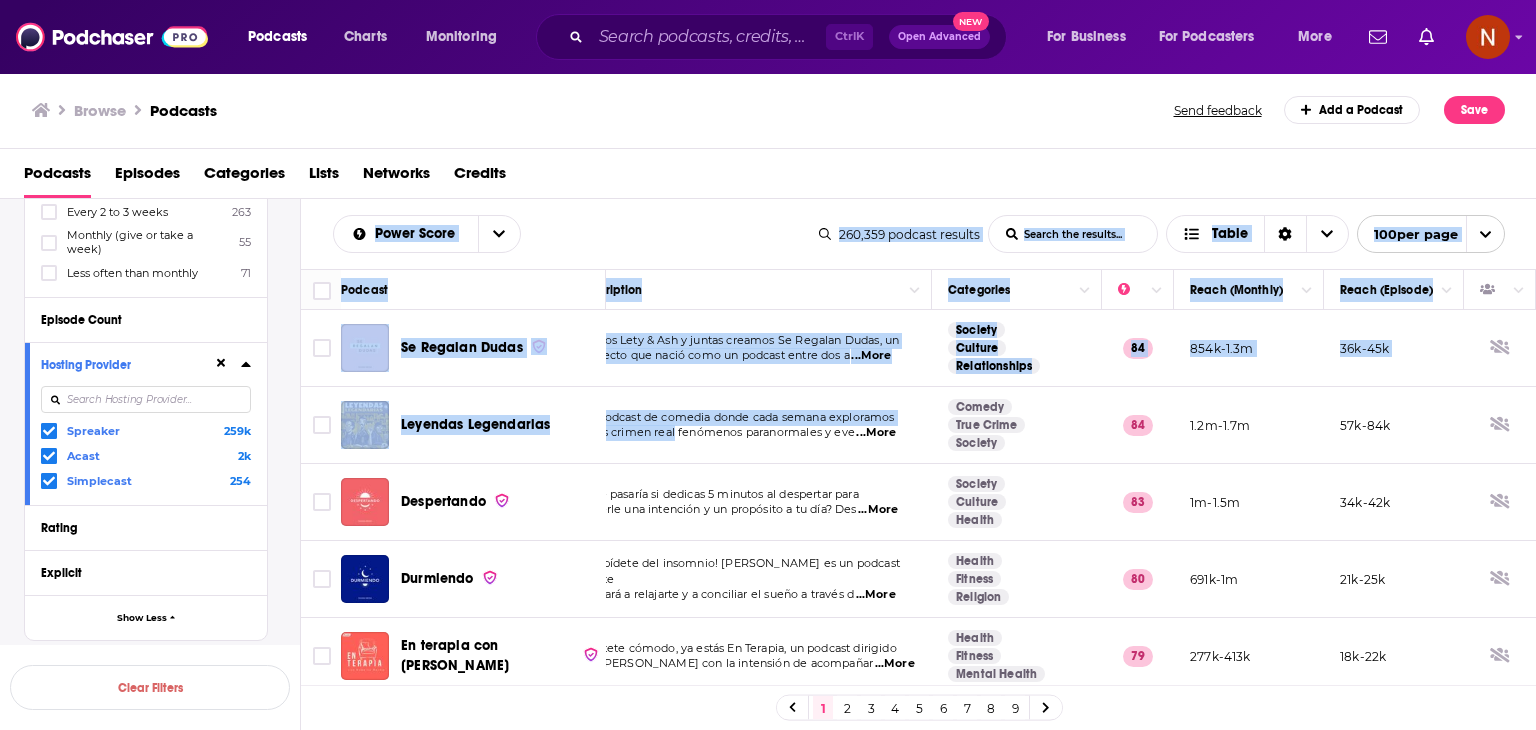 click on "Power Score List Search Input Search the results... Table 260,359   podcast   results List Search Input Search the results... Table 100  per page Podcast Description Categories Reach (Monthly) Reach (Episode) Se Regalan Dudas Somos Lety & Ash y juntas creamos Se Regalan Dudas, un proyecto que nació como un podcast entre dos a  ...More Society Culture Relationships 84 854k-1.3m 36k-45k Leyendas Legendarias Un podcast de comedia donde cada semana exploramos casos crimen real fenómenos paranormales y eve  ...More Comedy True Crime Society 84 1.2m-1.7m 57k-84k Despertando ¿Qué pasaría si dedicas 5 minutos al despertar para ponerle una intención y un propósito a tu día? Des  ...More Society Culture Health 83 1m-1.5m 34k-42k Durmiendo ¡Despídete del insomnio! Durmiendo es un podcast que te ayudará a relajarte y a conciliar el sueño a través d  ...More Health Fitness Religion 80 691k-1m 21k-25k En terapia con Roberto Rocha Siéntete cómodo, ya estás En Terapia, un podcast dirigido  ...More Health 79 1" at bounding box center [919, 528] 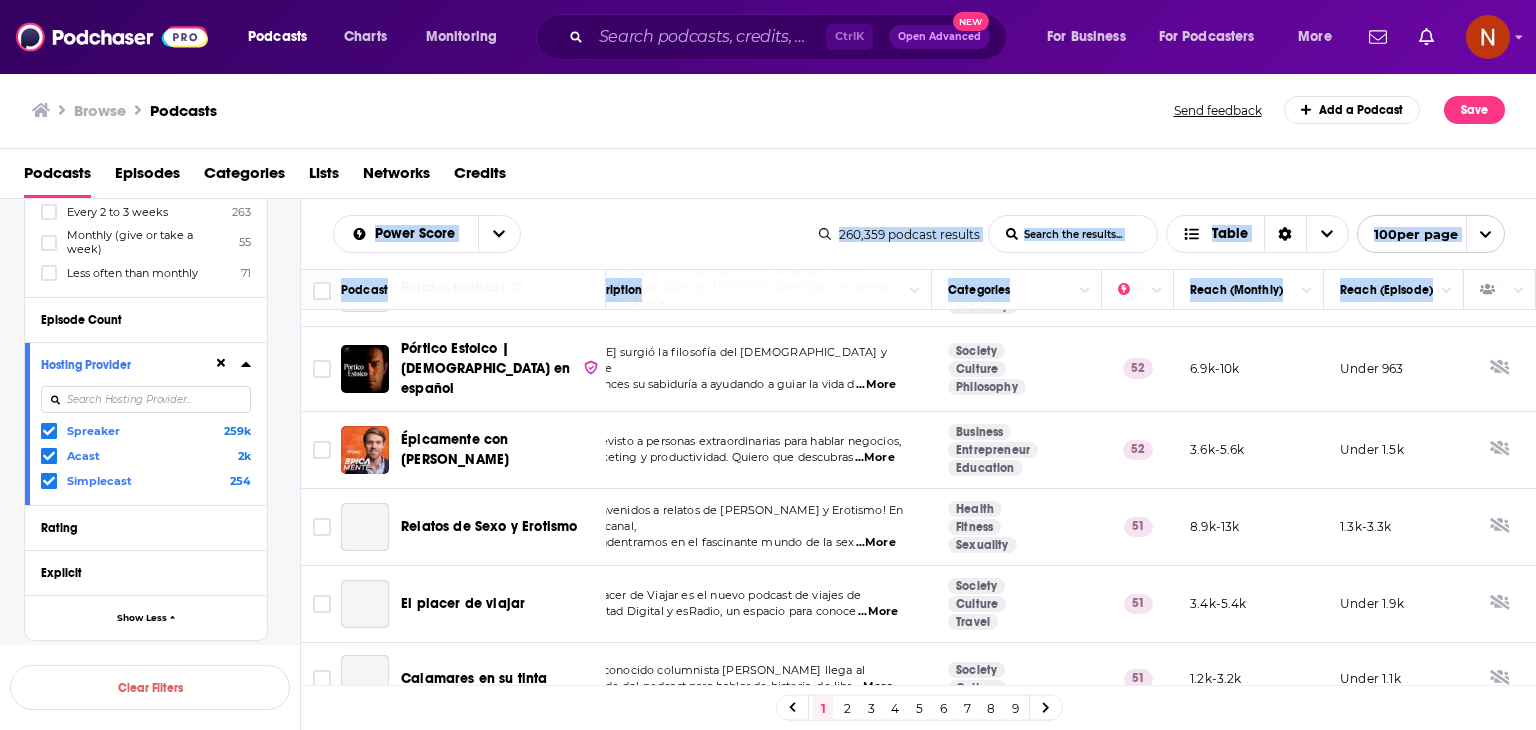 scroll, scrollTop: 7308, scrollLeft: 44, axis: both 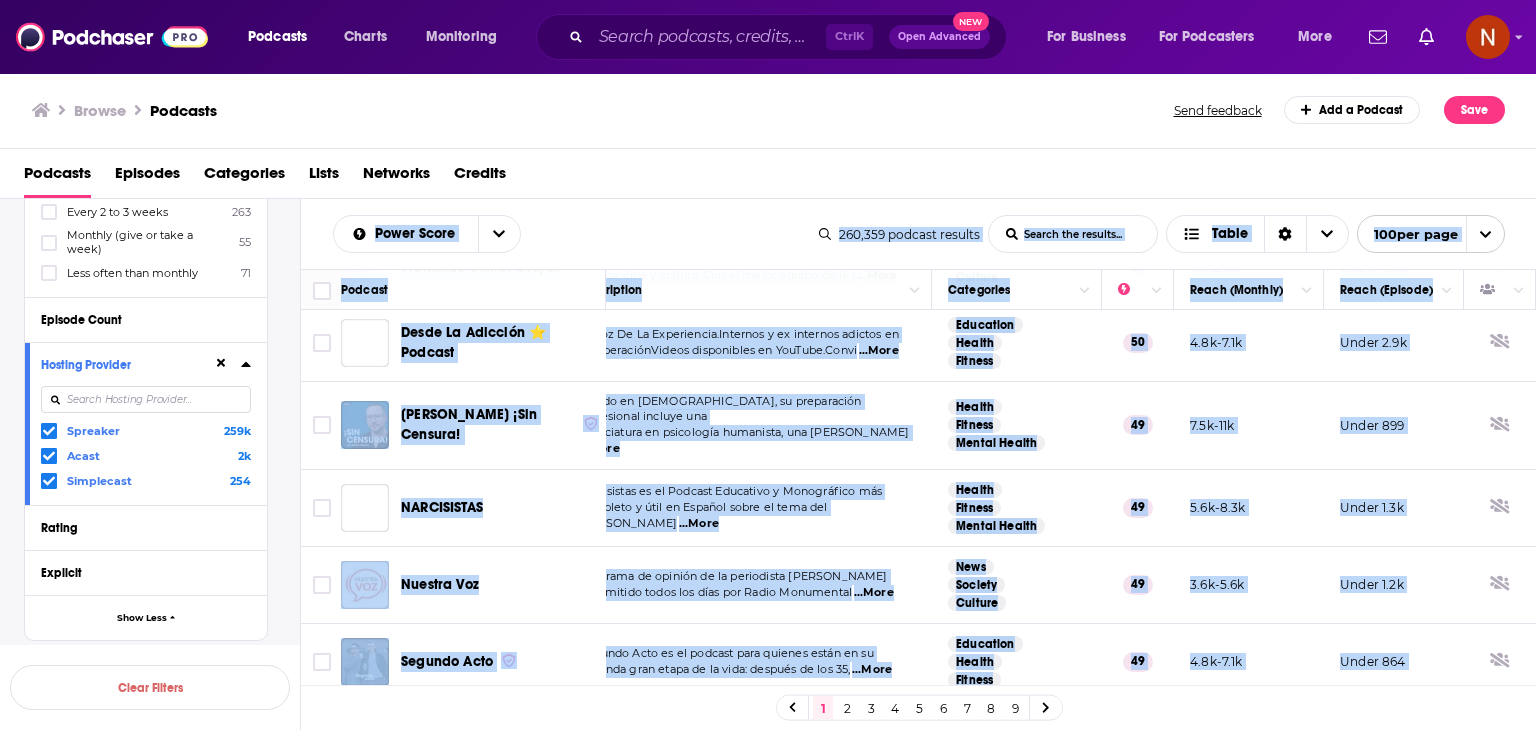click on "Under 2k" at bounding box center [1394, 737] 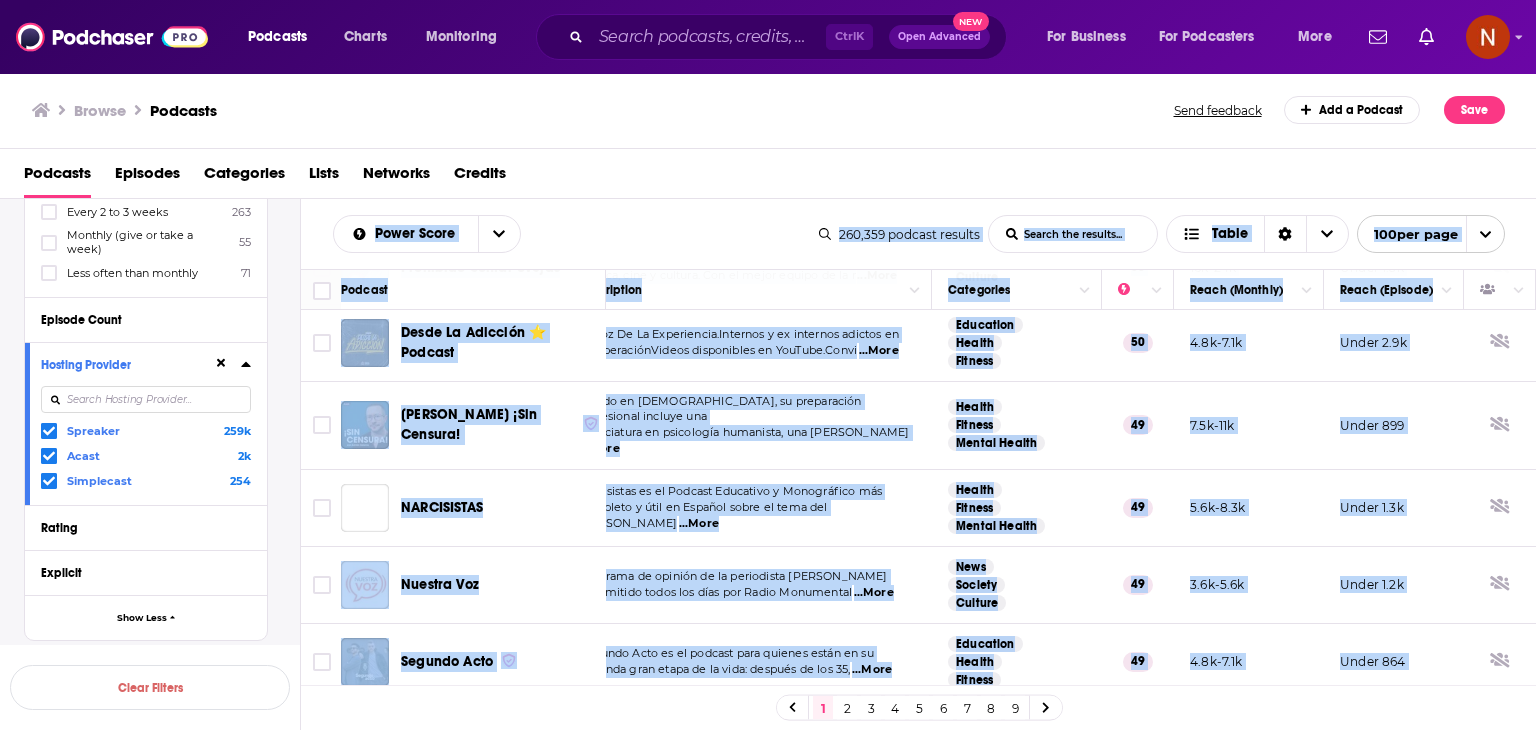 copy on "Power Score List Search Input Search the results... Table 260,359   podcast   results List Search Input Search the results... Table 100  per page Podcast Description Categories Reach (Monthly) Reach (Episode) Se Regalan Dudas Somos Lety & Ash y juntas creamos Se Regalan Dudas, un proyecto que nació como un podcast entre dos a  ...More Society Culture Relationships 84 854k-1.3m 36k-45k Leyendas Legendarias Un podcast de comedia donde cada semana exploramos casos crimen real fenómenos paranormales y eve  ...More Comedy True Crime Society 84 1.2m-1.7m 57k-84k Despertando ¿Qué pasaría si dedicas 5 minutos al despertar para ponerle una intención y un propósito a tu día? Des  ...More Society Culture Health 83 1m-1.5m 34k-42k Durmiendo ¡Despídete del insomnio! Durmiendo es un podcast que te ayudará a relajarte y a conciliar el sueño a través d  ...More Health Fitness Religion 80 691k-1m 21k-25k En terapia con Roberto Rocha Siéntete cómodo, ya estás En Terapia, un podcast dirigido por Roberto Rocha con la intensió..." 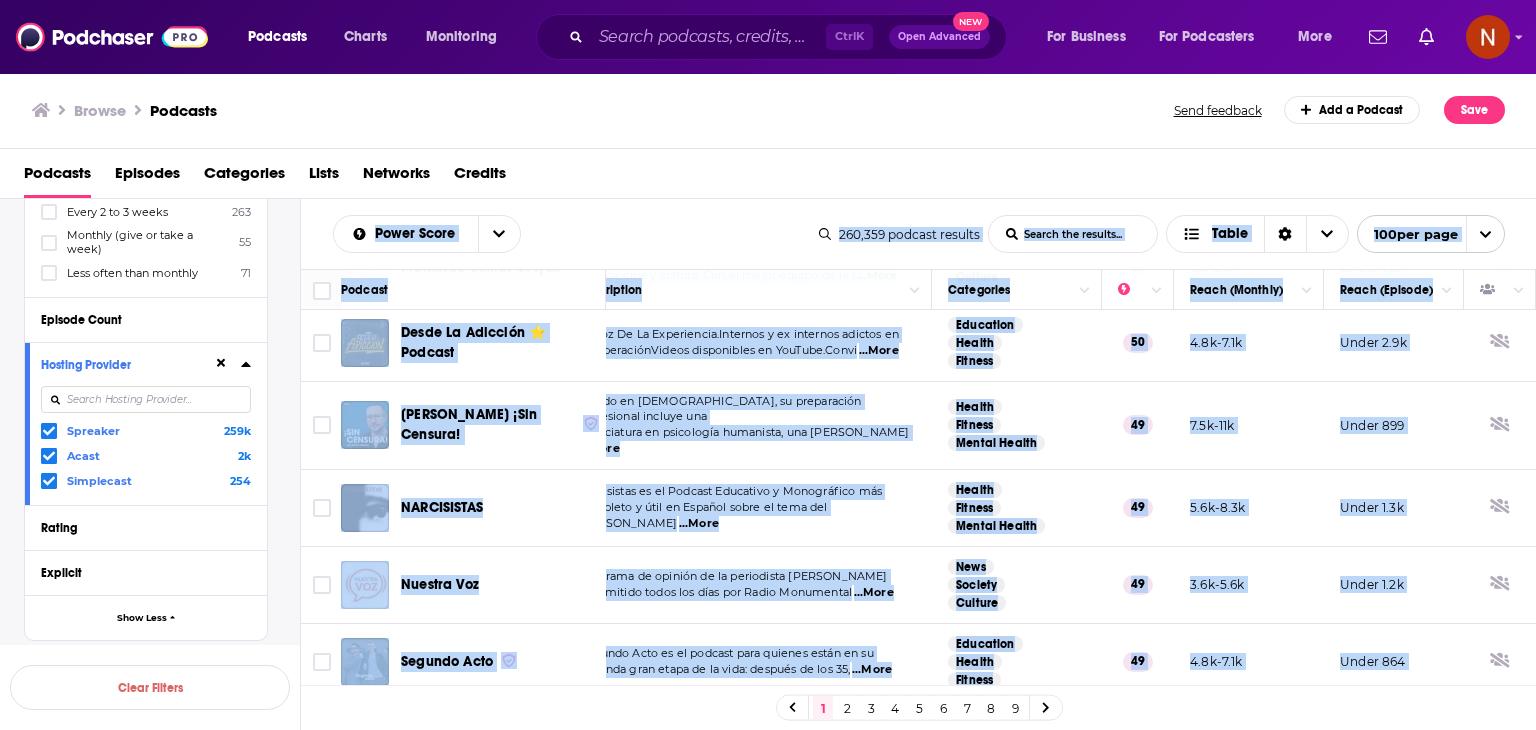 click on "2" at bounding box center (847, 708) 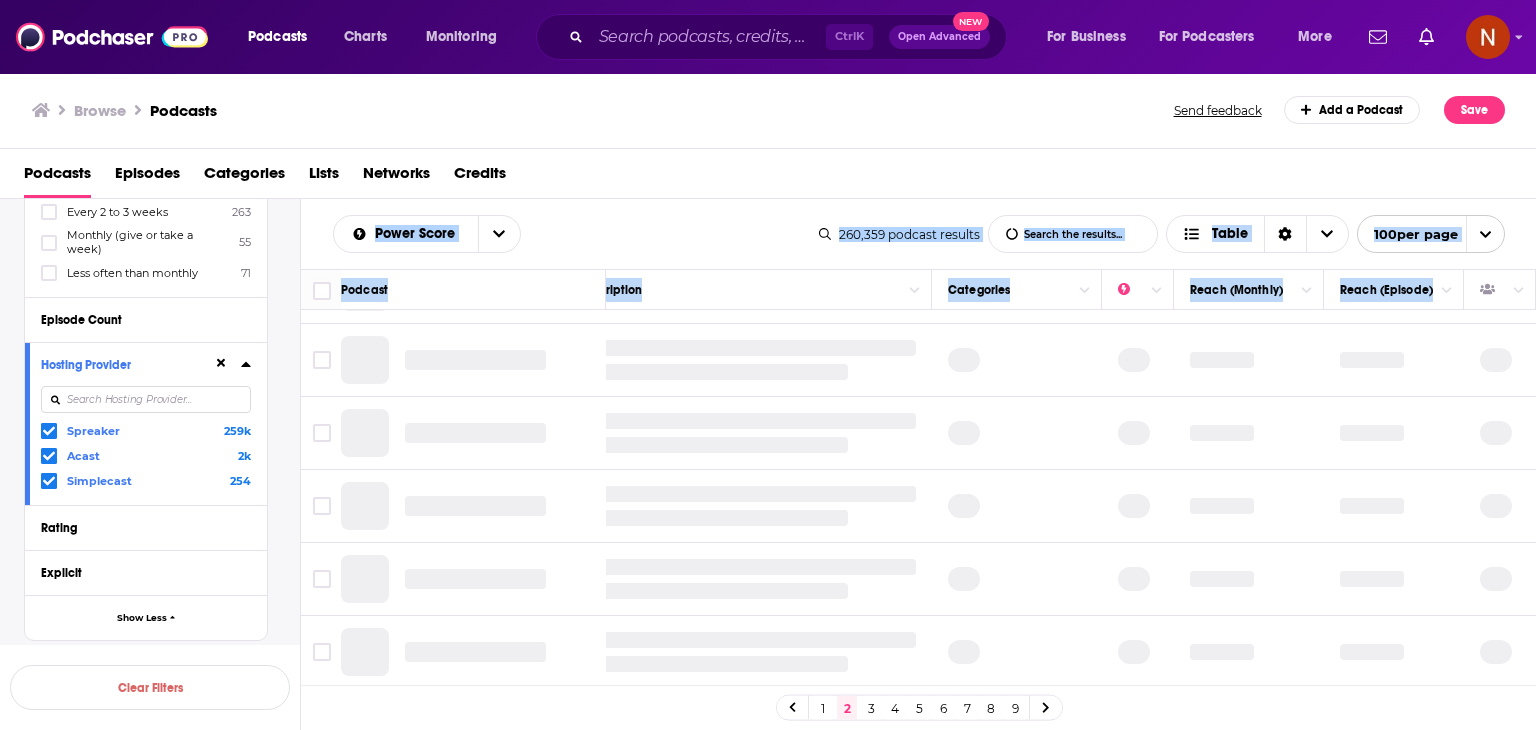 scroll, scrollTop: 0, scrollLeft: 44, axis: horizontal 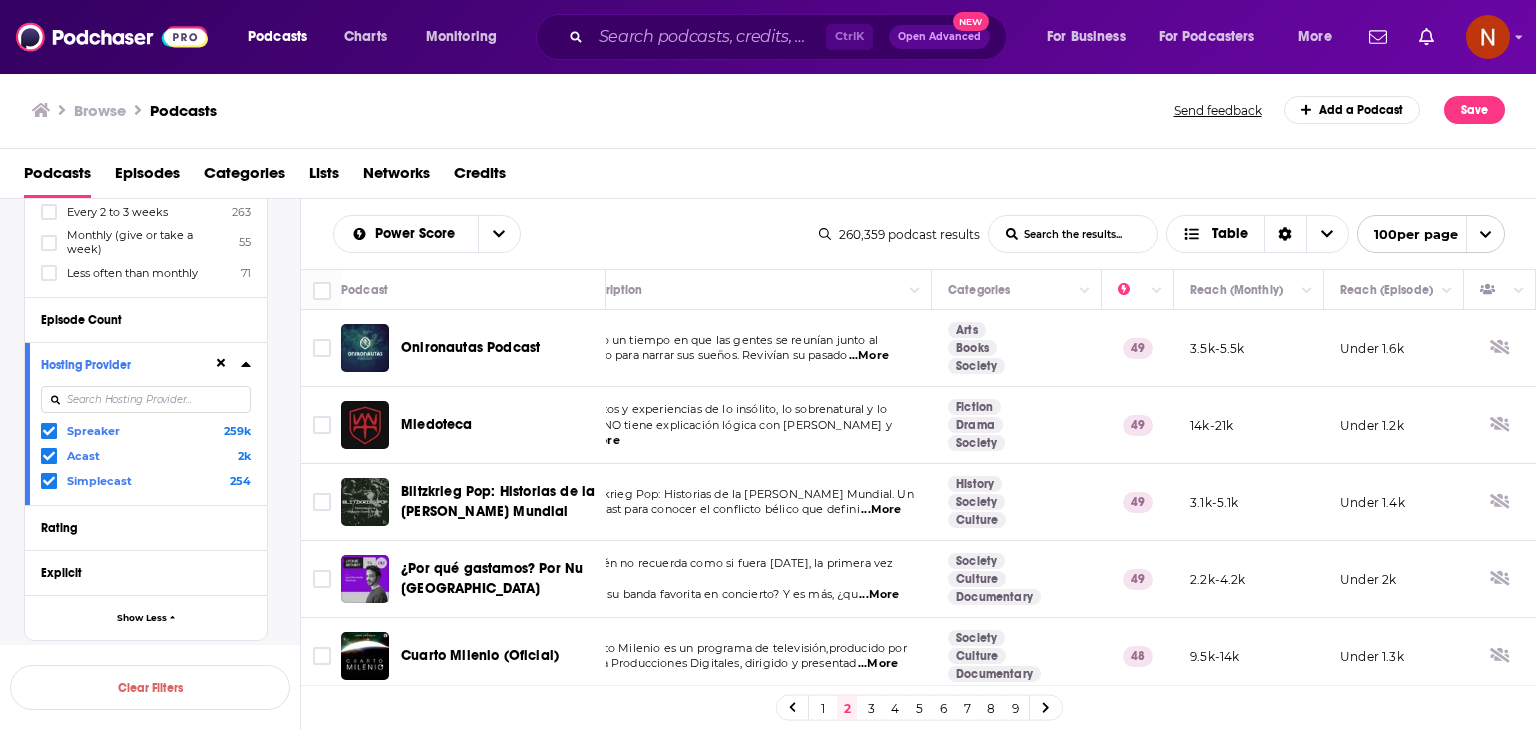 click on "Power Score List Search Input Search the results... Table 260,359   podcast   results List Search Input Search the results... Table 100  per page" at bounding box center [919, 234] 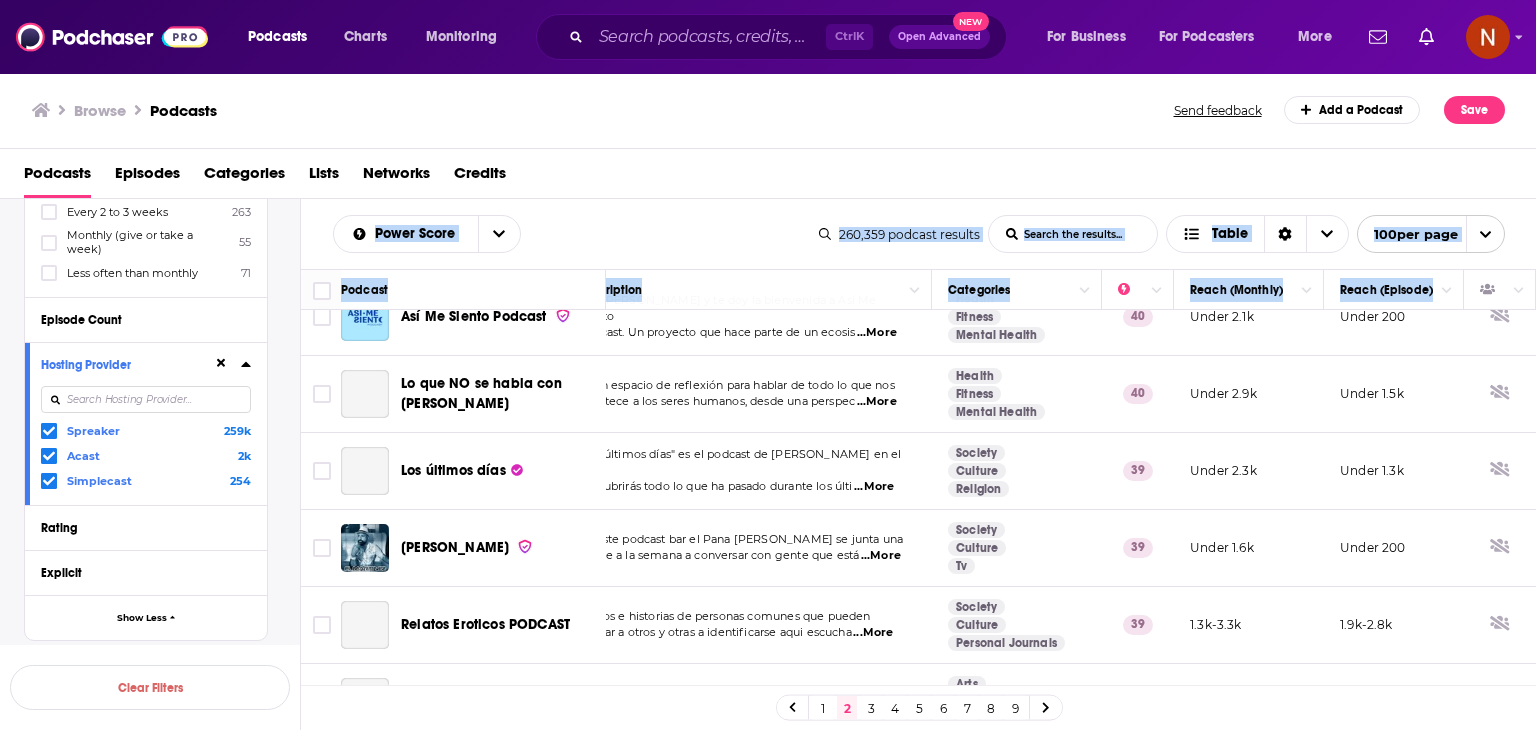 scroll, scrollTop: 7308, scrollLeft: 44, axis: both 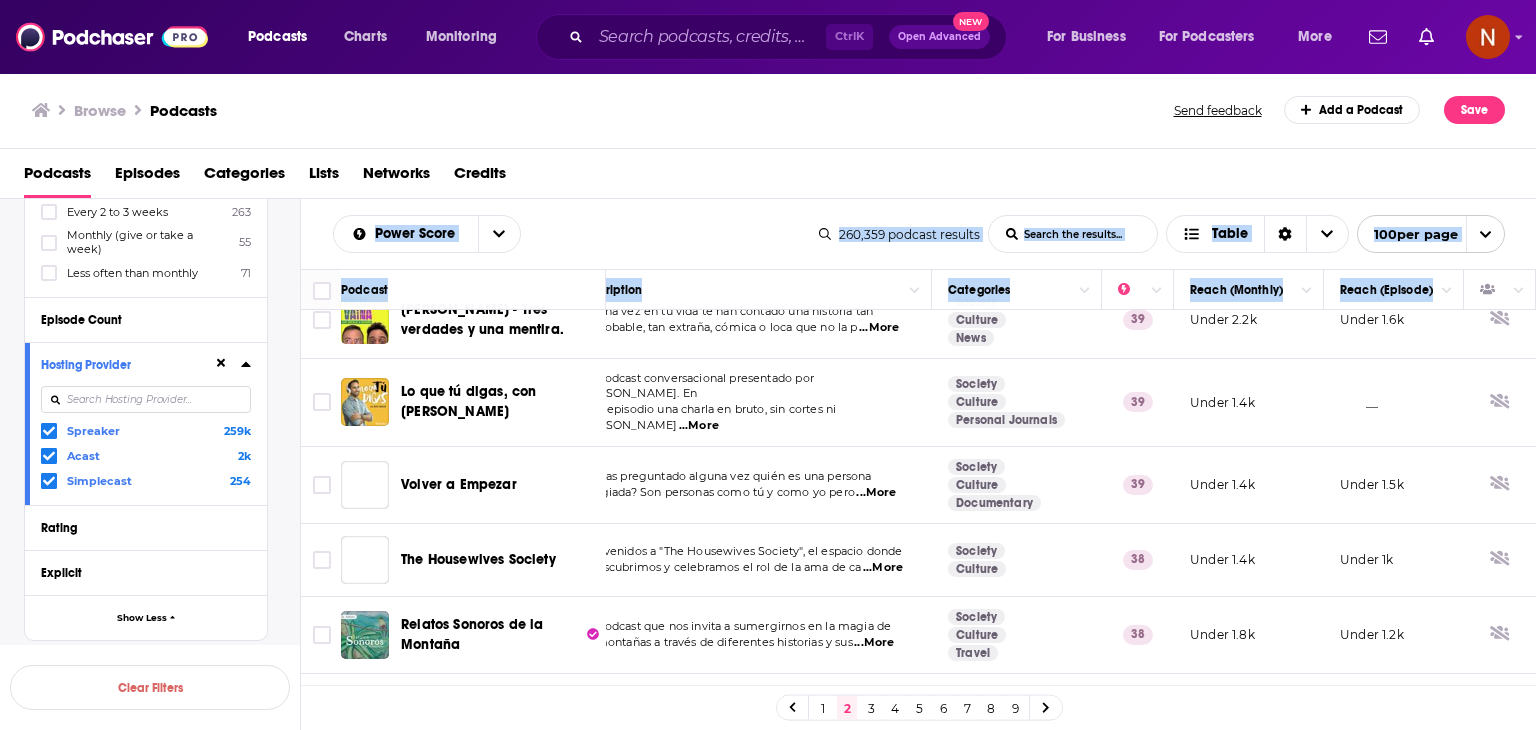 click on "__" at bounding box center (1394, 712) 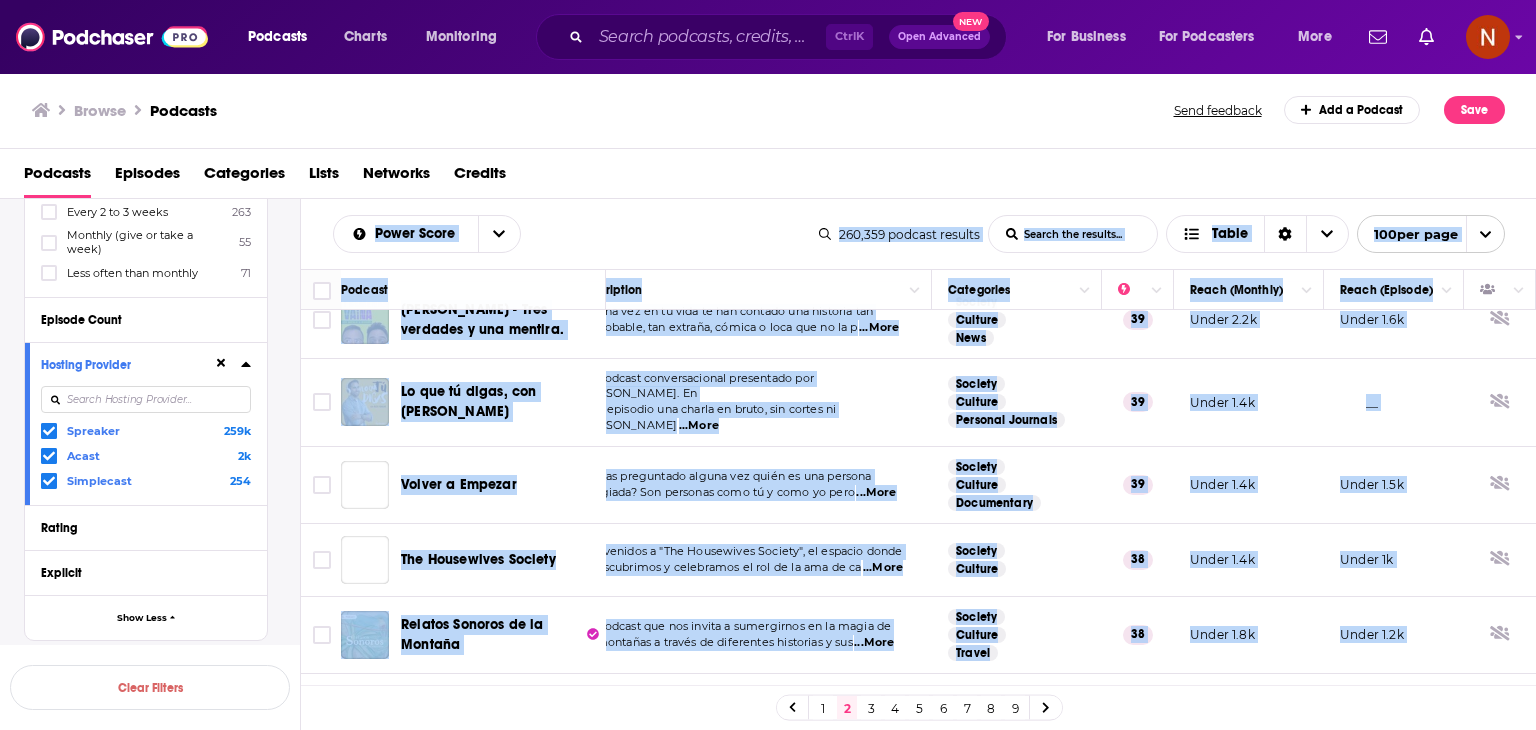 copy on "Power Score List Search Input Search the results... Table 260,359   podcast   results List Search Input Search the results... Table 100  per page Podcast Description Categories Reach (Monthly) Reach (Episode) Onironautas Podcast Hubo un tiempo en que las gentes se reunían junto al fuego para narrar sus sueños. Revivían su pasado   ...More Arts Books Society 49 3.5k-5.5k Under 1.6k Miedoteca Relatos y experiencias de lo insólito, lo sobrenatural y lo que NO tiene explicación lógica con Gina Avilés y   ...More Fiction Drama Society 49 14k-21k Under 1.2k Blitzkrieg Pop: Historias de la Segunda Guerra Mundial Blitzkrieg Pop: Historias de la Segunda Guerra Mundial. Un podcast para conocer el conflicto bélico que defini  ...More History Society Culture 49 3.1k-5.1k Under 1.4k ¿Por qué gastamos? Por Nu Colombia ¿Quién no recuerda como si fuera ayer, la primera vez que vio a su banda favorita en concierto? Y es más, ¿qu  ...More Society Culture Documentary 49 2.2k-4.2k Under 2k Cuarto Milenio (Oficial) Cuarto Mile..." 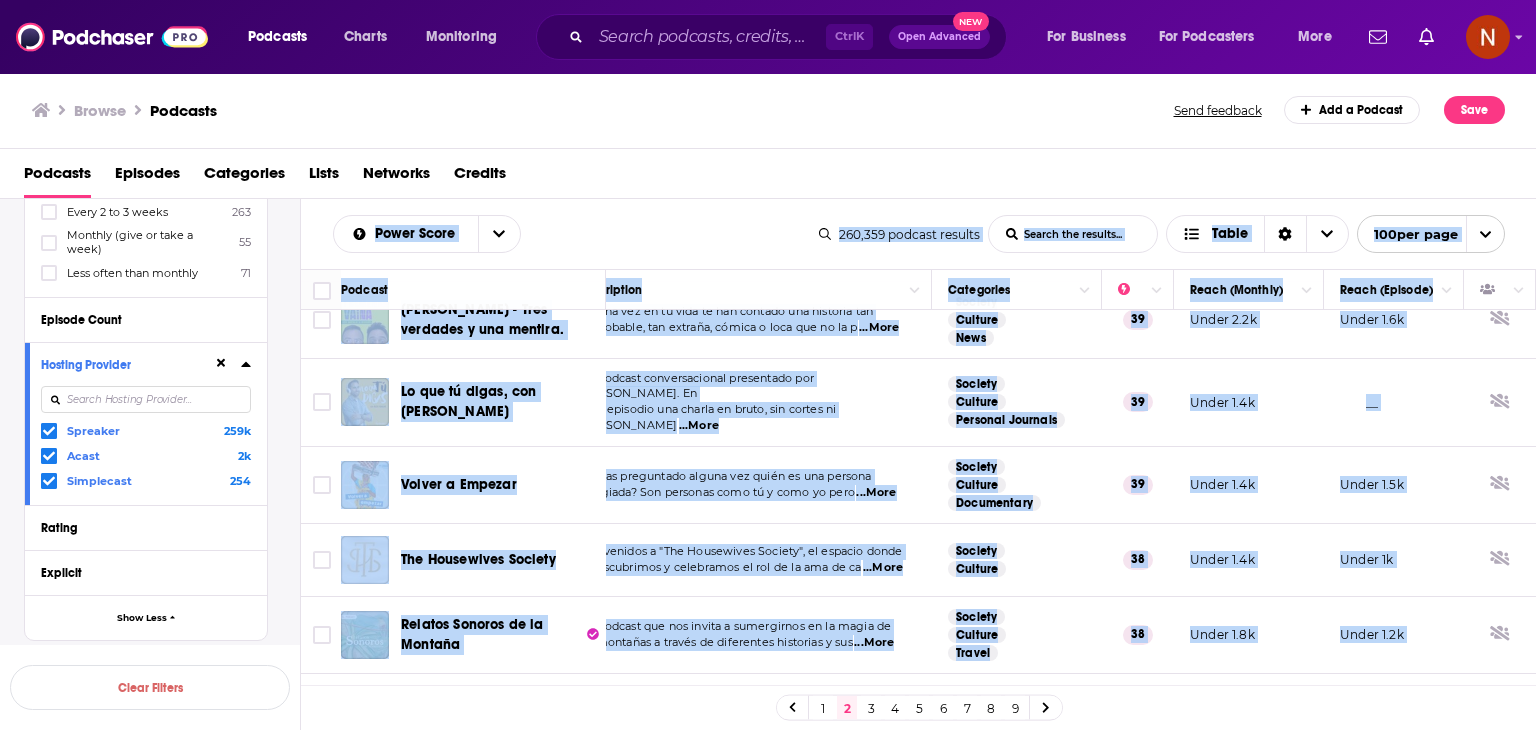 click on "3" at bounding box center (871, 708) 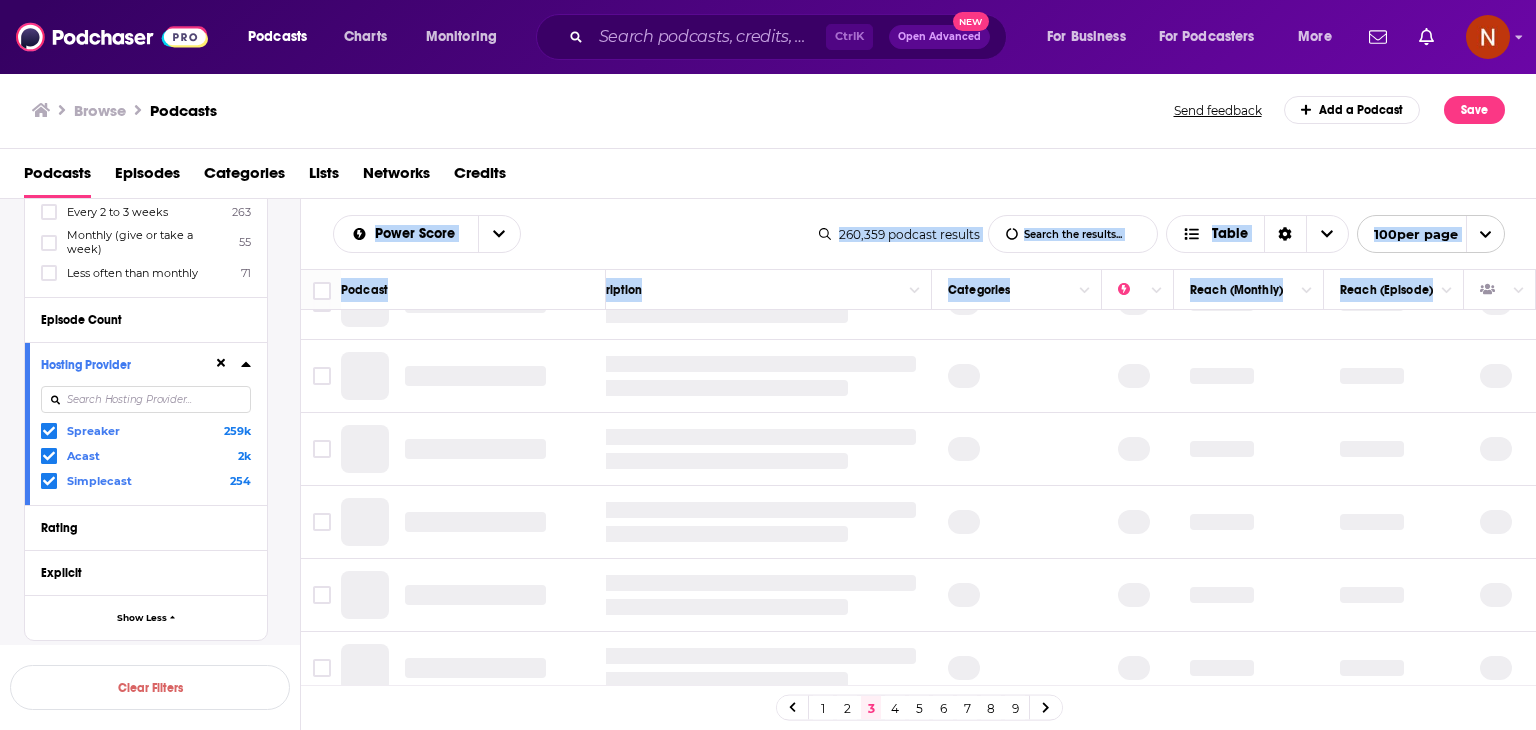 scroll, scrollTop: 0, scrollLeft: 44, axis: horizontal 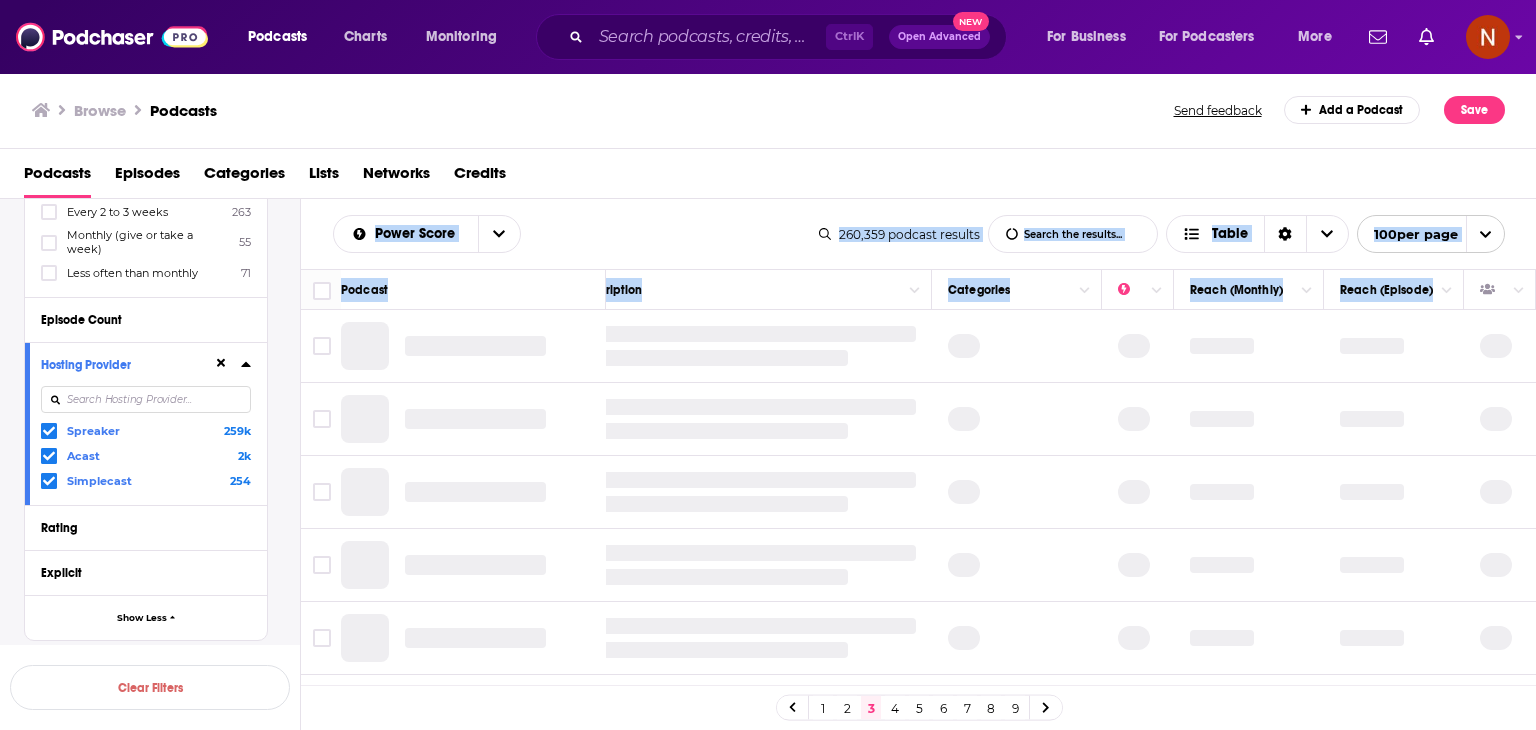 click on "Power Score List Search Input Search the results... Table" at bounding box center (576, 234) 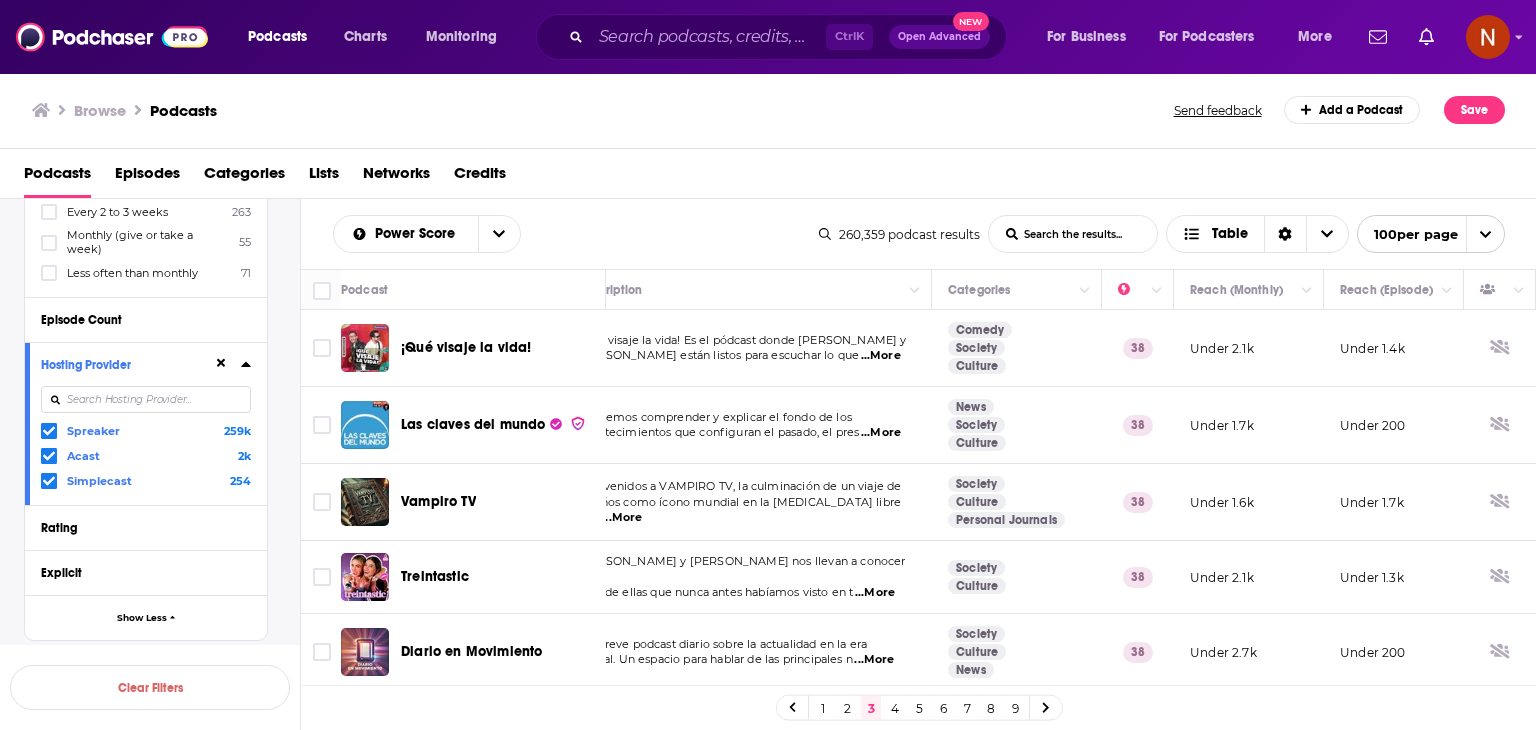 scroll, scrollTop: 0, scrollLeft: 29, axis: horizontal 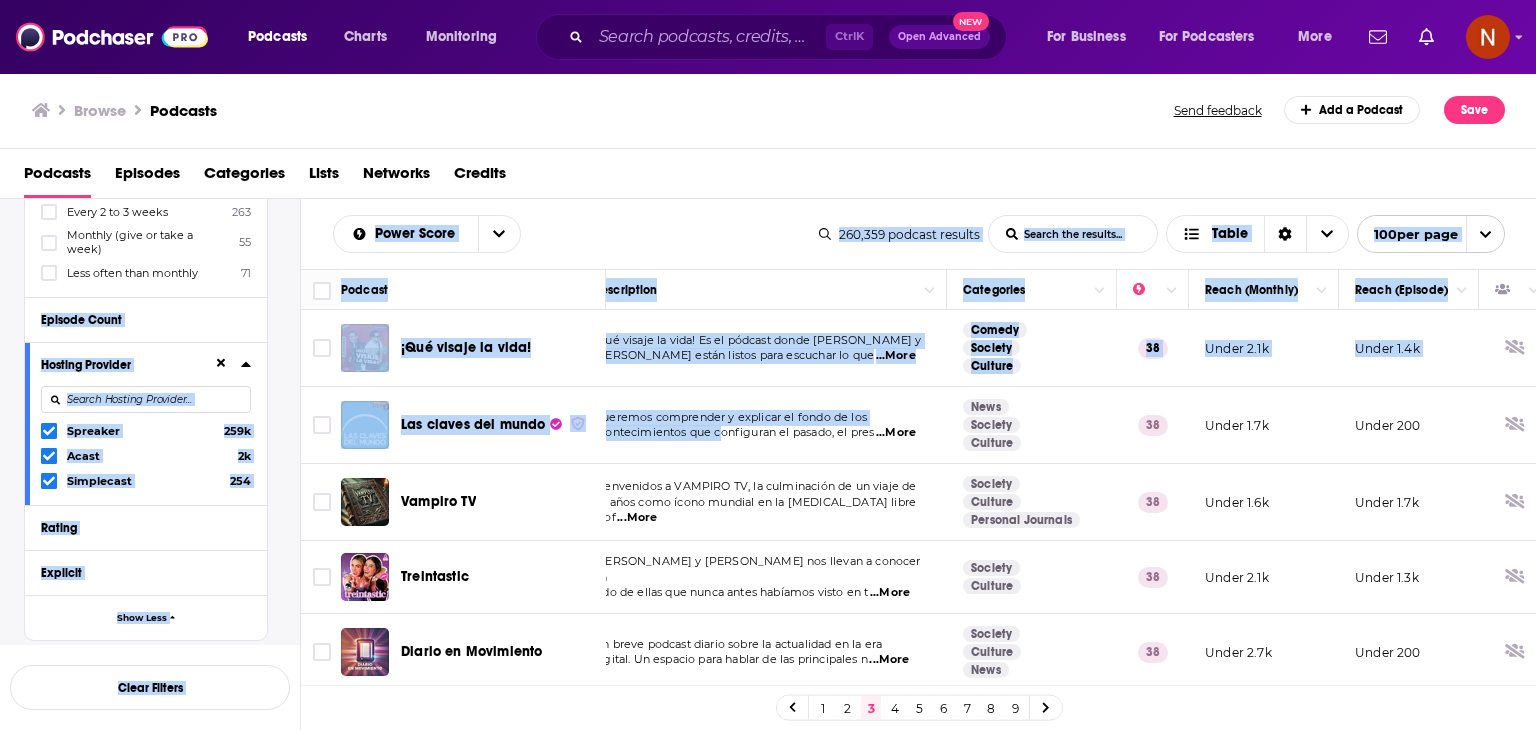 drag, startPoint x: 292, startPoint y: 265, endPoint x: 723, endPoint y: 430, distance: 461.50406 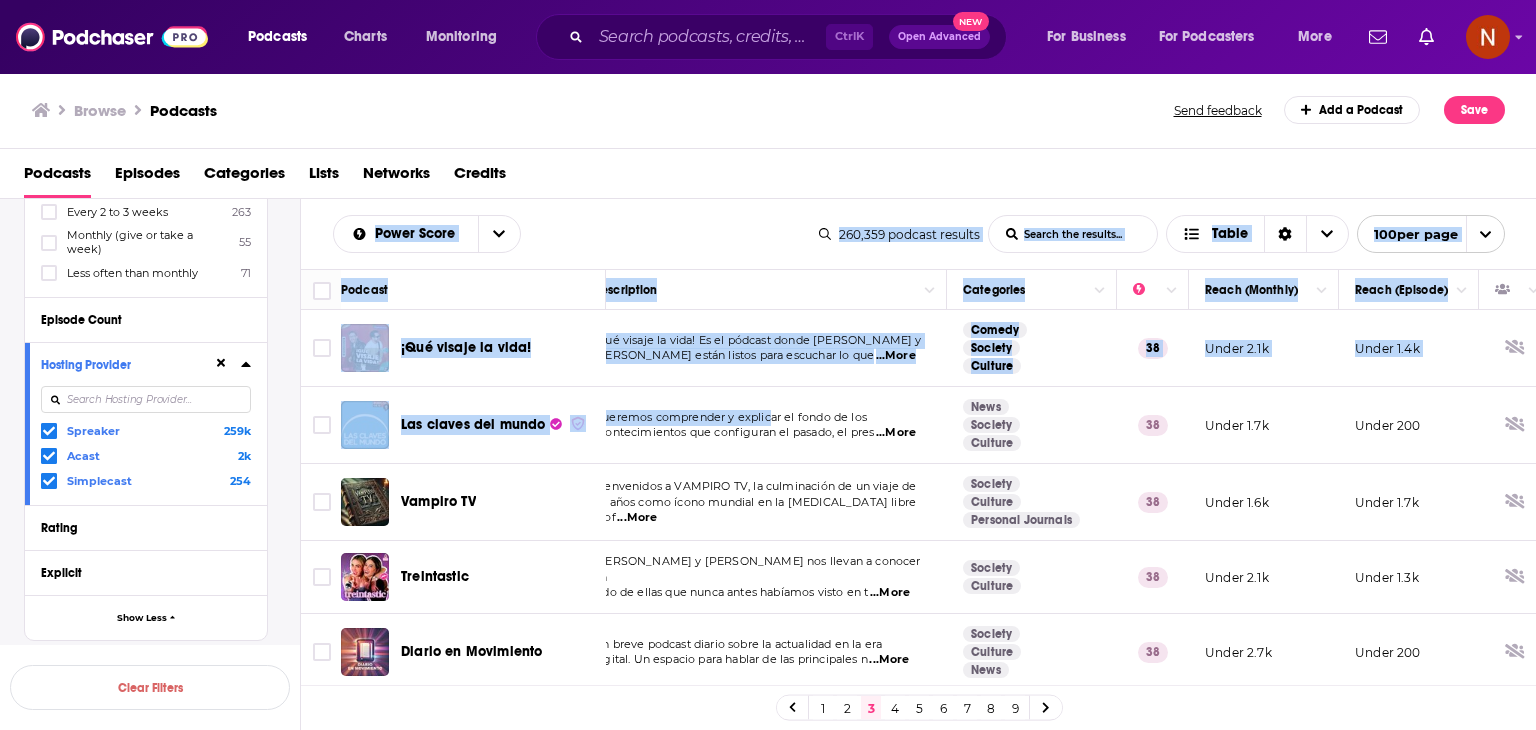 drag, startPoint x: 318, startPoint y: 223, endPoint x: 960, endPoint y: 502, distance: 700.0036 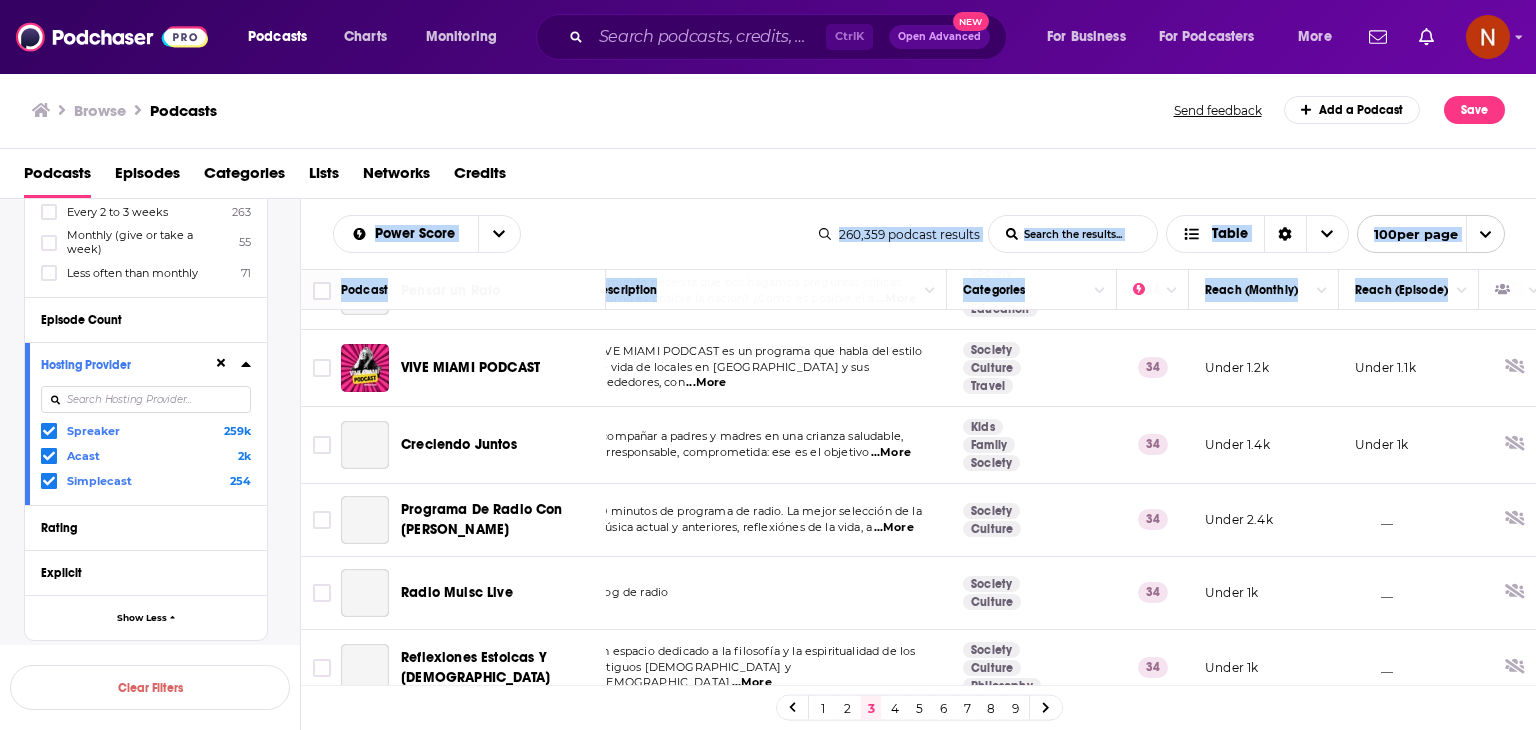 scroll, scrollTop: 7188, scrollLeft: 29, axis: both 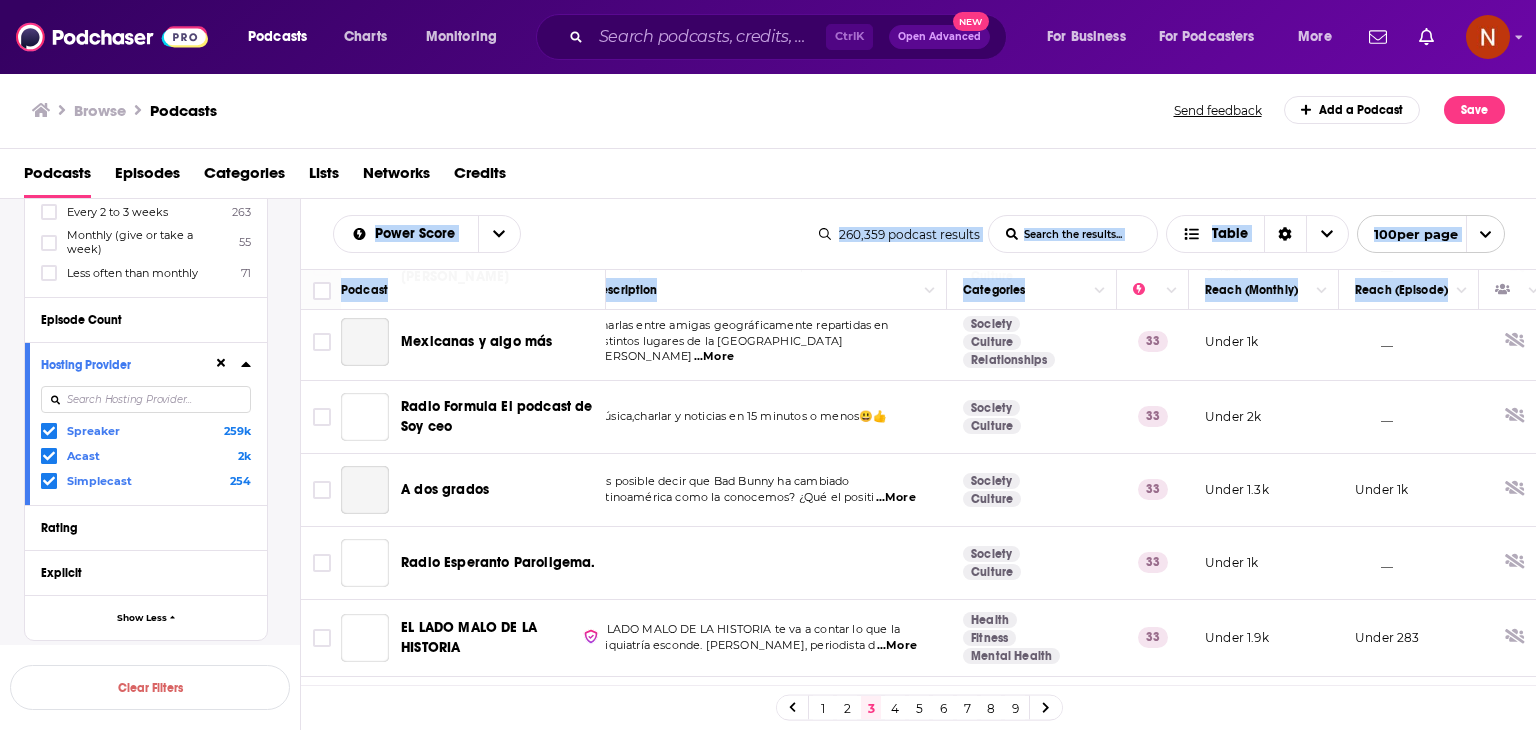 click on "__" at bounding box center (1409, 792) 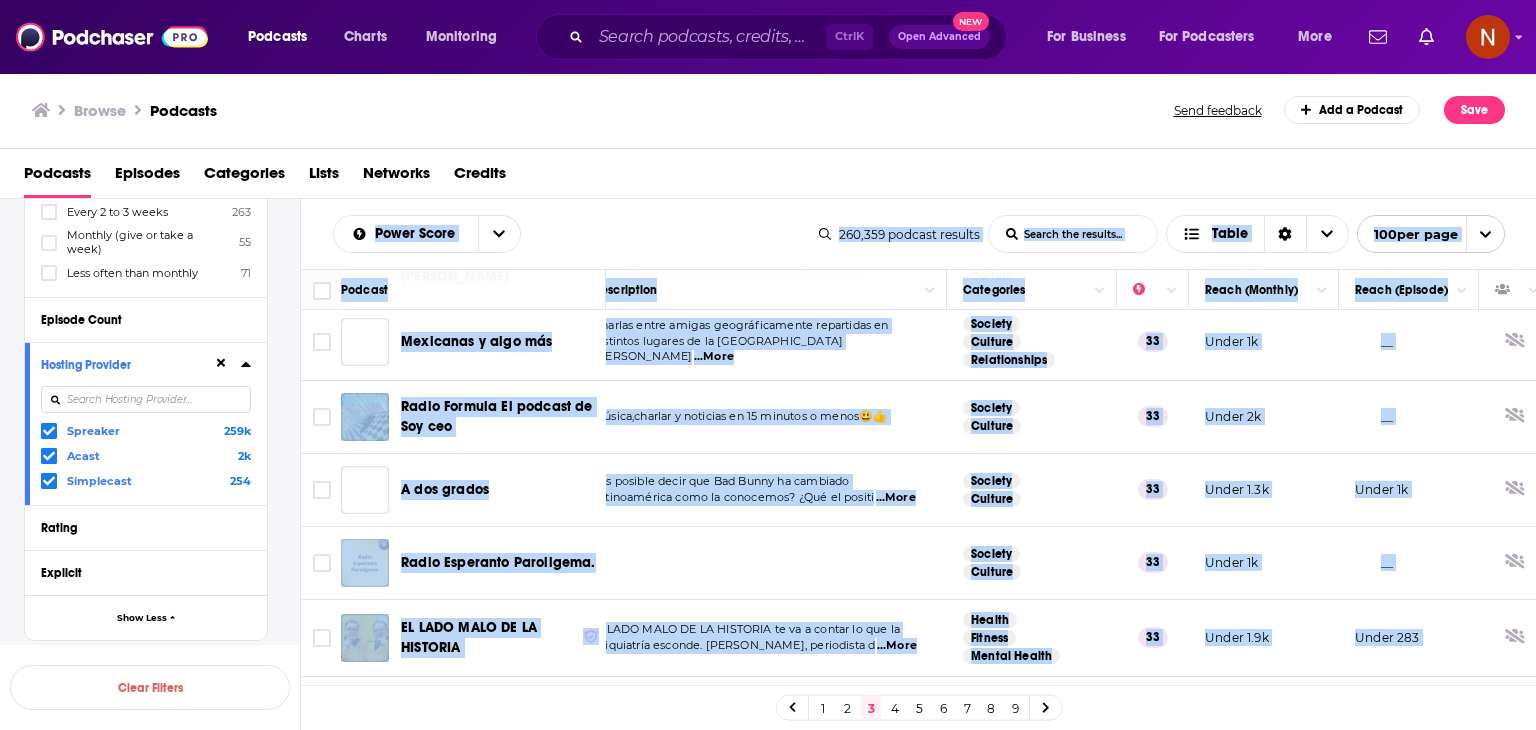 copy on "Power Score List Search Input Search the results... Table 260,359   podcast   results List Search Input Search the results... Table 100  per page Podcast Description Categories Reach (Monthly) Reach (Episode) ¡Qué visaje la vida! ¡Qué visaje la vida! Es el pódcast donde Felipe Sánchez y Diego Malandro están listos para escuchar lo que   ...More Comedy Society Culture 38 Under 2.1k Under 1.4k Las claves del mundo Queremos comprender y explicar el fondo de los acontecimientos que configuran el pasado, el pres  ...More News Society Culture 38 Under 1.7k Under 200 Vampiro TV Bienvenidos a VAMPIRO TV, la culminación de un viaje de 30 años como ícono mundial en la lucha libre prof  ...More Society Culture Personal Journals 38 Under 1.6k Under 1.7k Treintastic Ceci Salamanca y Jess de Luna nos llevan a conocer un lado de ellas que nunca antes habíamos visto en t  ...More Society Culture 38 Under 2.1k Under 1.3k Diario en Movimiento Un breve podcast diario sobre la actualidad en la era digital. Un espacio para hab..." 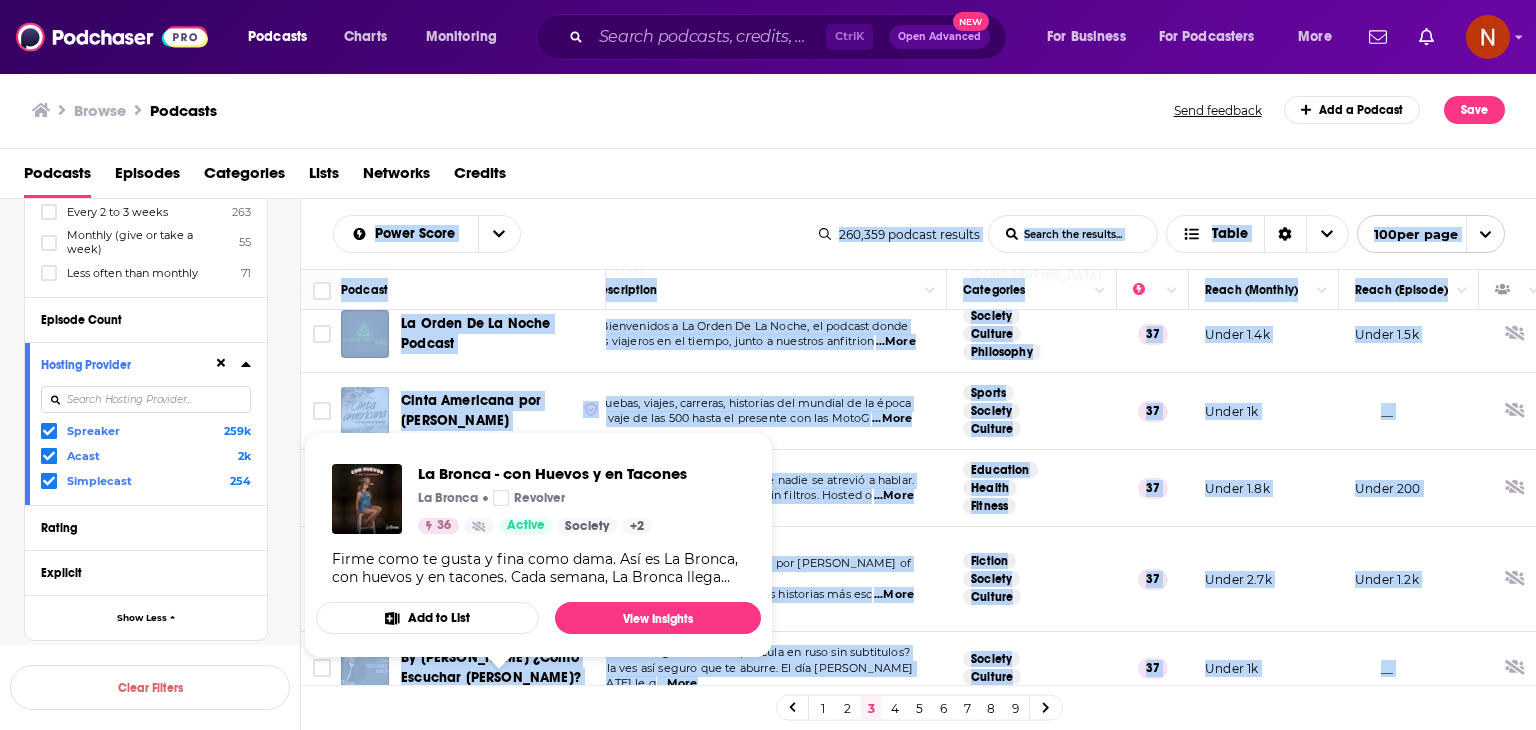 scroll, scrollTop: 2185, scrollLeft: 29, axis: both 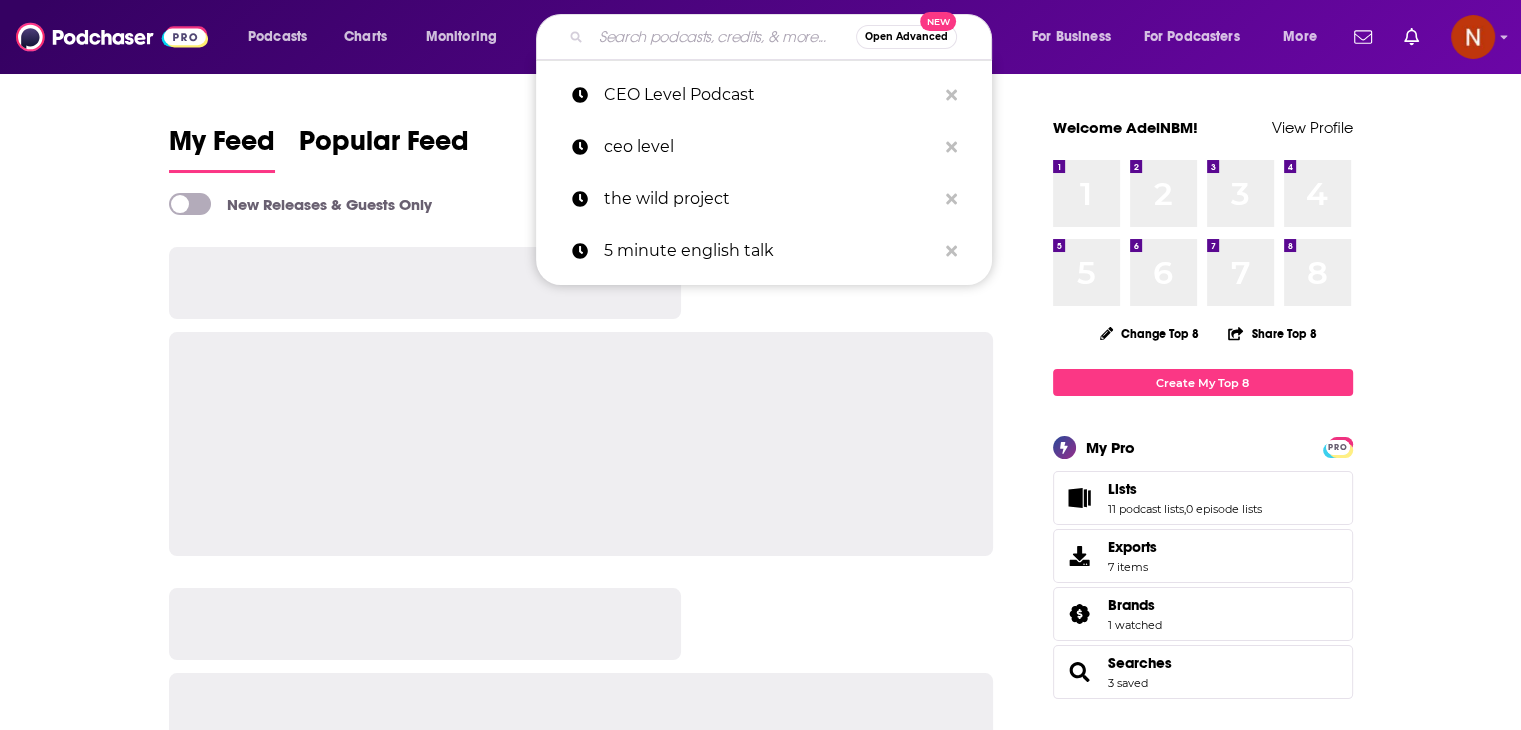 click at bounding box center (723, 37) 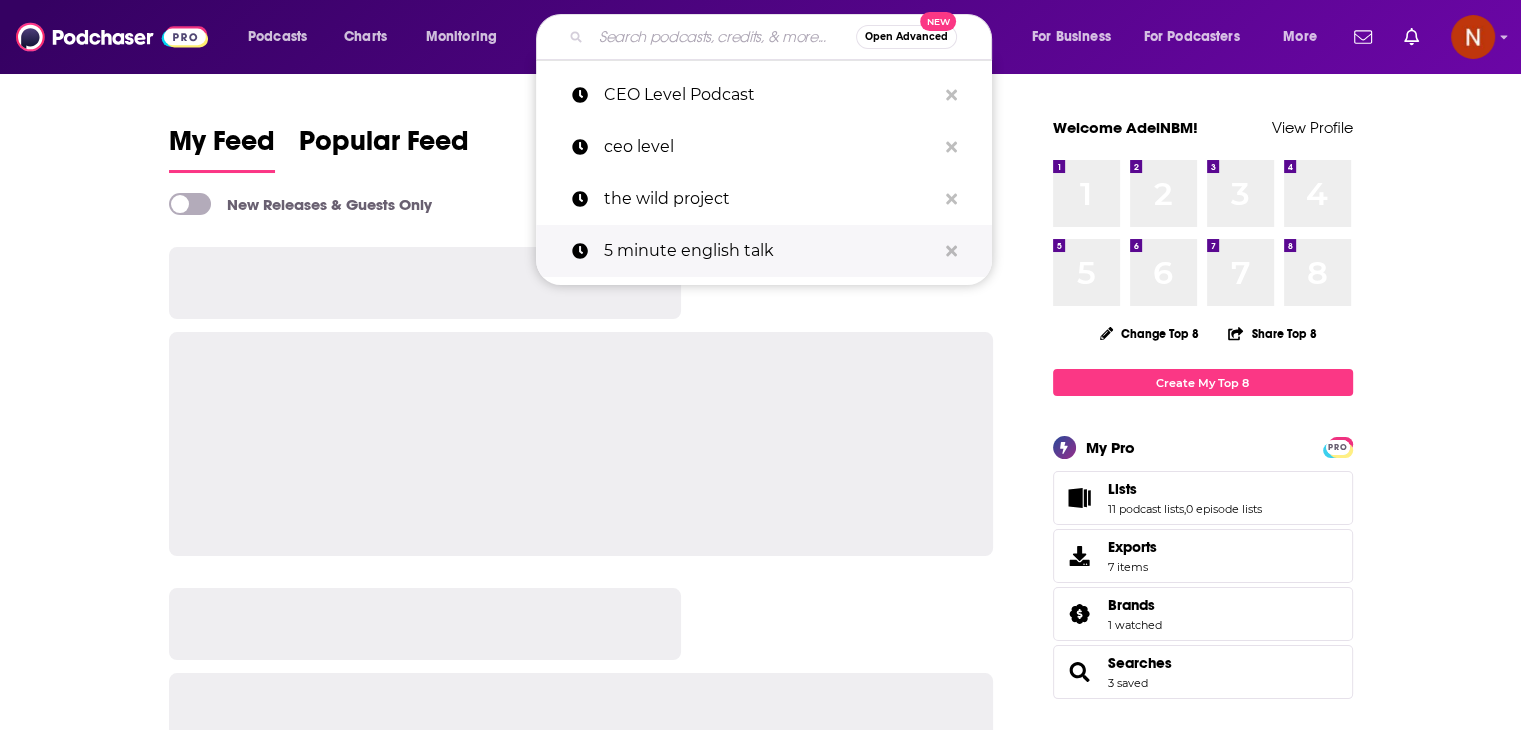 click on "5 minute english talk" at bounding box center [770, 251] 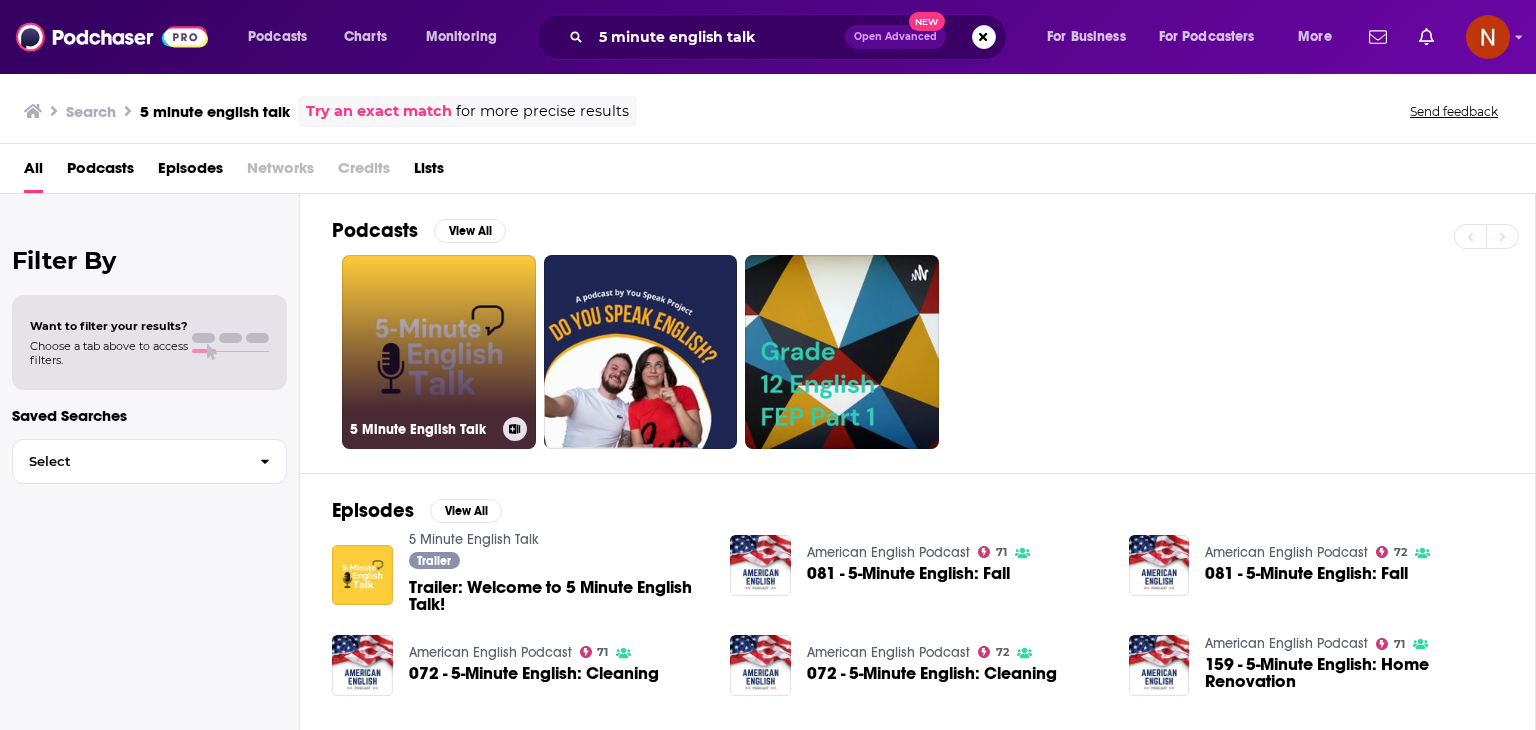 click on "5 Minute English Talk" at bounding box center (439, 352) 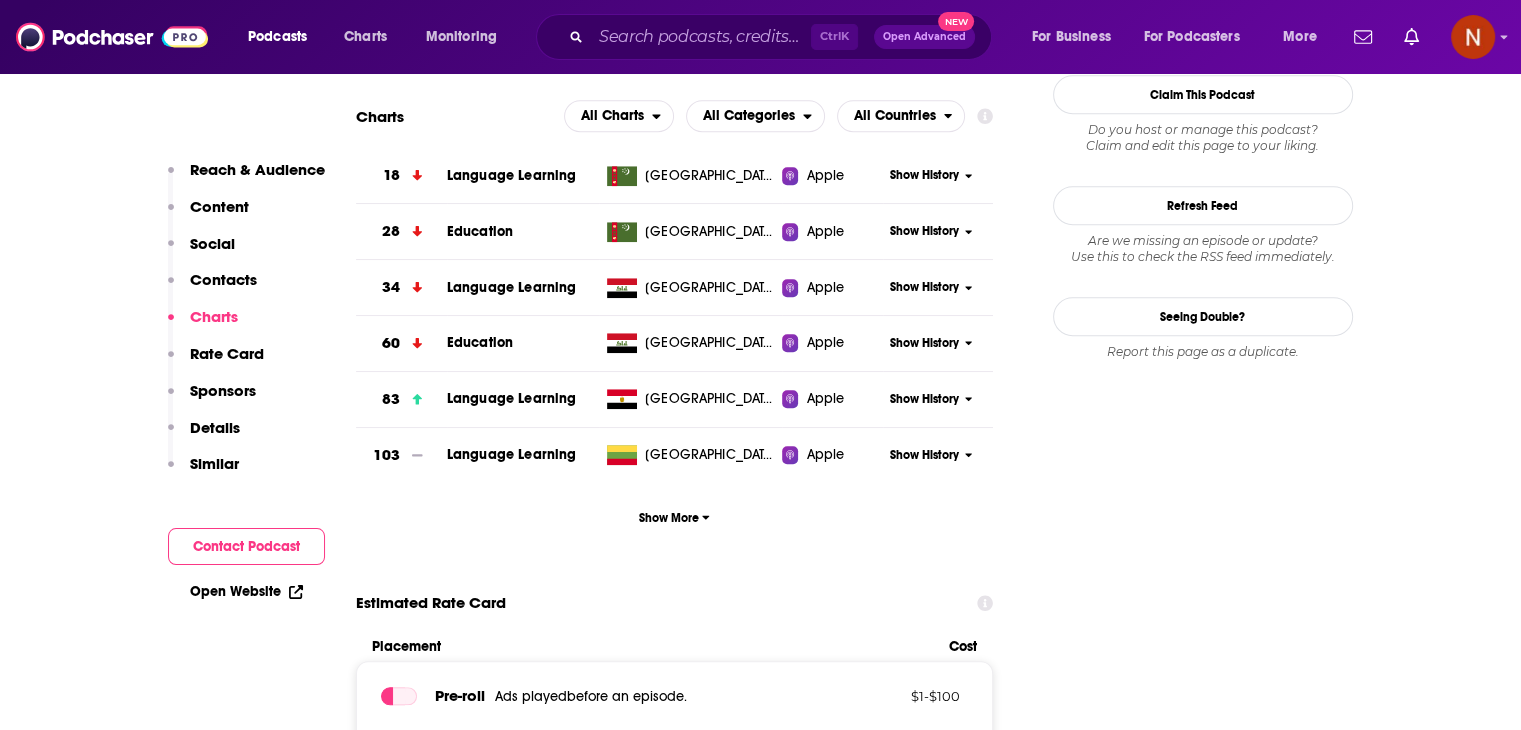 scroll, scrollTop: 1824, scrollLeft: 0, axis: vertical 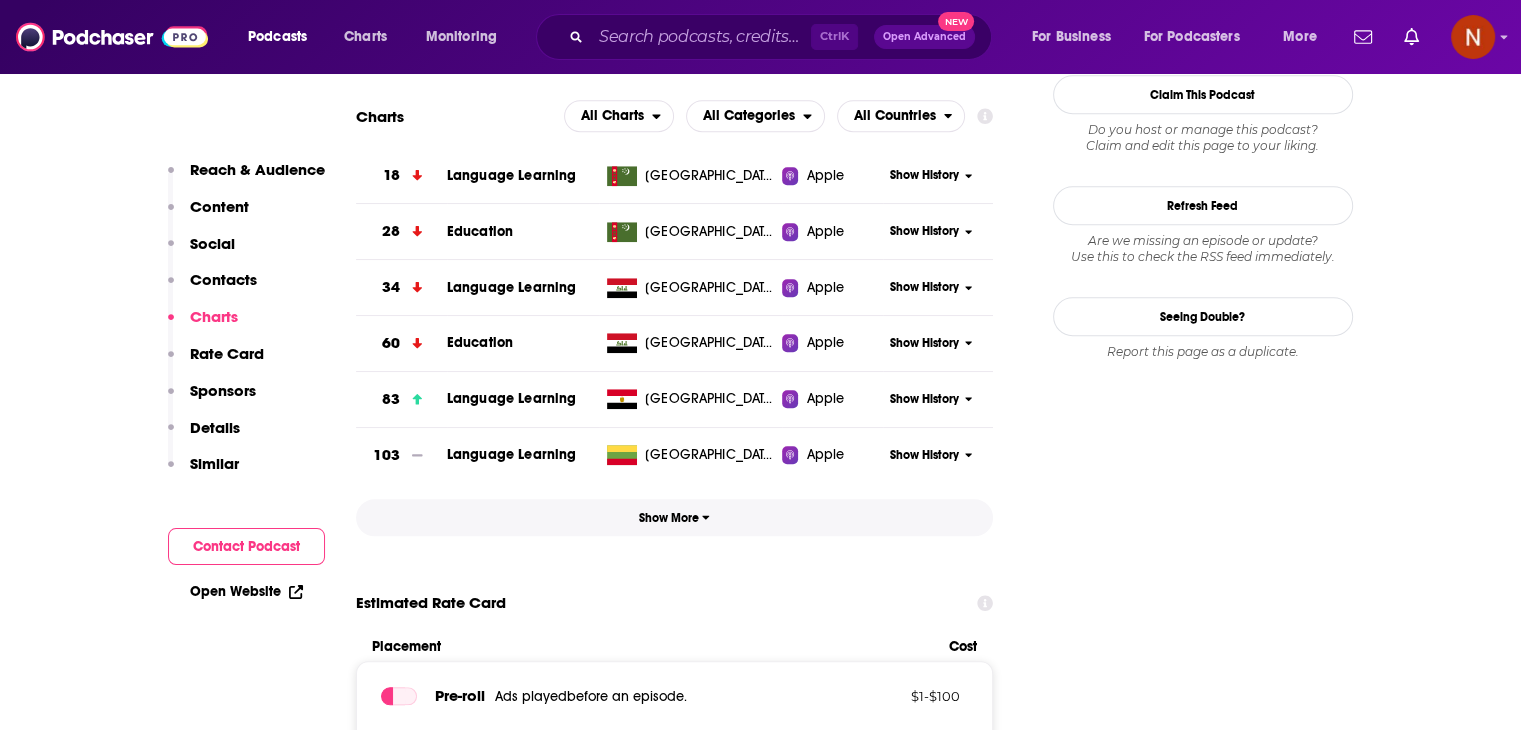 click on "Show More" at bounding box center [674, 518] 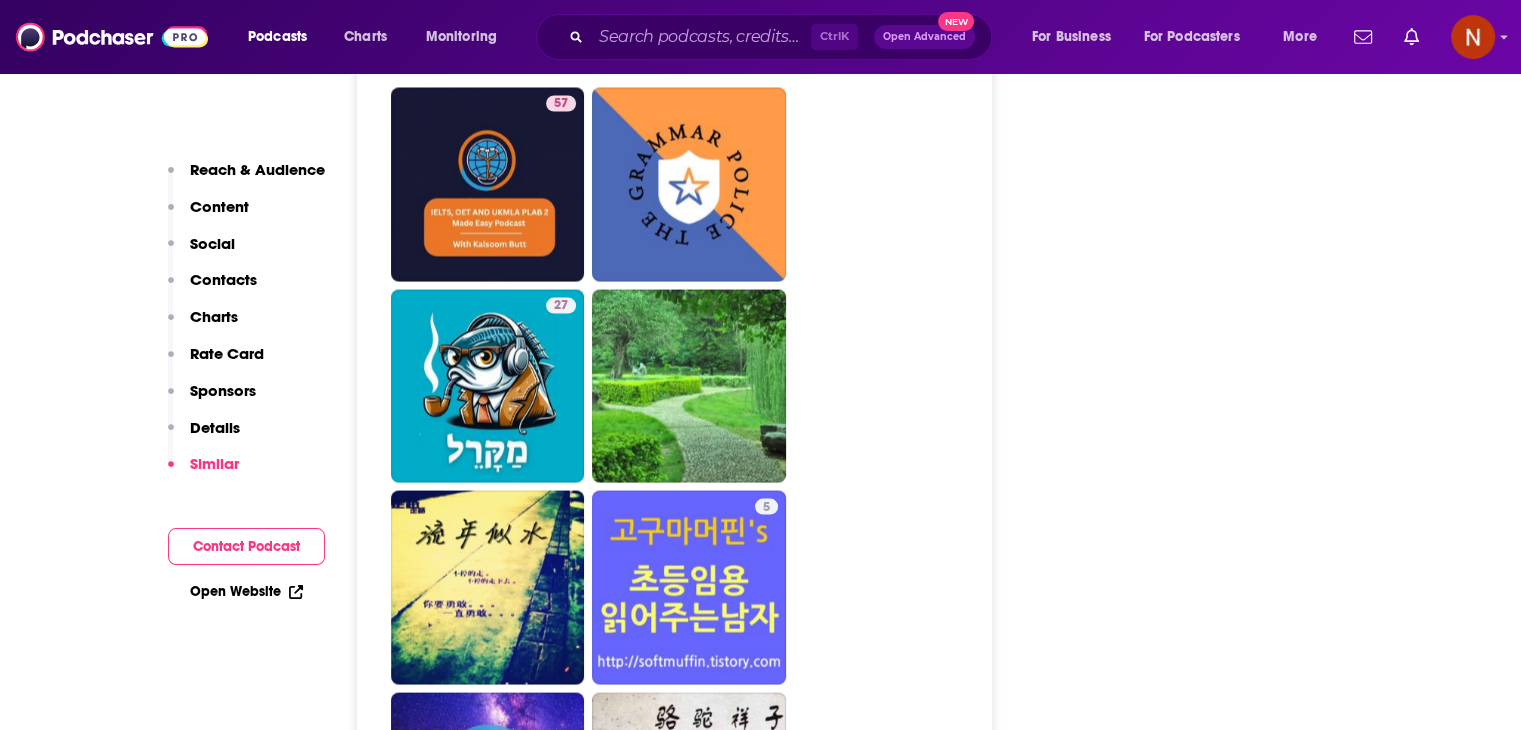 scroll, scrollTop: 3776, scrollLeft: 0, axis: vertical 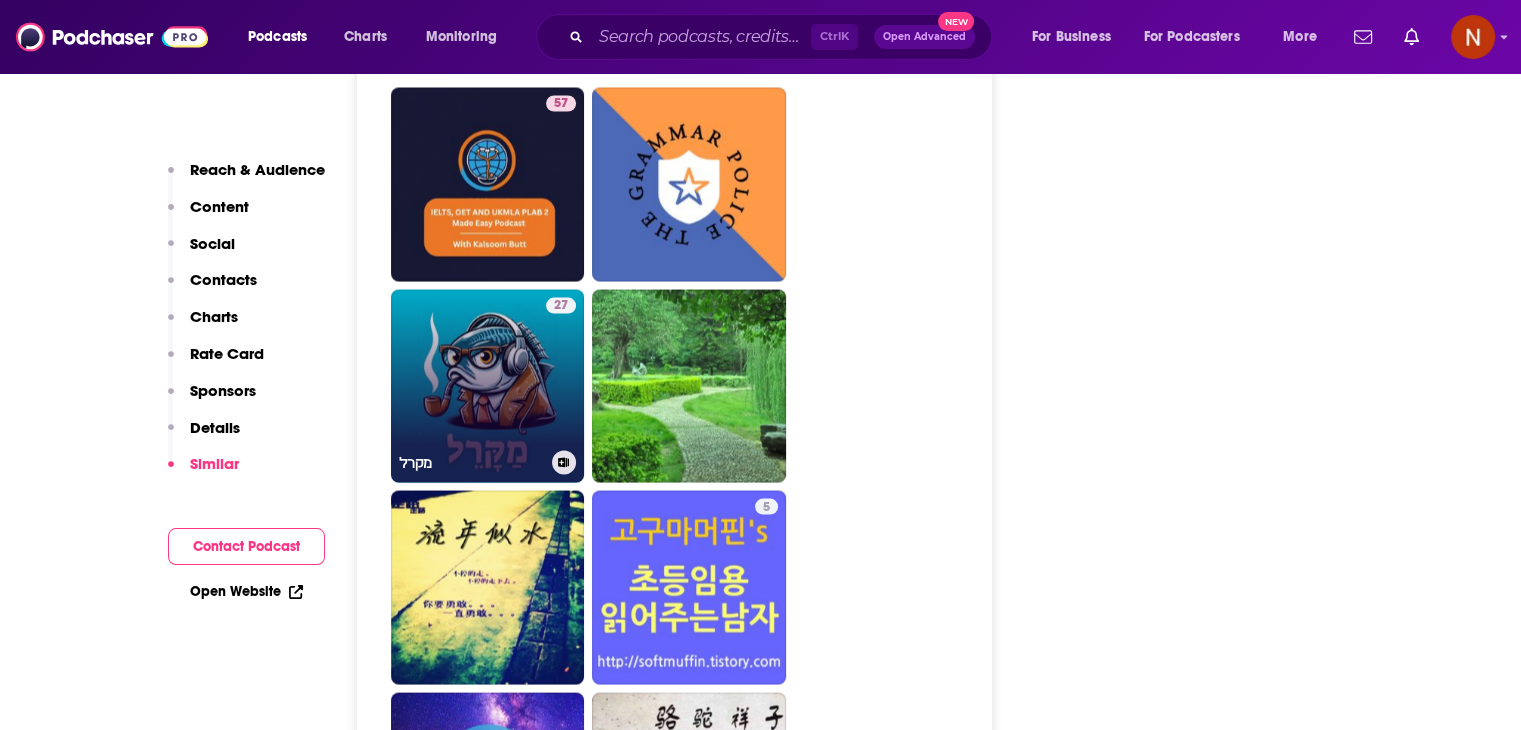 click on "27 מקרל" at bounding box center (488, 386) 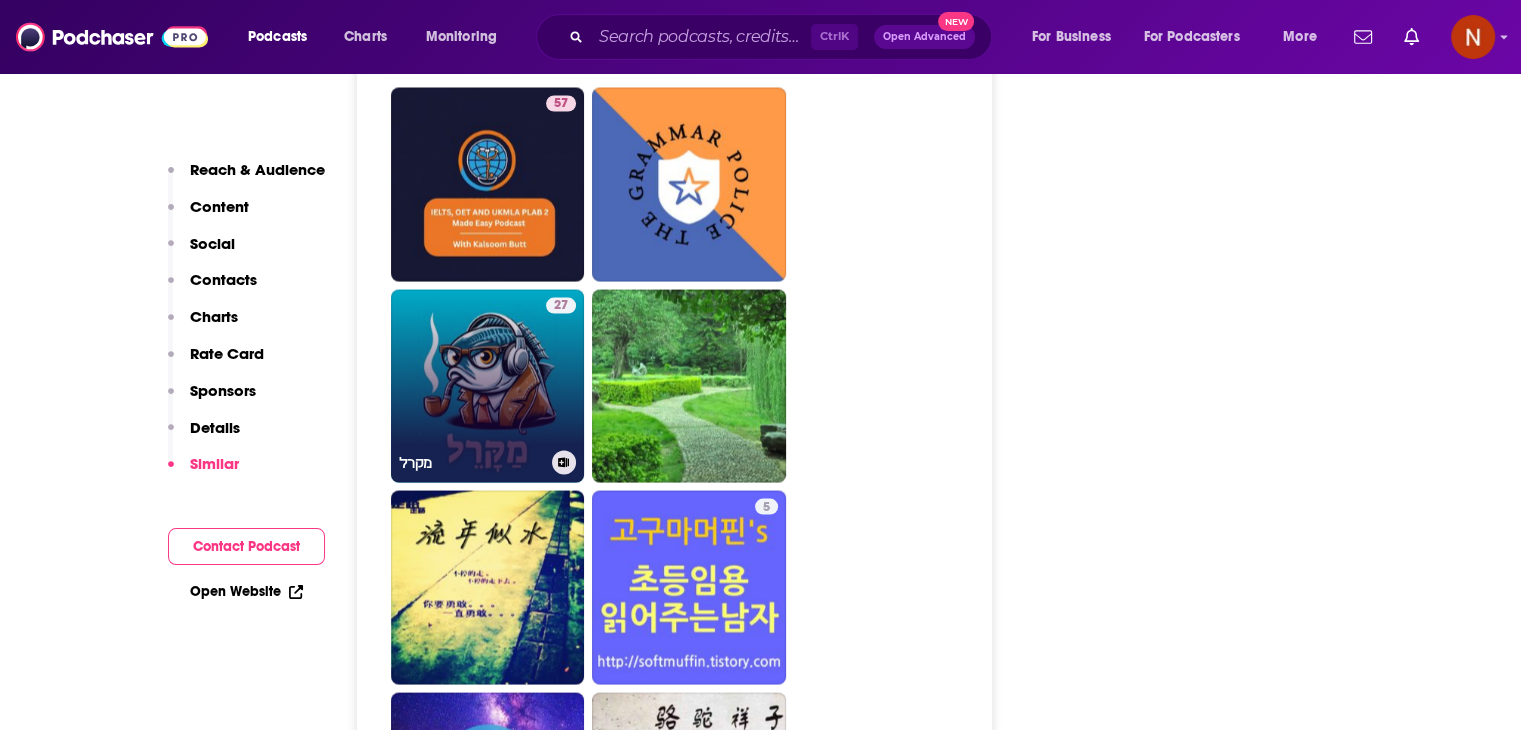 type on "[URL][DOMAIN_NAME]" 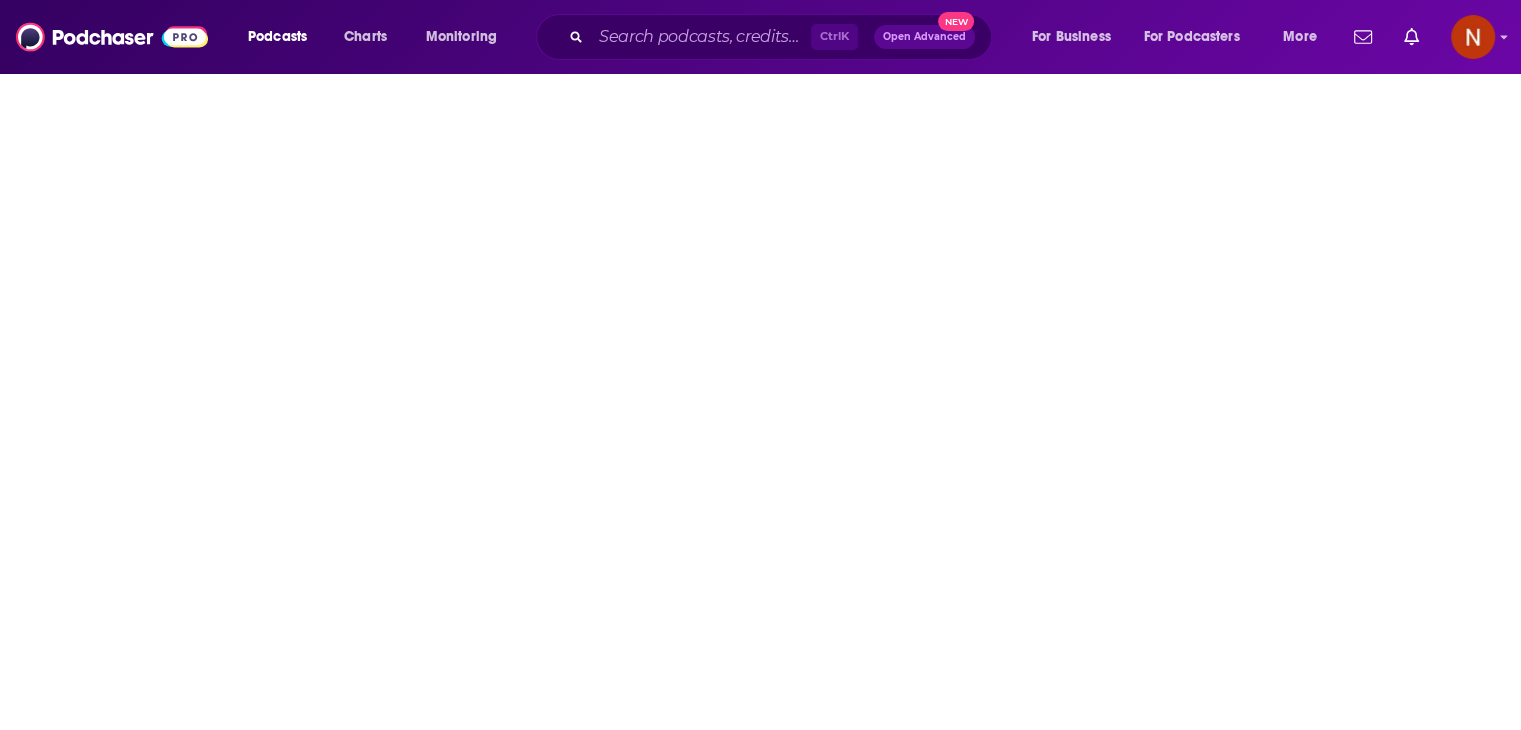 scroll, scrollTop: 0, scrollLeft: 0, axis: both 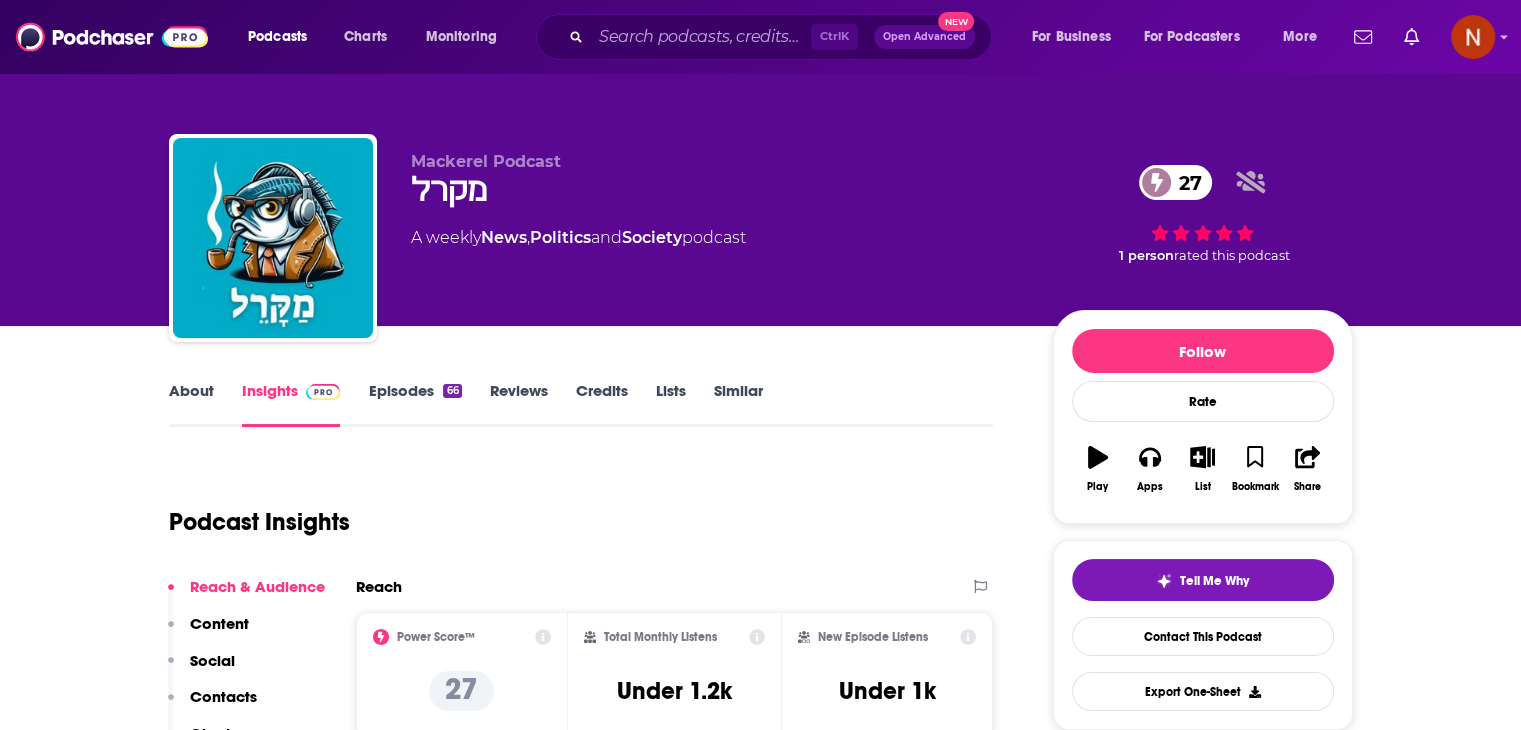 click on "27" at bounding box center (1185, 182) 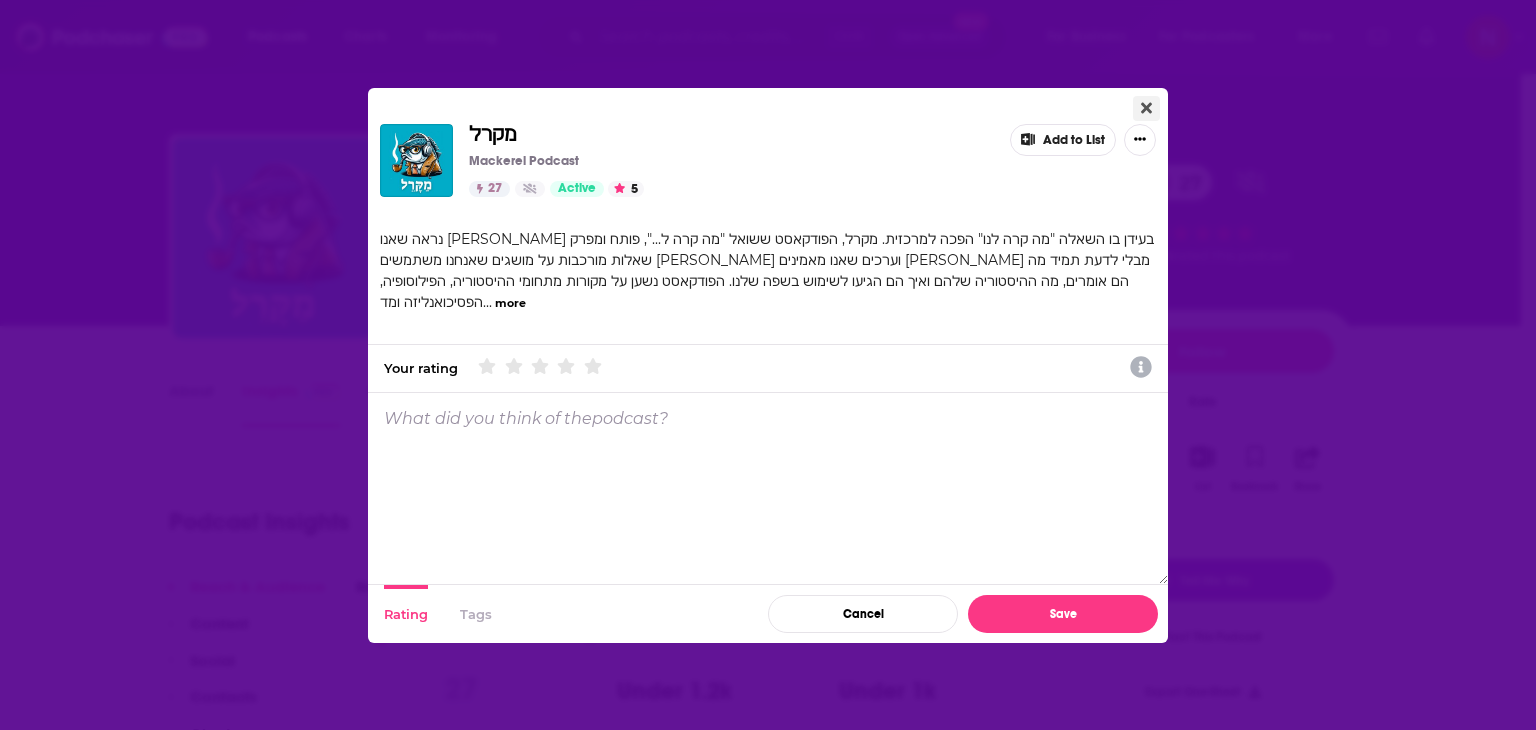 click at bounding box center (1146, 108) 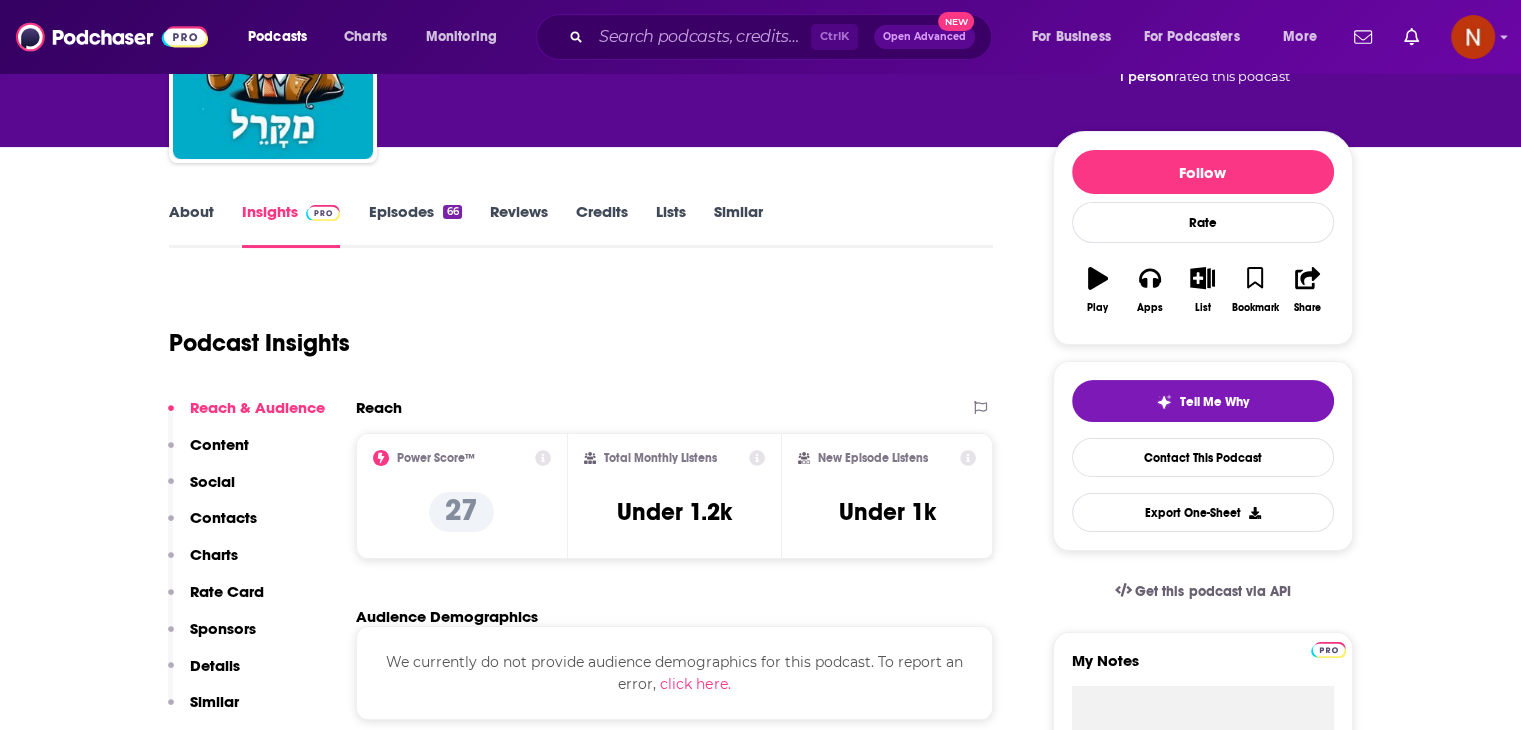 scroll, scrollTop: 180, scrollLeft: 0, axis: vertical 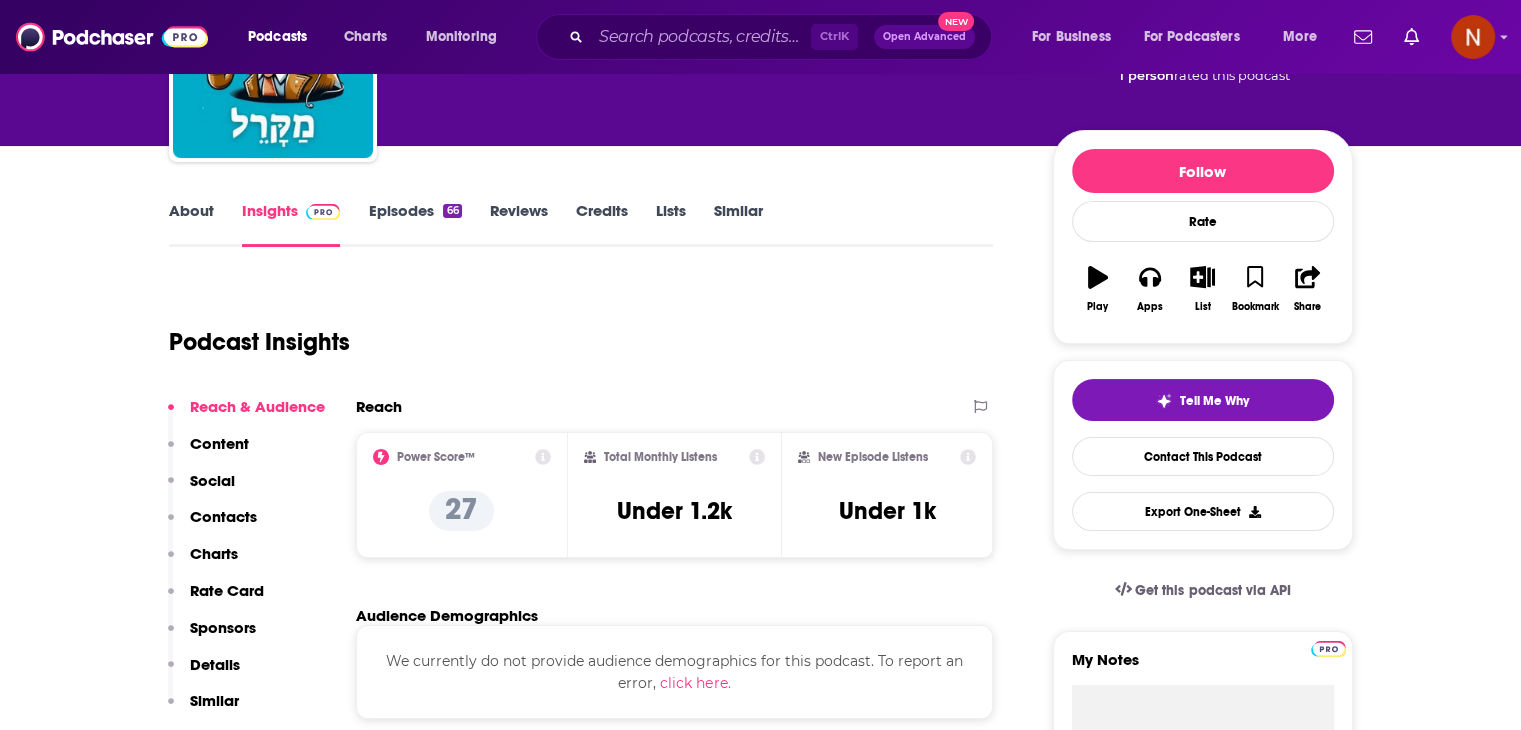 click 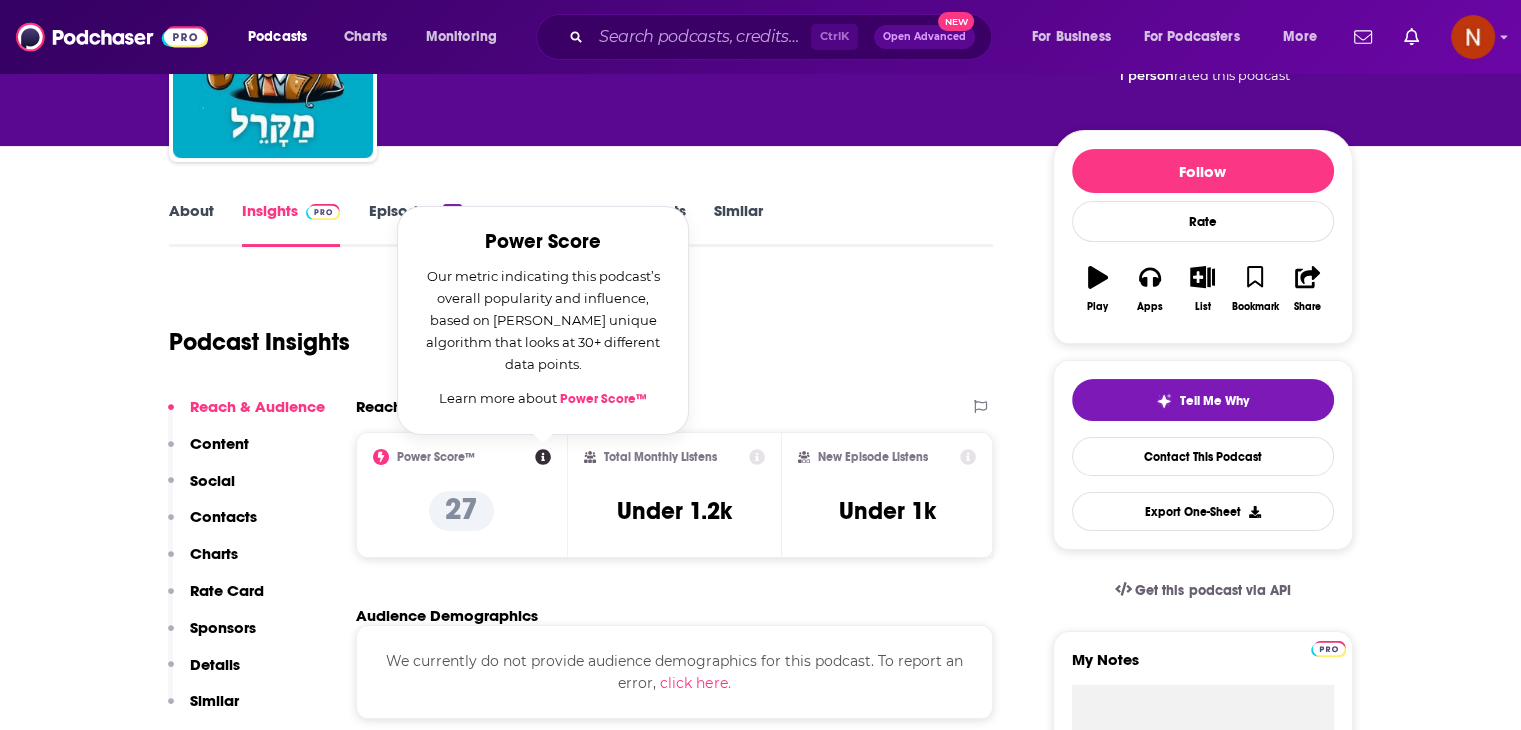 click on "Power Score™" at bounding box center (603, 399) 